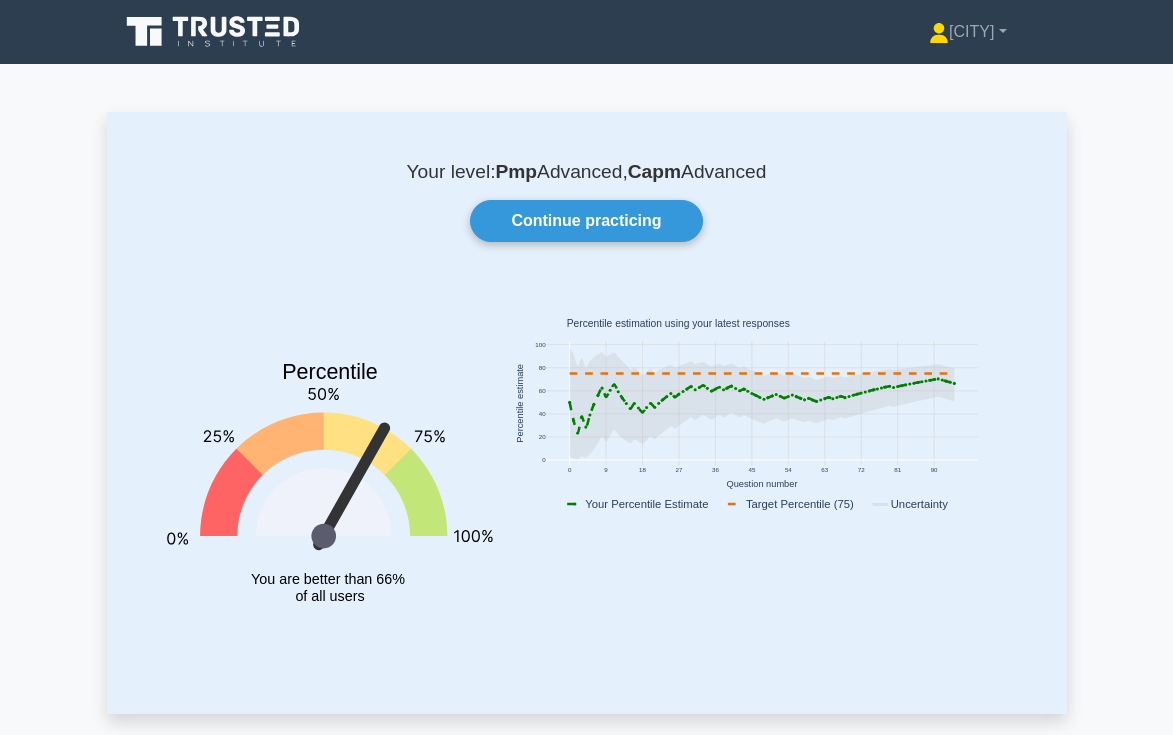 scroll, scrollTop: 0, scrollLeft: 0, axis: both 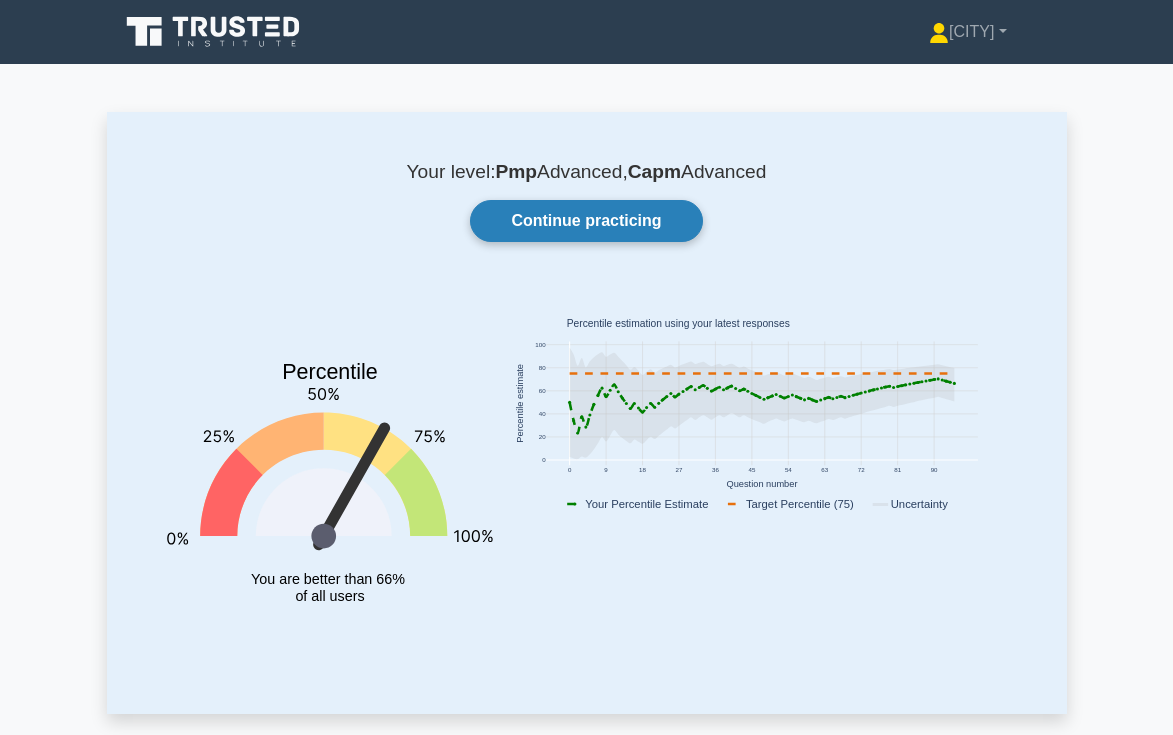 click on "Continue practicing" at bounding box center [586, 221] 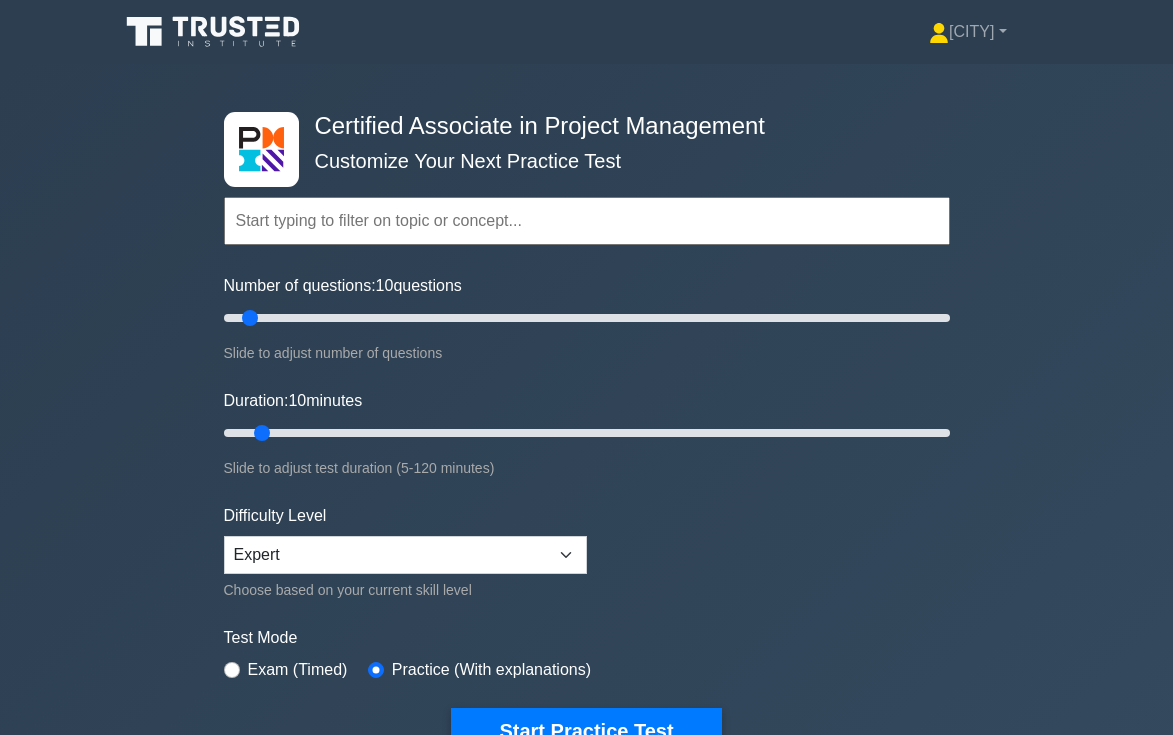scroll, scrollTop: 0, scrollLeft: 0, axis: both 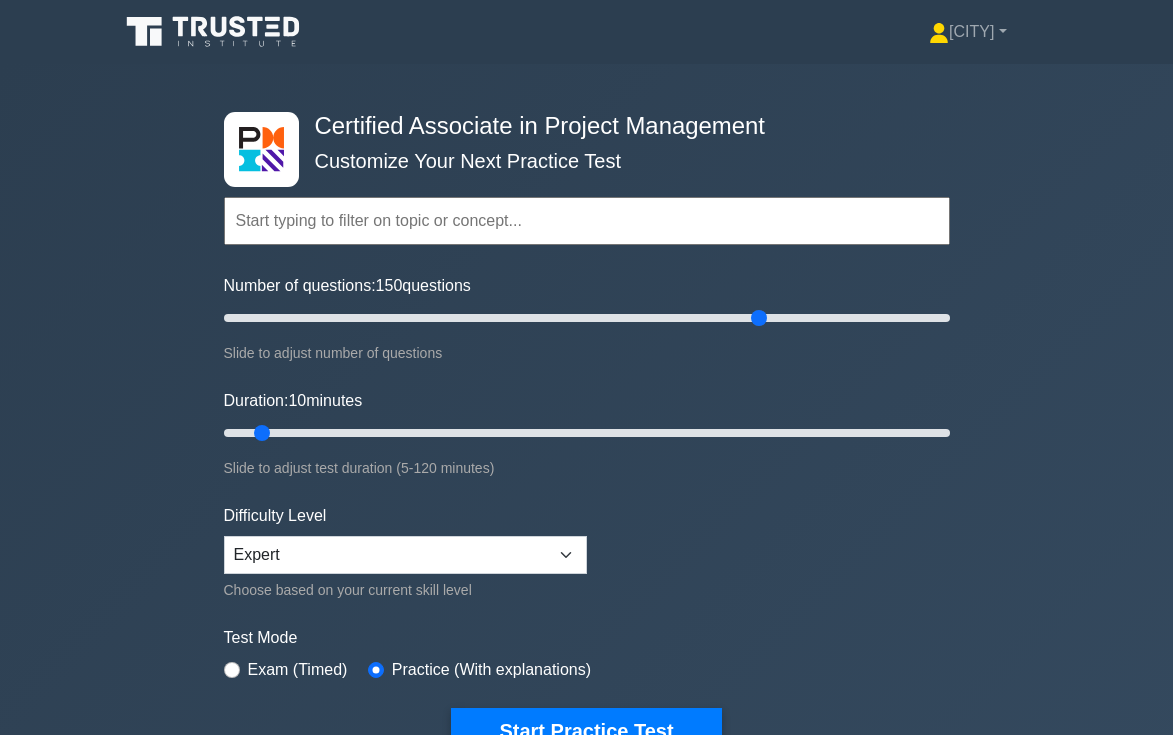 drag, startPoint x: 240, startPoint y: 318, endPoint x: 765, endPoint y: 346, distance: 525.74615 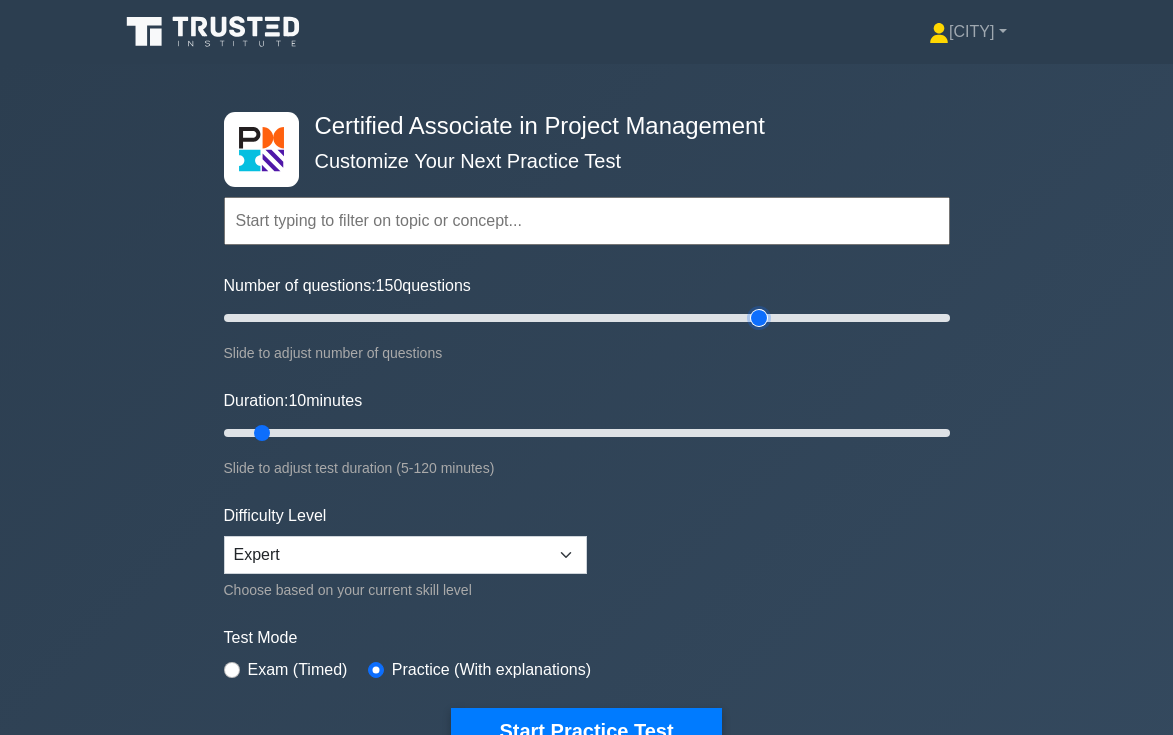 type on "150" 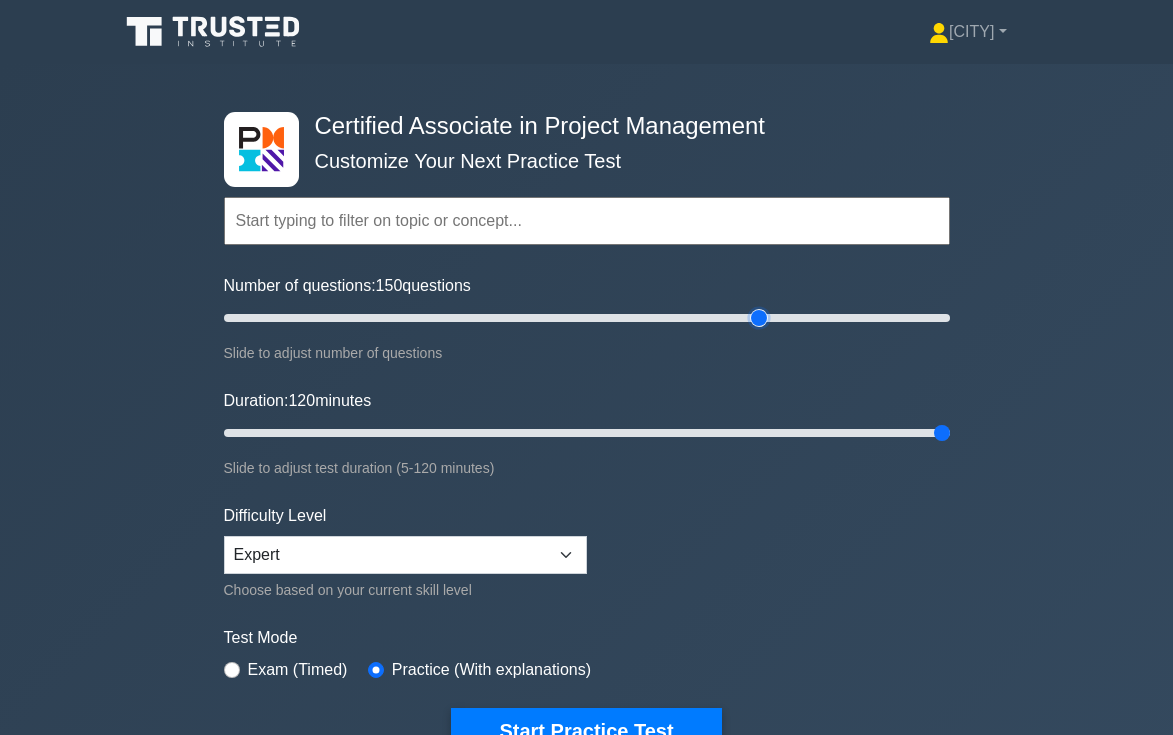 drag, startPoint x: 263, startPoint y: 432, endPoint x: 1296, endPoint y: 432, distance: 1033 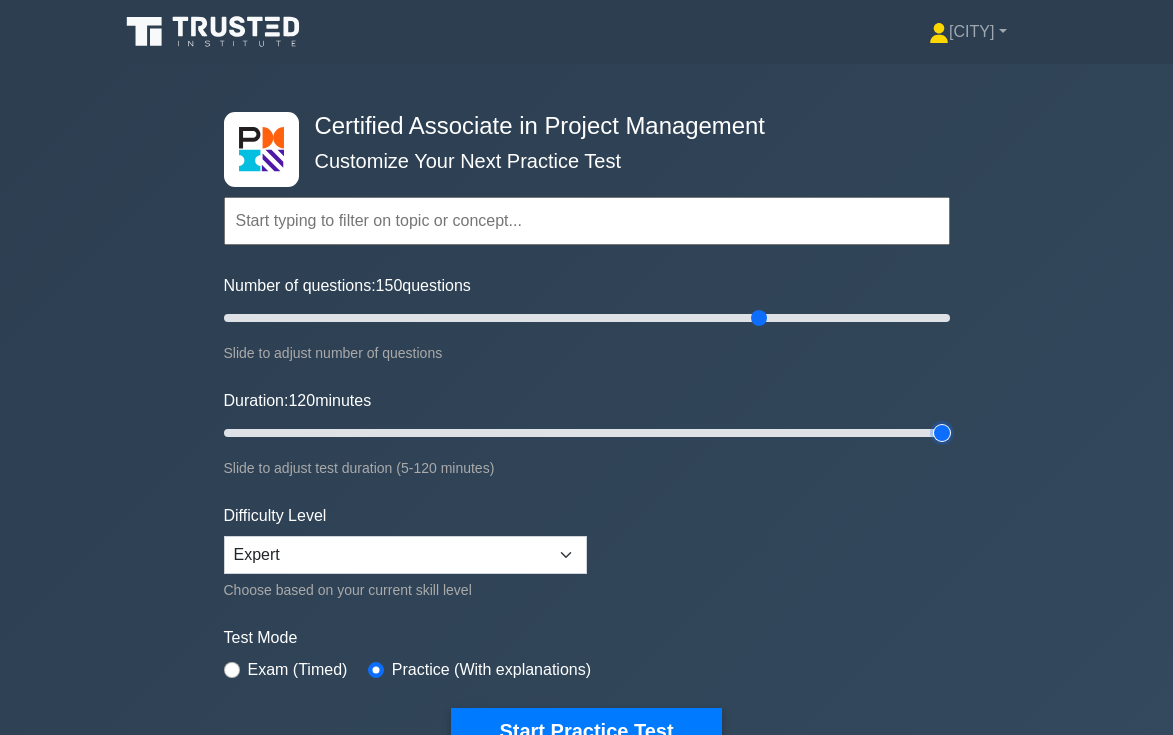 type on "120" 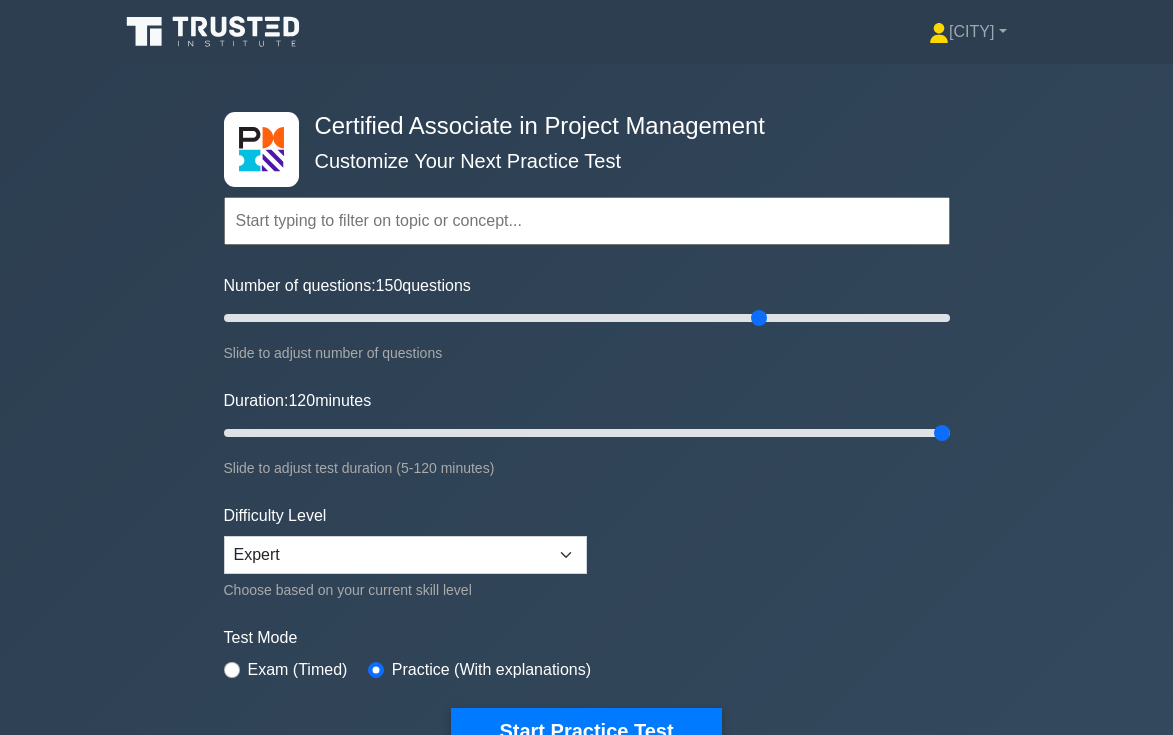 click at bounding box center (587, 221) 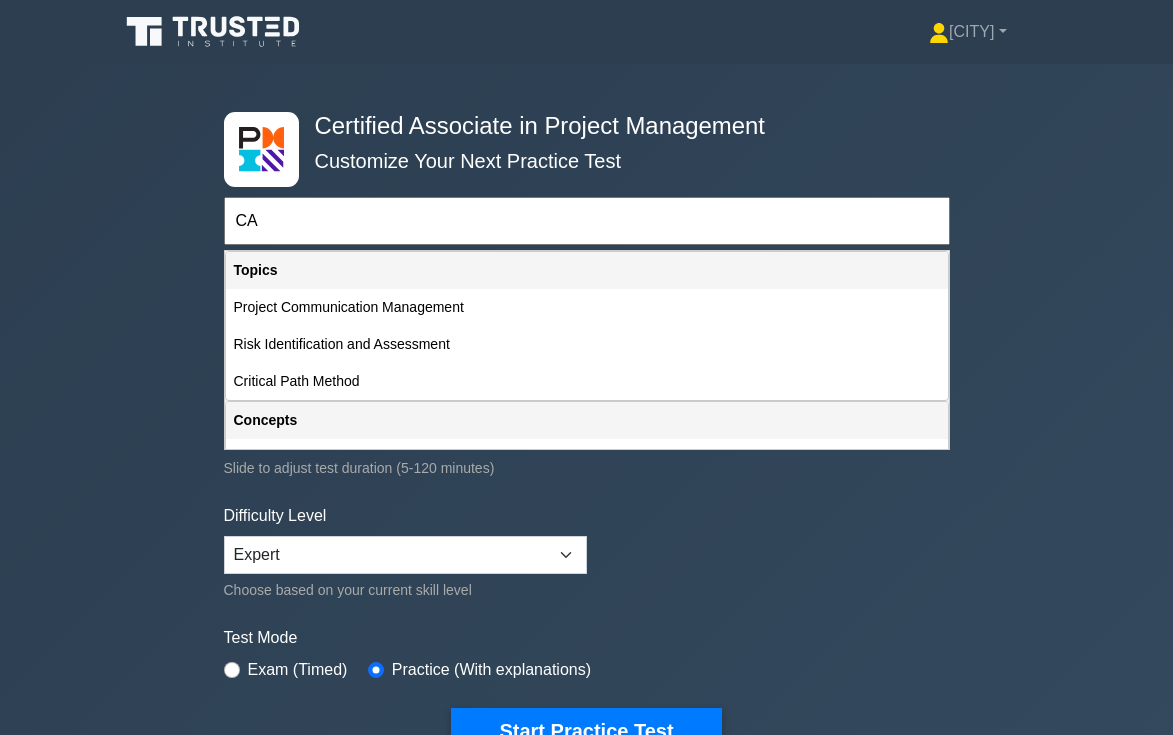 type on "C" 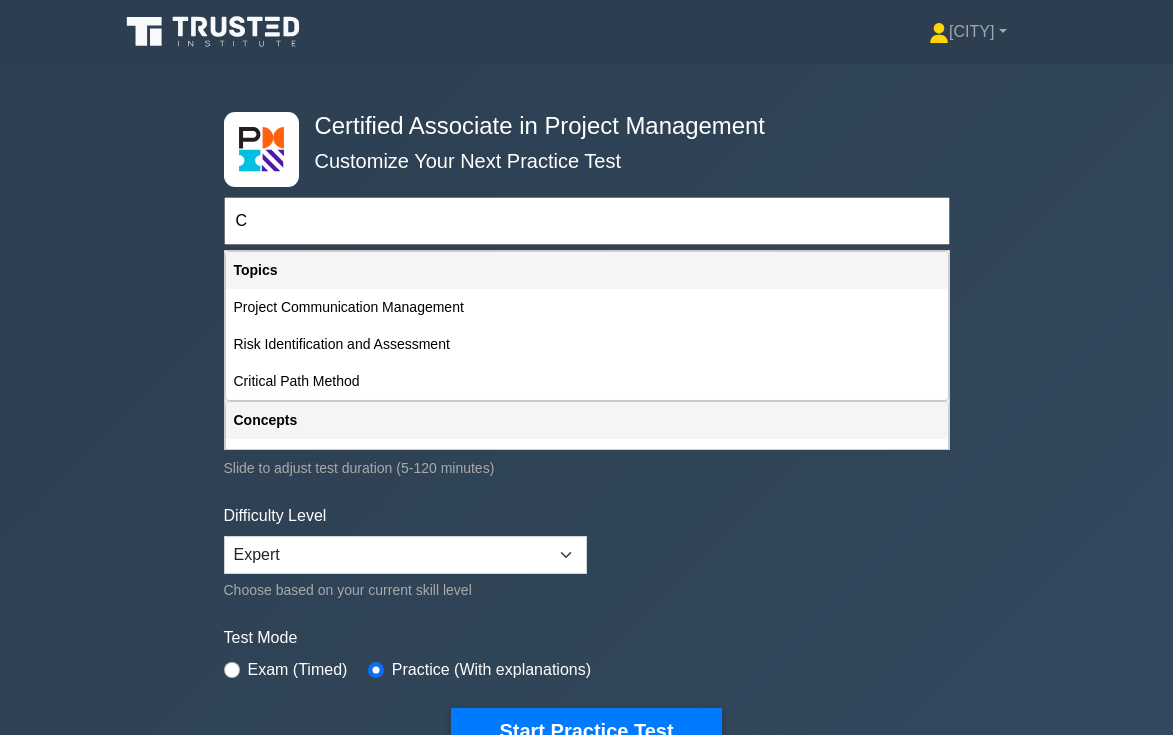 type 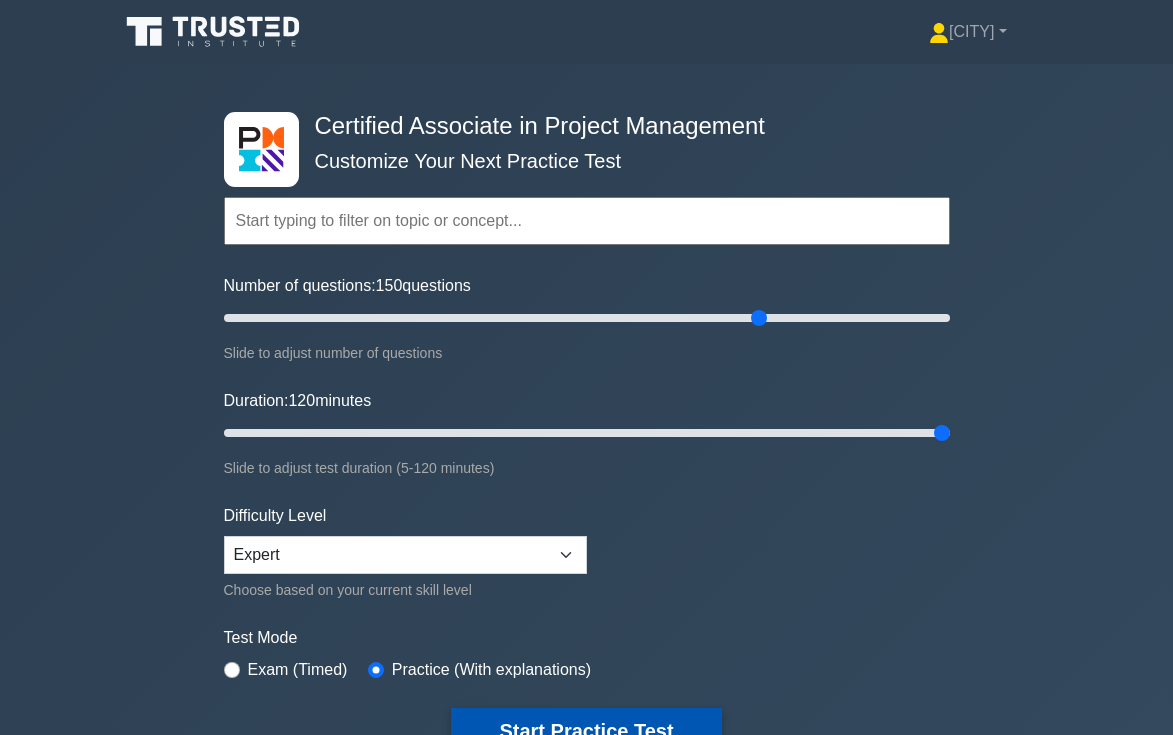 click on "Start Practice Test" at bounding box center (586, 731) 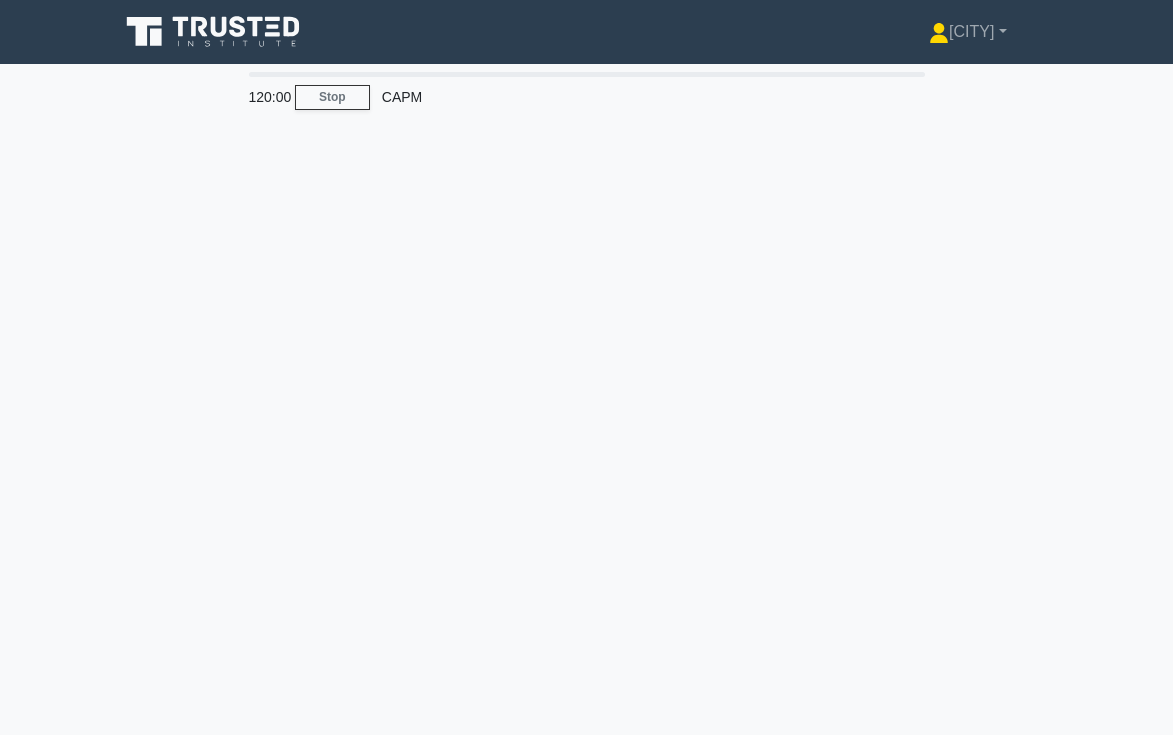 scroll, scrollTop: 0, scrollLeft: 0, axis: both 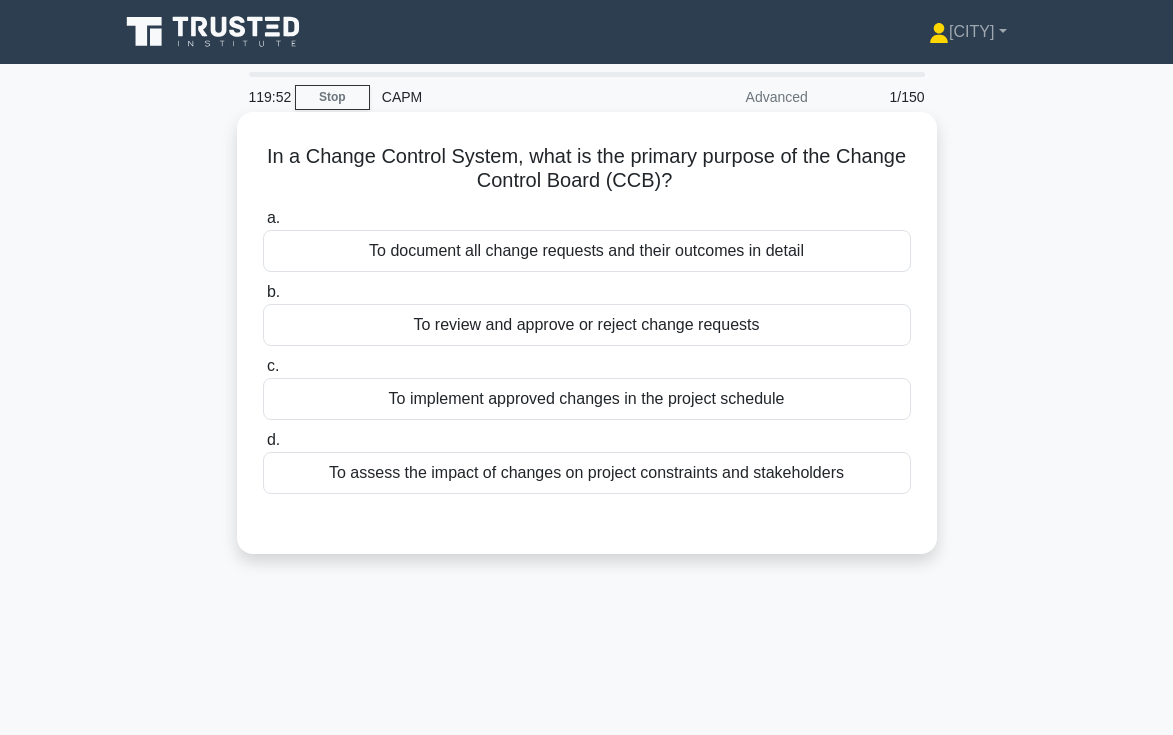 click on "To review and approve or reject change requests" at bounding box center (587, 325) 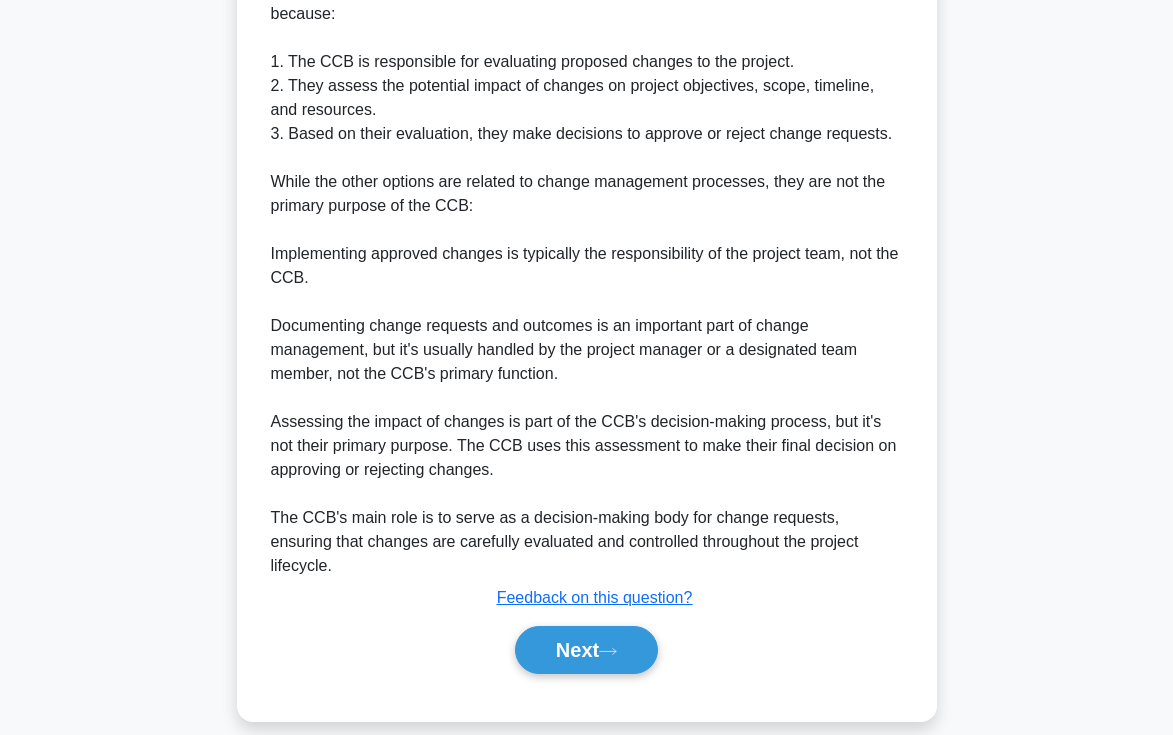 click on "Next" at bounding box center (586, 650) 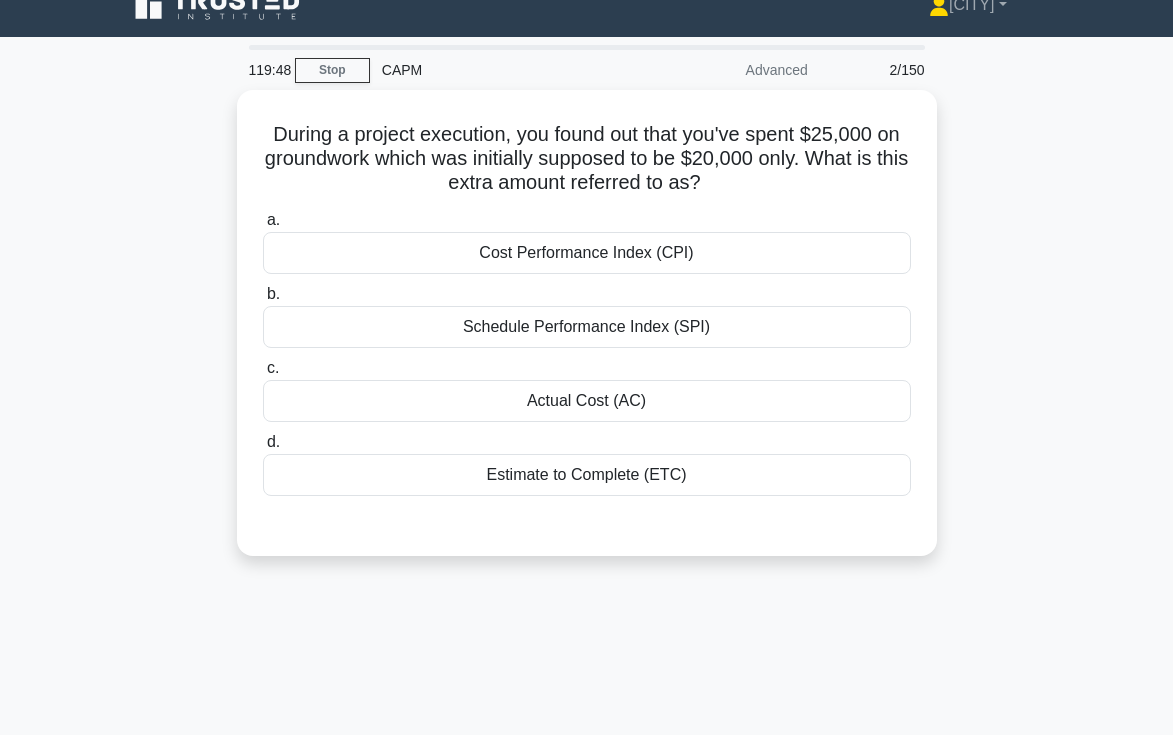 scroll, scrollTop: 26, scrollLeft: 0, axis: vertical 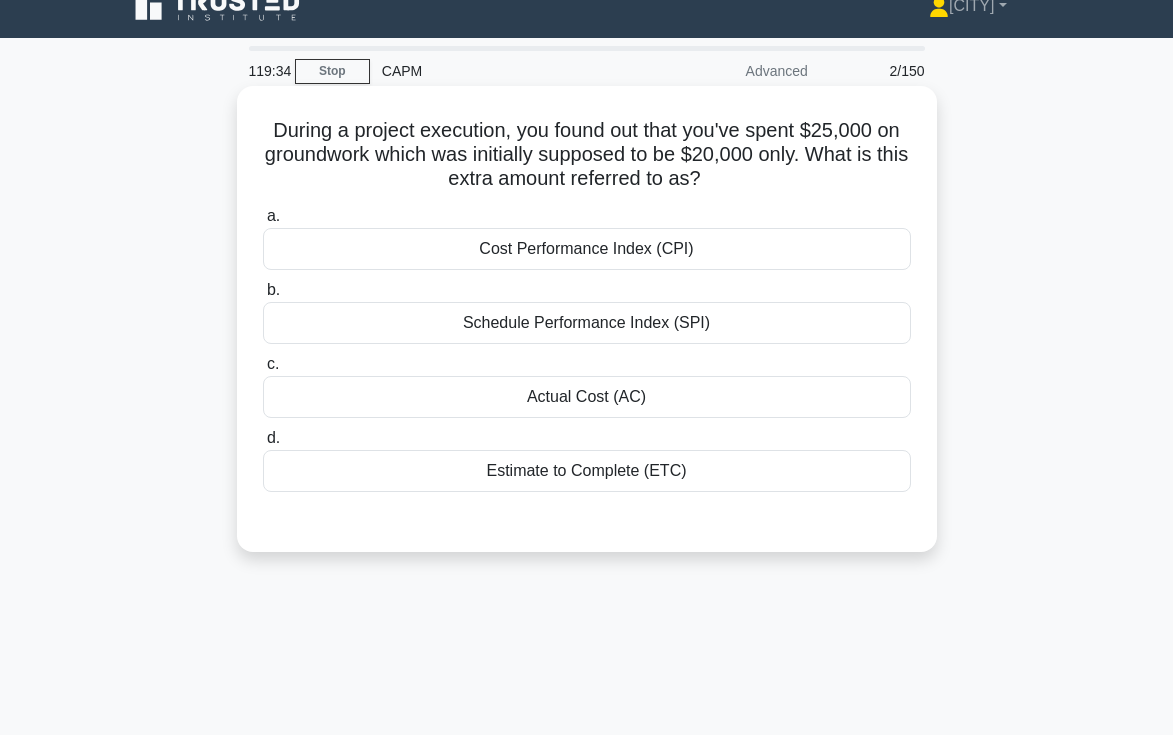 click on "Actual Cost (AC)" at bounding box center [587, 397] 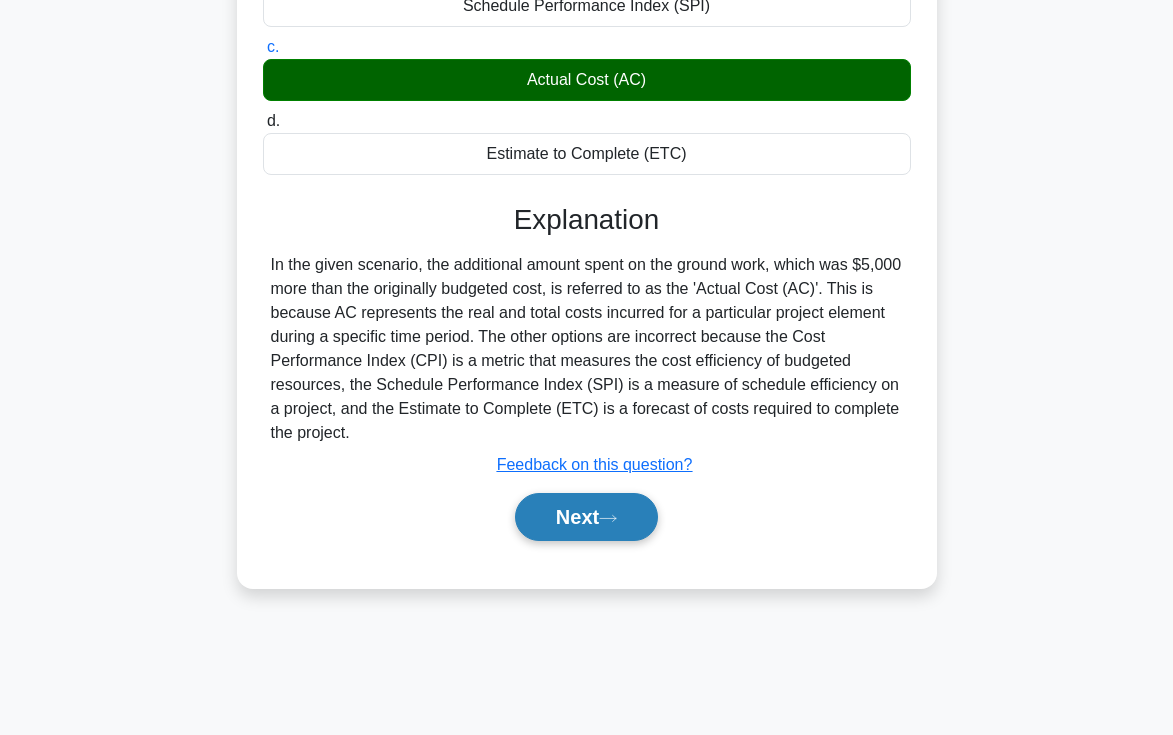 scroll, scrollTop: 345, scrollLeft: 0, axis: vertical 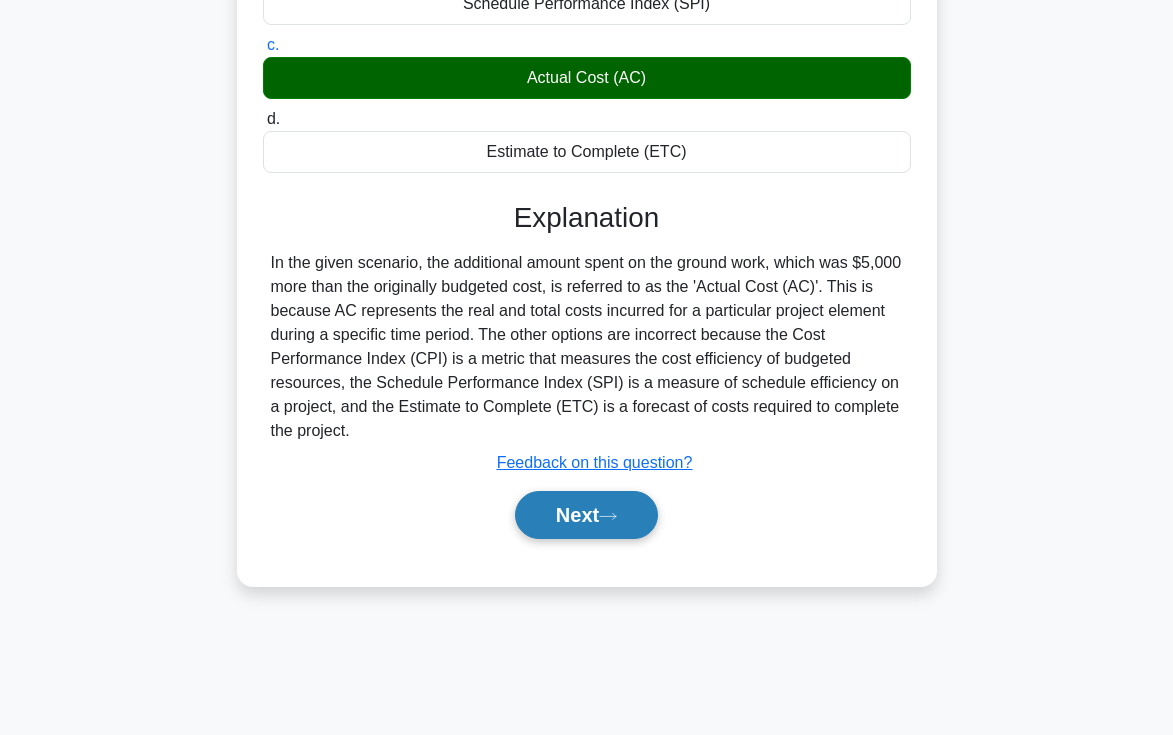 click on "Next" at bounding box center (586, 515) 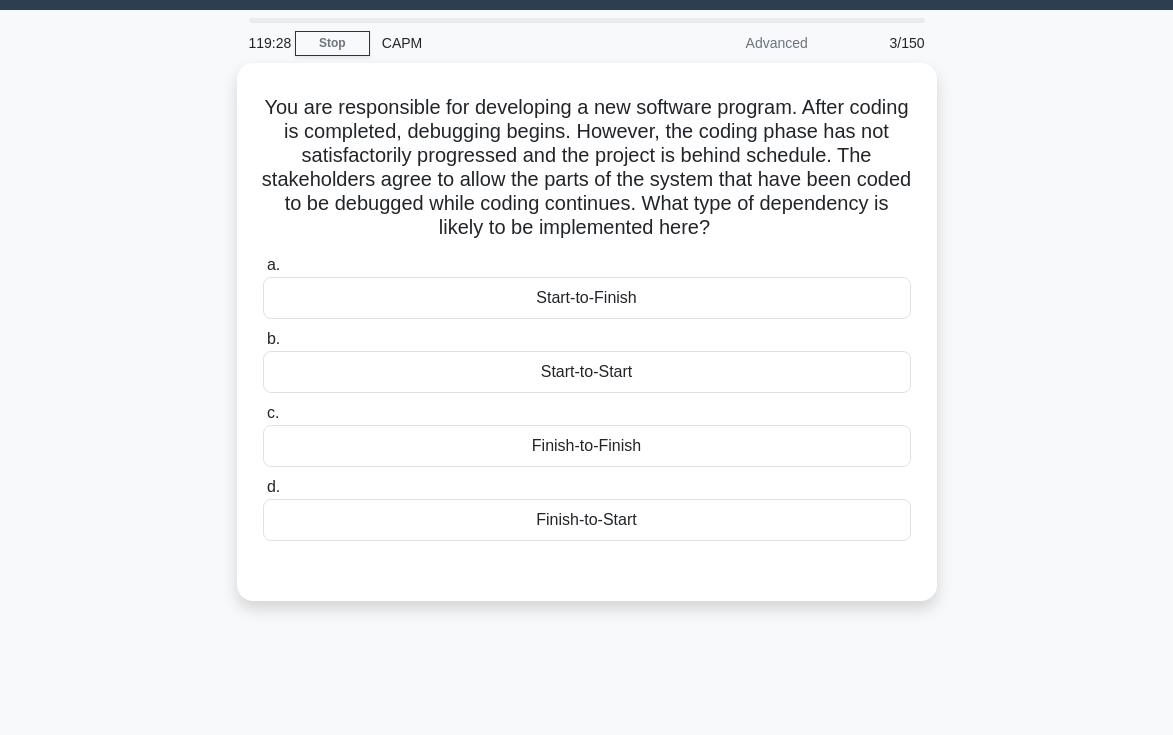 scroll, scrollTop: 0, scrollLeft: 0, axis: both 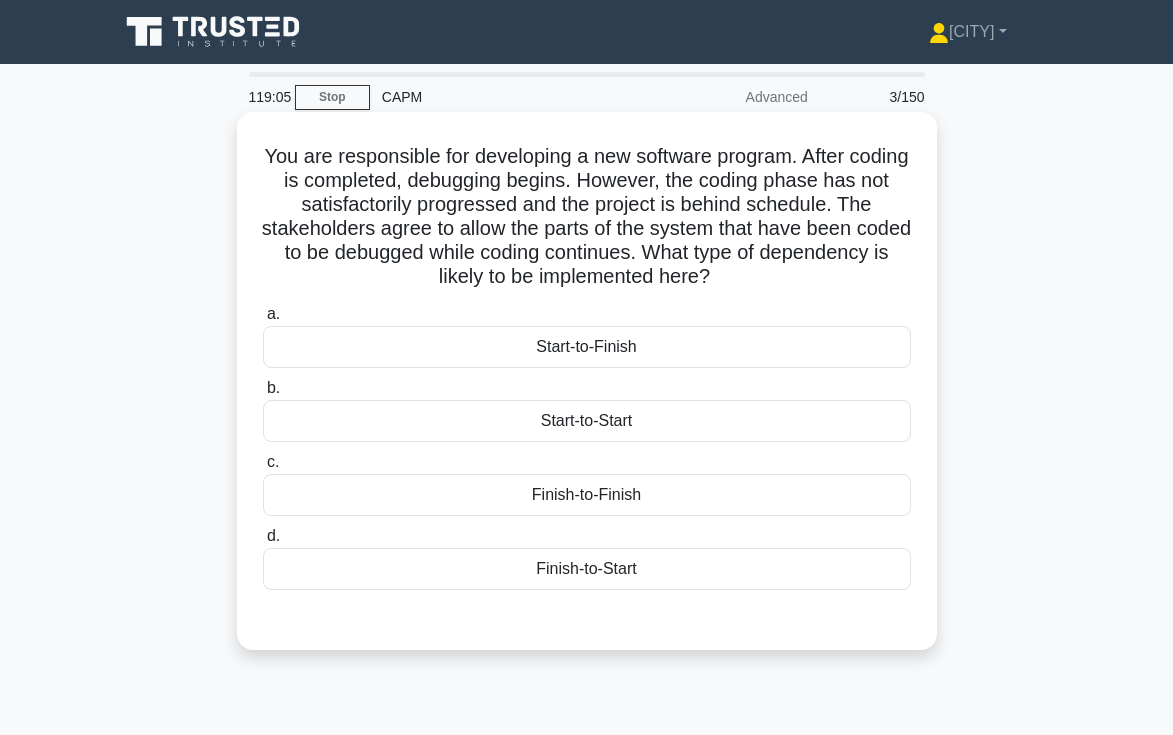 click on "Start-to-Start" at bounding box center (587, 421) 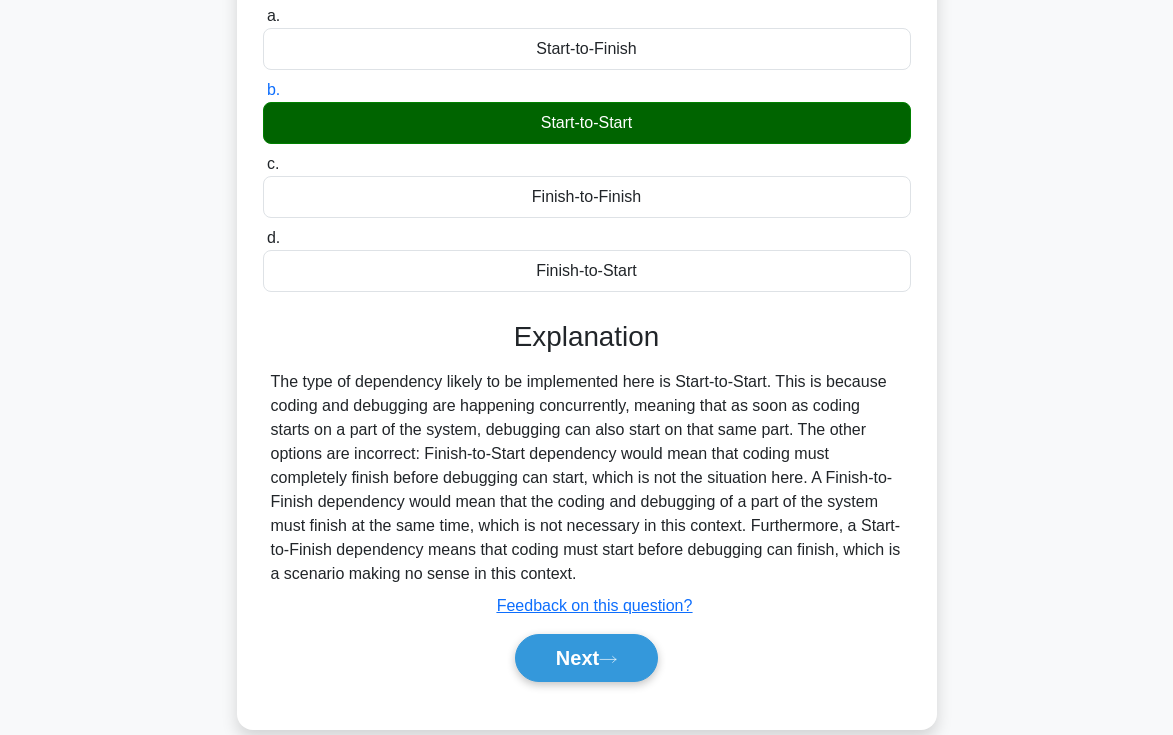 scroll, scrollTop: 309, scrollLeft: 0, axis: vertical 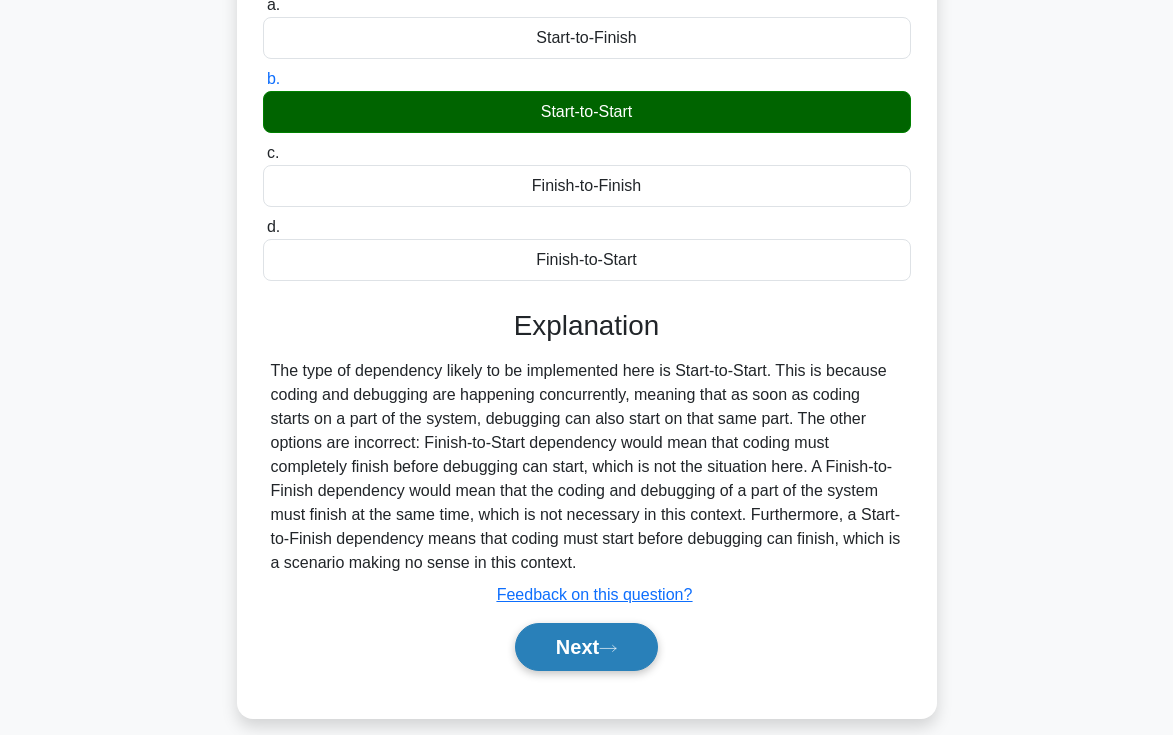 click on "Next" at bounding box center (586, 647) 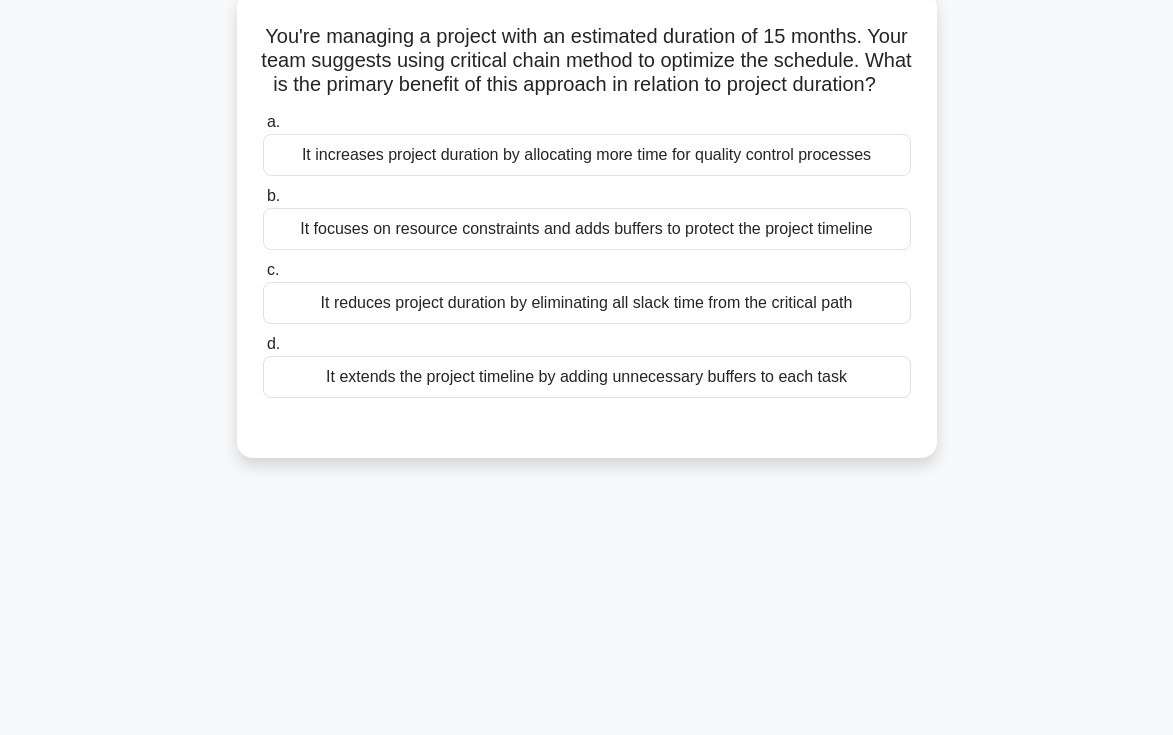 scroll, scrollTop: 0, scrollLeft: 0, axis: both 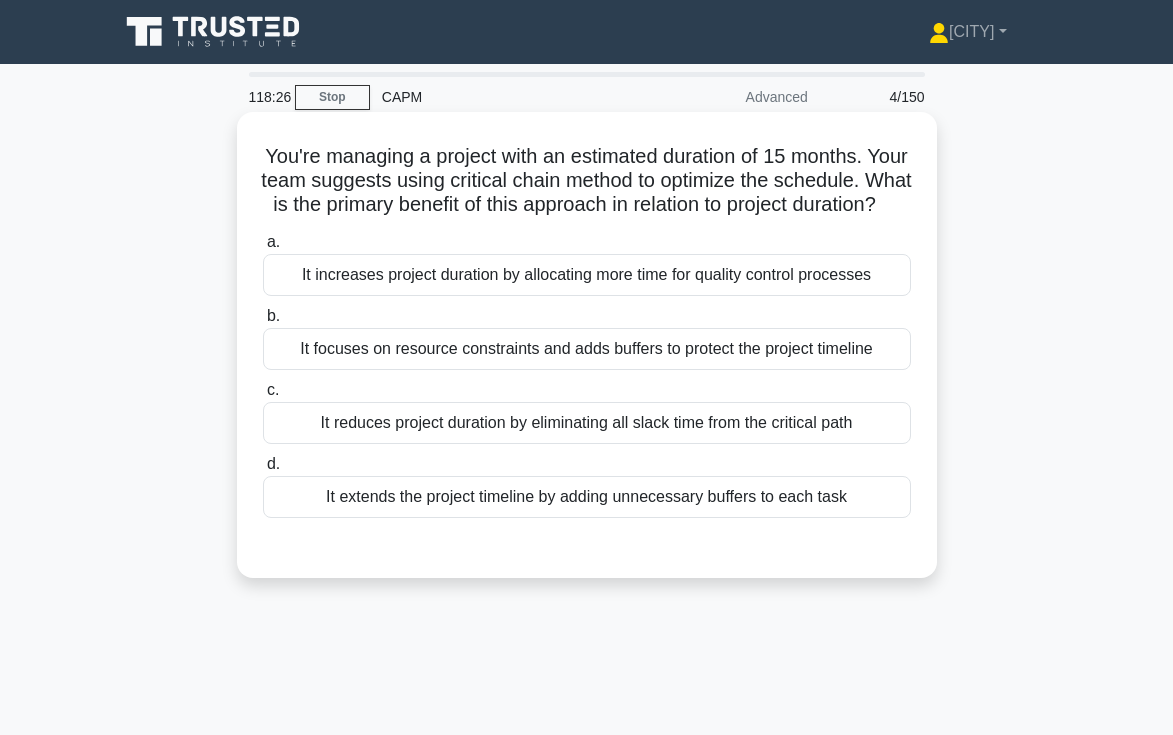 click on "It reduces project duration by eliminating all slack time from the critical path" at bounding box center (587, 423) 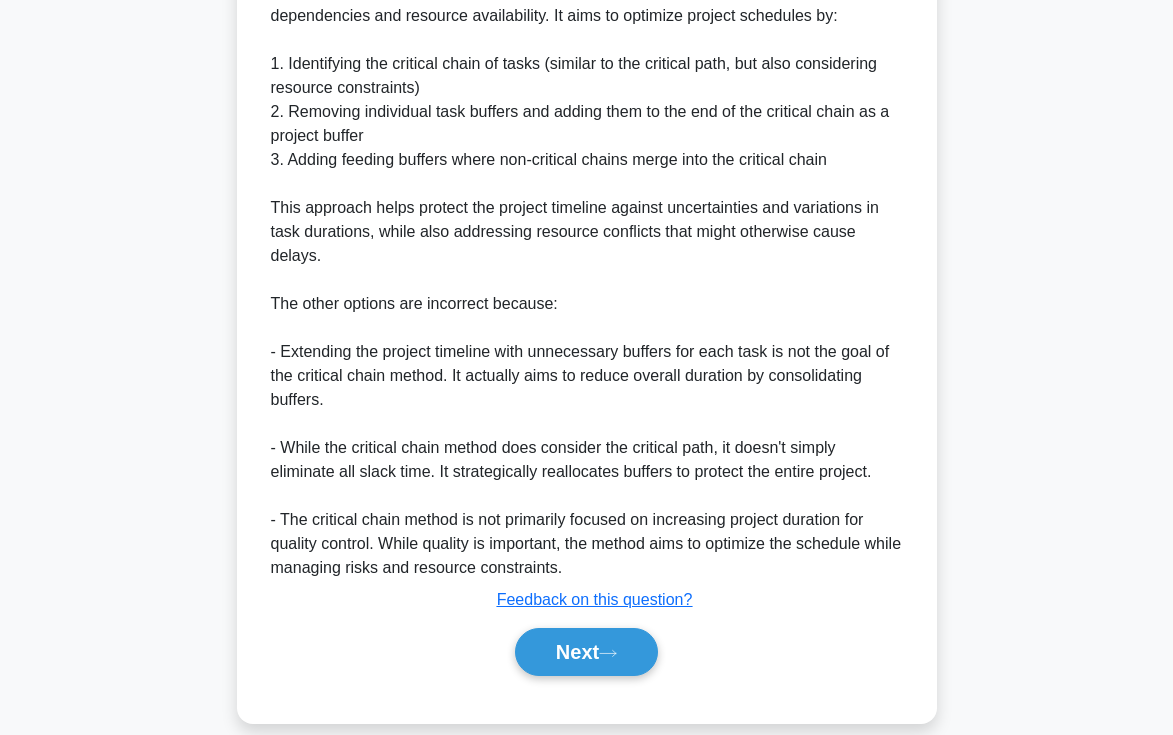 scroll, scrollTop: 716, scrollLeft: 0, axis: vertical 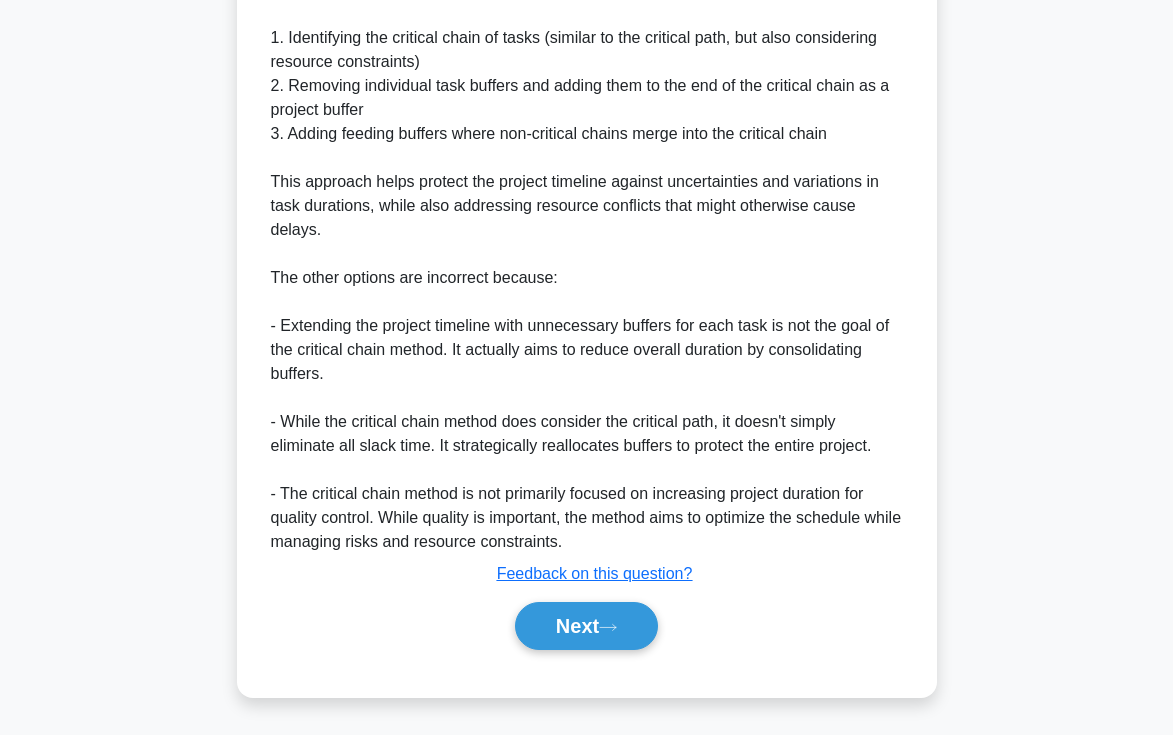 click on "Next" at bounding box center [587, 626] 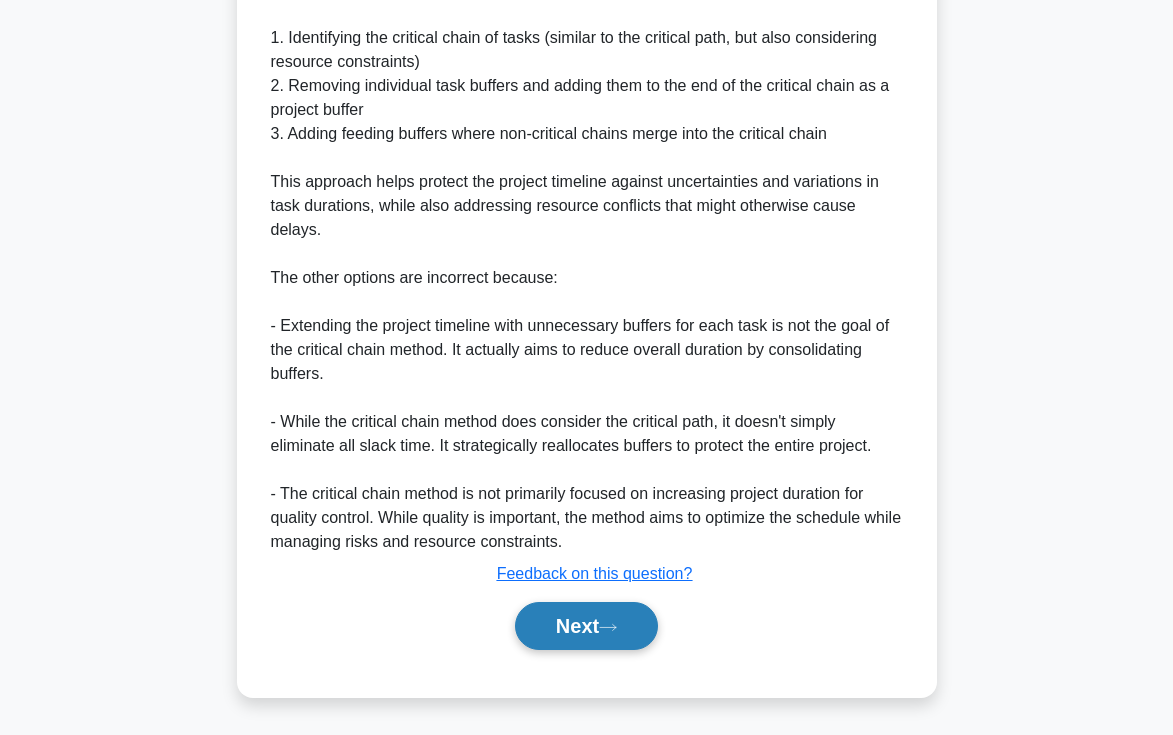 click on "Next" at bounding box center (586, 626) 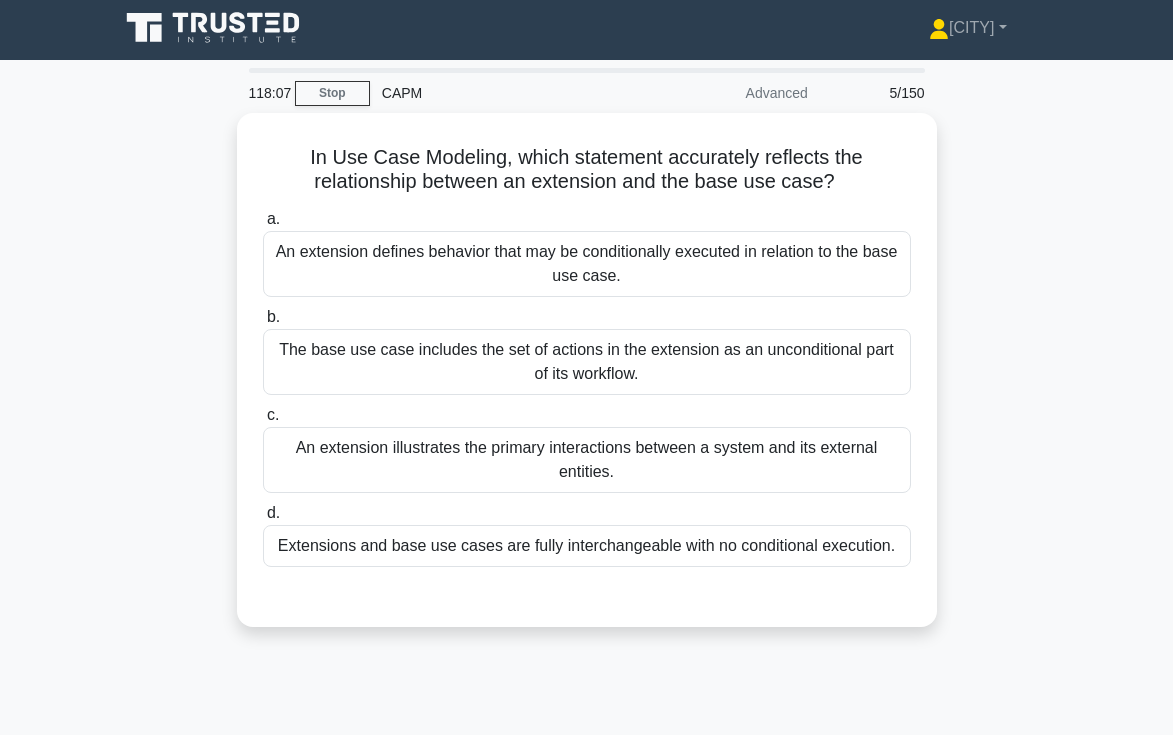 scroll, scrollTop: 1, scrollLeft: 0, axis: vertical 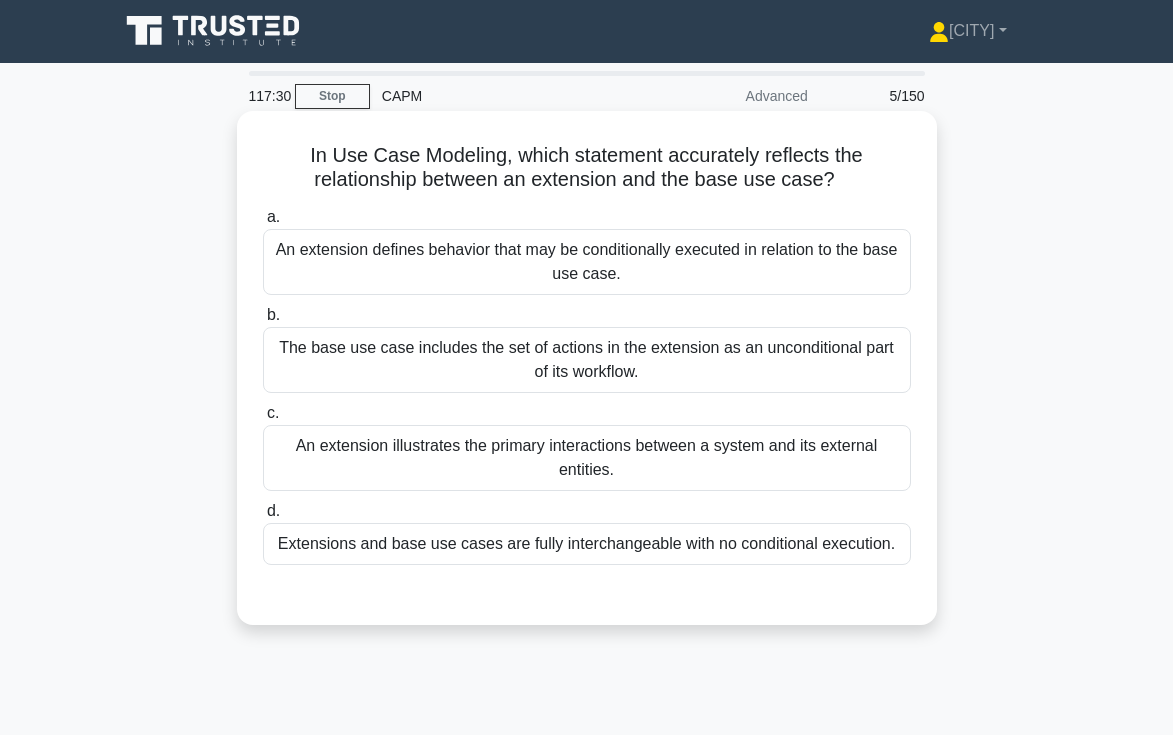 click on "An extension defines behavior that may be conditionally executed in relation to the base use case." at bounding box center [587, 262] 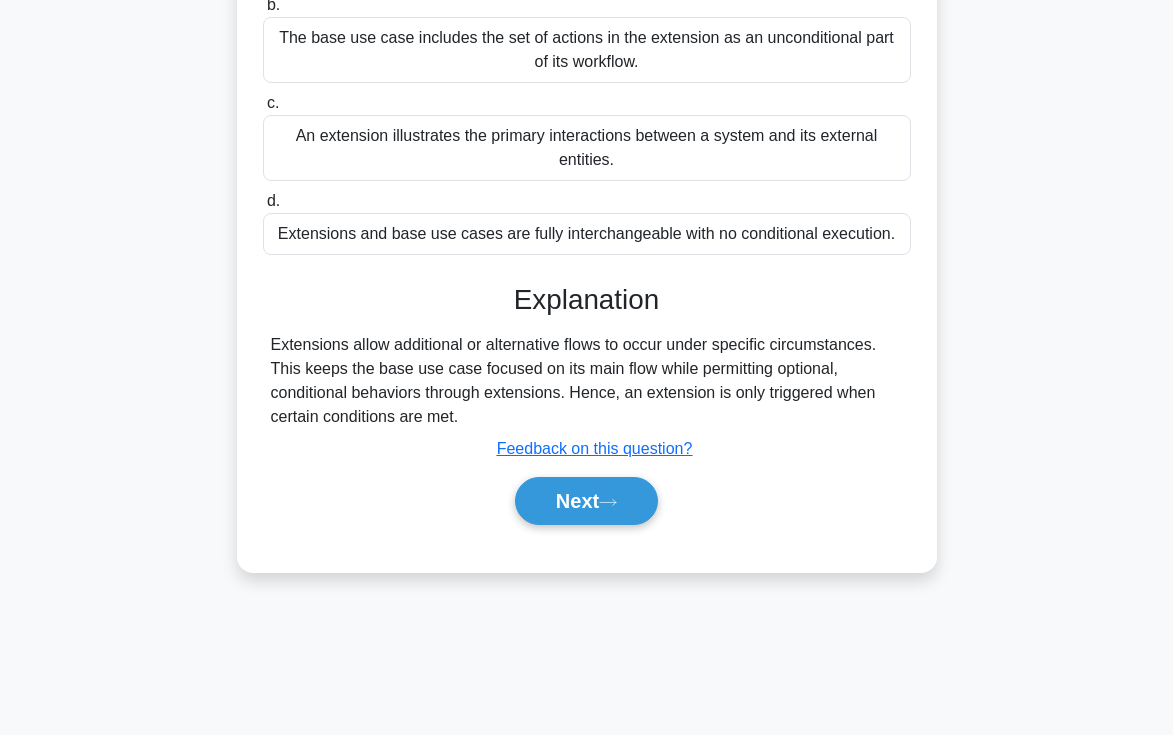scroll, scrollTop: 318, scrollLeft: 0, axis: vertical 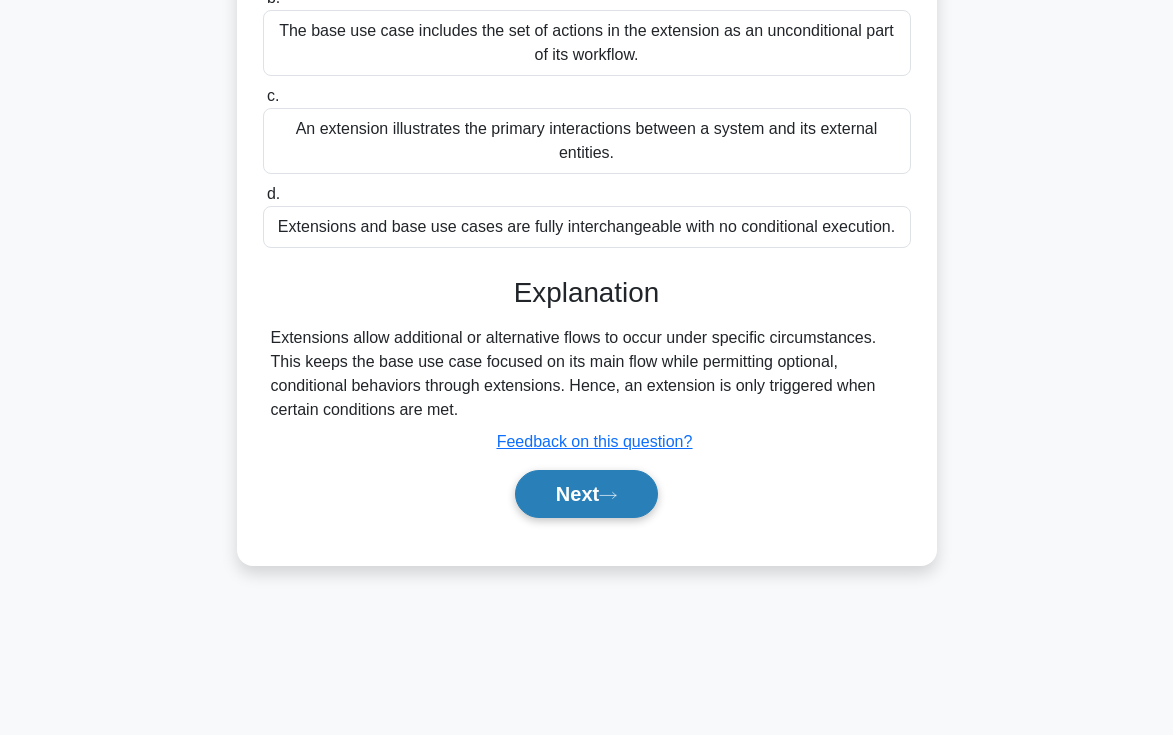 click on "Next" at bounding box center [586, 494] 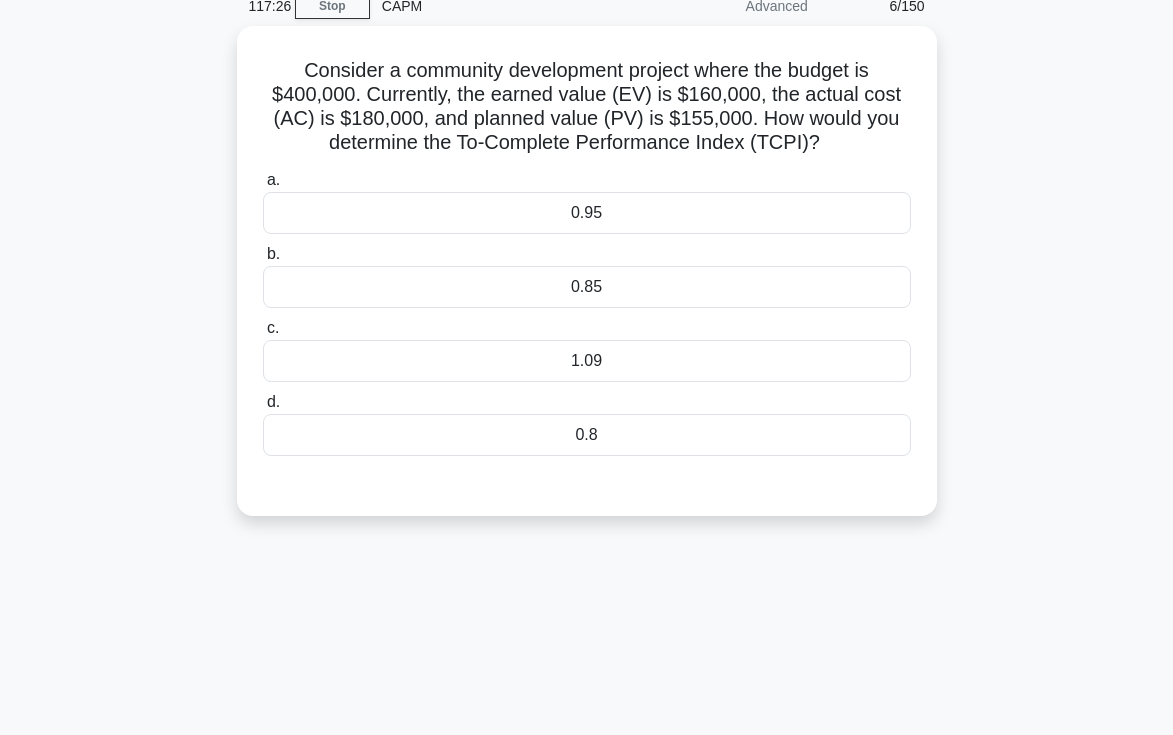 scroll, scrollTop: 74, scrollLeft: 0, axis: vertical 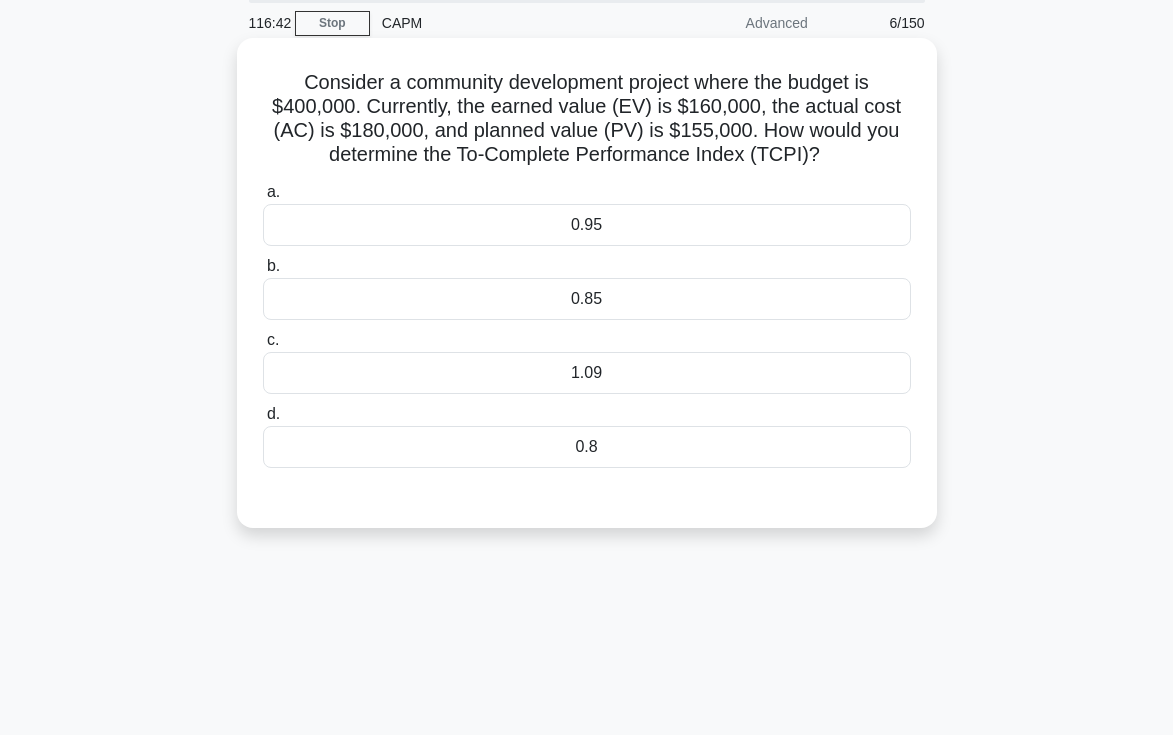 click on "1.09" at bounding box center [587, 373] 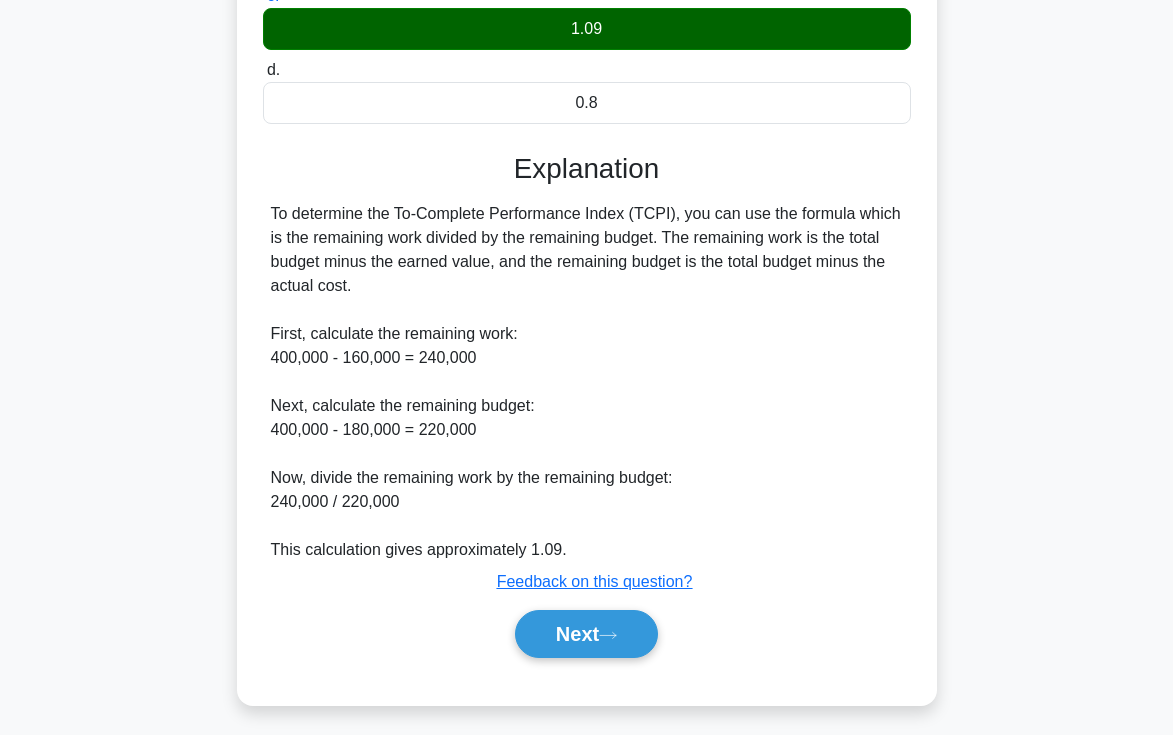 scroll, scrollTop: 426, scrollLeft: 0, axis: vertical 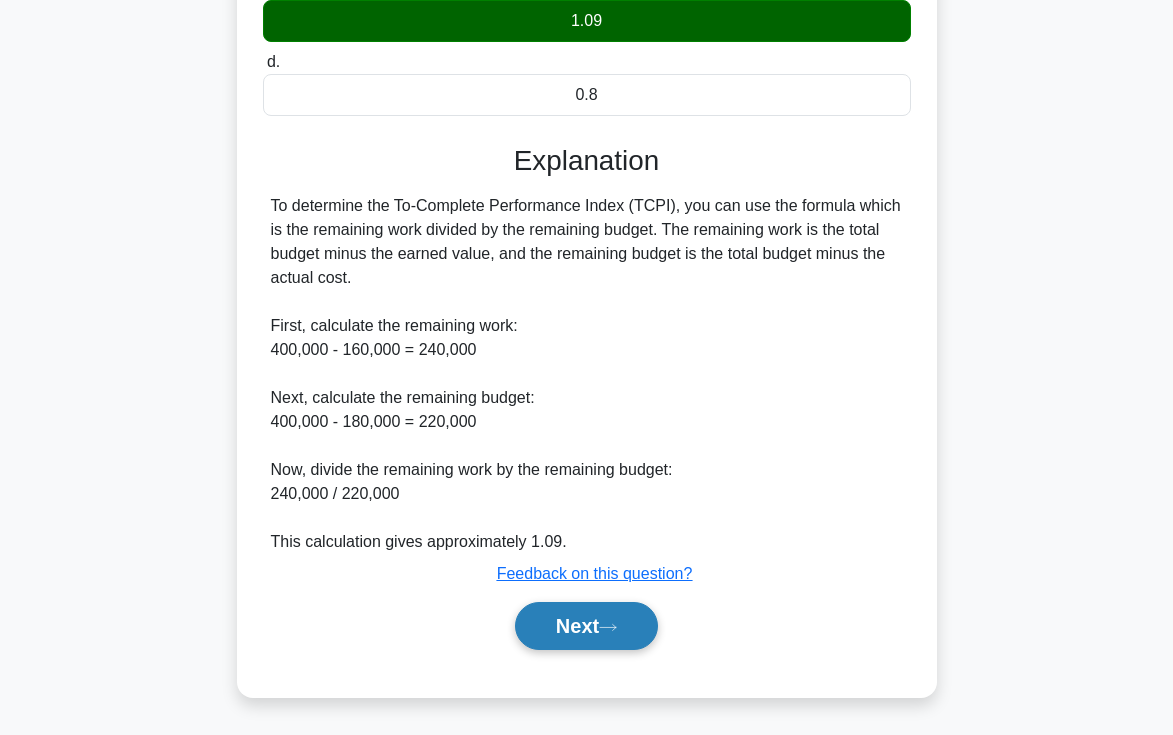 click on "Next" at bounding box center (586, 626) 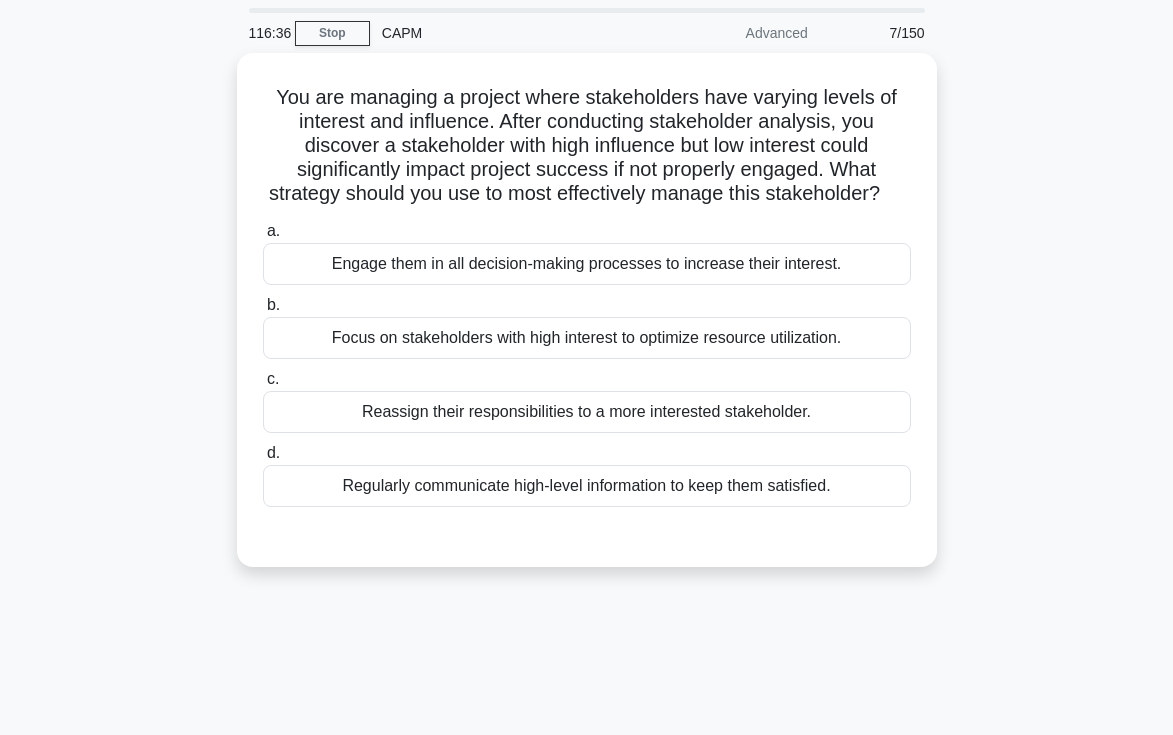 scroll, scrollTop: 53, scrollLeft: 0, axis: vertical 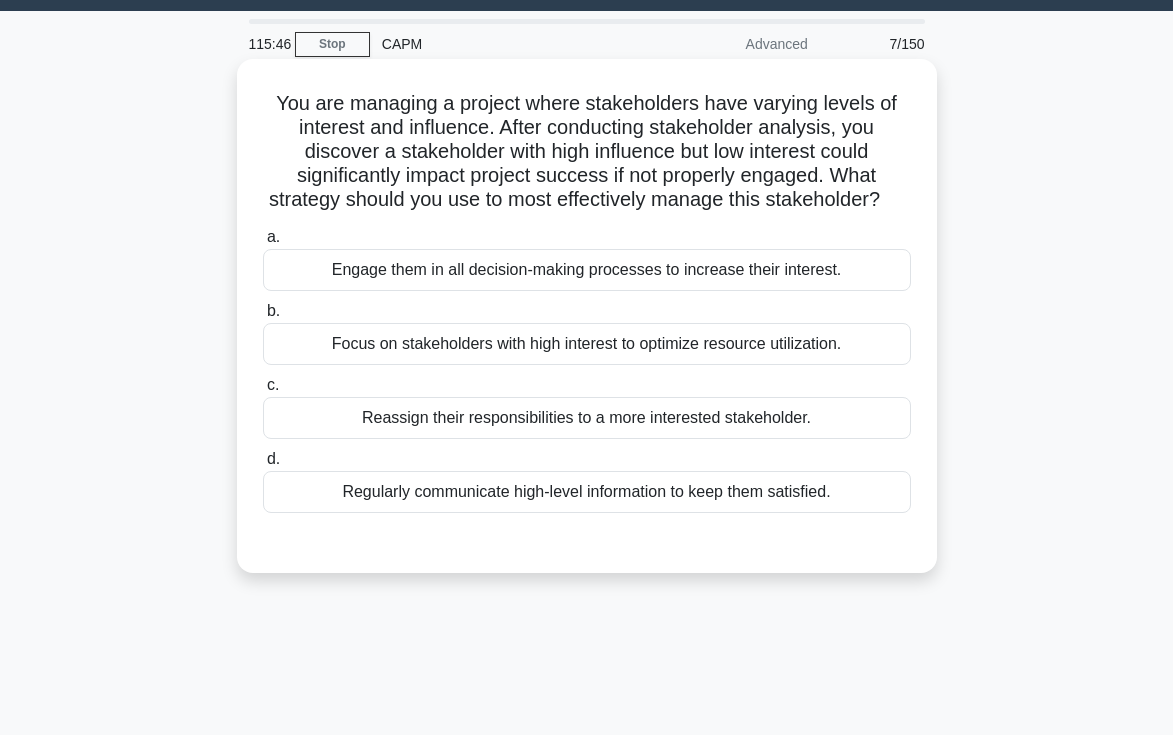 click on "Reassign their responsibilities to a more interested stakeholder." at bounding box center (587, 418) 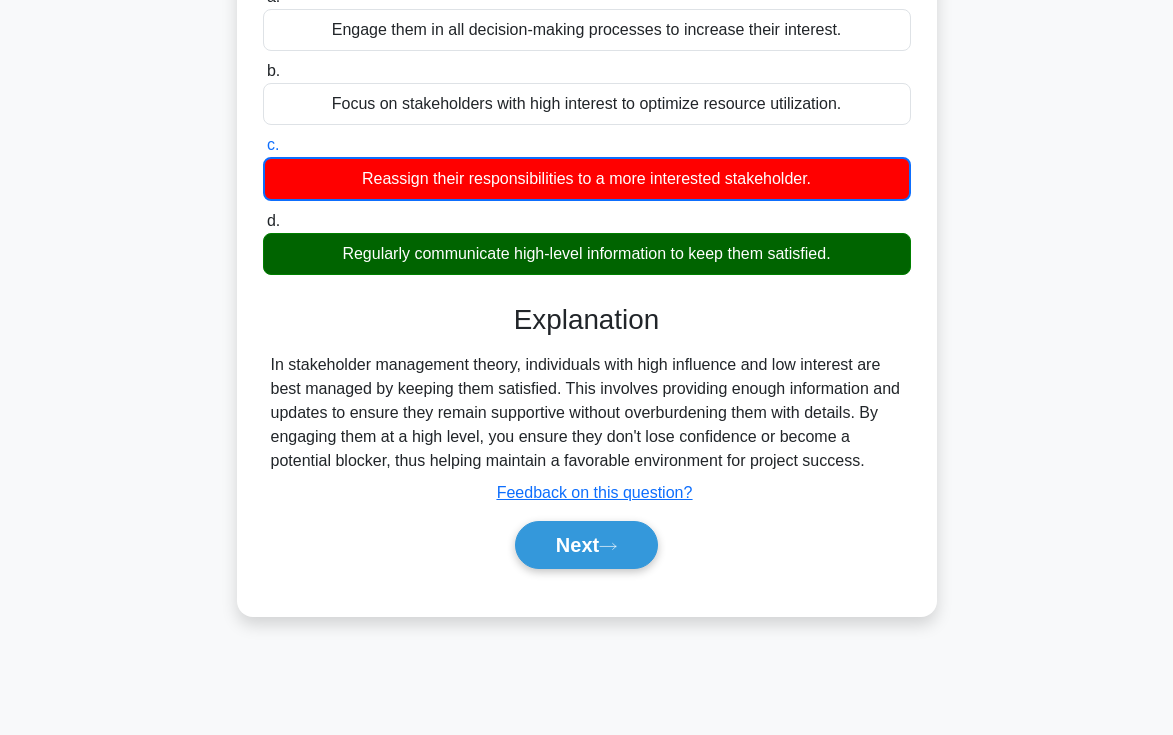 scroll, scrollTop: 299, scrollLeft: 0, axis: vertical 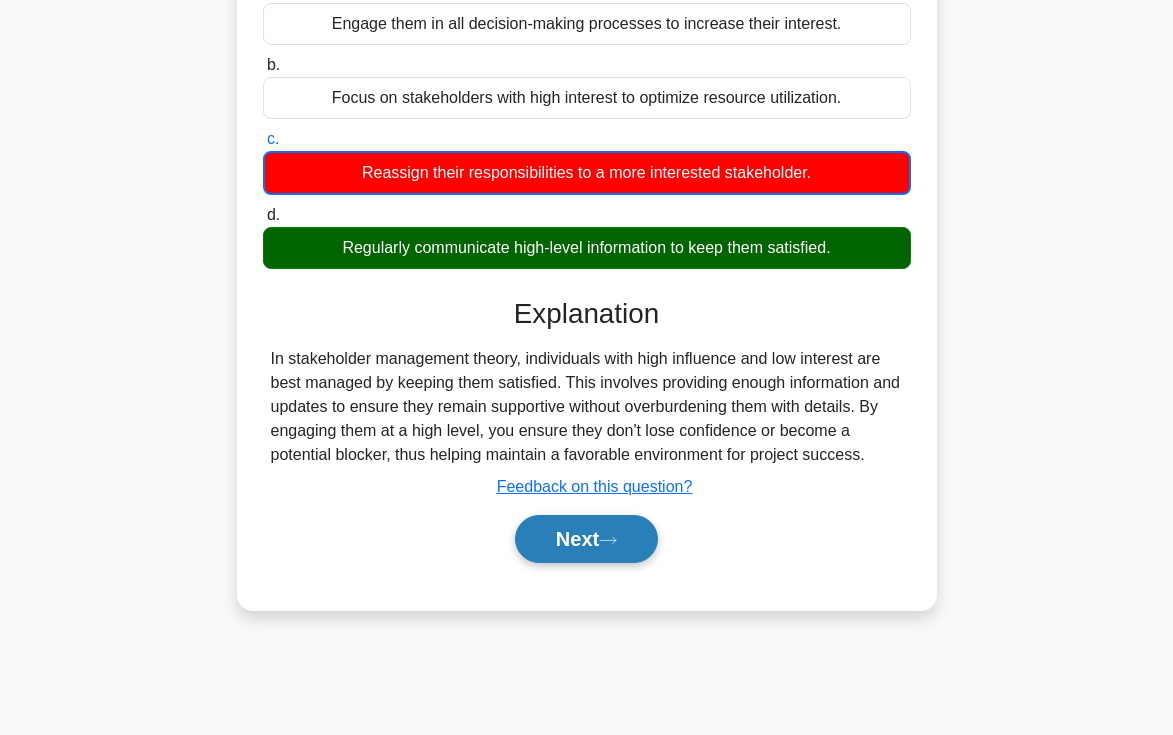 click on "Next" at bounding box center (586, 539) 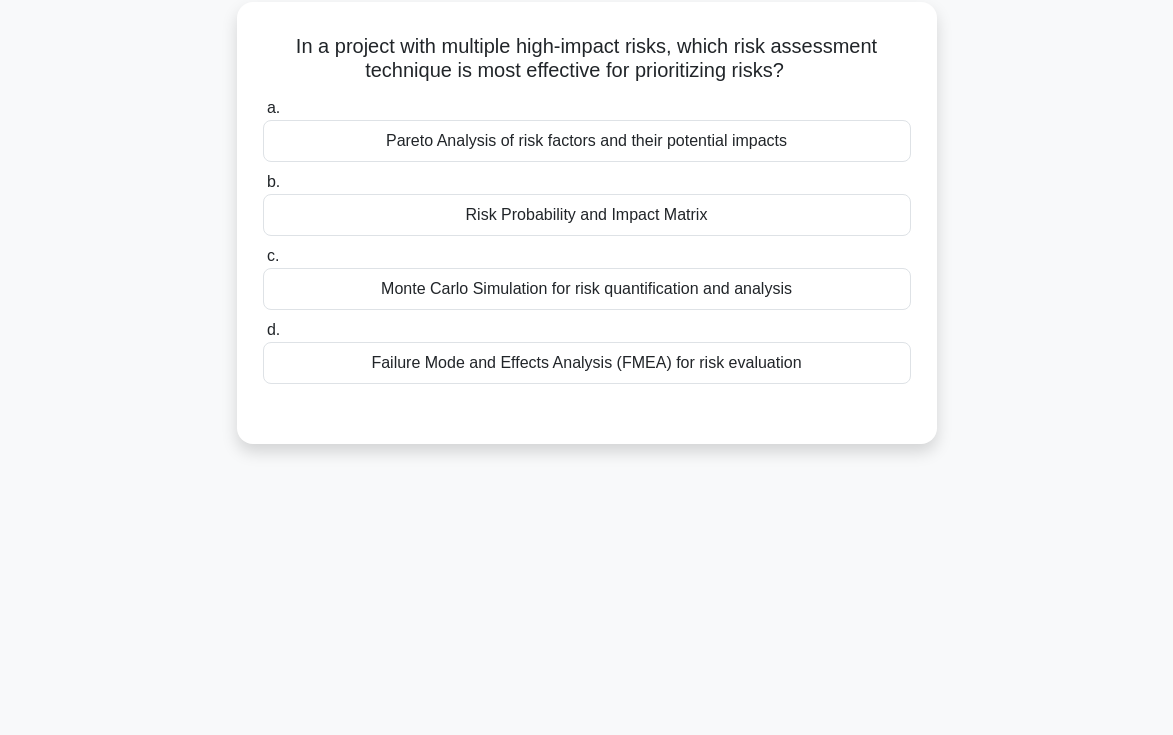 scroll, scrollTop: 0, scrollLeft: 0, axis: both 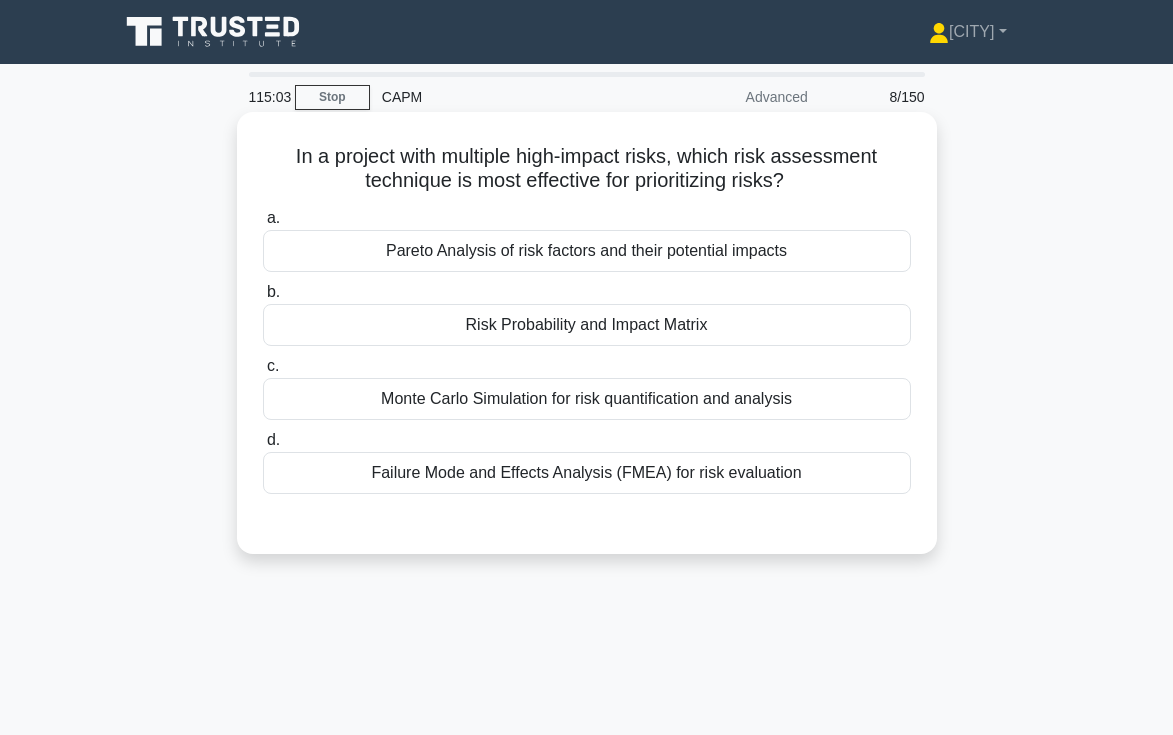 click on "Risk Probability and Impact Matrix" at bounding box center (587, 325) 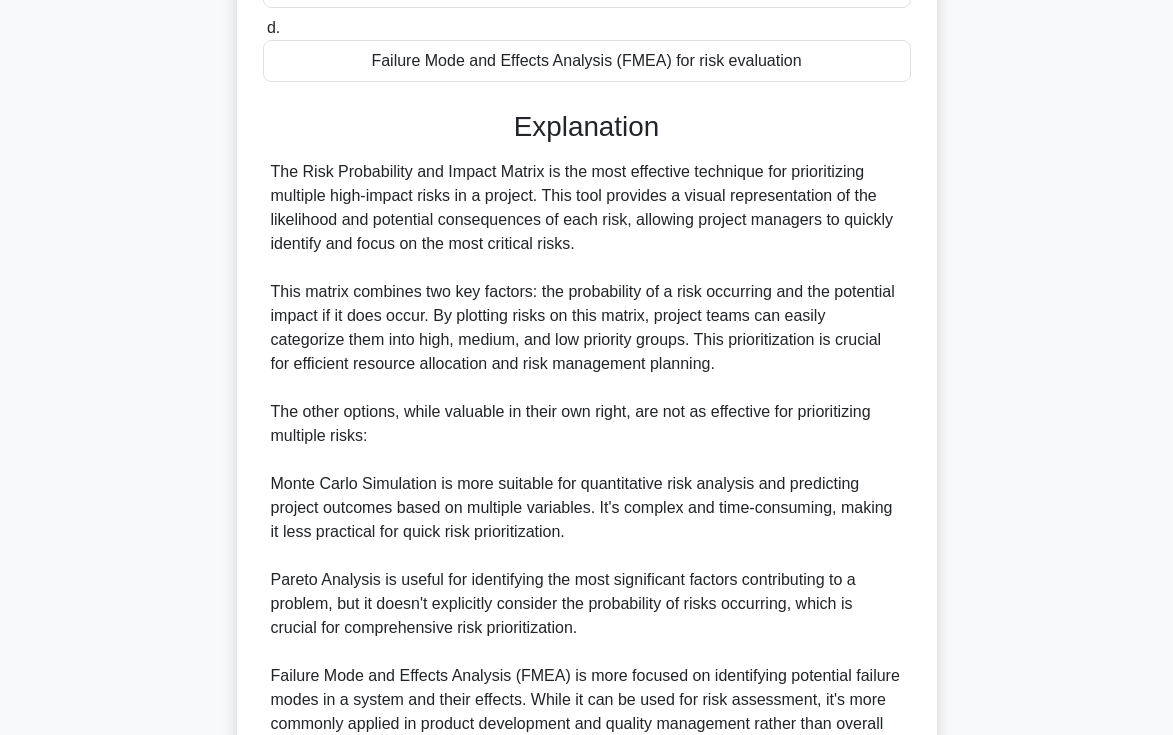 scroll, scrollTop: 618, scrollLeft: 0, axis: vertical 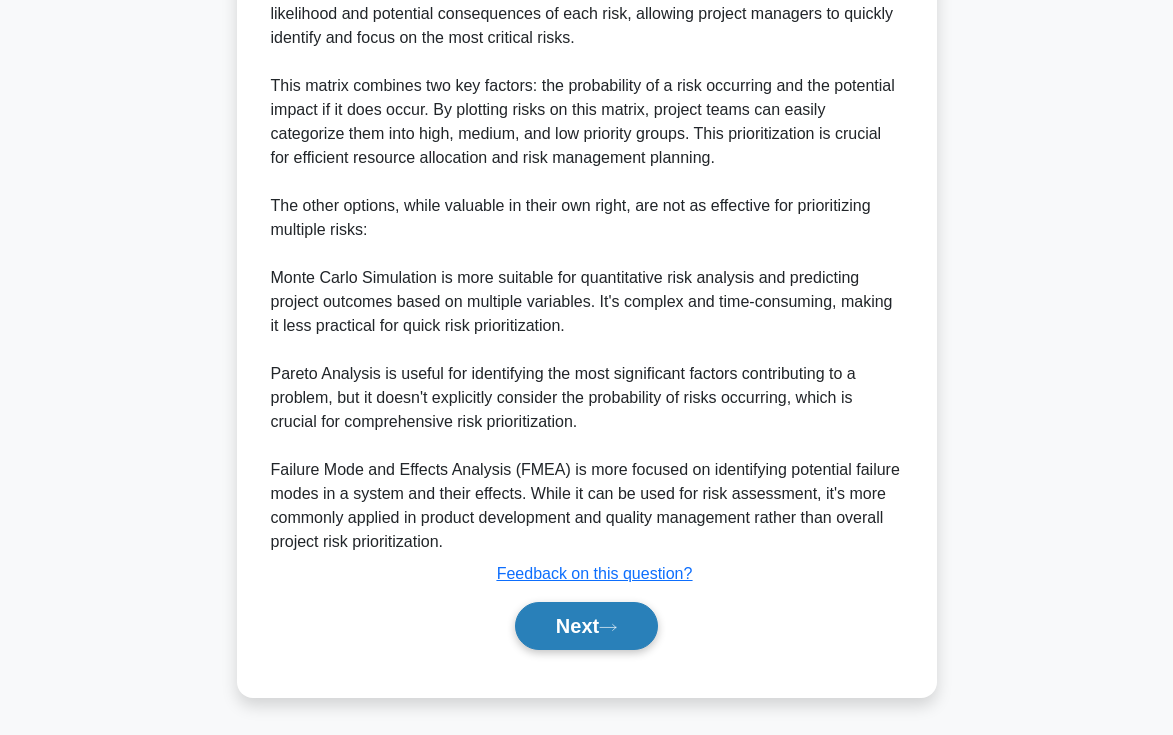 click on "Next" at bounding box center [586, 626] 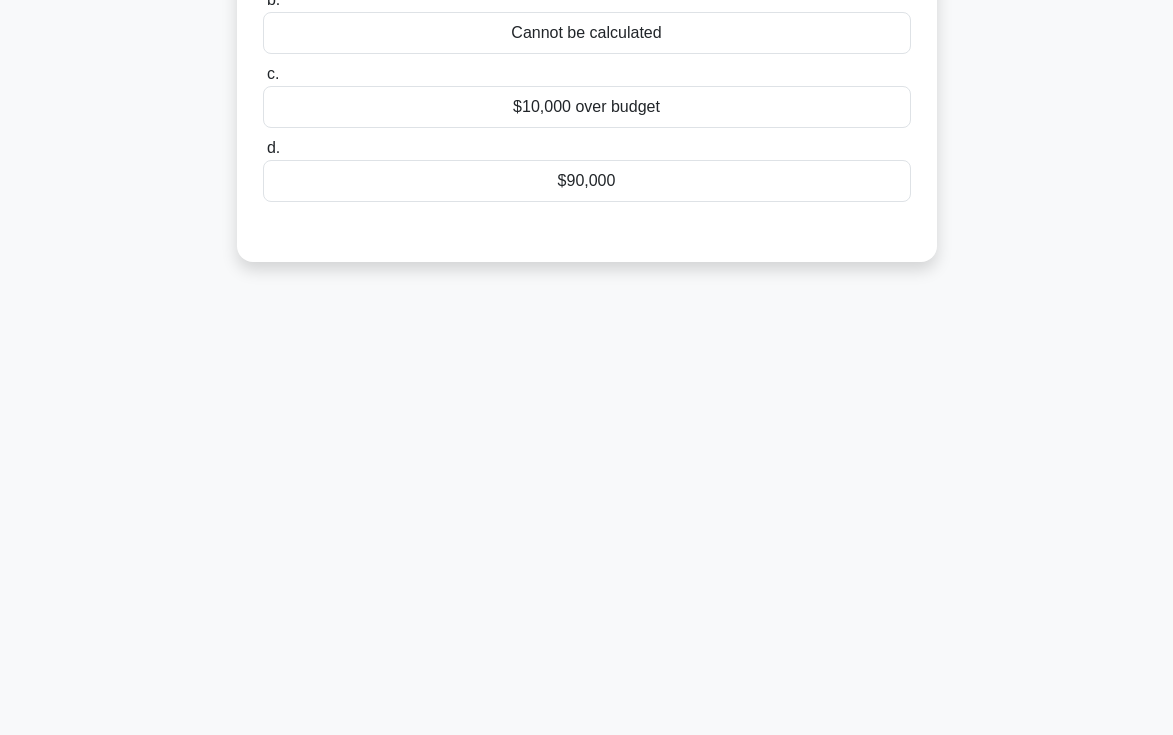 scroll, scrollTop: 0, scrollLeft: 0, axis: both 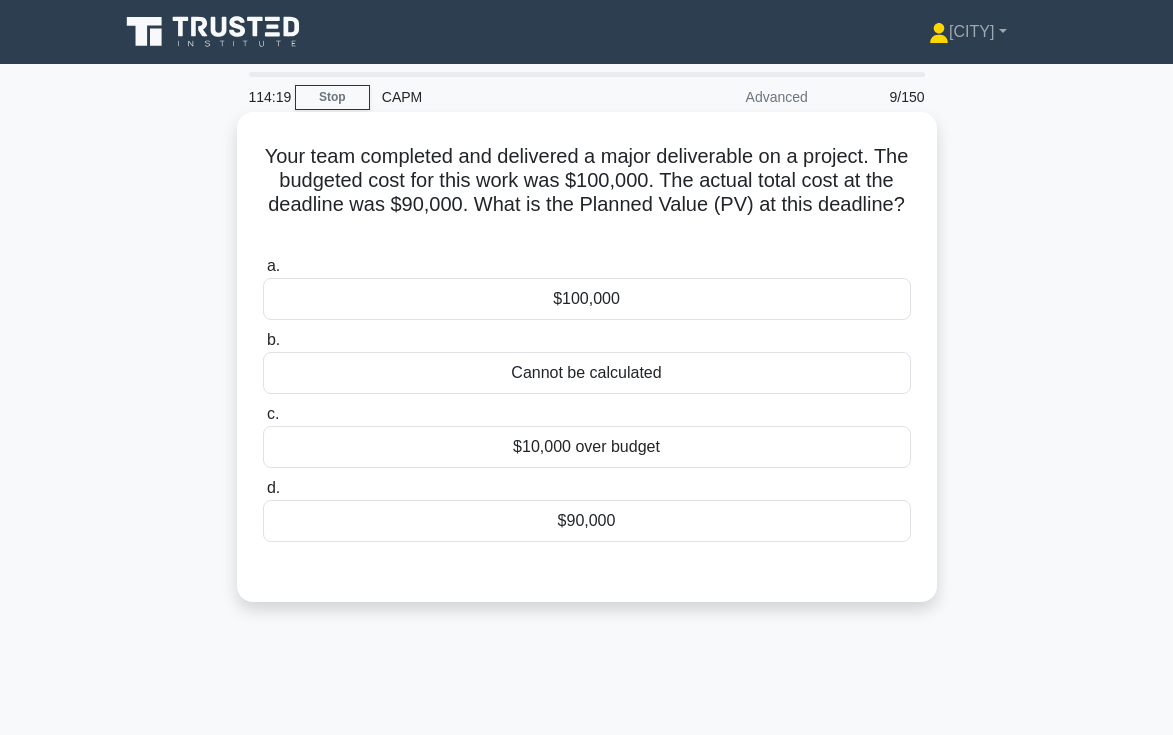 click on "Cannot be calculated" at bounding box center [587, 373] 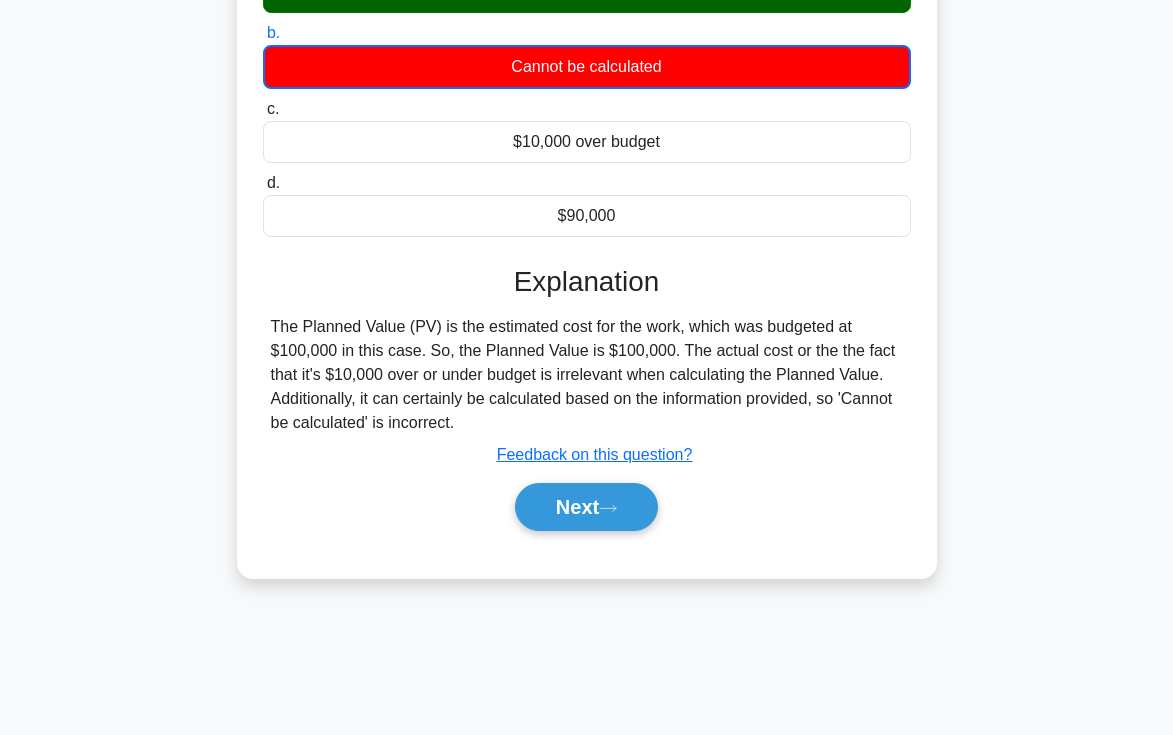 scroll, scrollTop: 345, scrollLeft: 0, axis: vertical 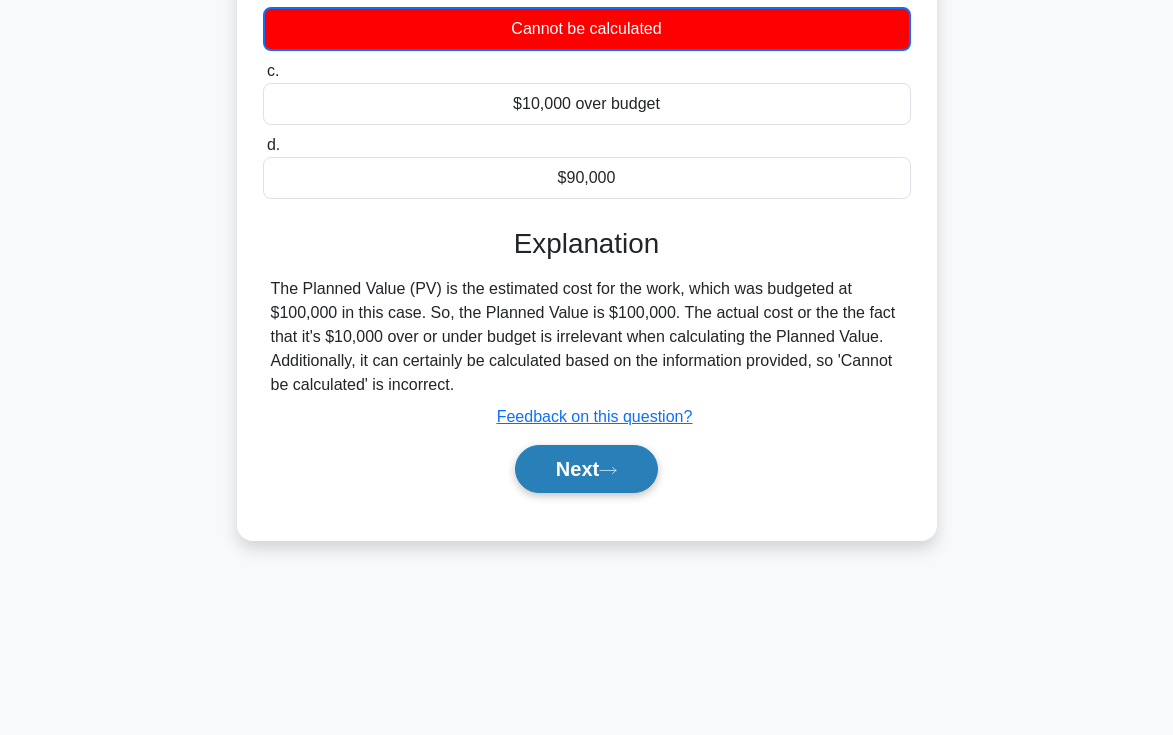click on "Next" at bounding box center (586, 469) 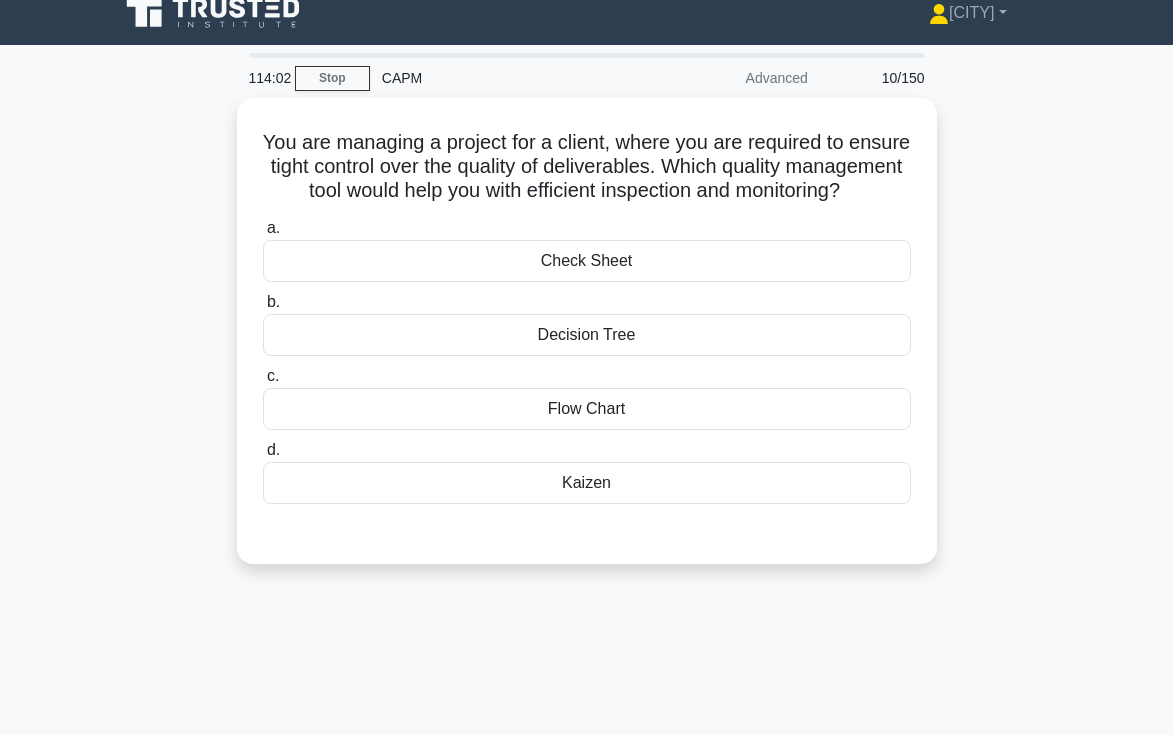 scroll, scrollTop: 0, scrollLeft: 0, axis: both 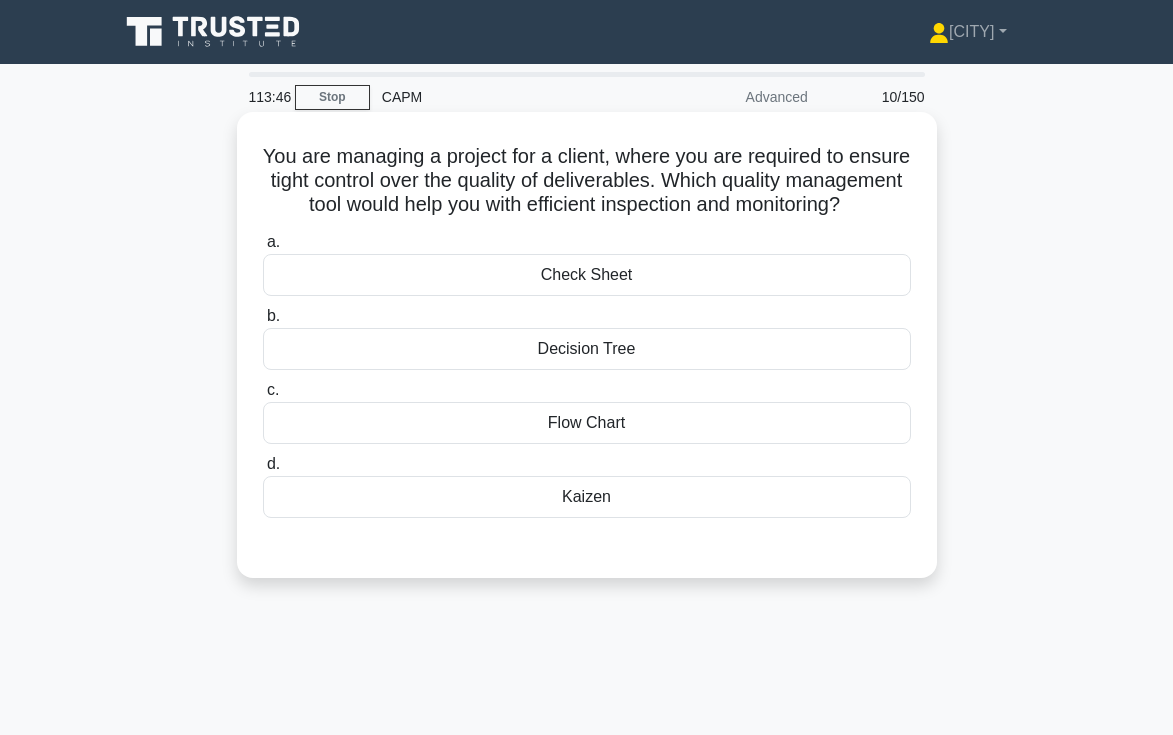 click on "Flow Chart" at bounding box center [587, 423] 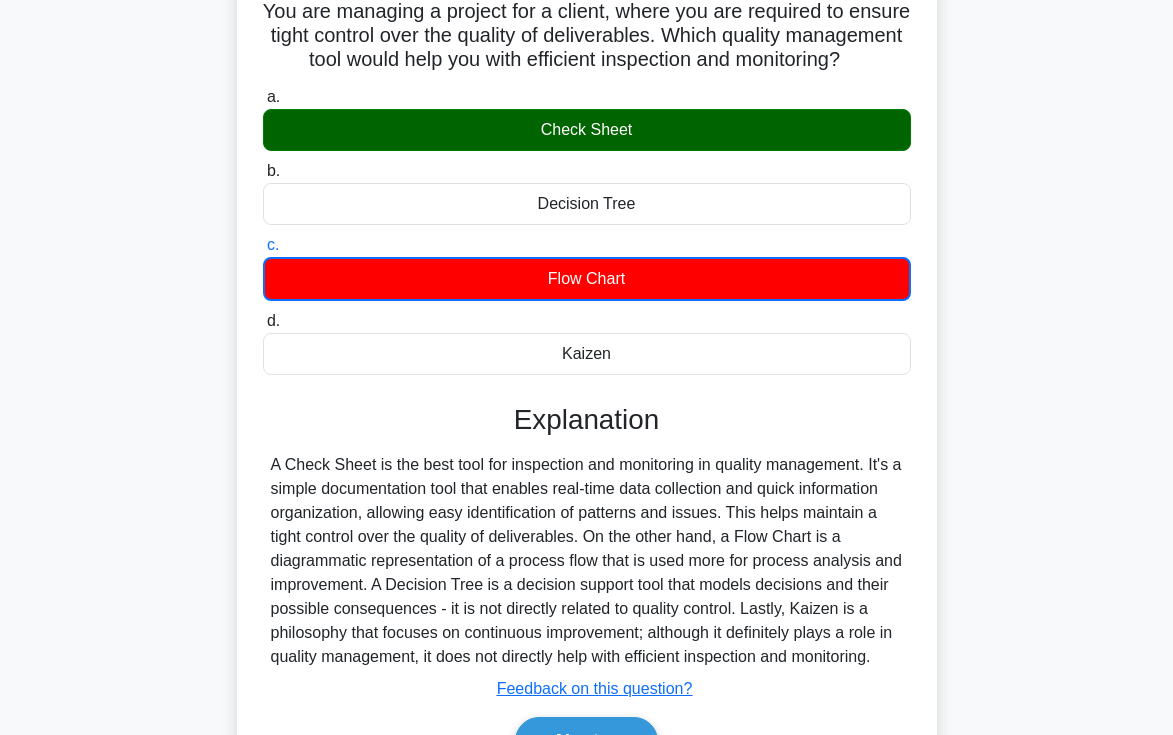scroll, scrollTop: 189, scrollLeft: 0, axis: vertical 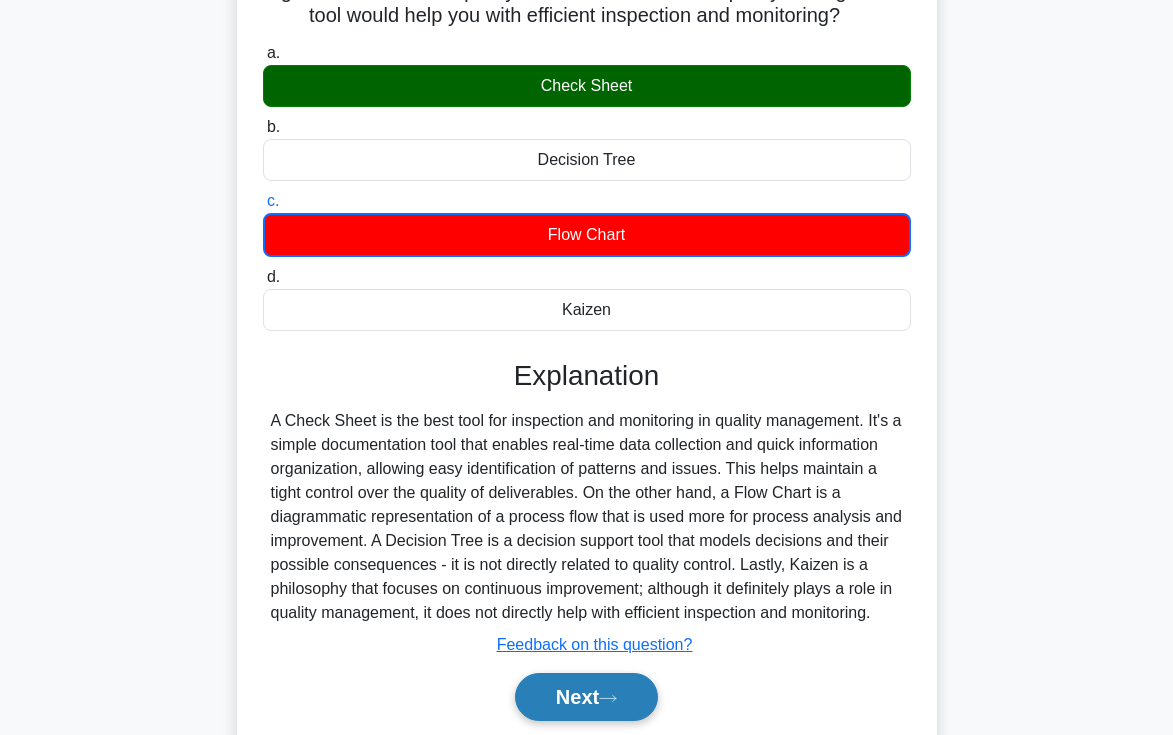 click on "Next" at bounding box center (586, 697) 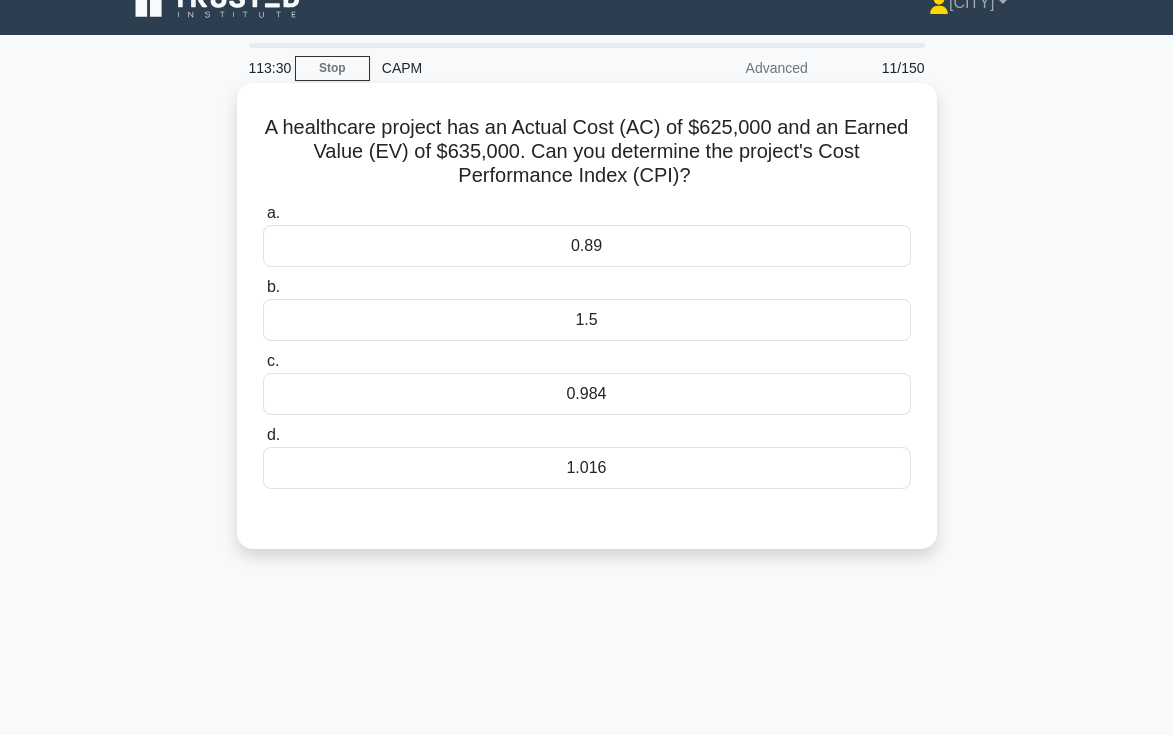 scroll, scrollTop: 27, scrollLeft: 0, axis: vertical 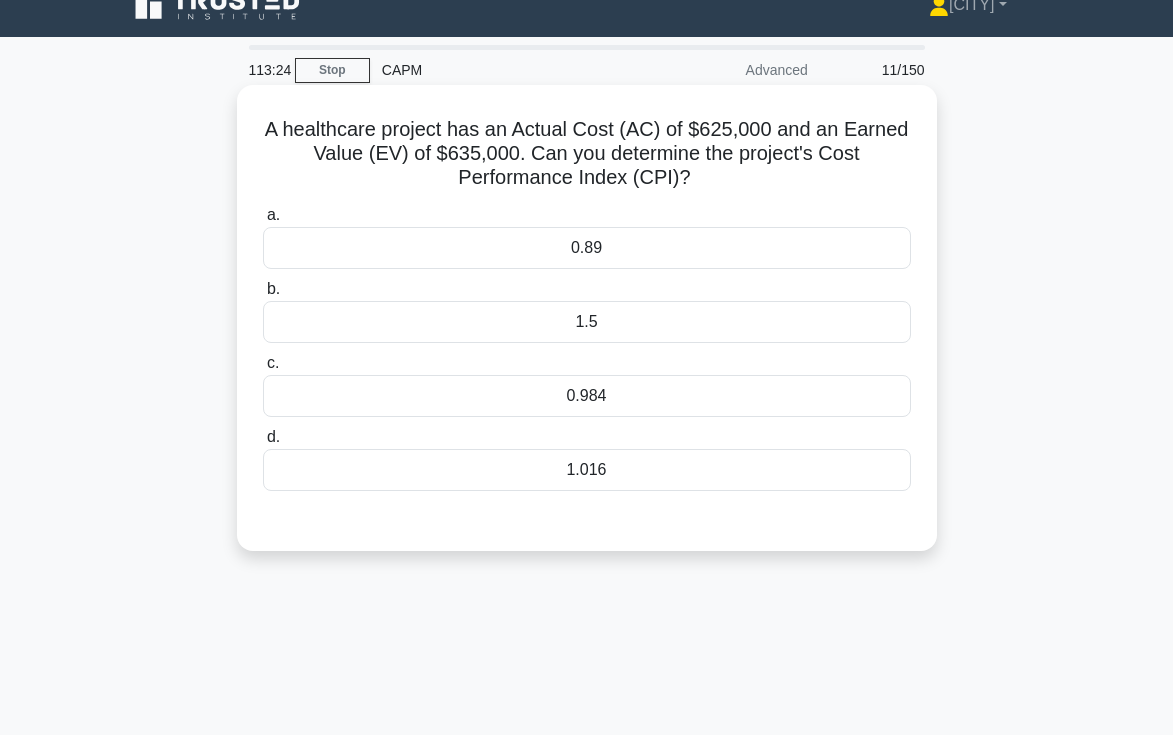 click on "1.016" at bounding box center (587, 470) 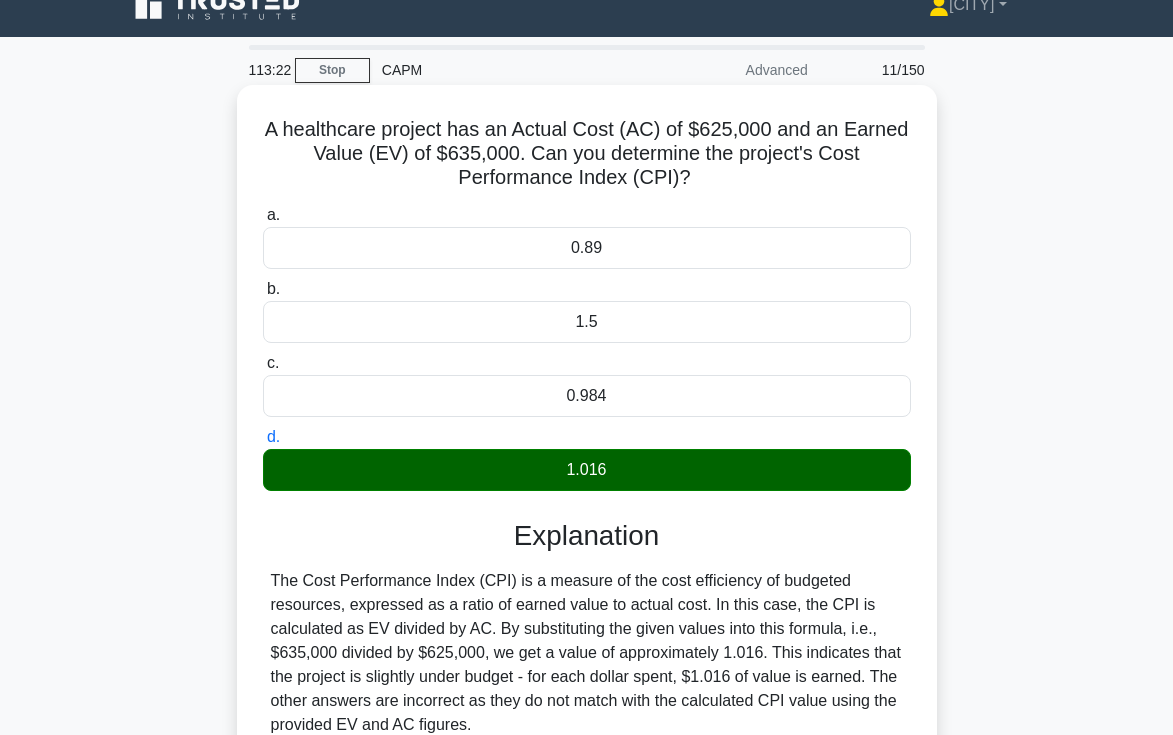 scroll, scrollTop: 345, scrollLeft: 0, axis: vertical 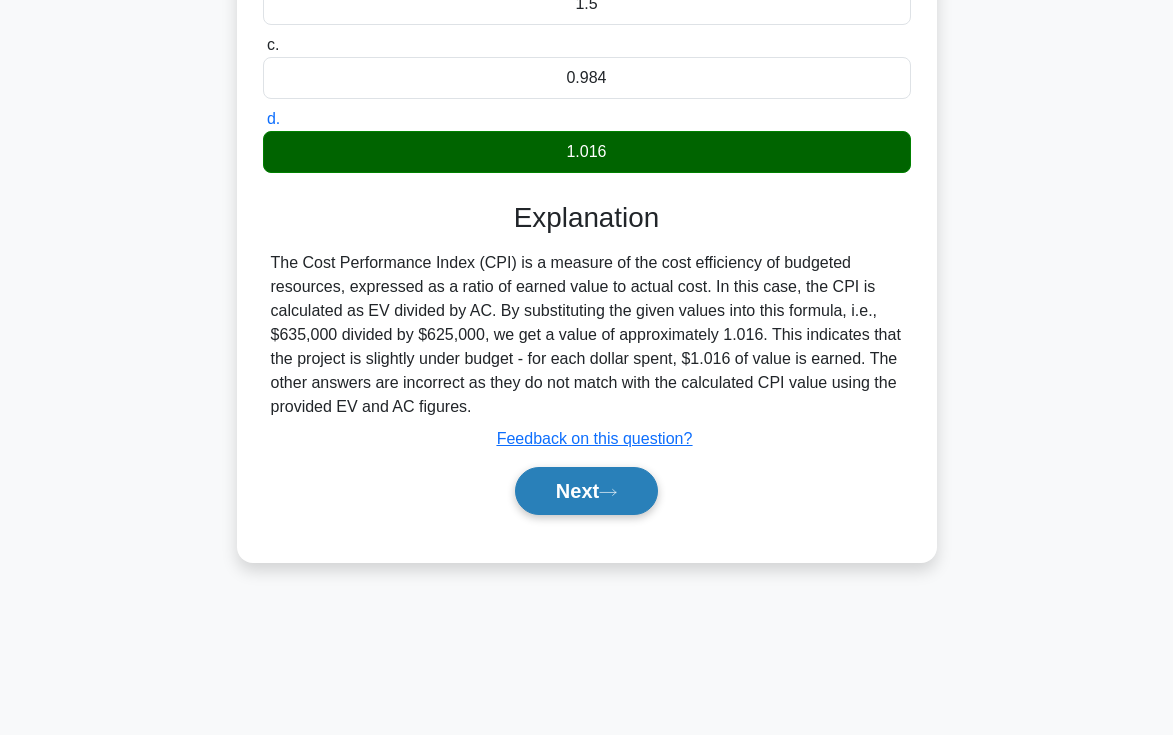 click on "Next" at bounding box center [586, 491] 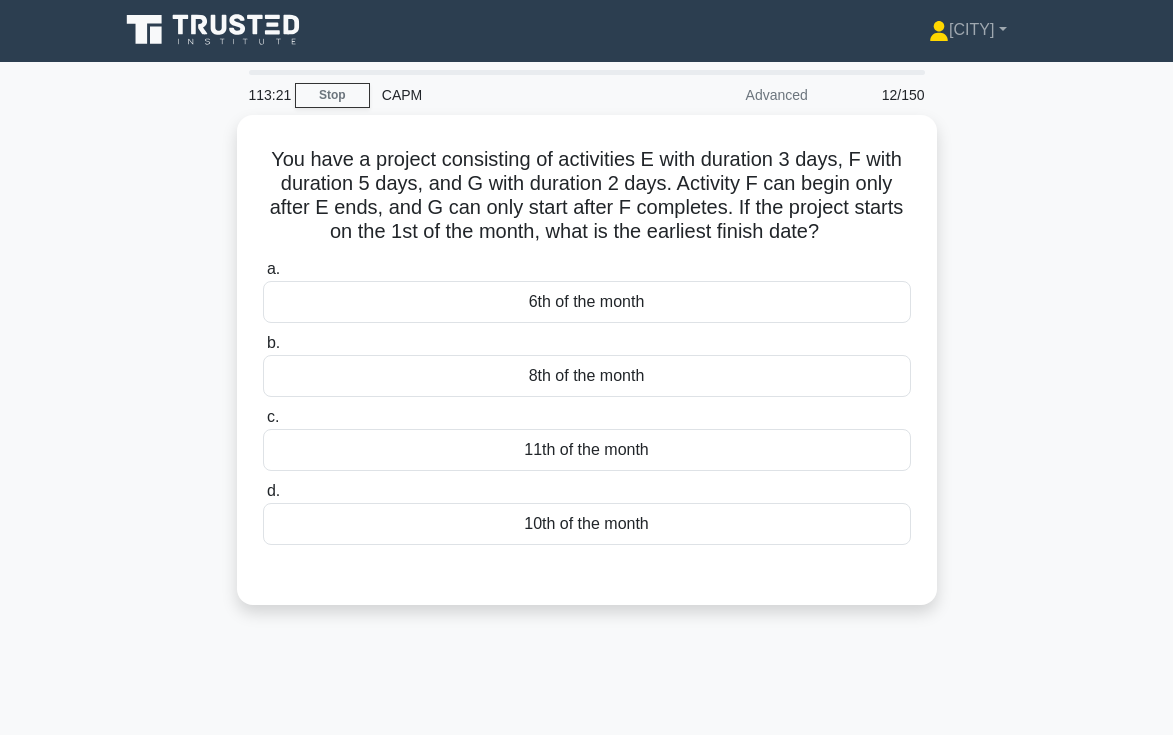 scroll, scrollTop: 0, scrollLeft: 0, axis: both 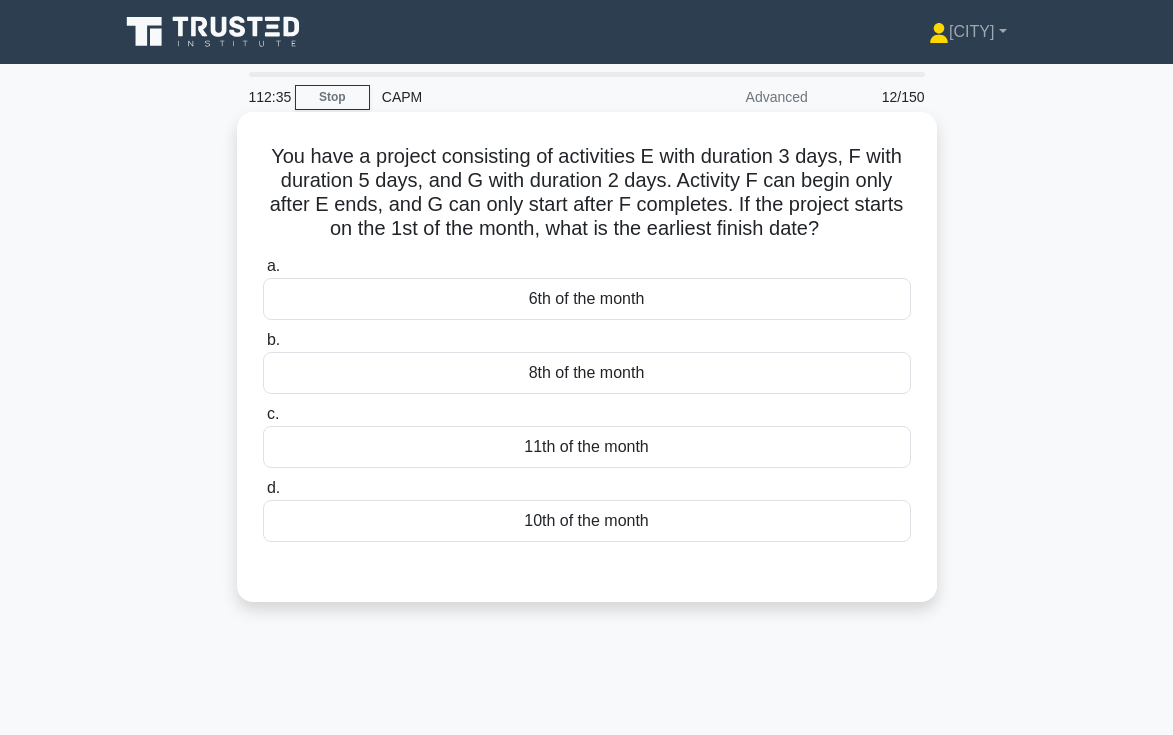 click on "10th of the month" at bounding box center [587, 521] 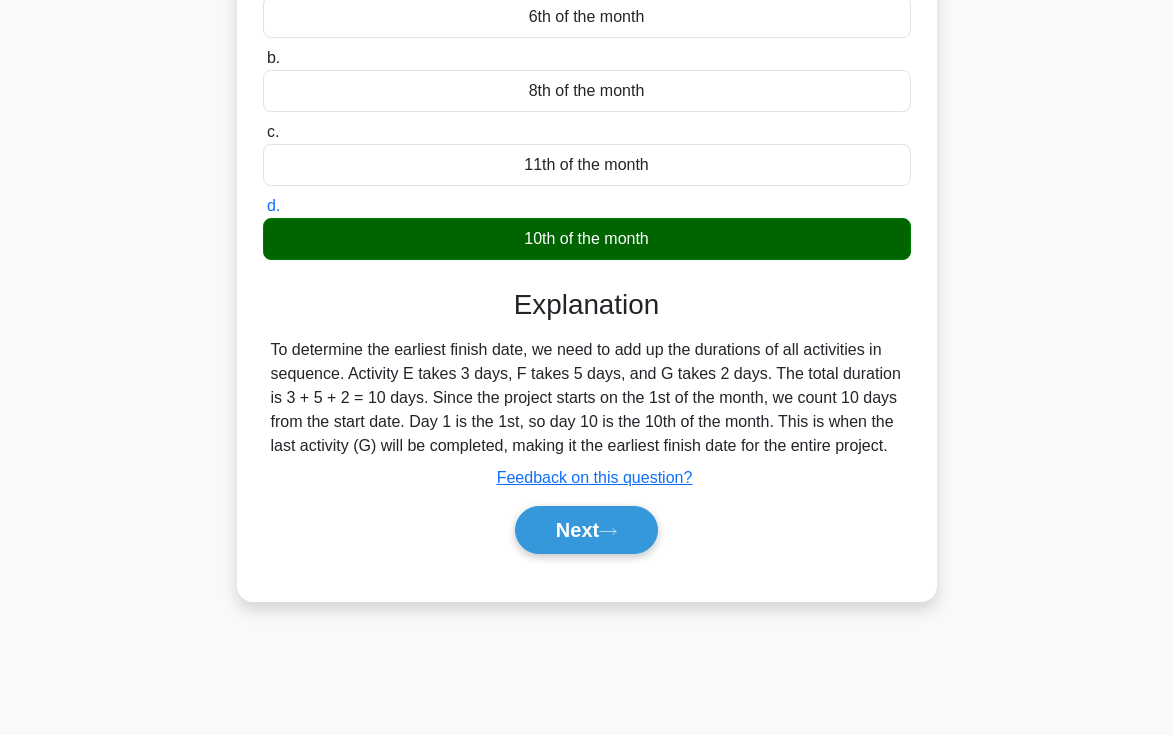 scroll, scrollTop: 344, scrollLeft: 0, axis: vertical 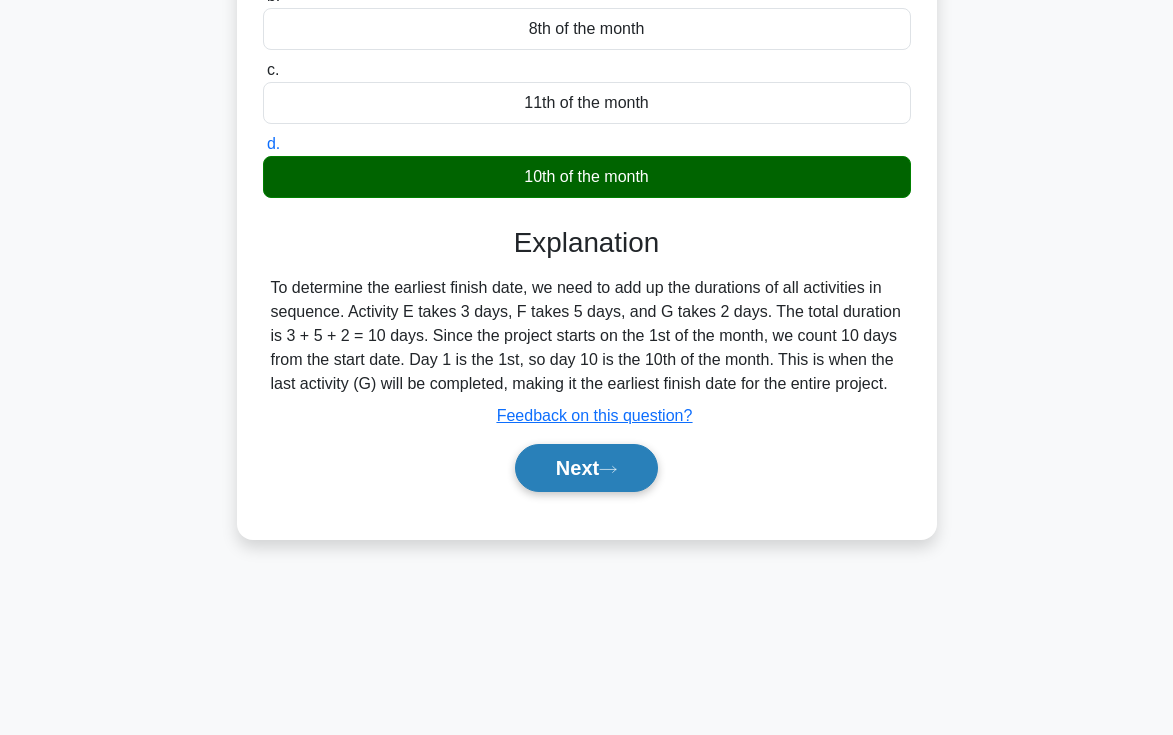 click on "Next" at bounding box center (586, 468) 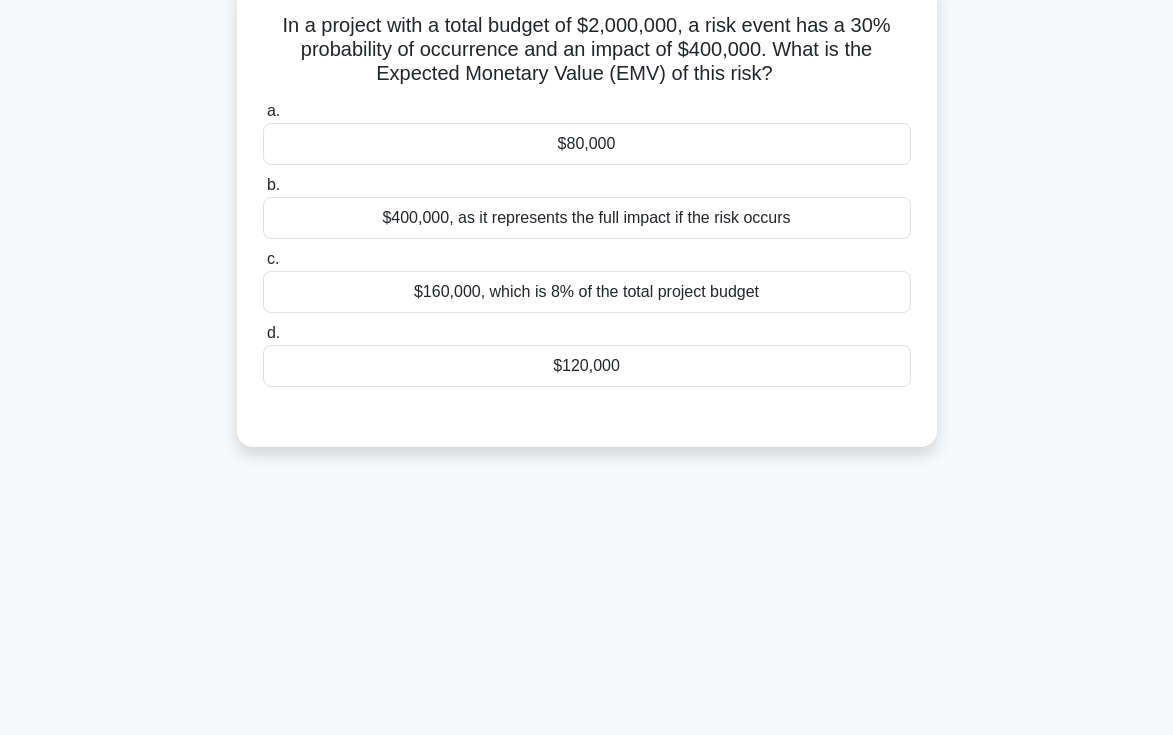 scroll, scrollTop: 0, scrollLeft: 0, axis: both 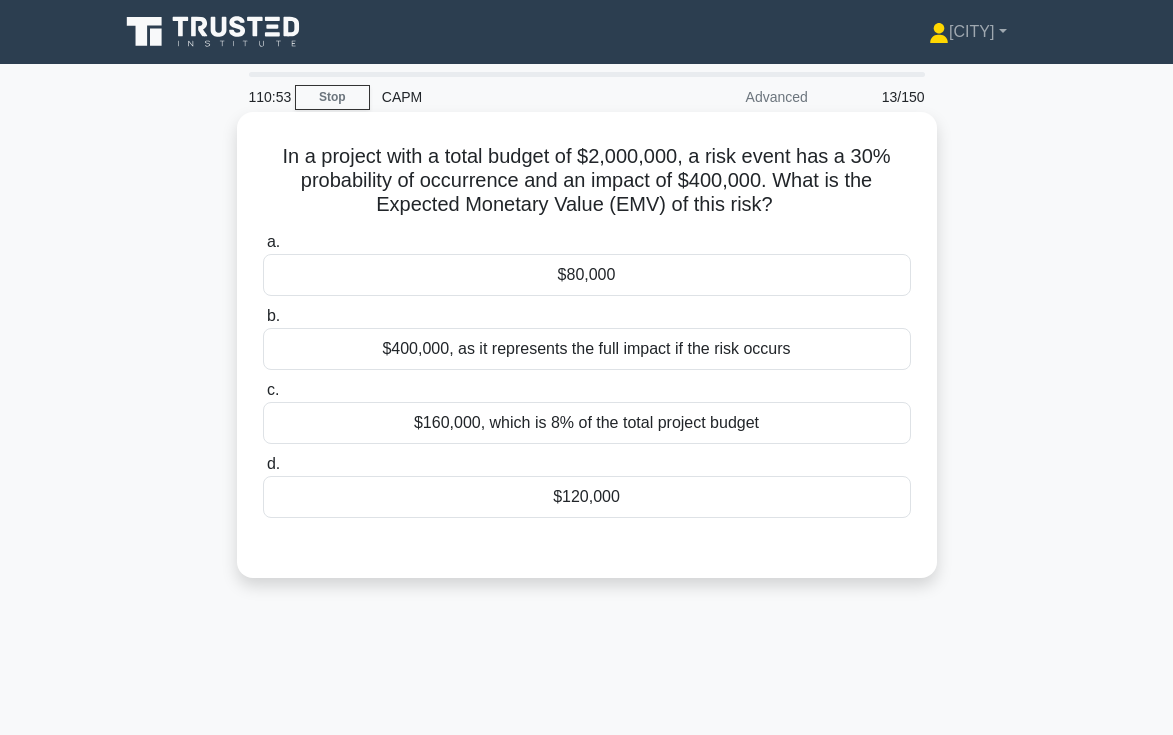 click on "$120,000" at bounding box center (587, 497) 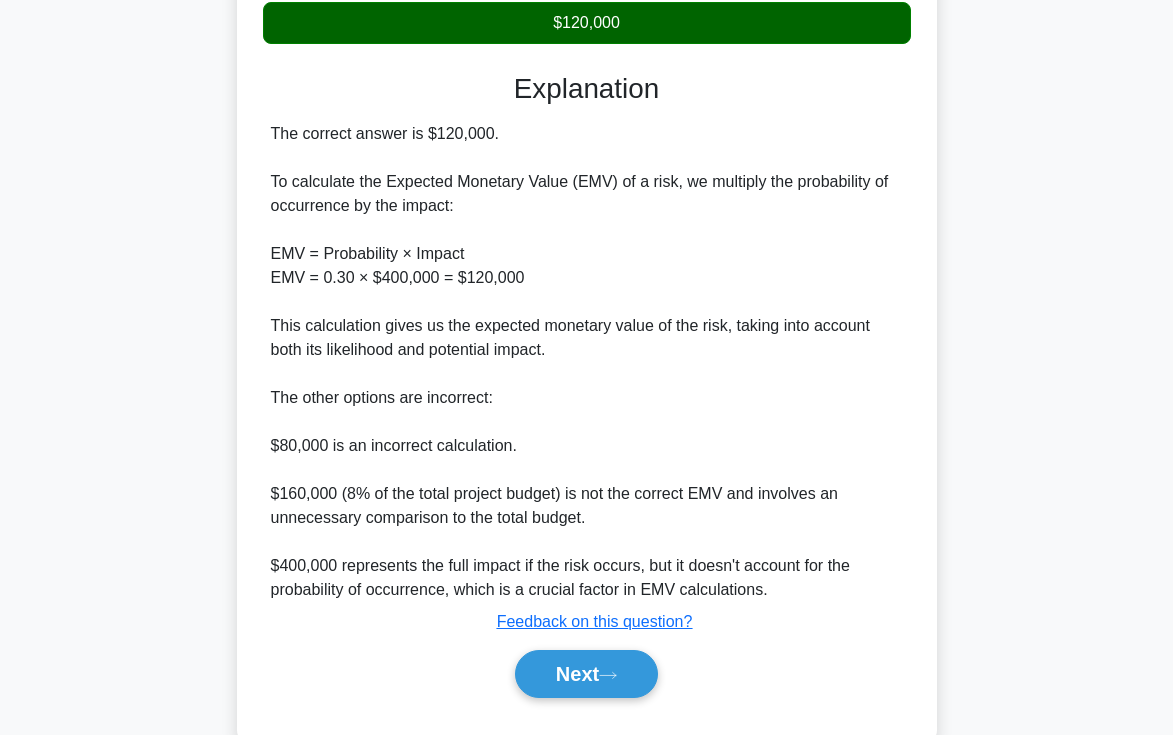 scroll, scrollTop: 522, scrollLeft: 0, axis: vertical 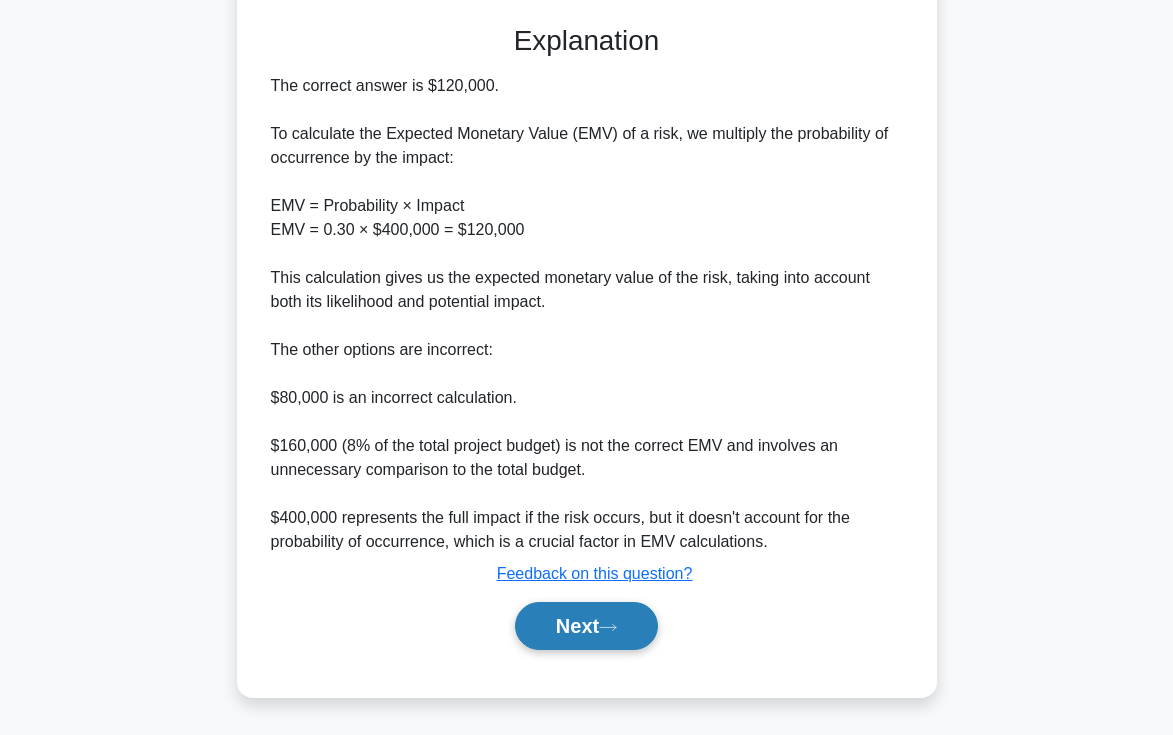 click on "Next" at bounding box center (586, 626) 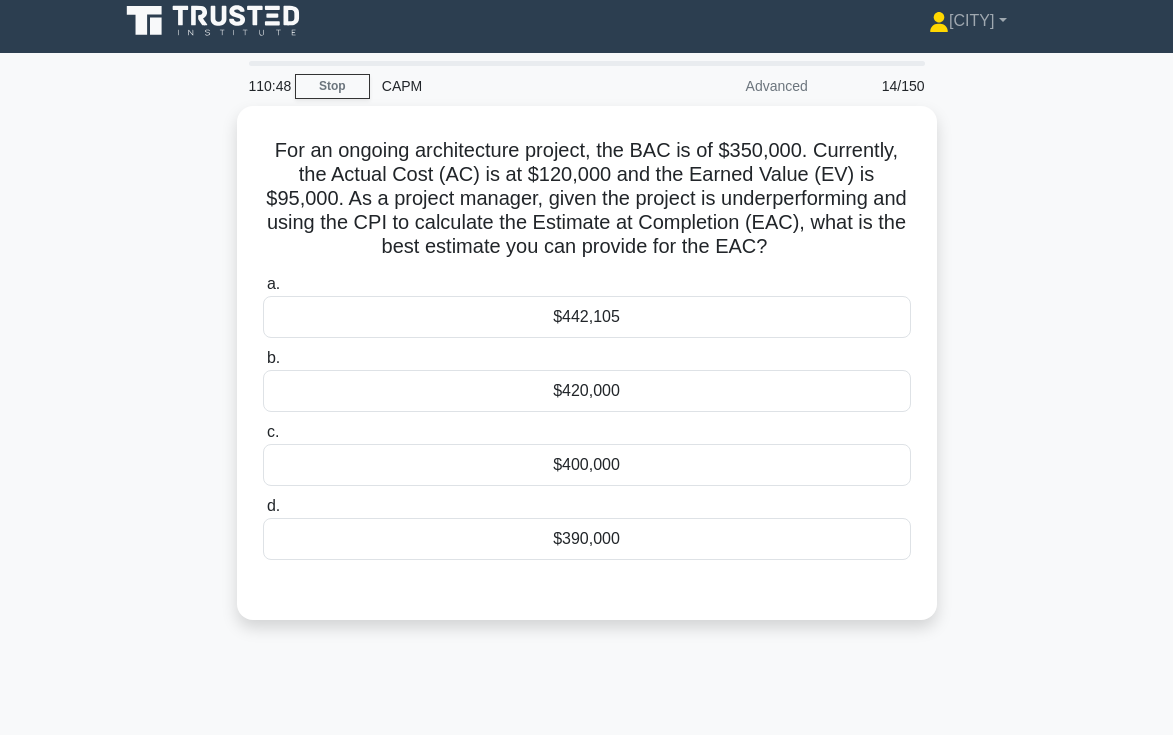 scroll, scrollTop: 10, scrollLeft: 0, axis: vertical 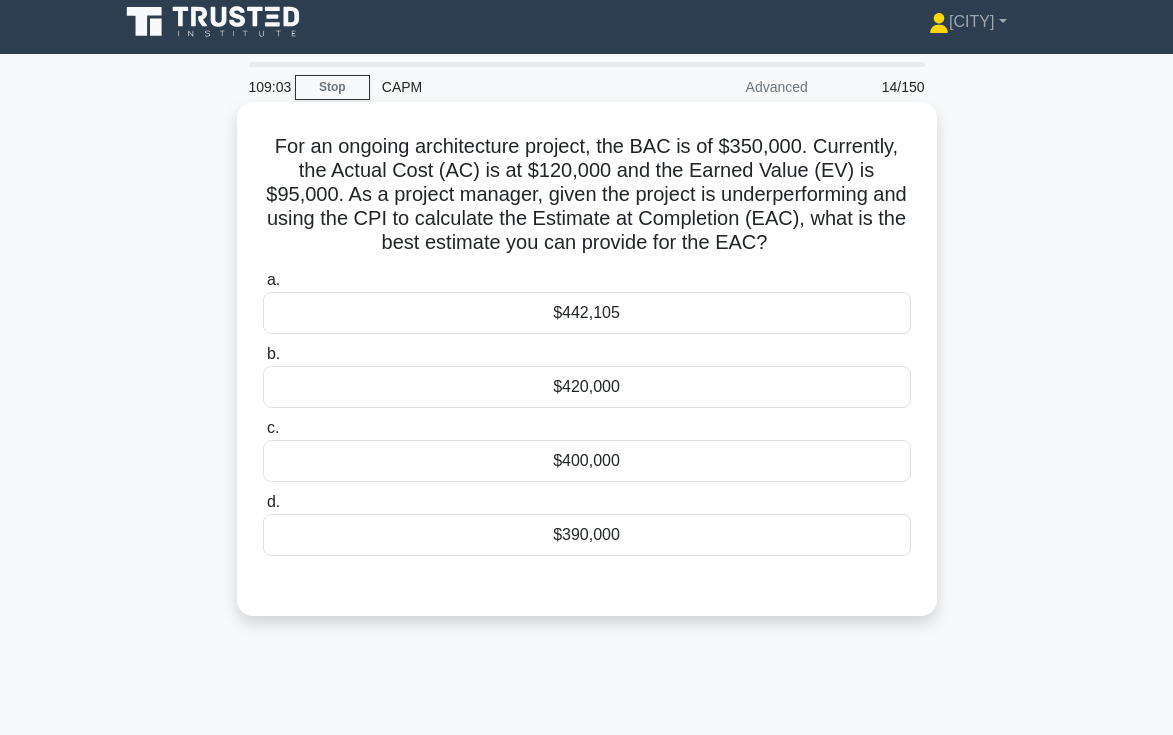 click on "$442,105" at bounding box center [587, 313] 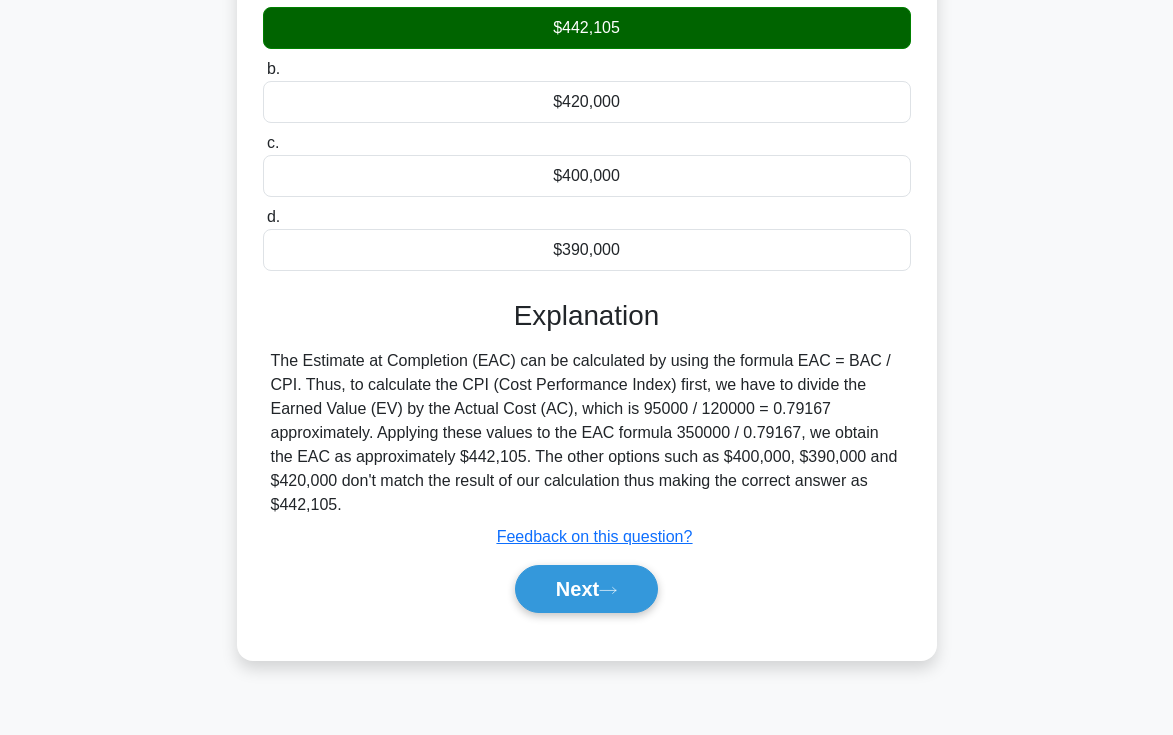 scroll, scrollTop: 345, scrollLeft: 0, axis: vertical 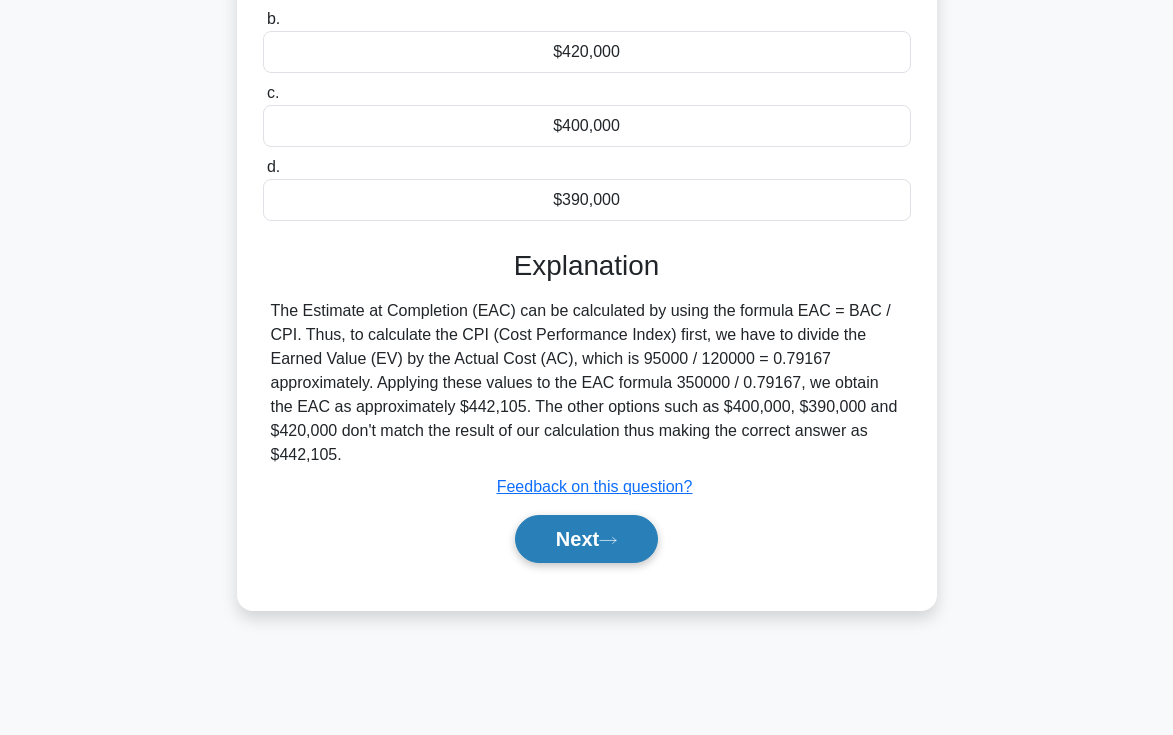 click on "Next" at bounding box center [586, 539] 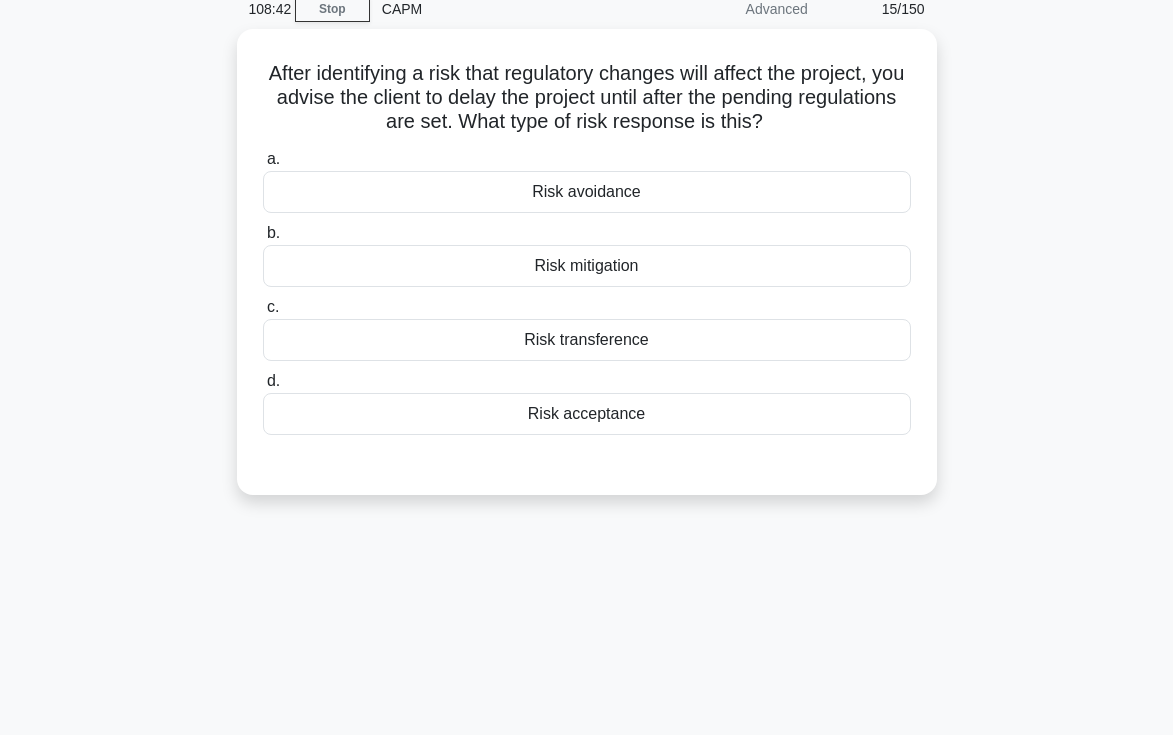 scroll, scrollTop: 82, scrollLeft: 0, axis: vertical 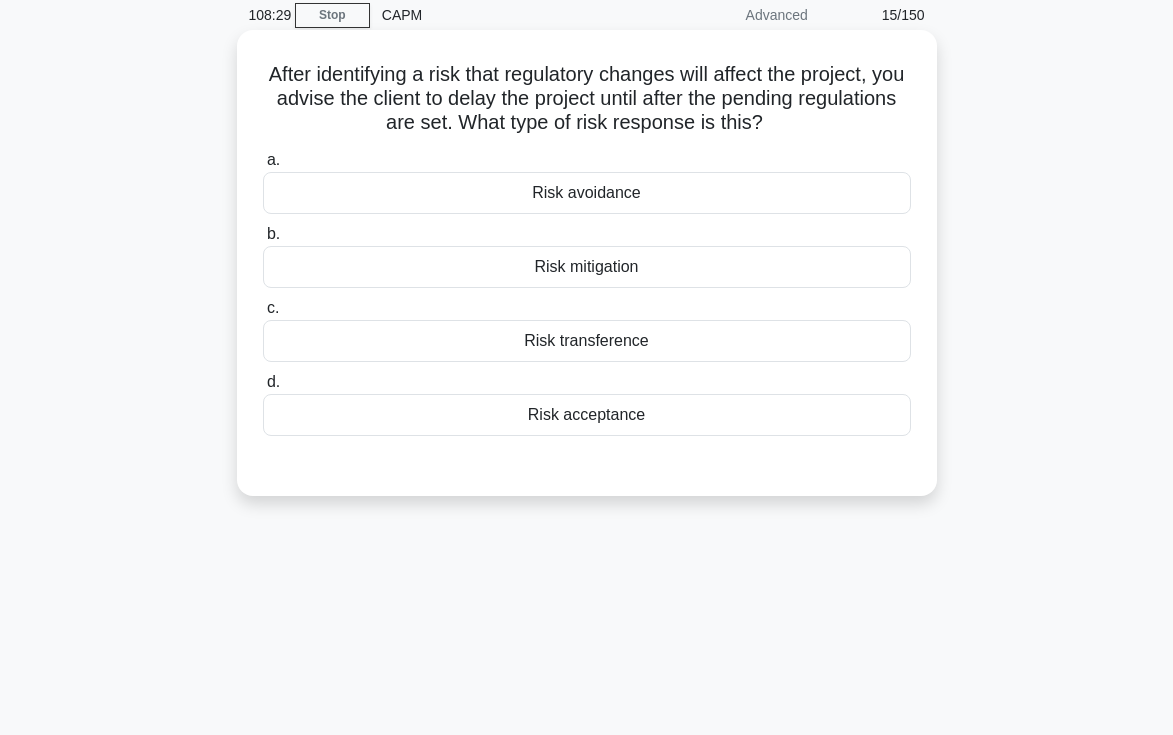 click on "Risk mitigation" at bounding box center (587, 267) 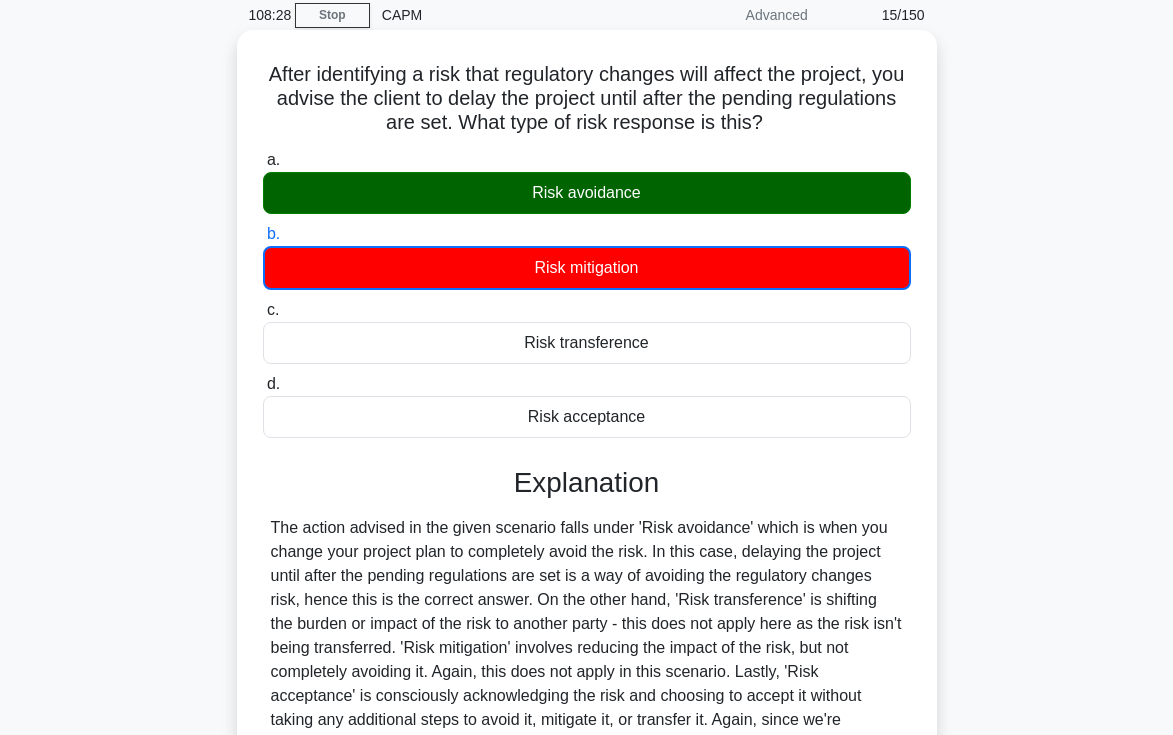 click on "b.
Risk mitigation" at bounding box center (587, 256) 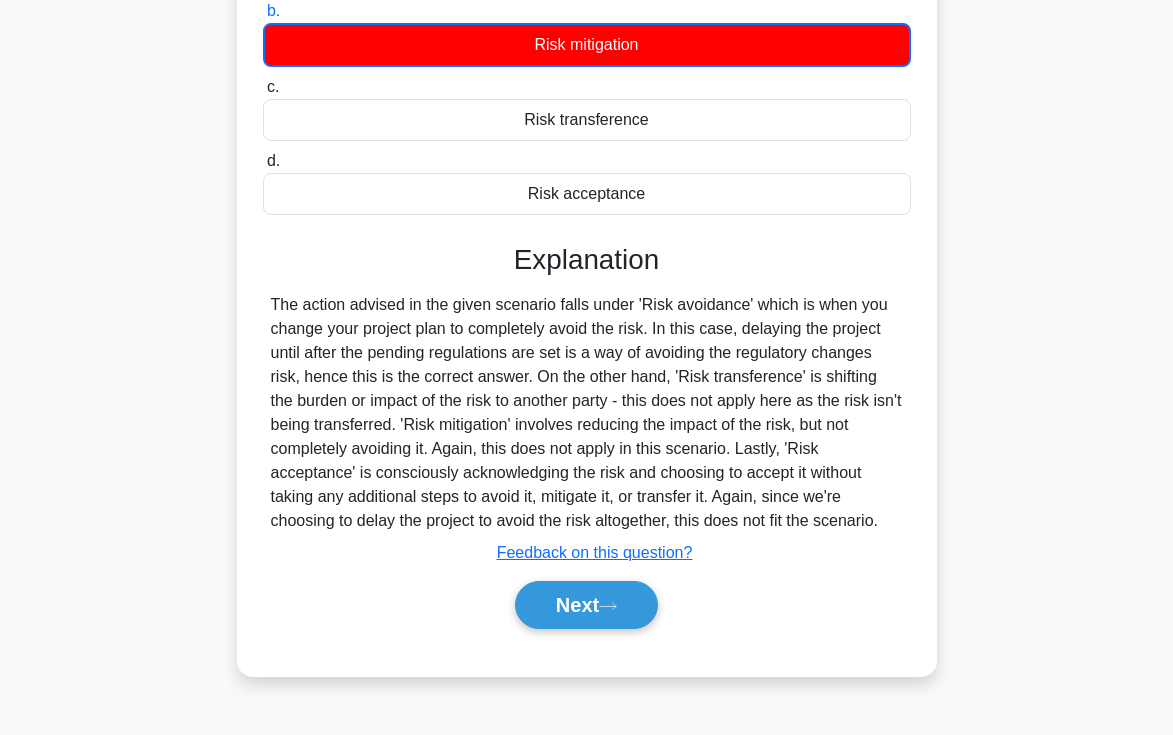 scroll, scrollTop: 345, scrollLeft: 0, axis: vertical 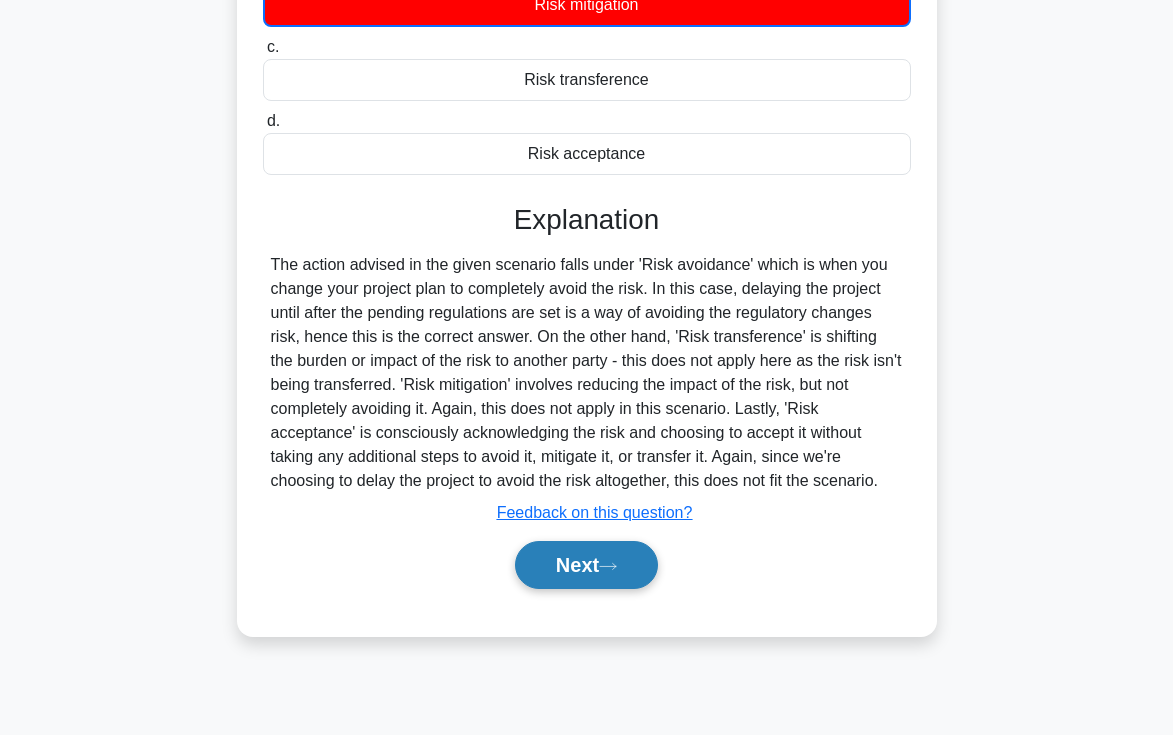 click on "Next" at bounding box center [586, 565] 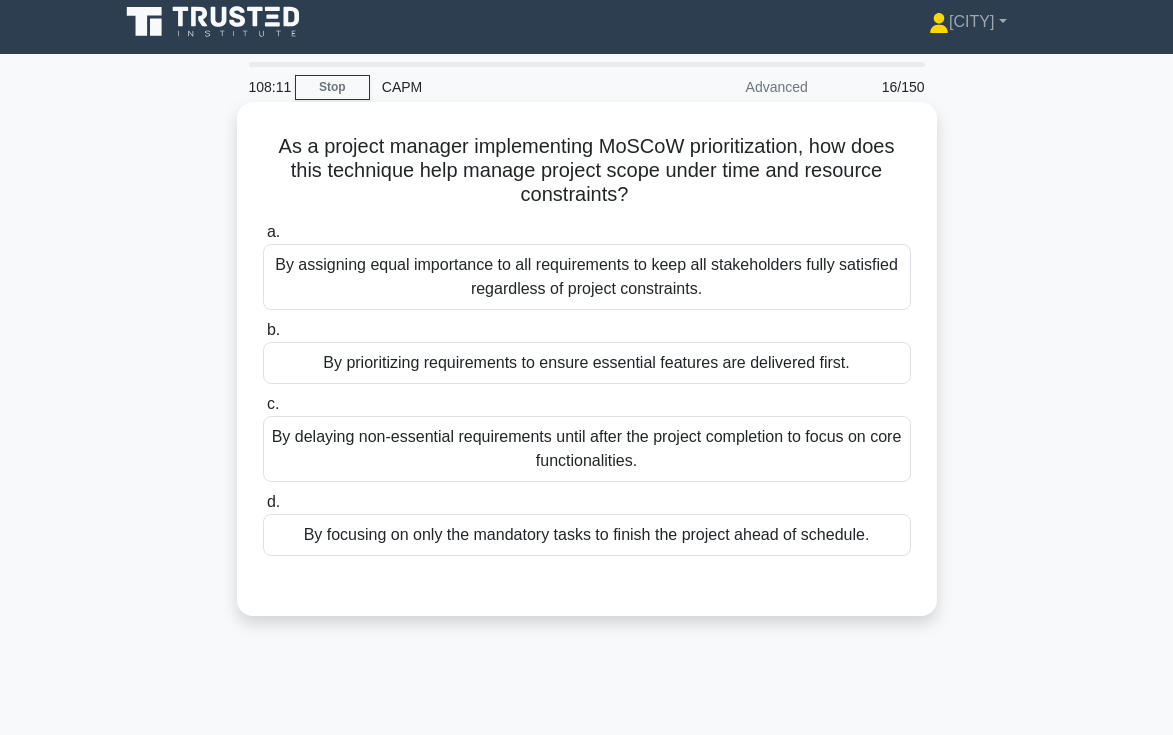 scroll, scrollTop: 0, scrollLeft: 0, axis: both 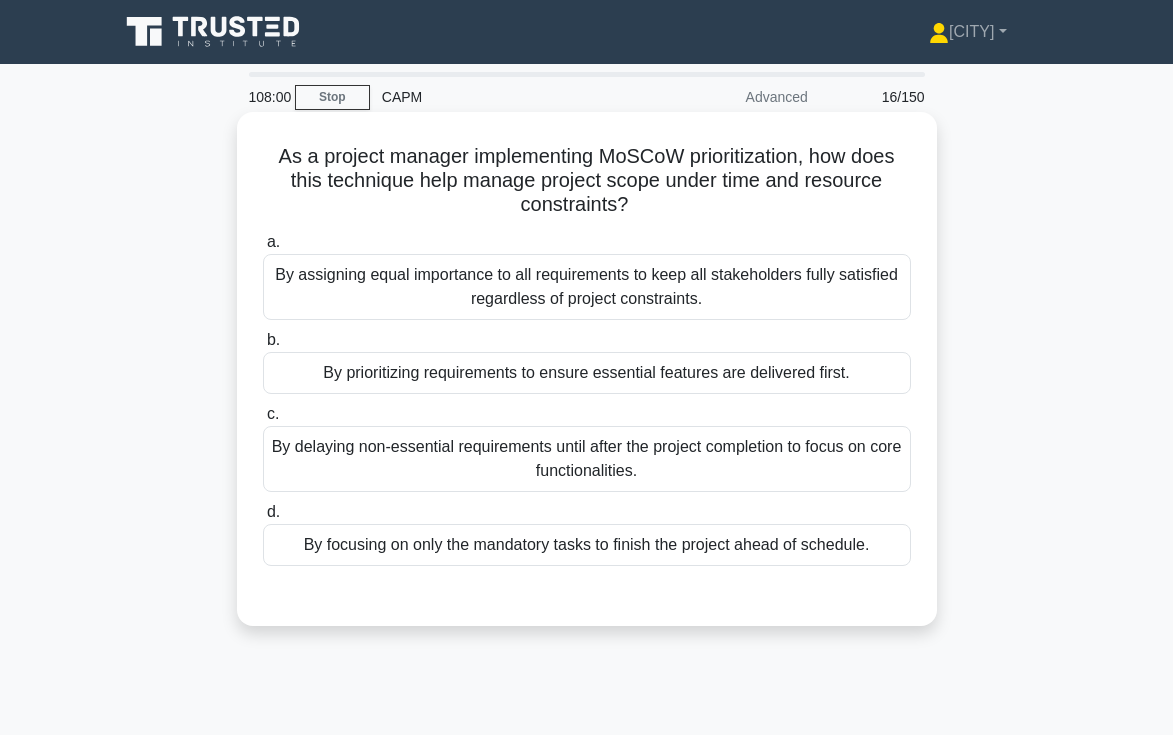 click on "By focusing on only the mandatory tasks to finish the project ahead of schedule." at bounding box center (587, 545) 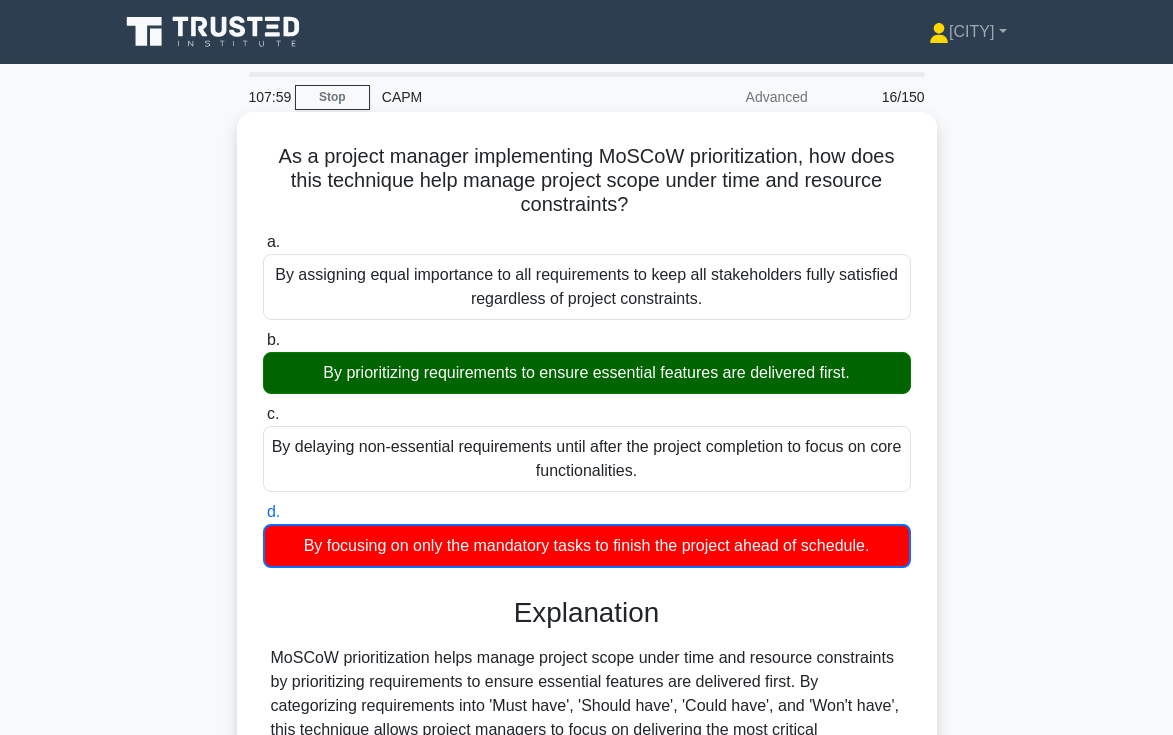 click on "c.
By delaying non-essential requirements until after the project completion to focus on core functionalities." at bounding box center (587, 447) 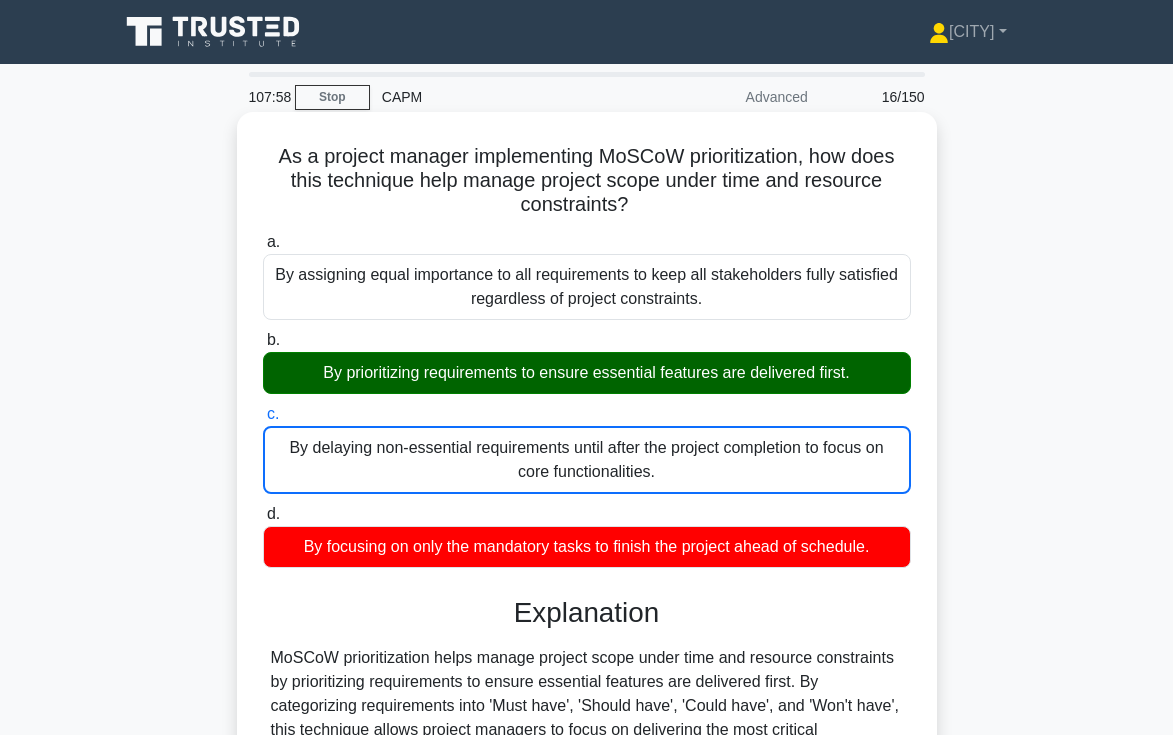 click on "c.
By delaying non-essential requirements until after the project completion to focus on core functionalities." at bounding box center (587, 448) 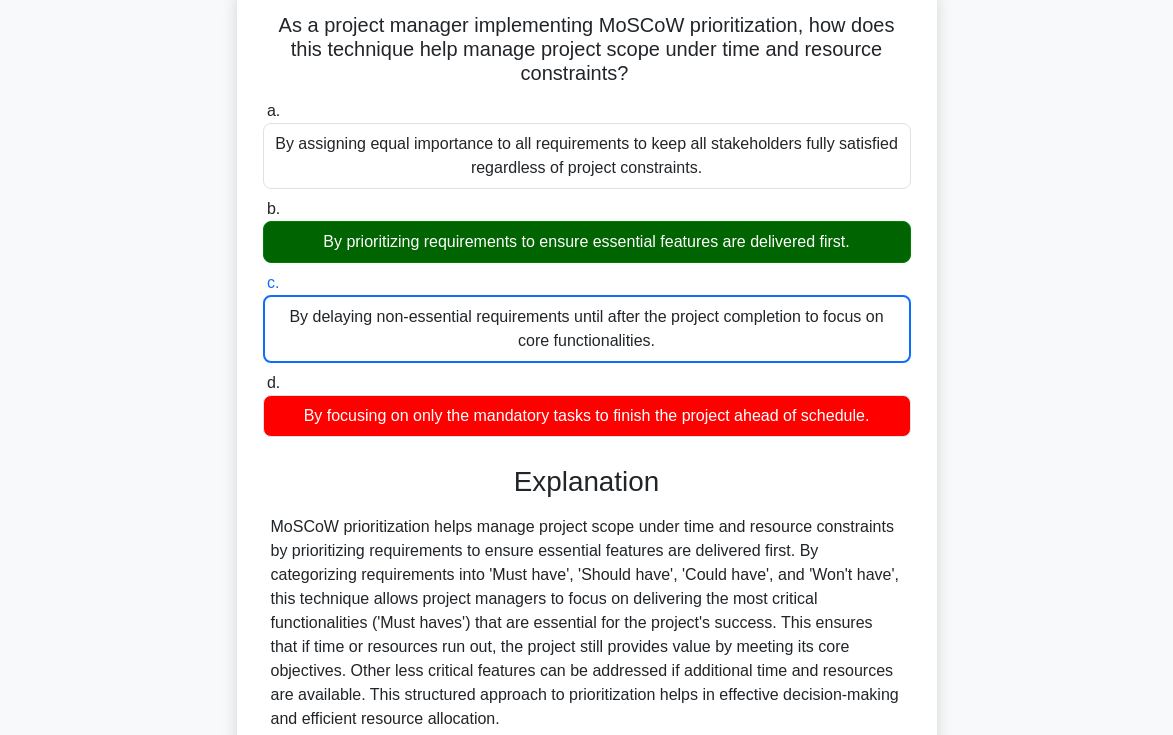 scroll, scrollTop: 345, scrollLeft: 0, axis: vertical 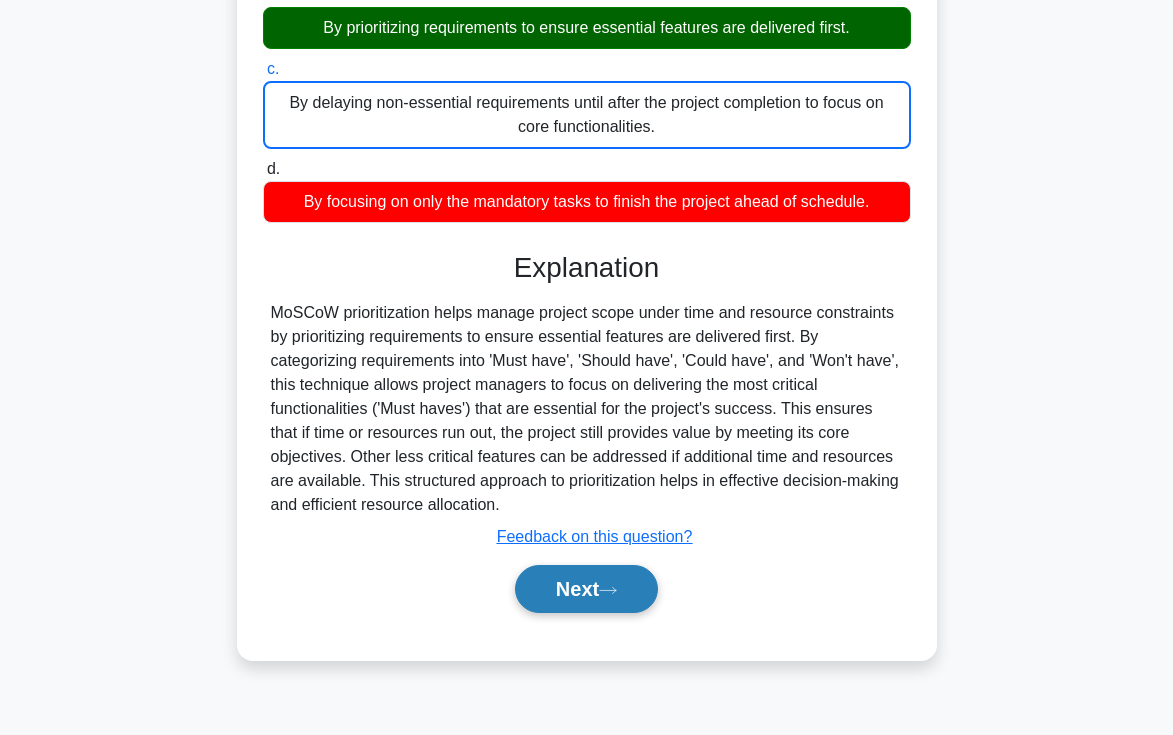 click on "Next" at bounding box center [586, 589] 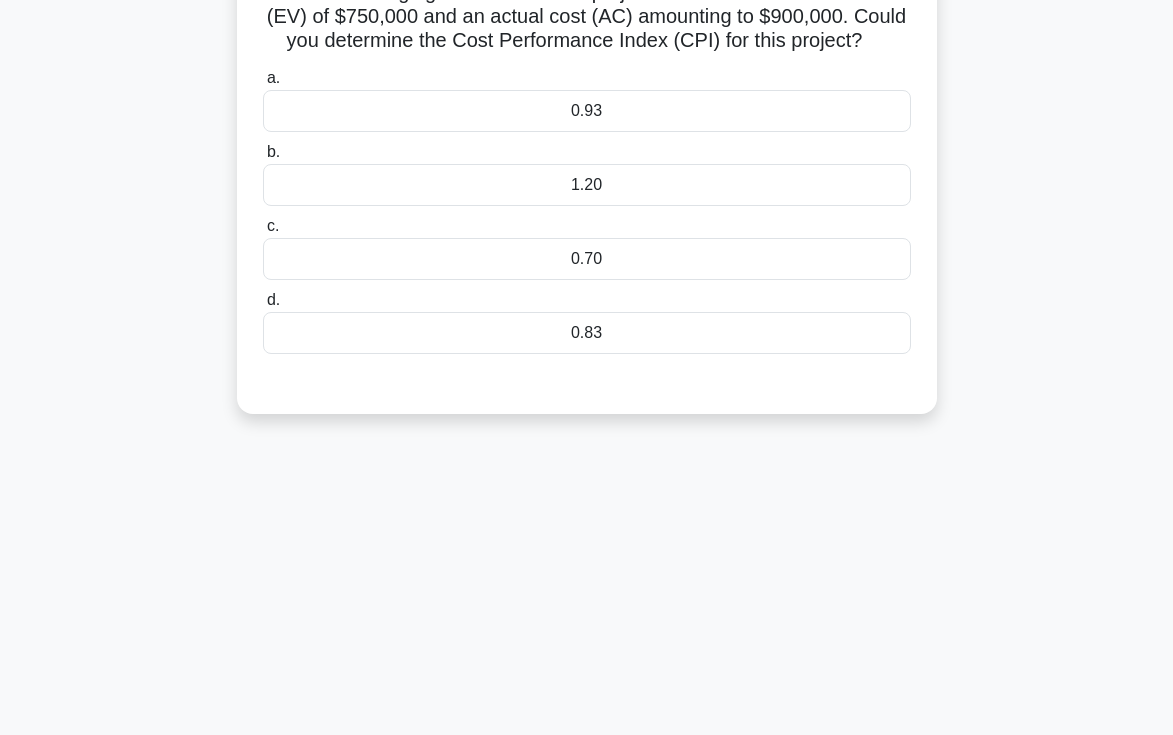 scroll, scrollTop: 0, scrollLeft: 0, axis: both 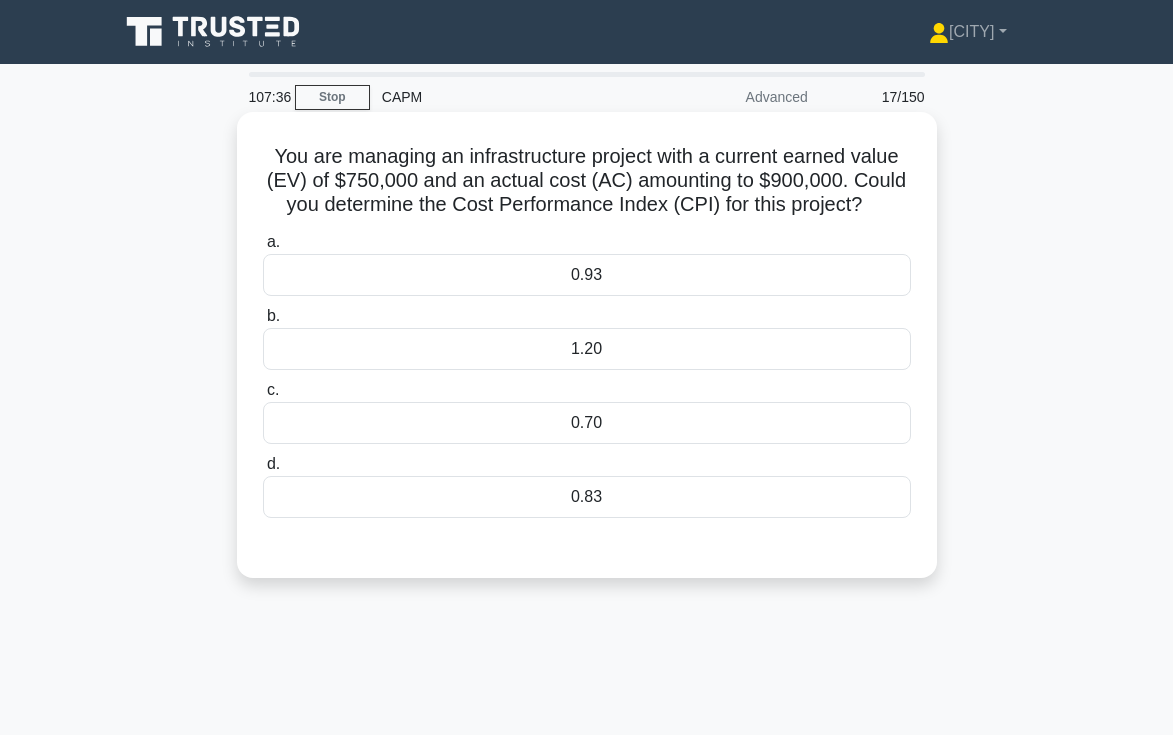 click on "a.
0.93
b.
1.20
c." at bounding box center [587, 374] 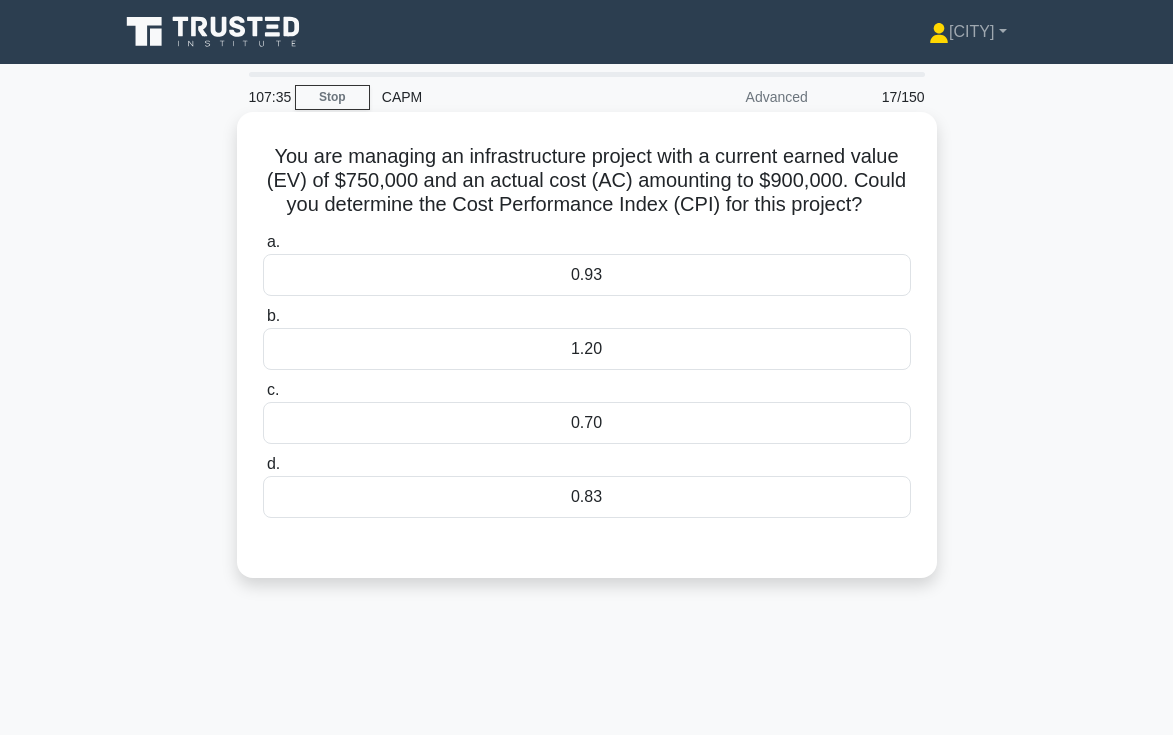 click on "0.83" at bounding box center (587, 497) 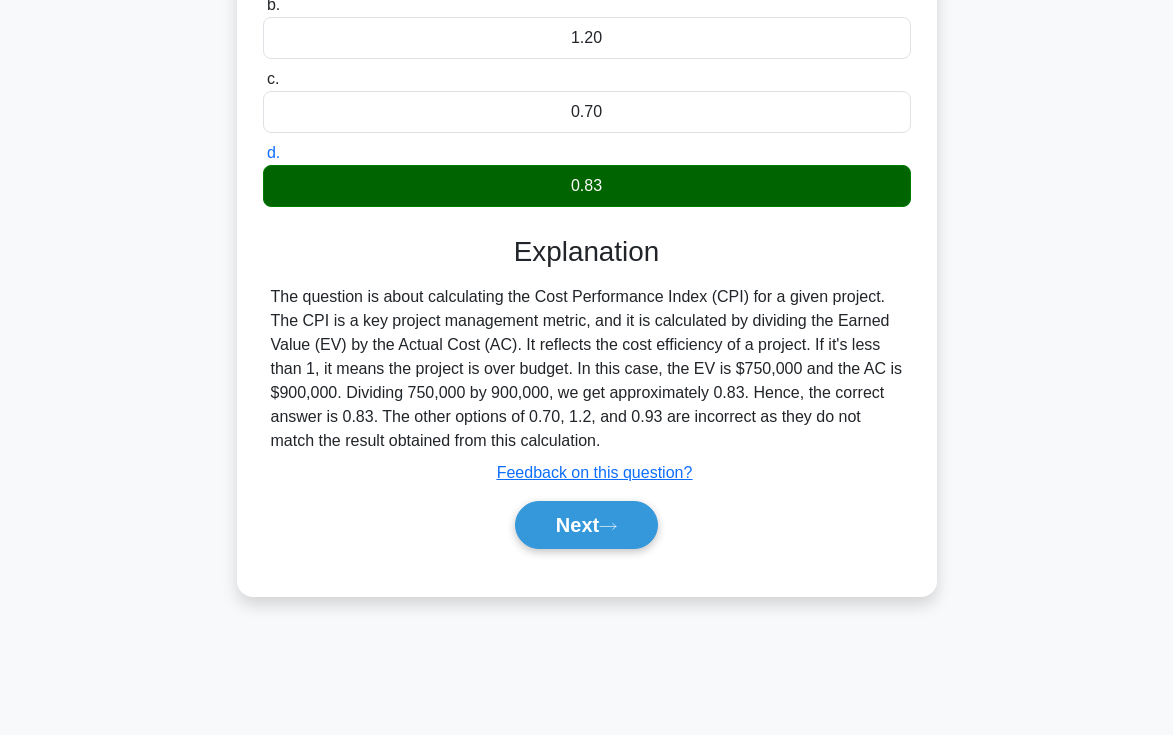 scroll, scrollTop: 345, scrollLeft: 0, axis: vertical 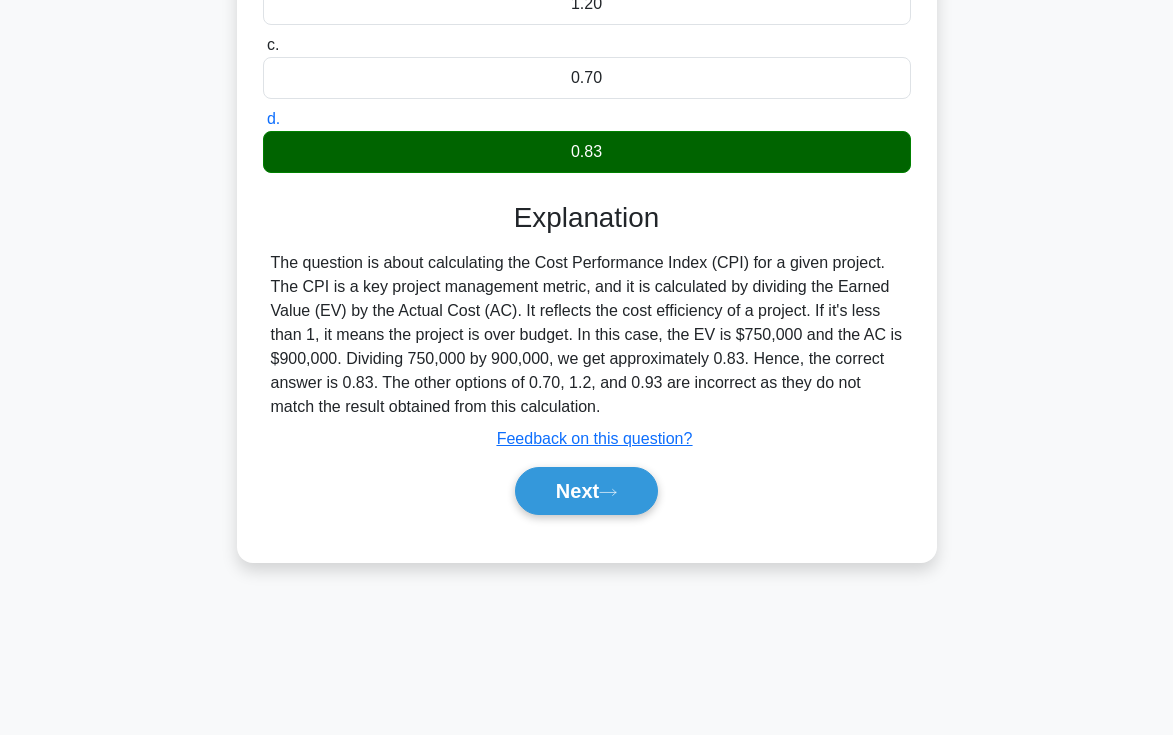 click on "Next" at bounding box center (587, 491) 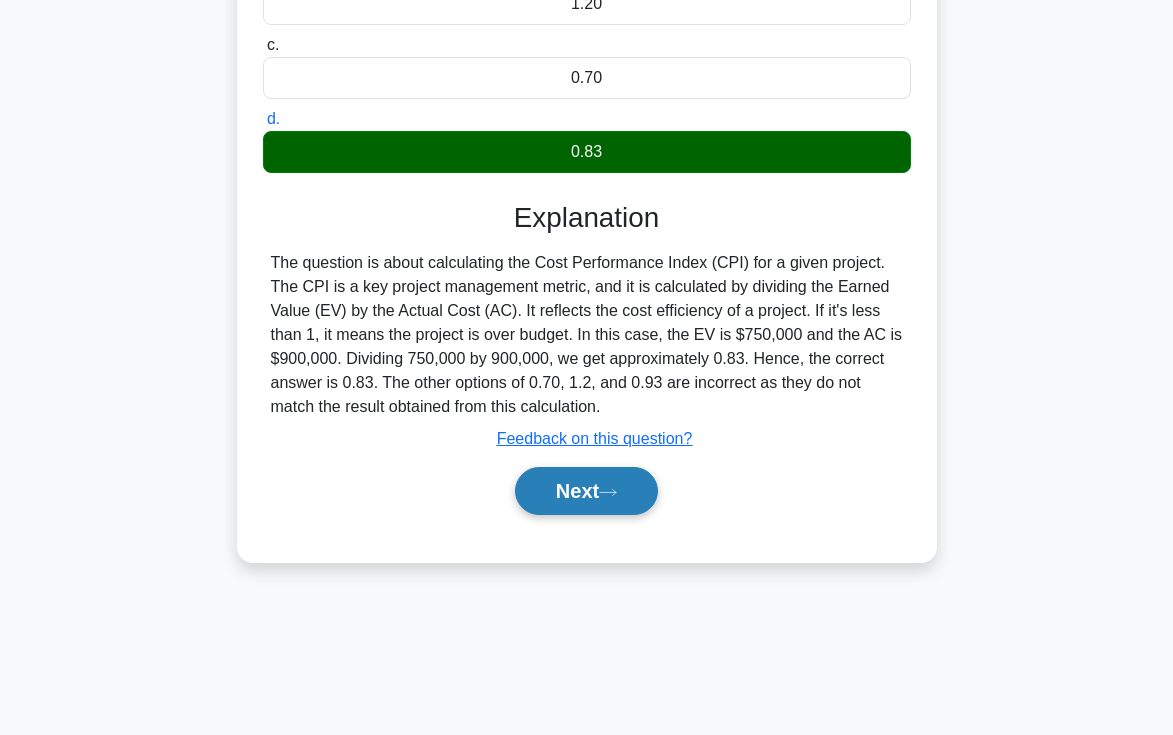 click on "Next" at bounding box center [586, 491] 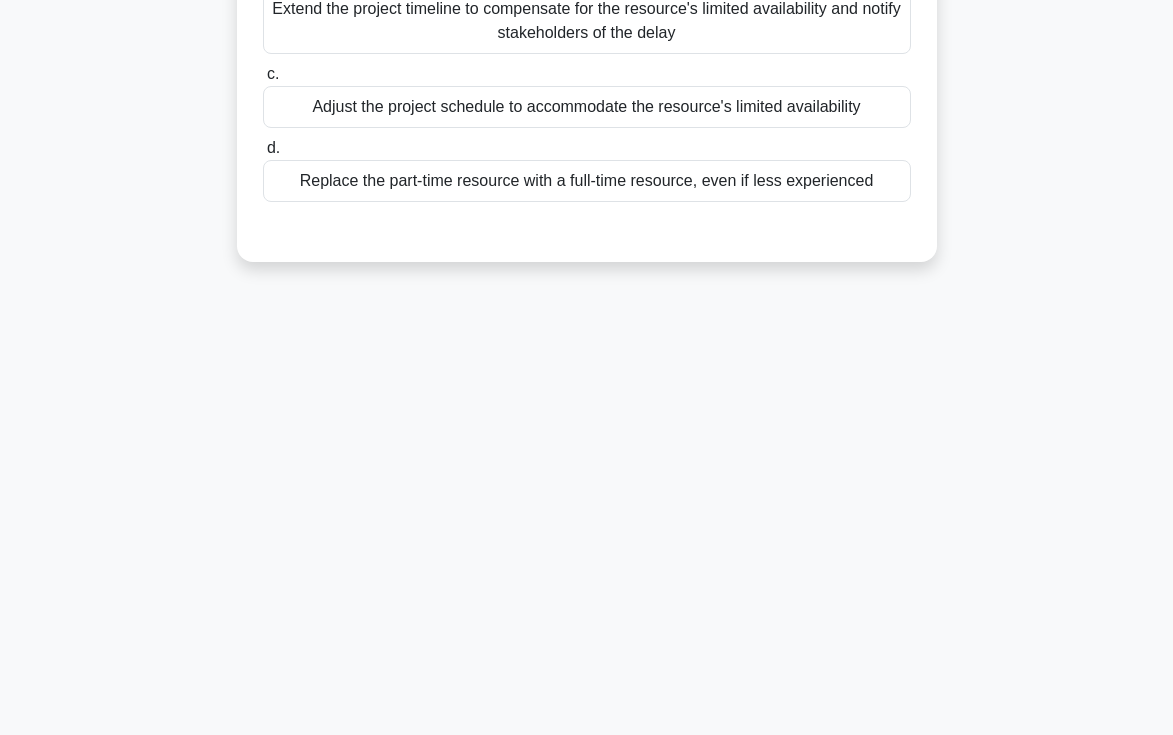 scroll, scrollTop: 0, scrollLeft: 0, axis: both 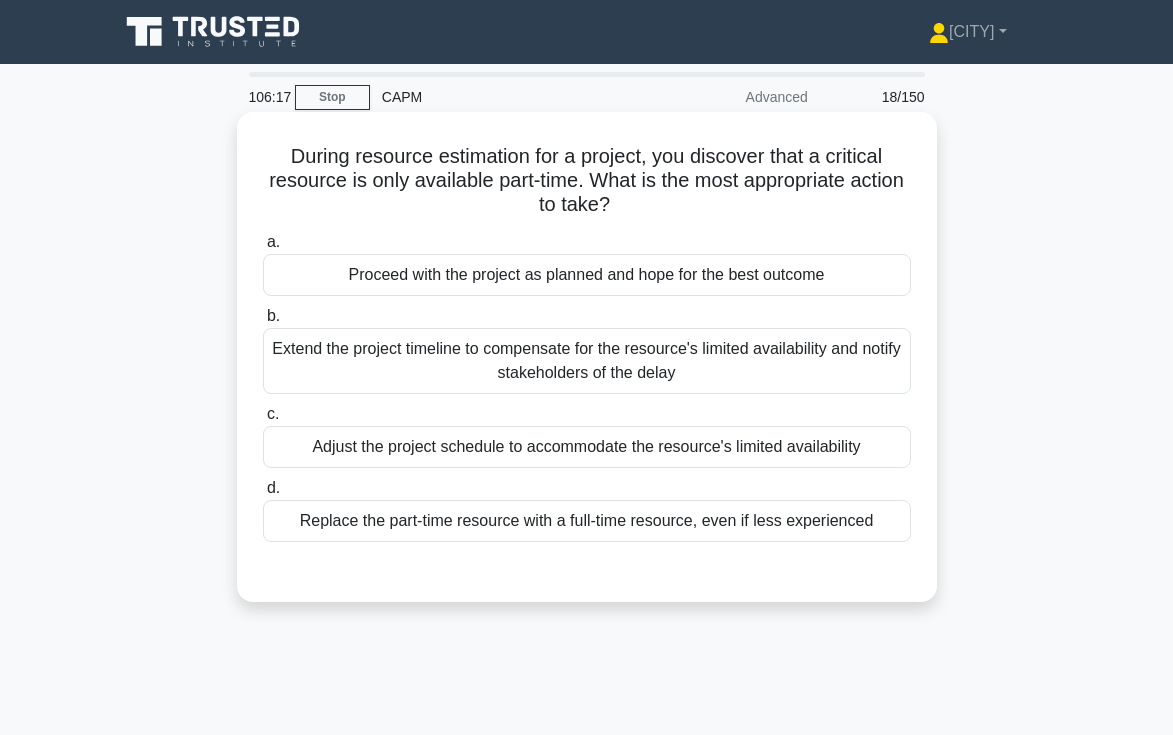 click on "Adjust the project schedule to accommodate the resource's limited availability" at bounding box center [587, 447] 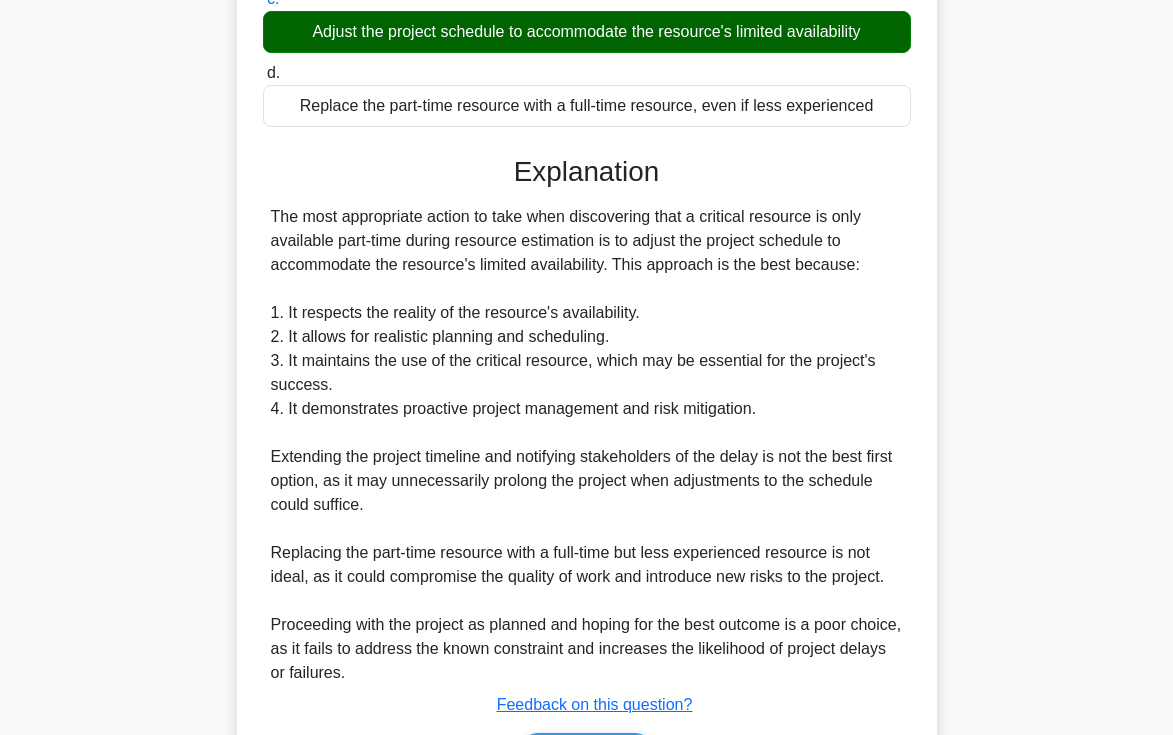 scroll, scrollTop: 546, scrollLeft: 0, axis: vertical 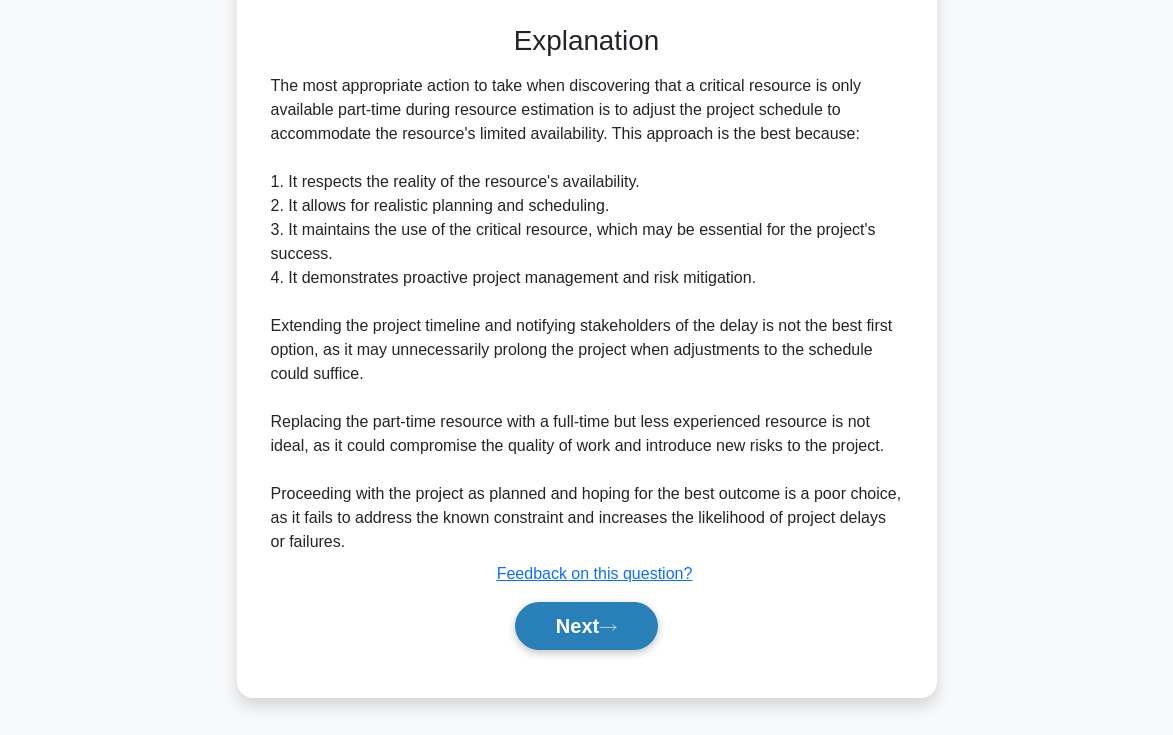 click on "Next" at bounding box center [586, 626] 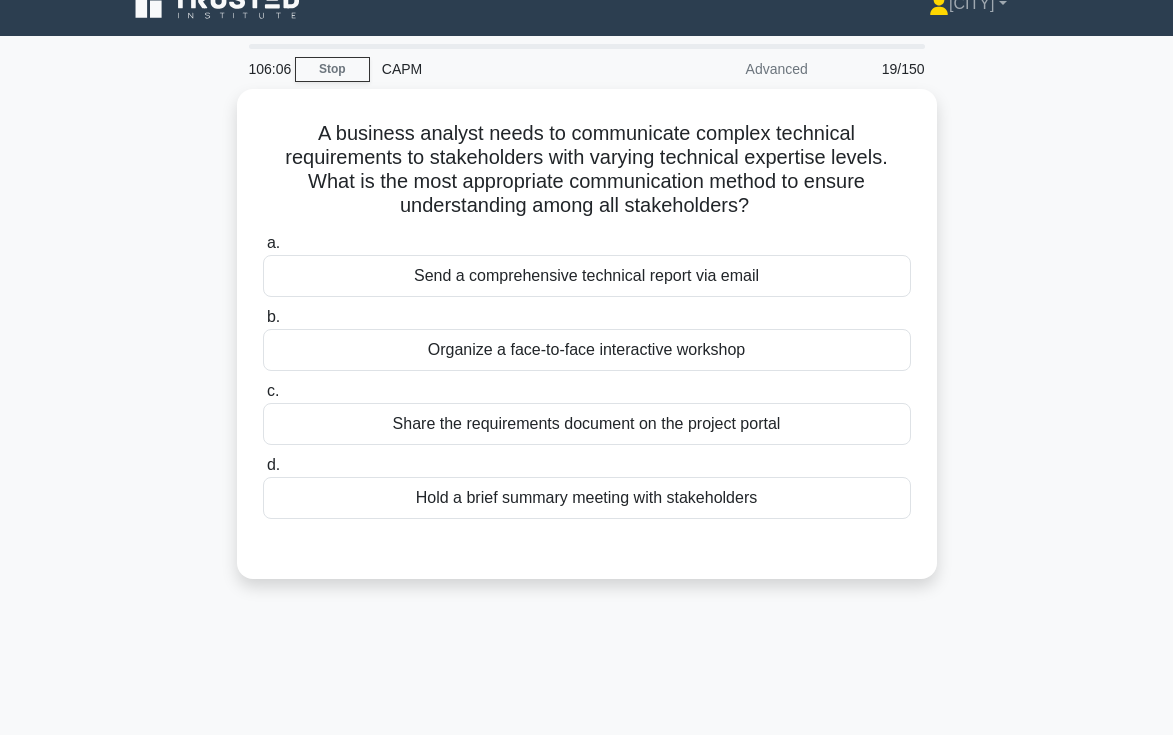 scroll, scrollTop: 0, scrollLeft: 0, axis: both 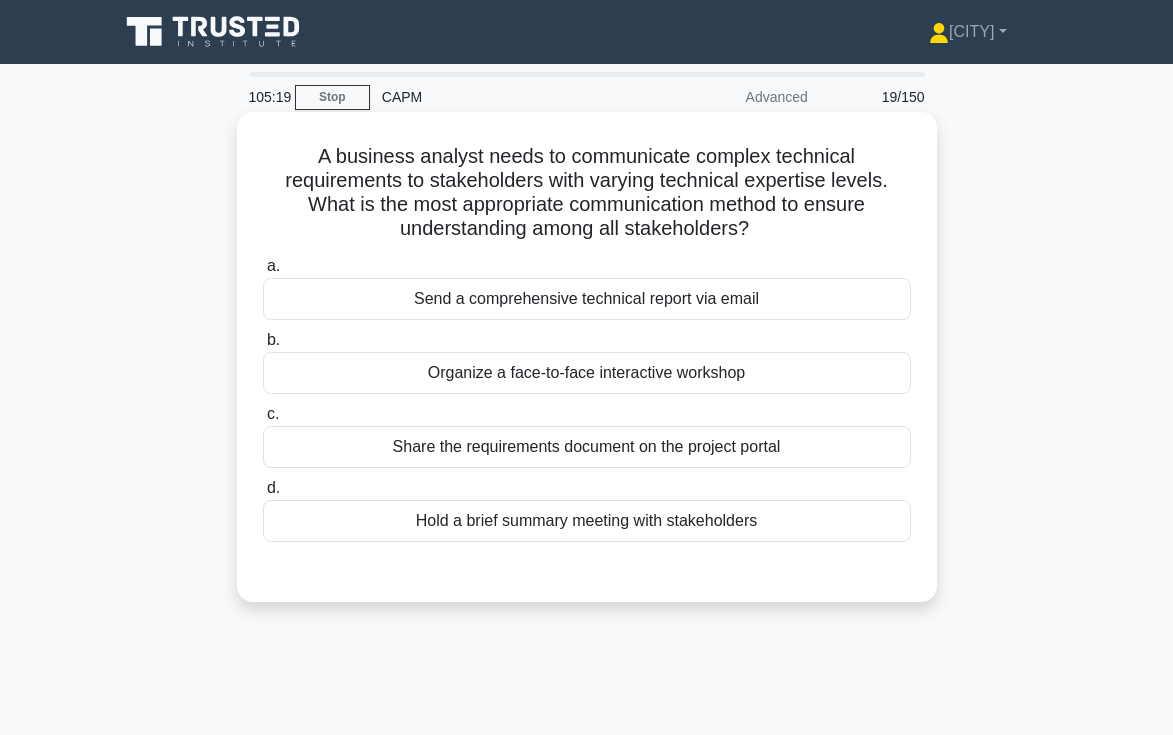 click on "Organize a face-to-face interactive workshop" at bounding box center (587, 373) 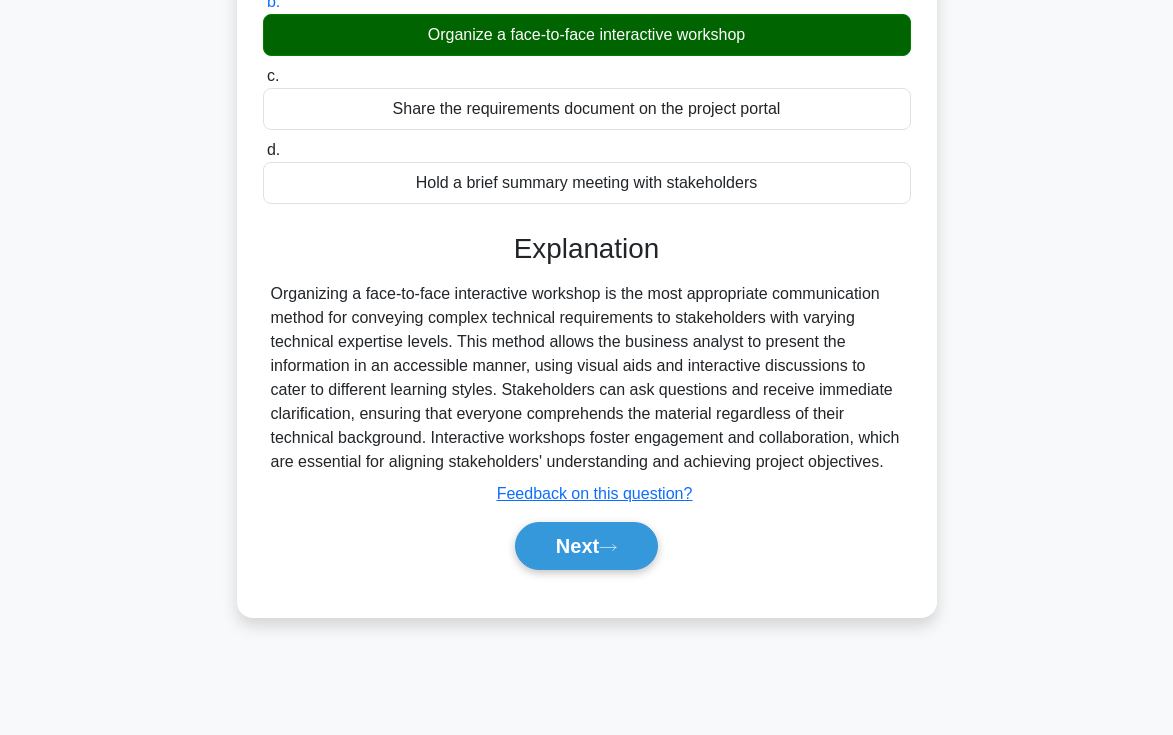scroll, scrollTop: 345, scrollLeft: 0, axis: vertical 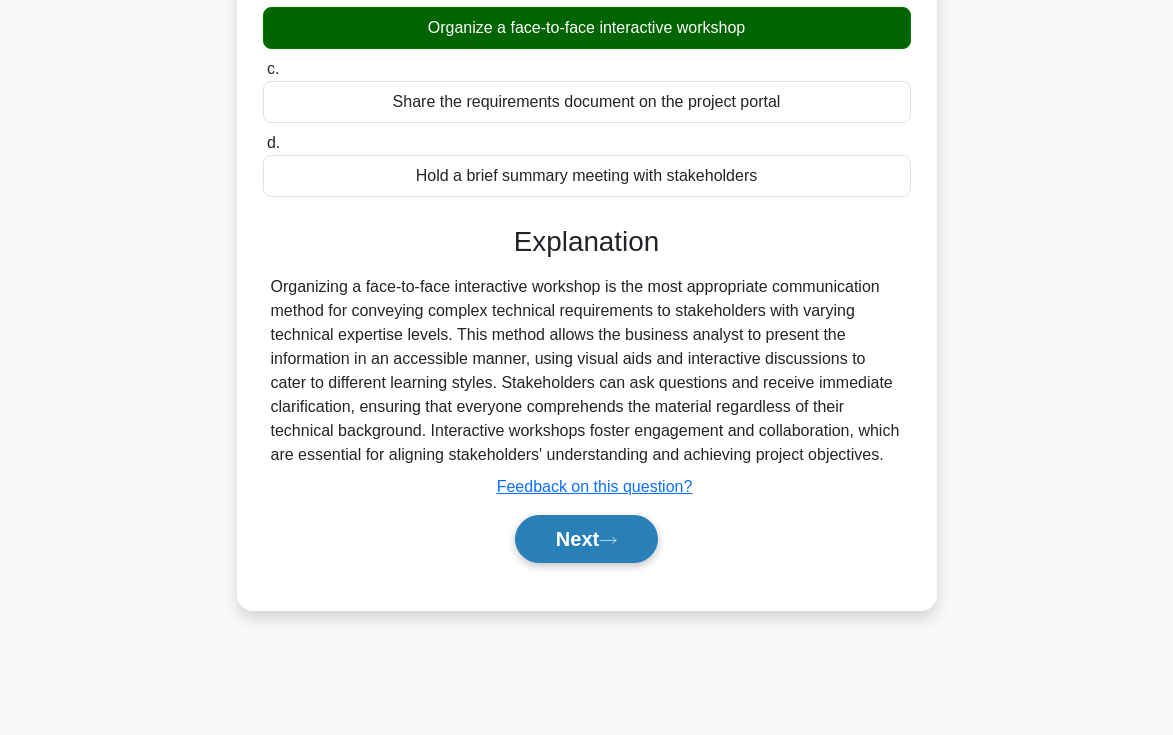click on "Next" at bounding box center [586, 539] 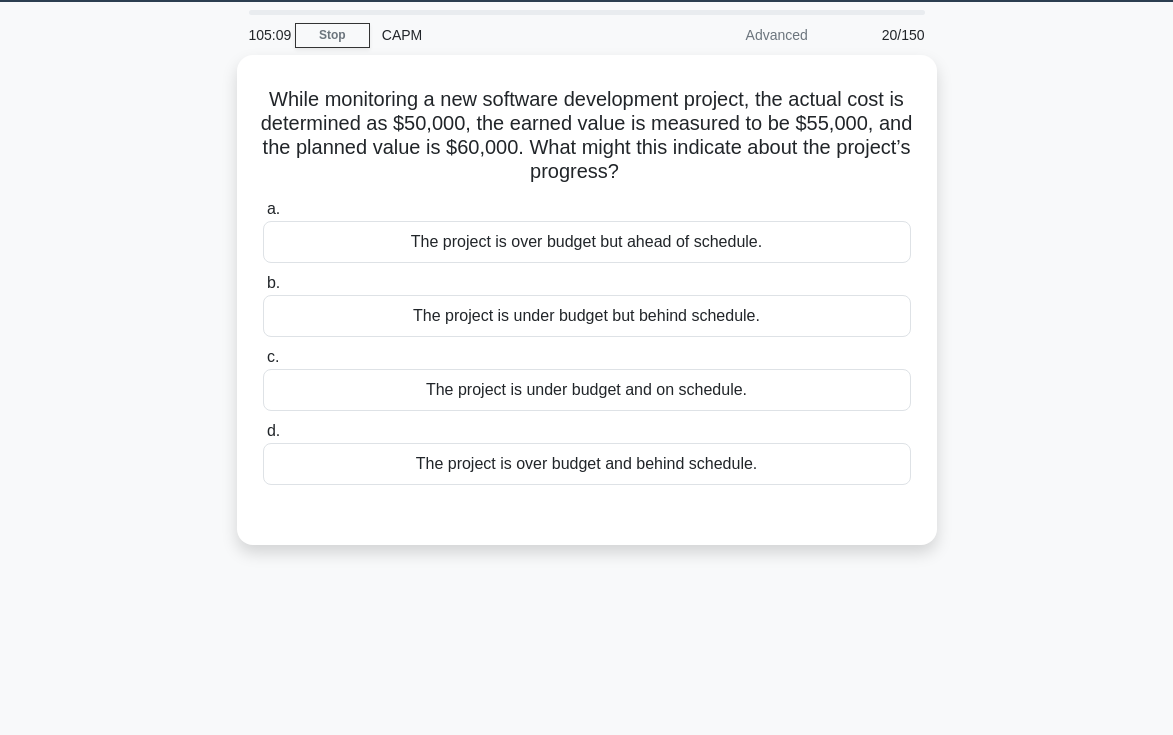 scroll, scrollTop: 0, scrollLeft: 0, axis: both 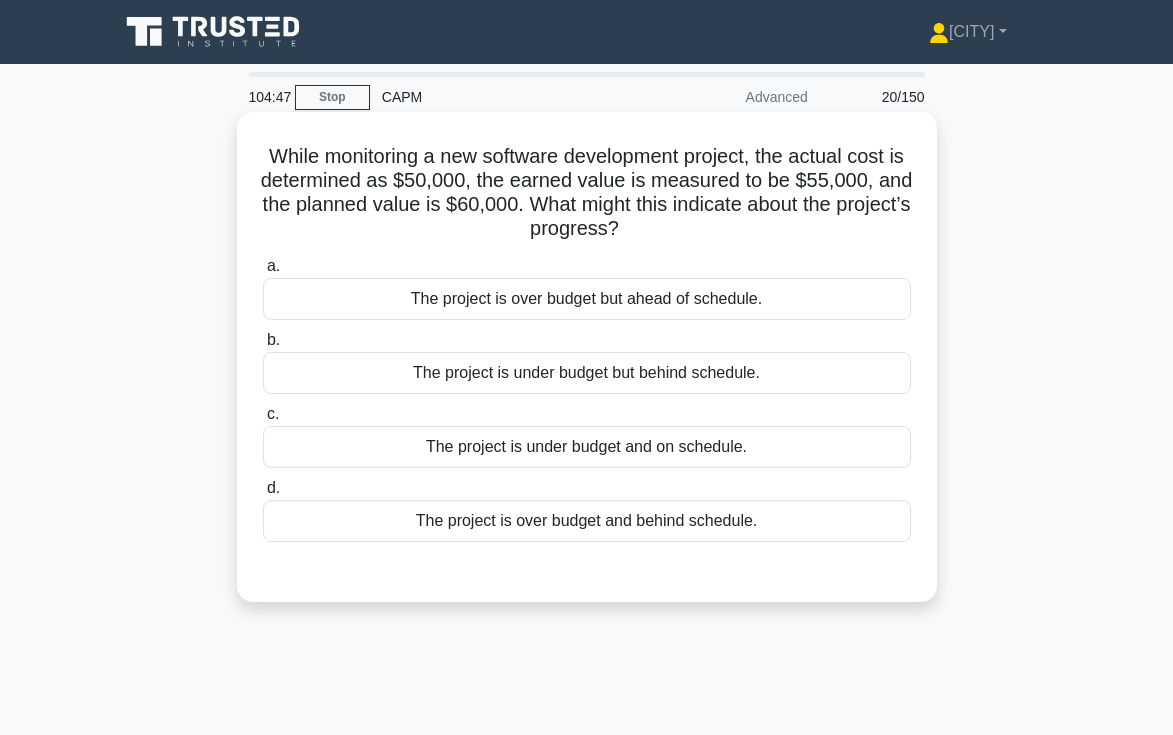 click on "The project is under budget but behind schedule." at bounding box center (587, 373) 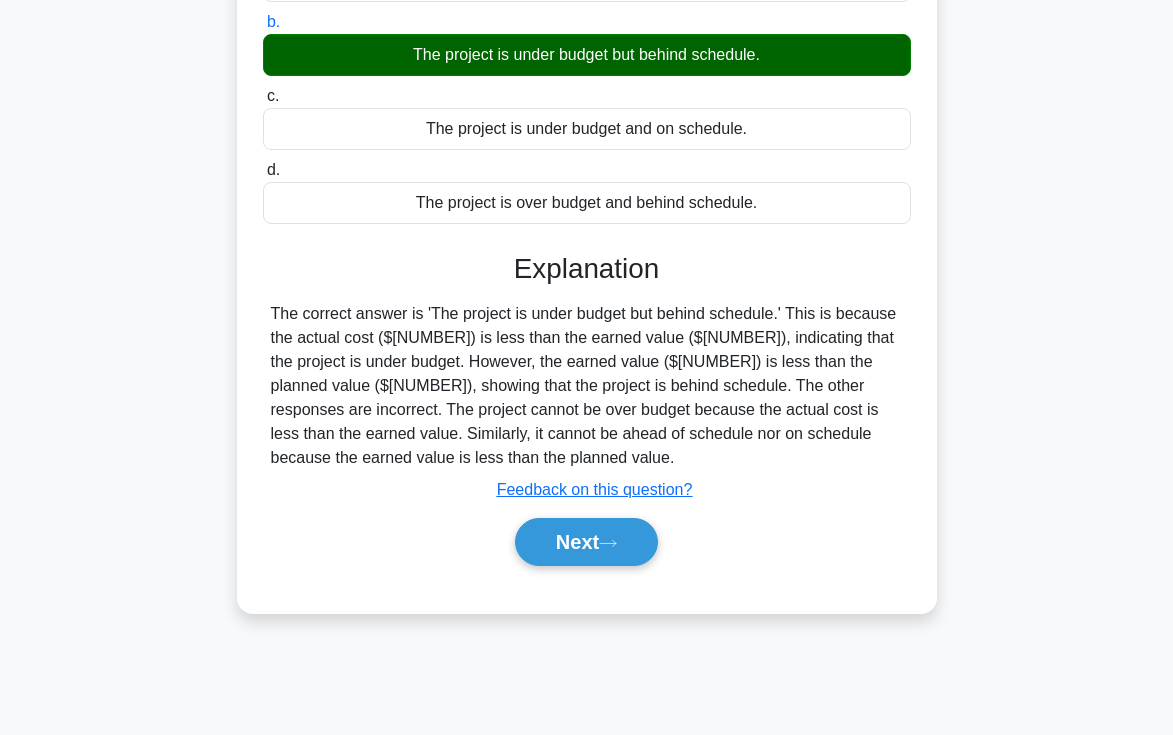 scroll, scrollTop: 319, scrollLeft: 0, axis: vertical 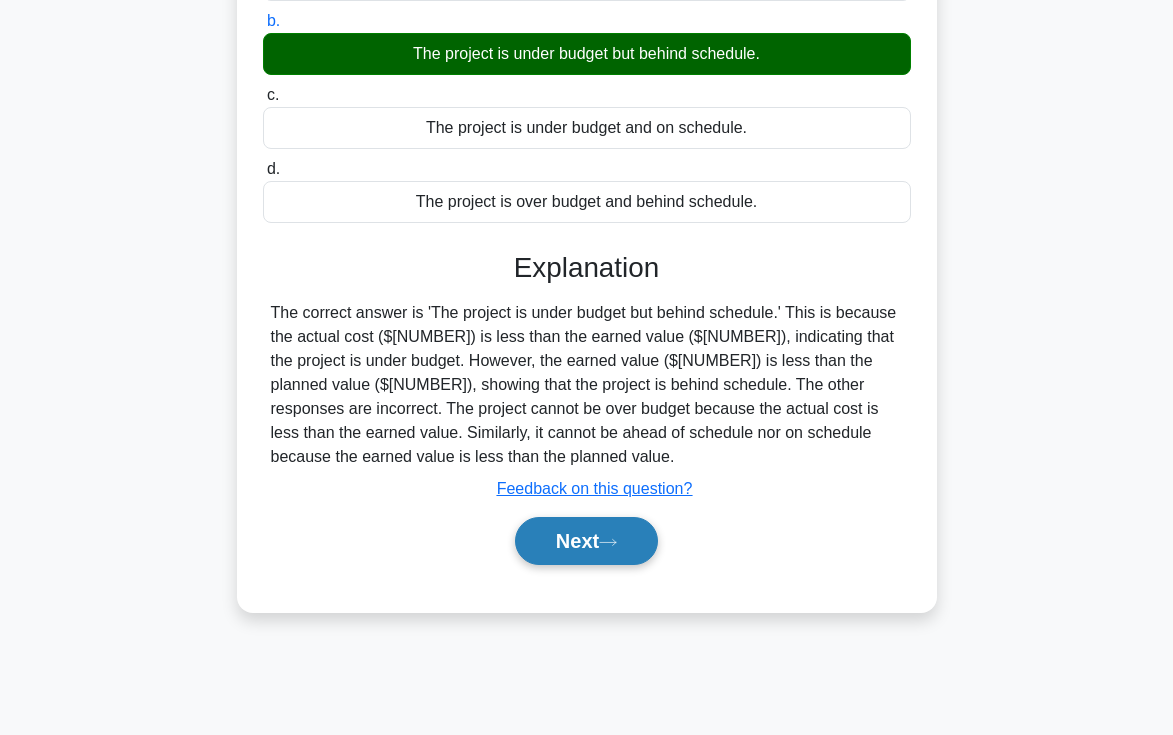 click on "Next" at bounding box center [586, 541] 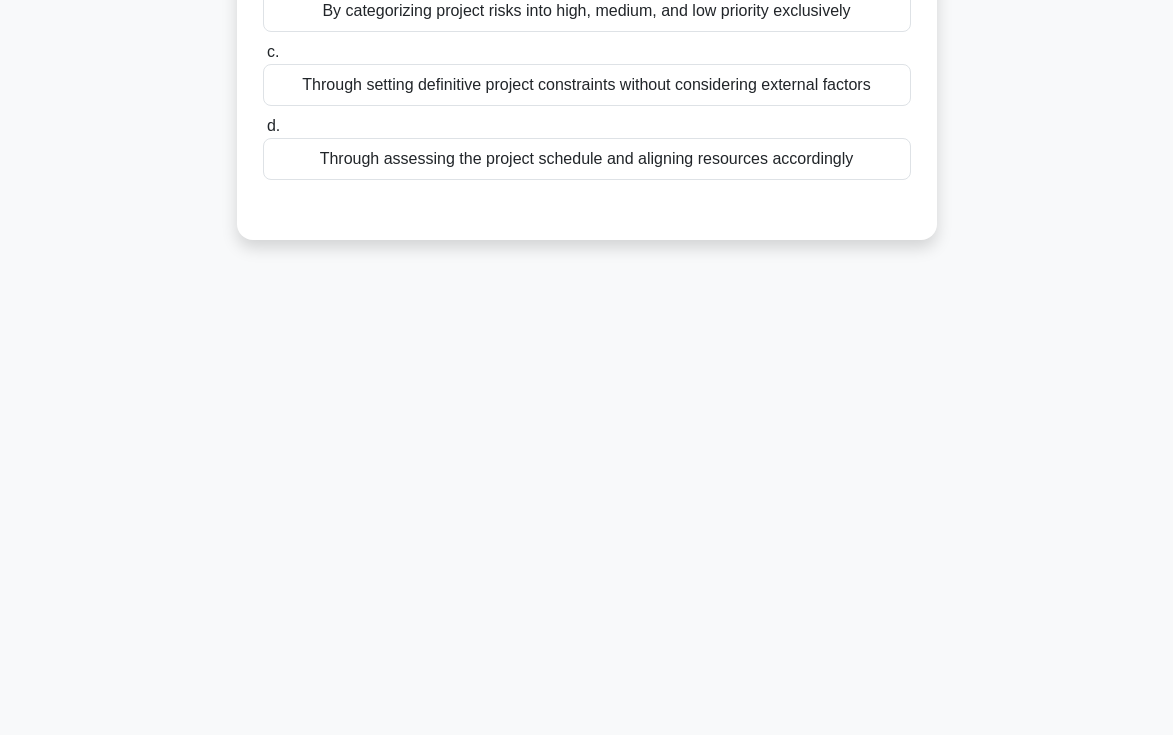 scroll, scrollTop: 0, scrollLeft: 0, axis: both 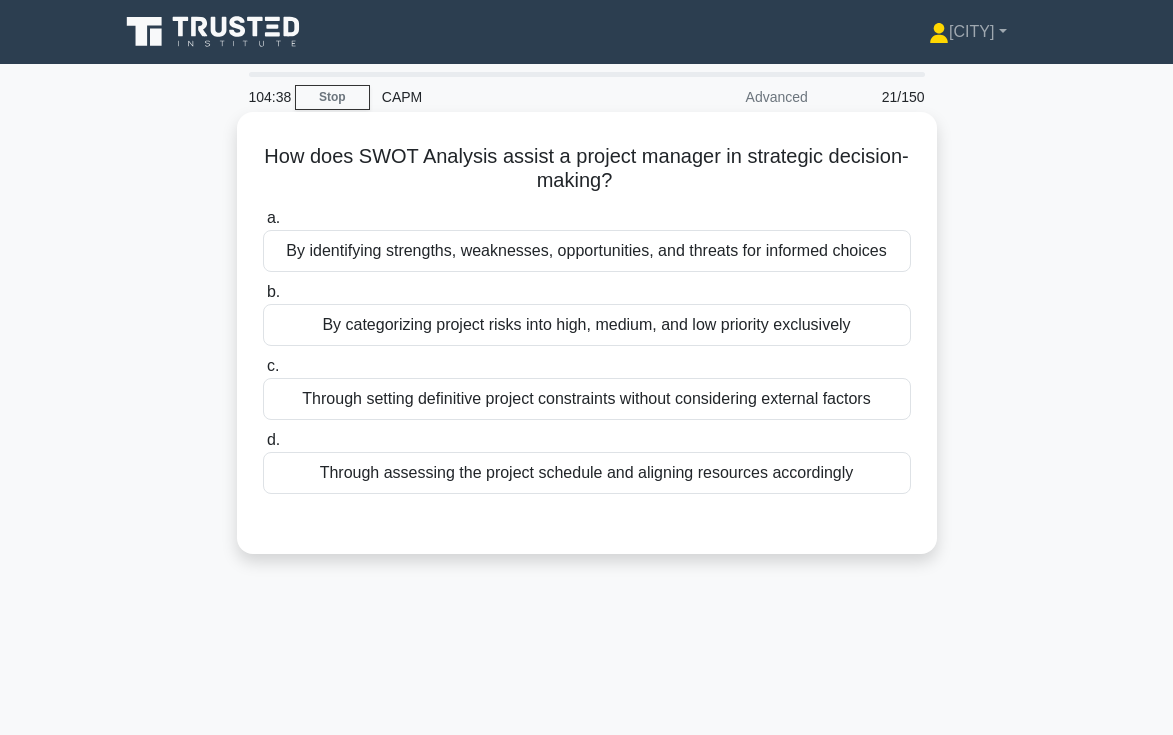 click on "By identifying strengths, weaknesses, opportunities, and threats for informed choices" at bounding box center [587, 251] 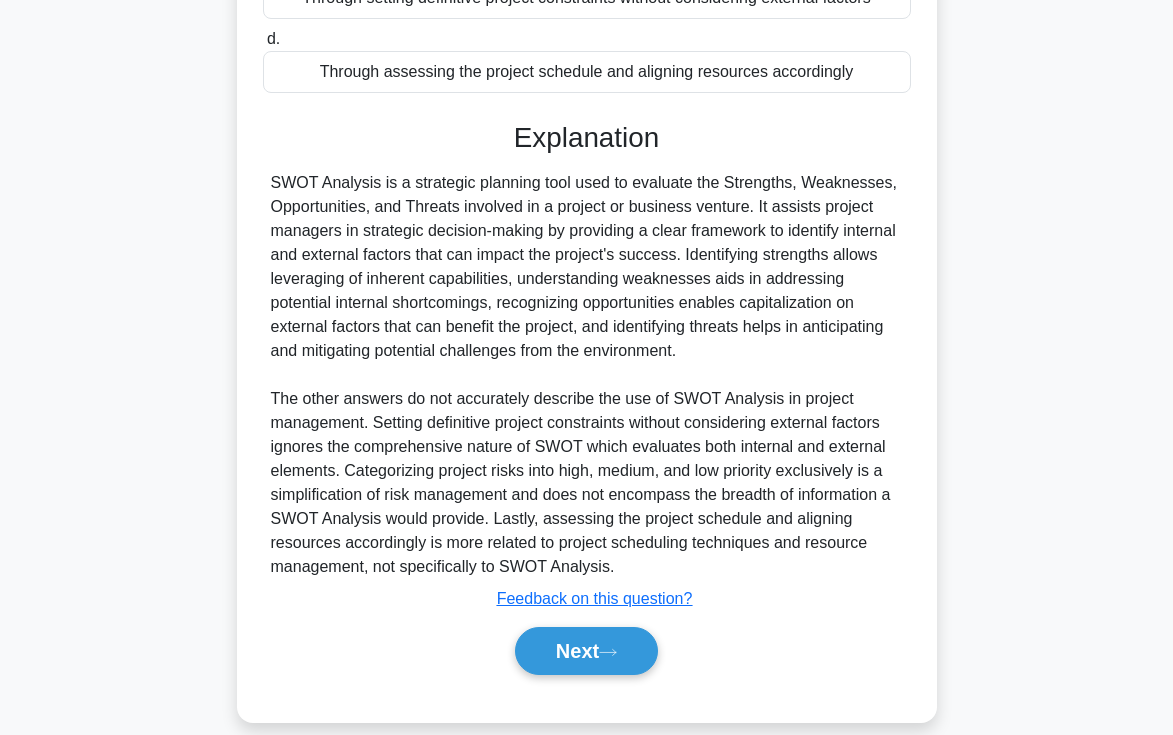 scroll, scrollTop: 426, scrollLeft: 0, axis: vertical 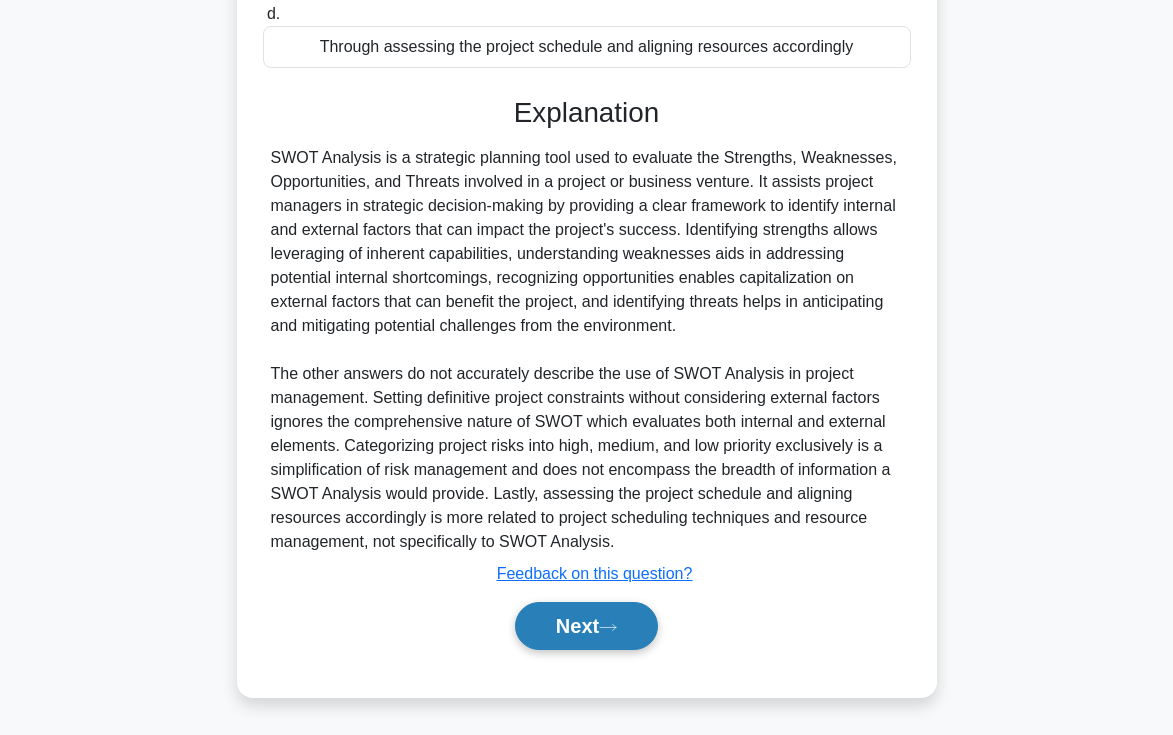 click on "Next" at bounding box center [586, 626] 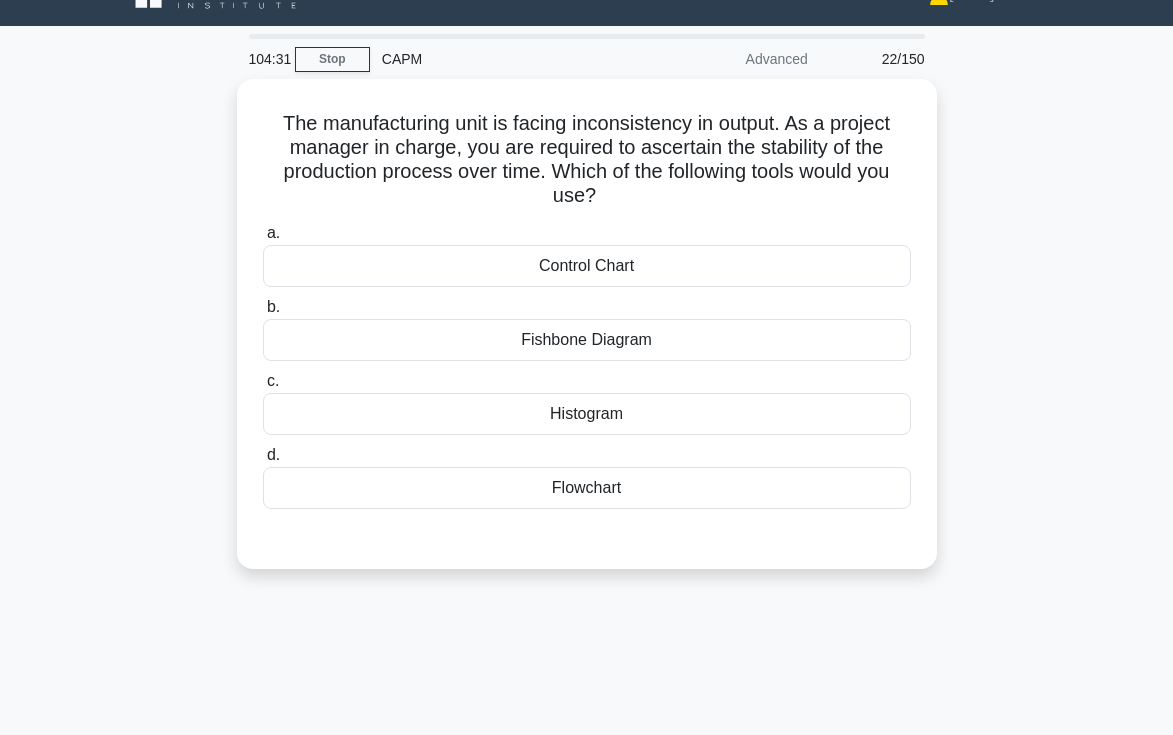 scroll, scrollTop: 40, scrollLeft: 0, axis: vertical 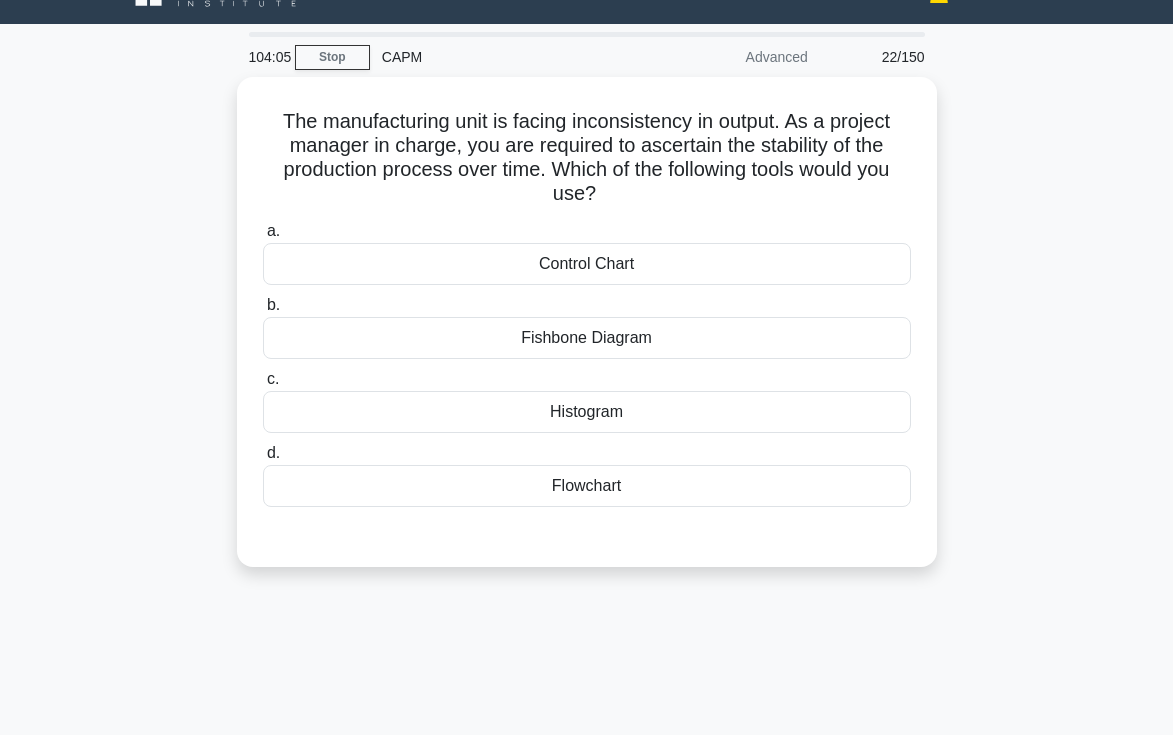 click on "The manufacturing unit is facing inconsistency in output. As a project manager in charge, you are required to ascertain the stability of the production process over time. Which of the following tools would you use?
.spinner_0XTQ{transform-origin:center;animation:spinner_y6GP .75s linear infinite}@keyframes spinner_y6GP{100%{transform:rotate(360deg)}}
a.
Control Chart" at bounding box center [587, 334] 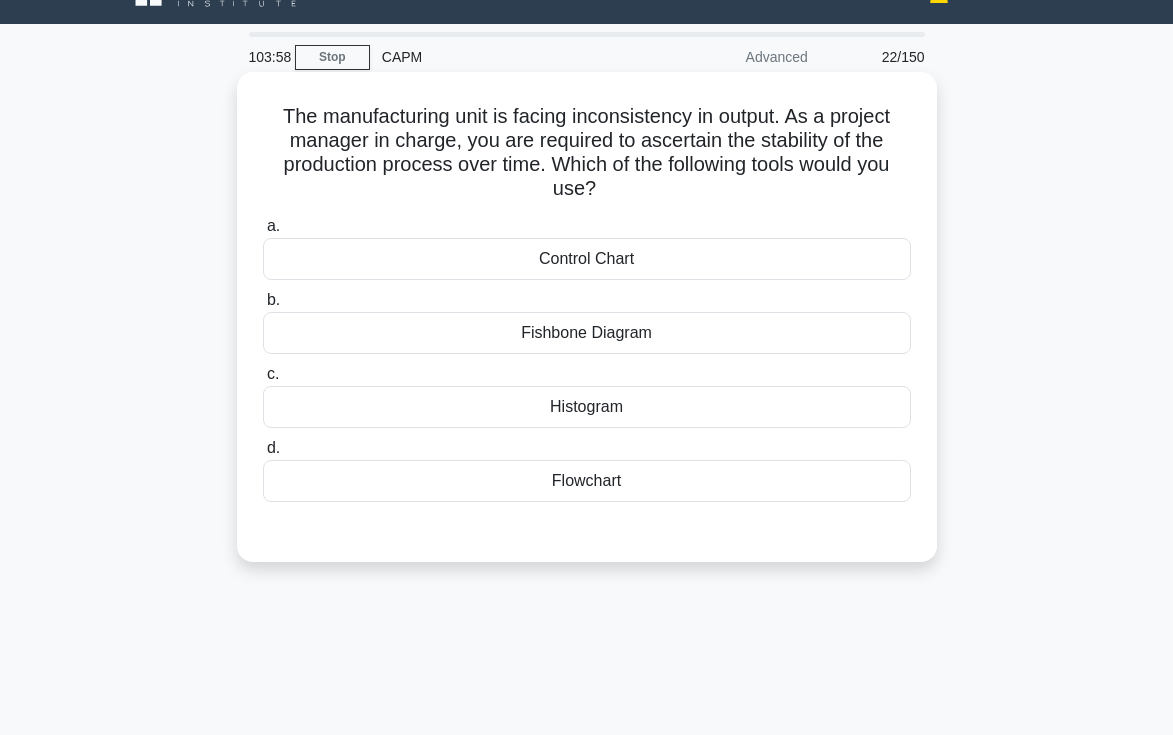 click on "Control Chart" at bounding box center (587, 259) 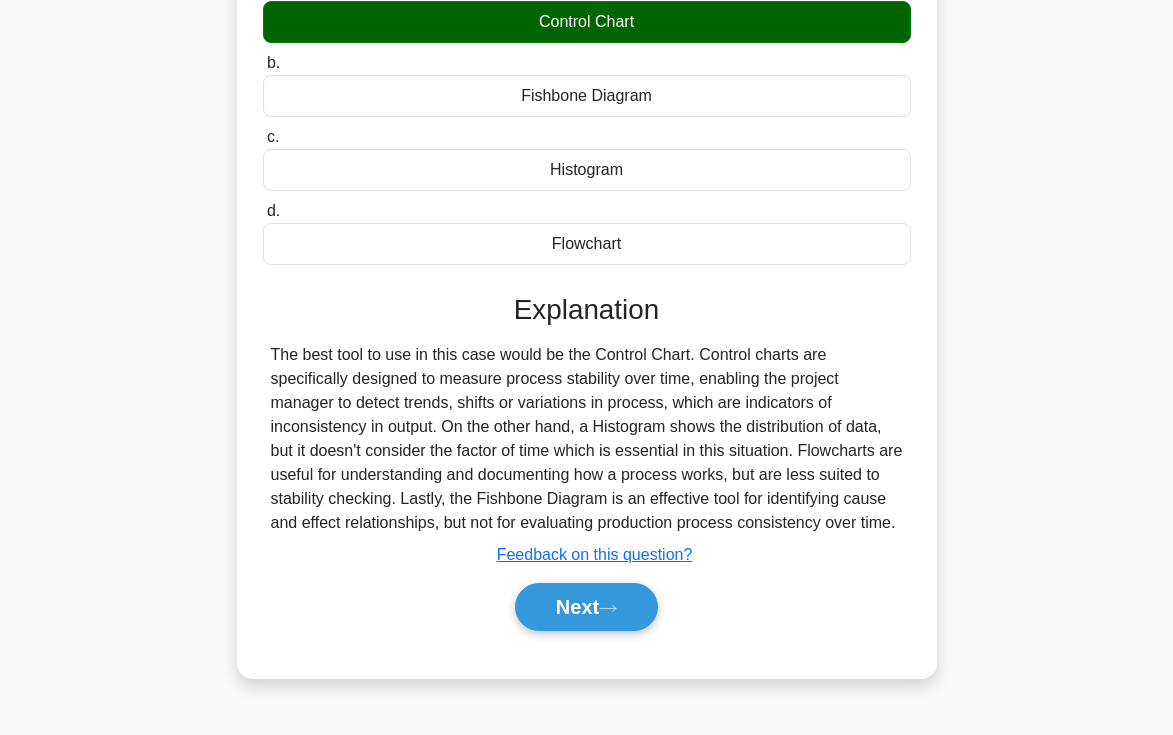 scroll, scrollTop: 329, scrollLeft: 0, axis: vertical 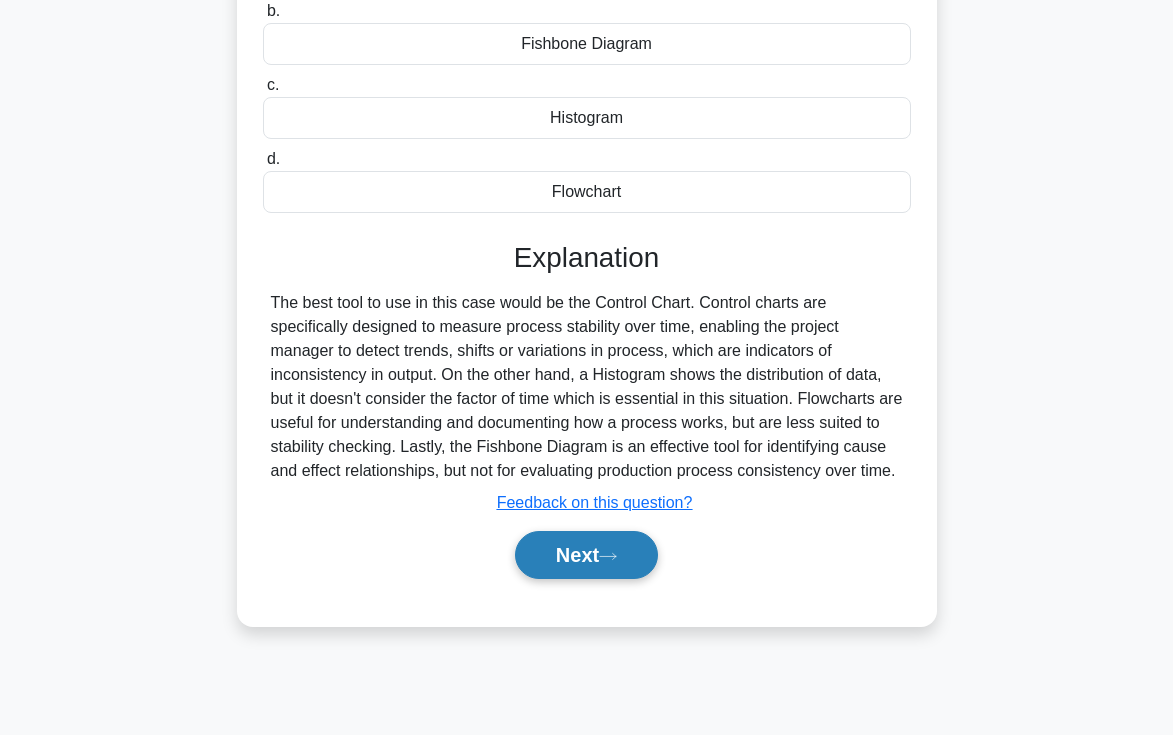 click on "Next" at bounding box center [586, 555] 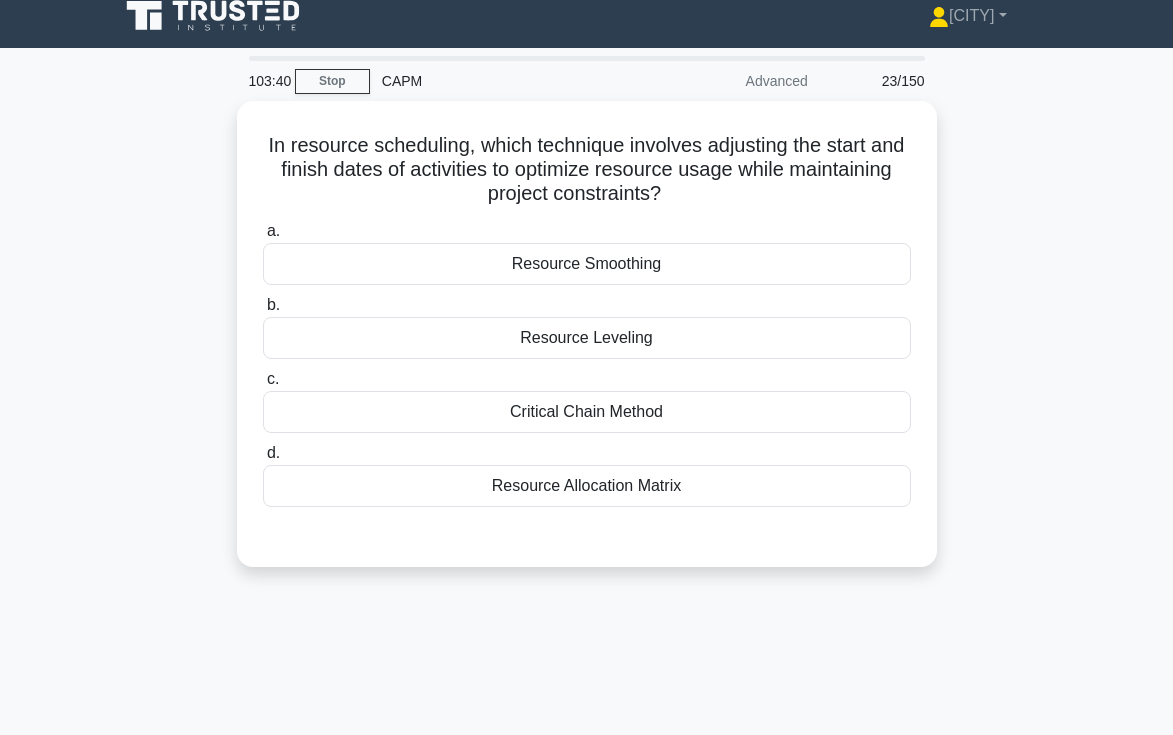 scroll, scrollTop: 15, scrollLeft: 0, axis: vertical 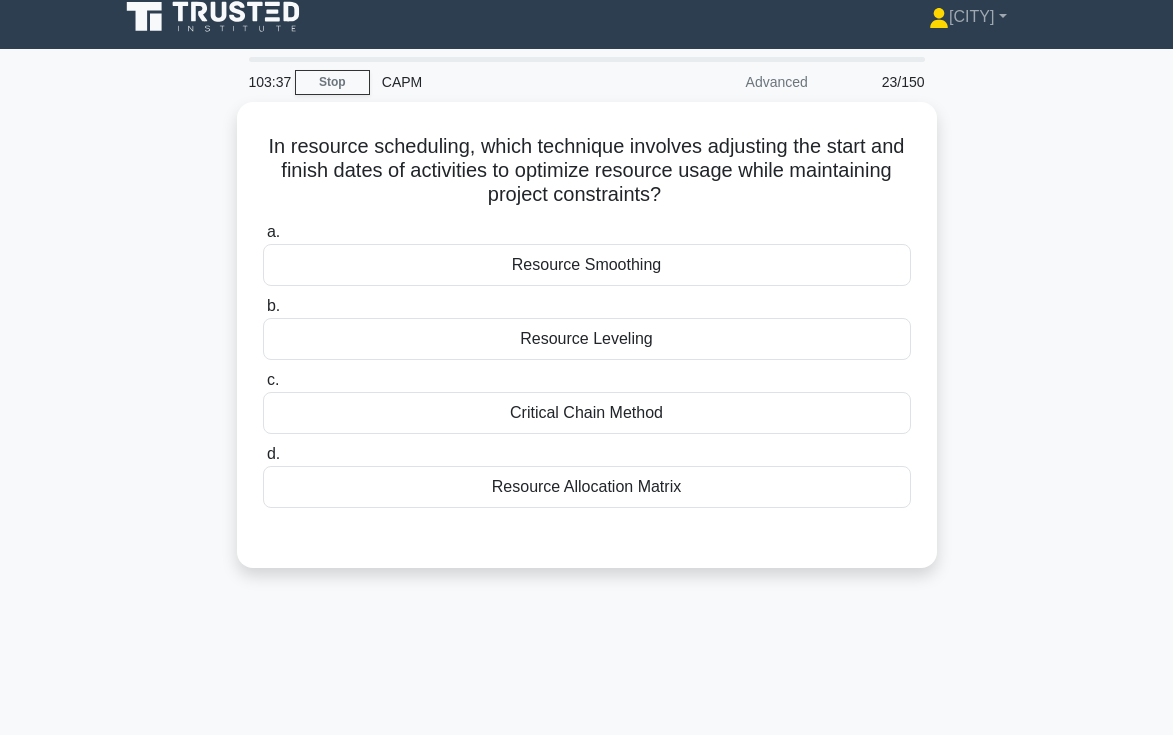 click on "In resource scheduling, which technique involves adjusting the start and finish dates of activities to optimize resource usage while maintaining project constraints?
.spinner_0XTQ{transform-origin:center;animation:spinner_y6GP .75s linear infinite}@keyframes spinner_y6GP{100%{transform:rotate(360deg)}}
a.
Resource Smoothing
b. c. d." at bounding box center (587, 347) 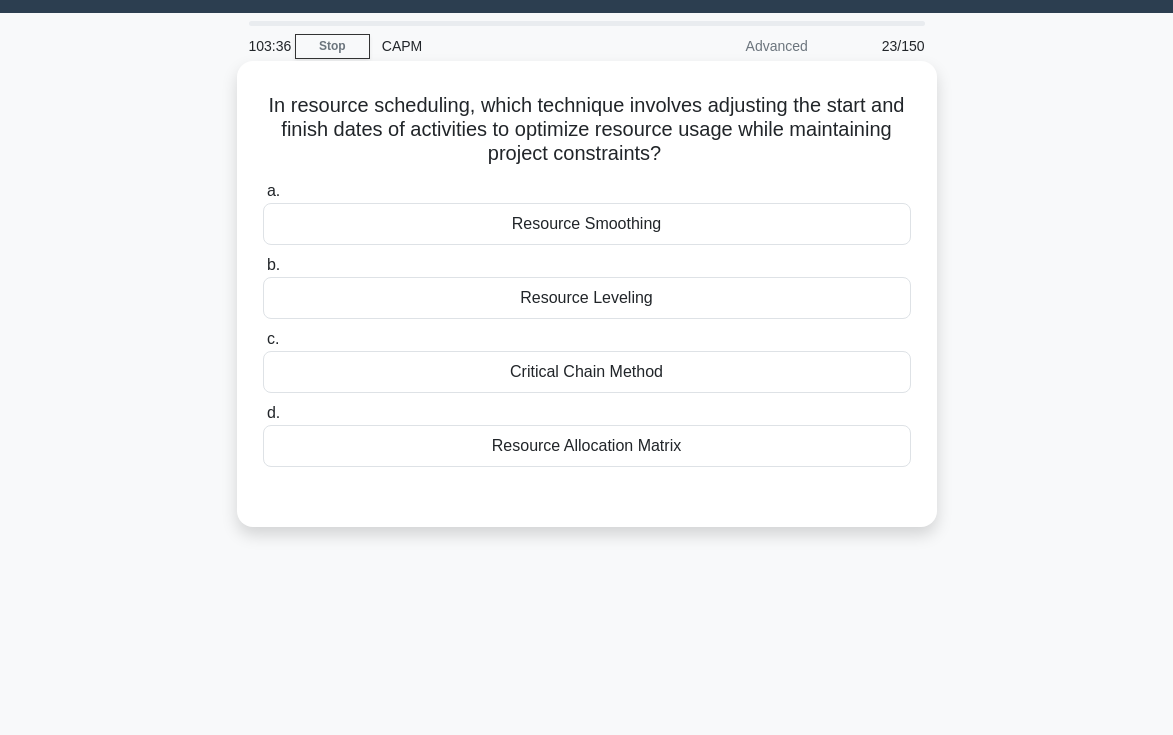 scroll, scrollTop: 53, scrollLeft: 0, axis: vertical 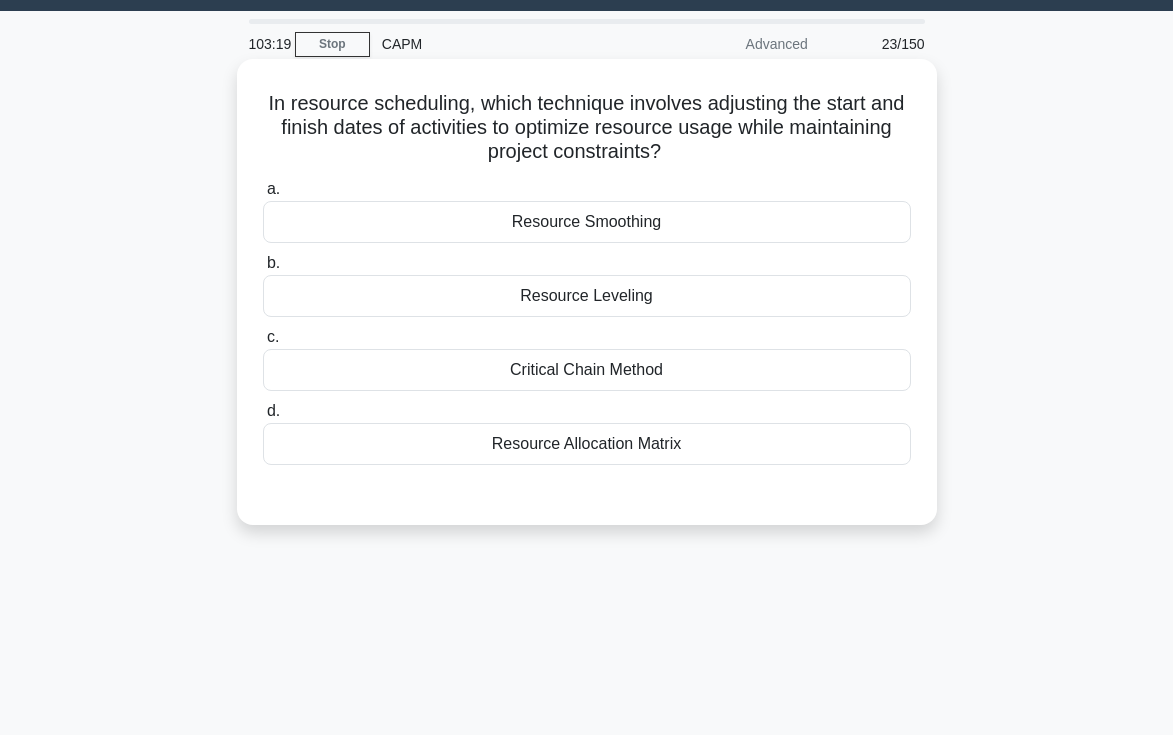 click on "Resource Leveling" at bounding box center (587, 296) 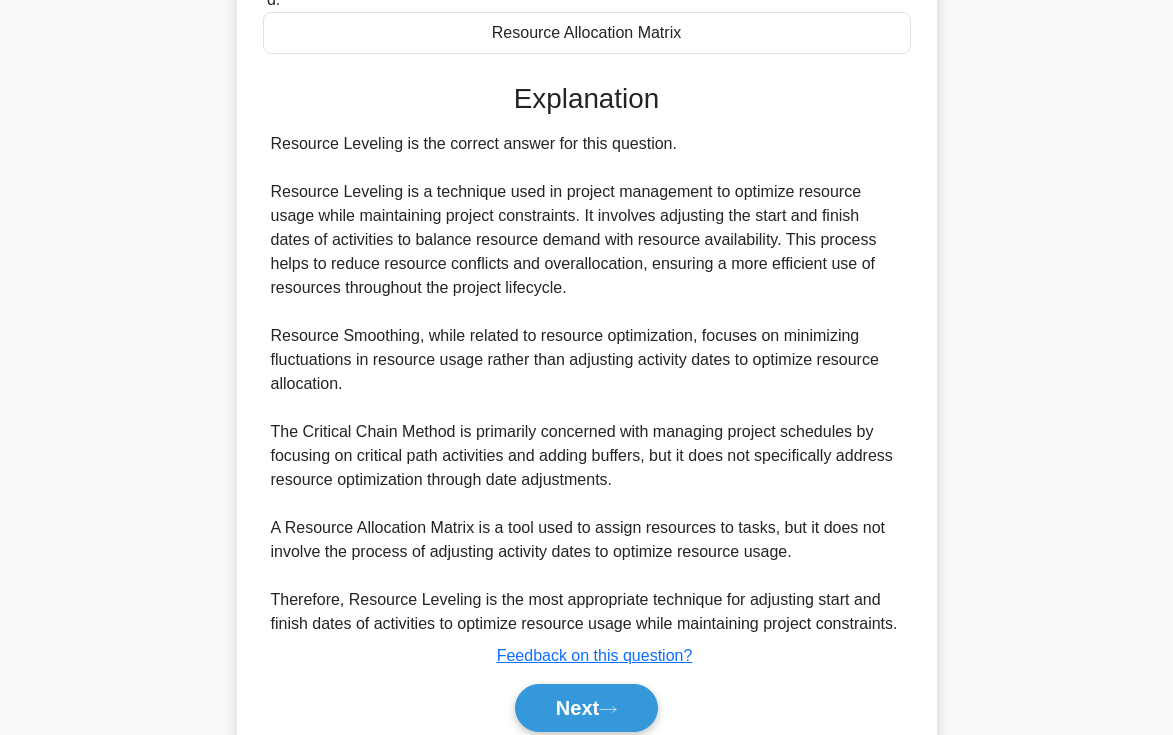 scroll, scrollTop: 546, scrollLeft: 0, axis: vertical 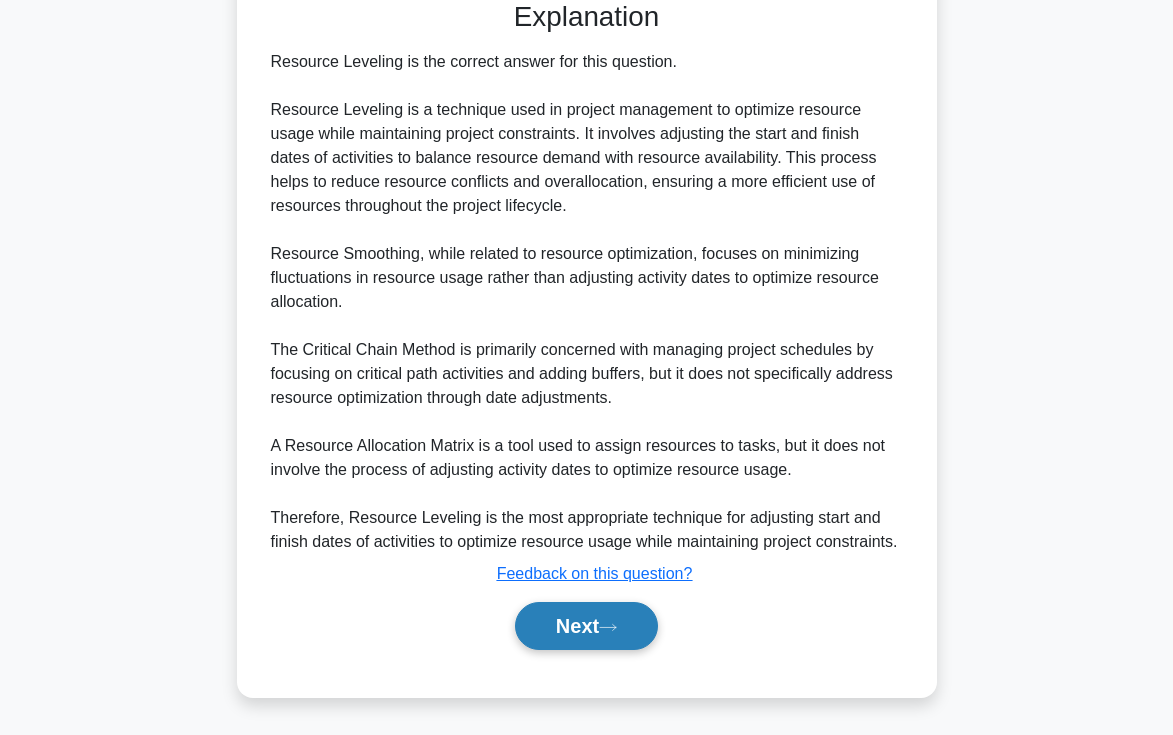 click on "Next" at bounding box center [586, 626] 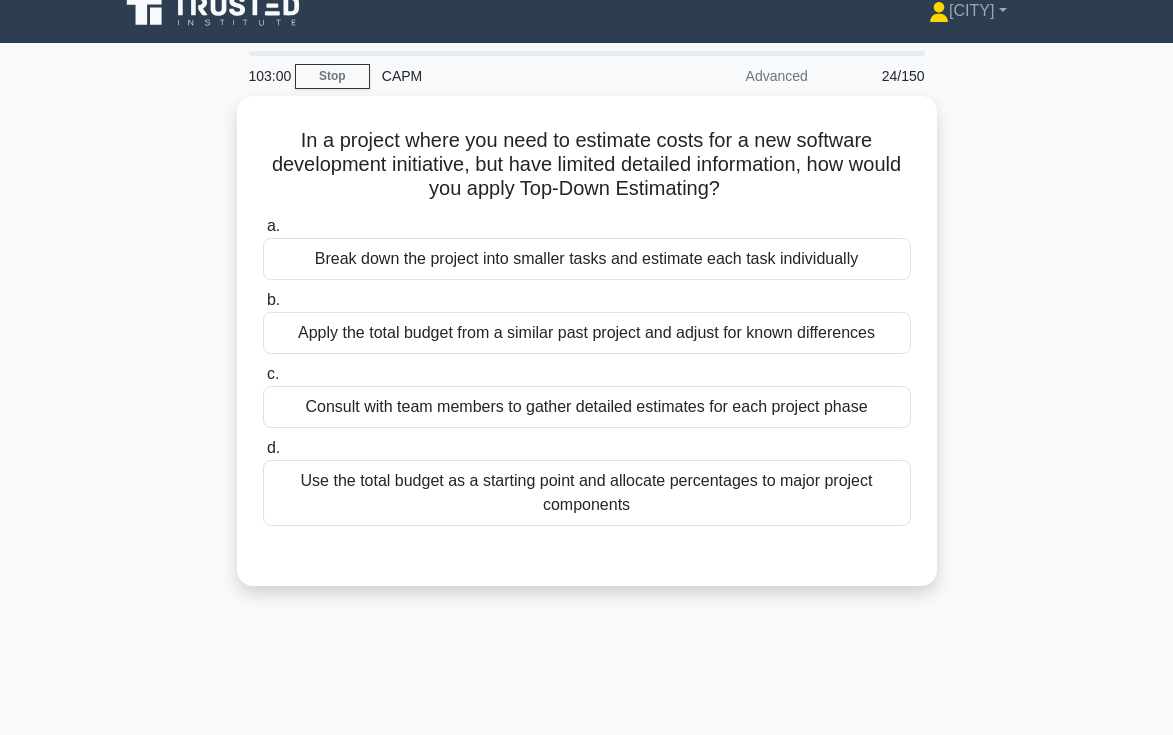 scroll, scrollTop: 24, scrollLeft: 0, axis: vertical 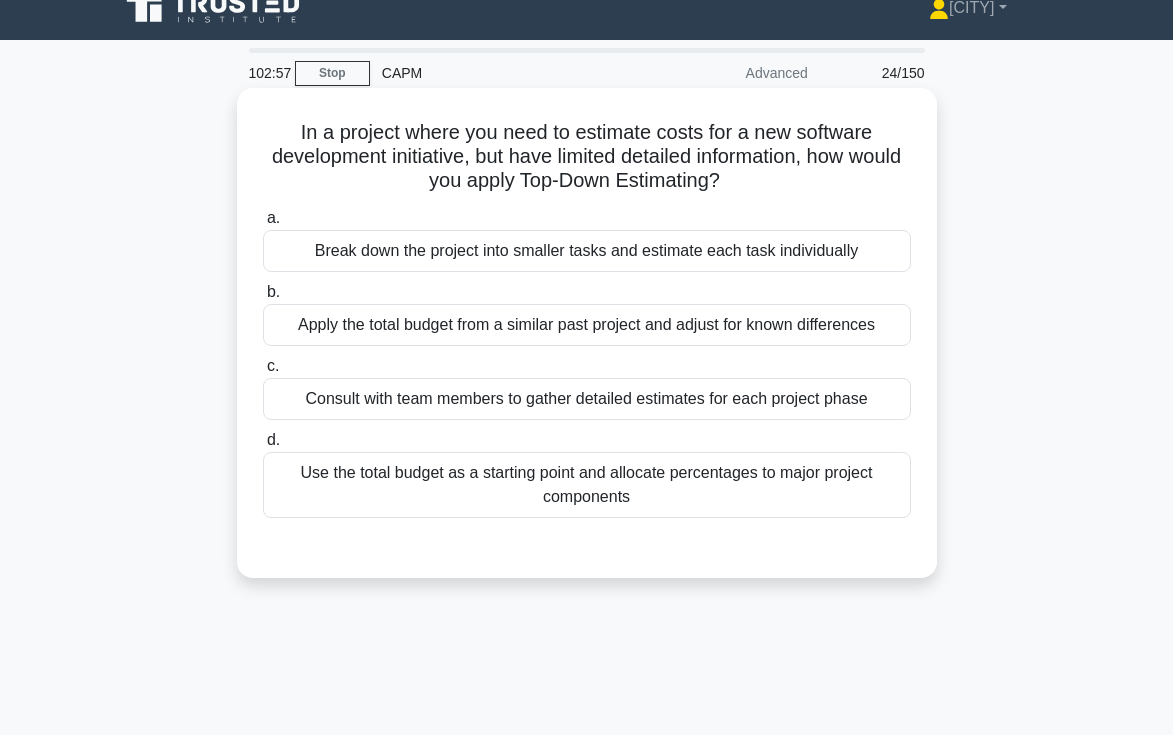 click on "Break down the project into smaller tasks and estimate each task individually" at bounding box center [587, 251] 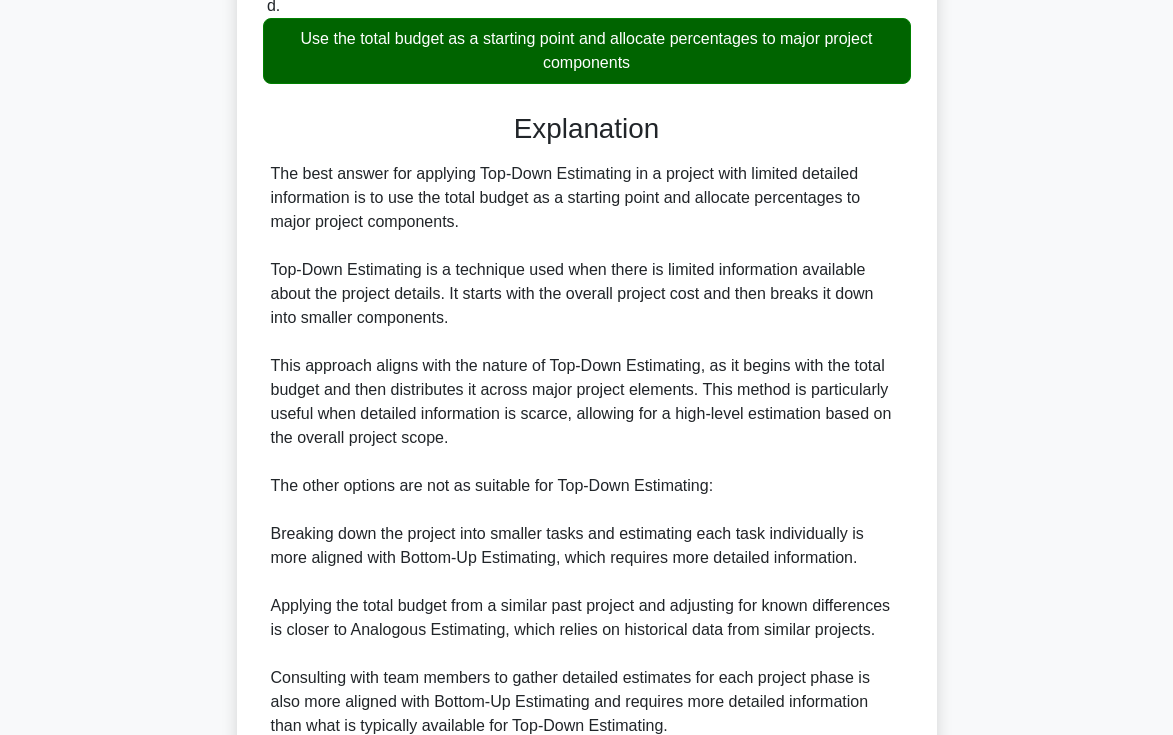 scroll, scrollTop: 644, scrollLeft: 0, axis: vertical 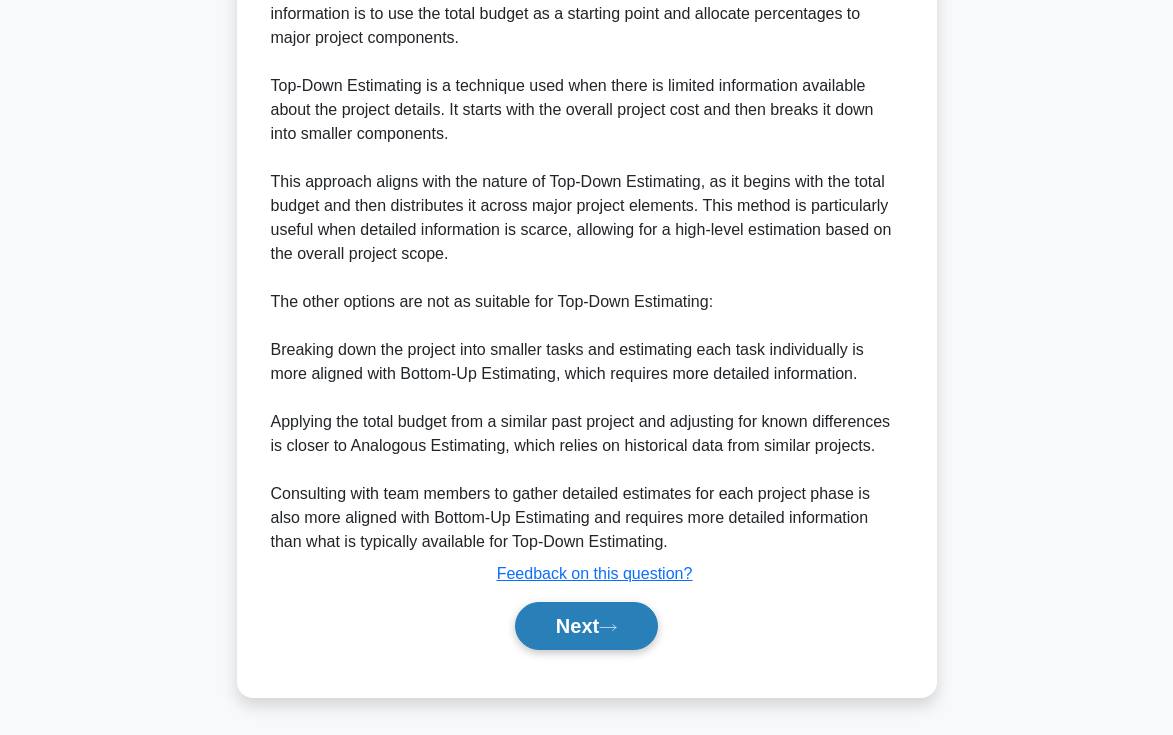 click on "Next" at bounding box center [586, 626] 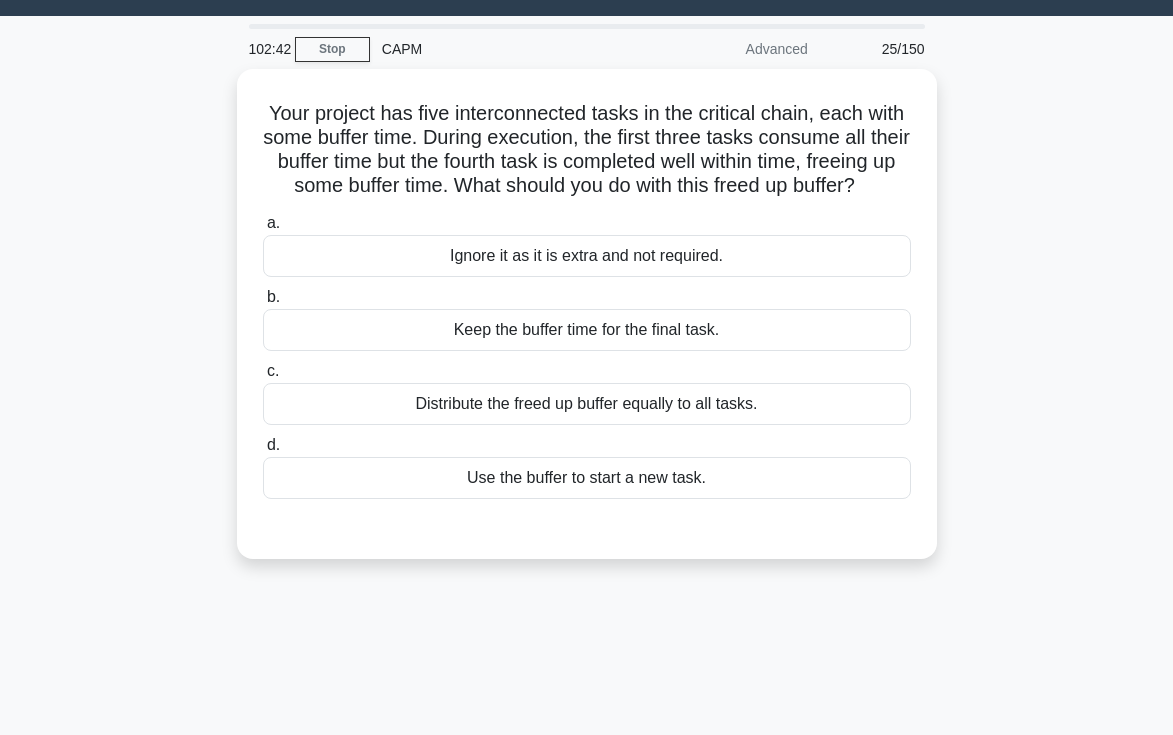 scroll, scrollTop: 49, scrollLeft: 0, axis: vertical 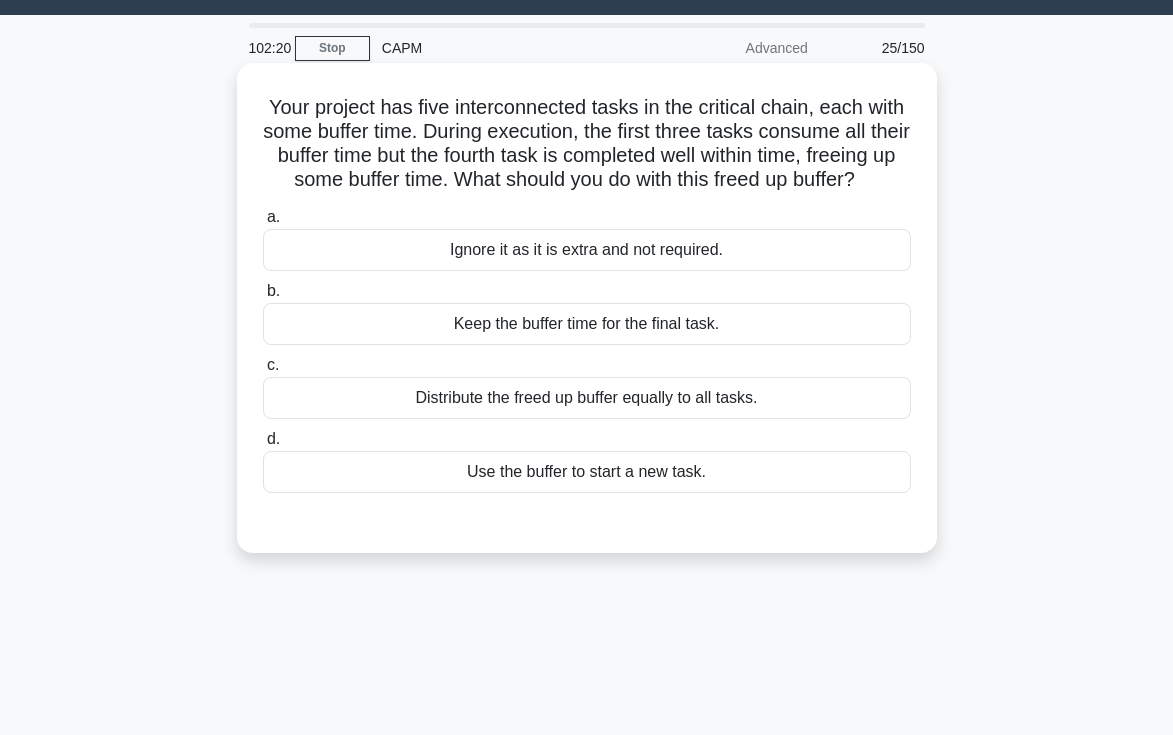 click on "Use the buffer to start a new task." at bounding box center [587, 472] 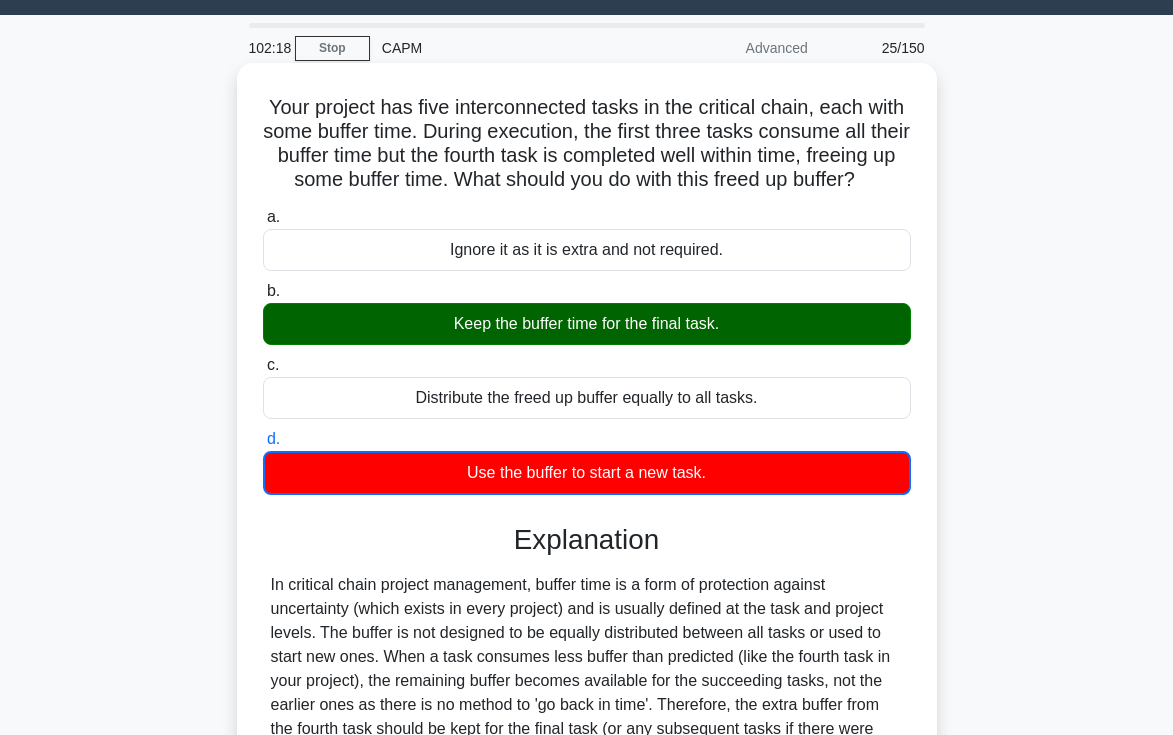 click on "Keep the buffer time for the final task." at bounding box center (587, 324) 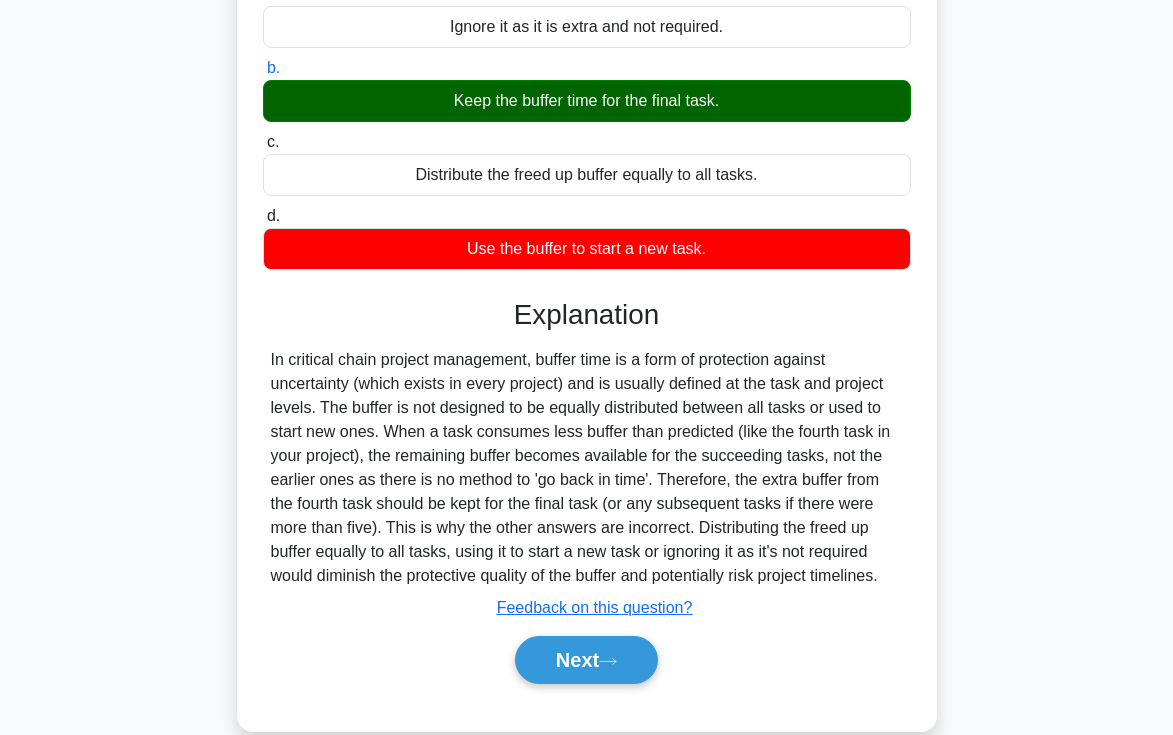 scroll, scrollTop: 345, scrollLeft: 0, axis: vertical 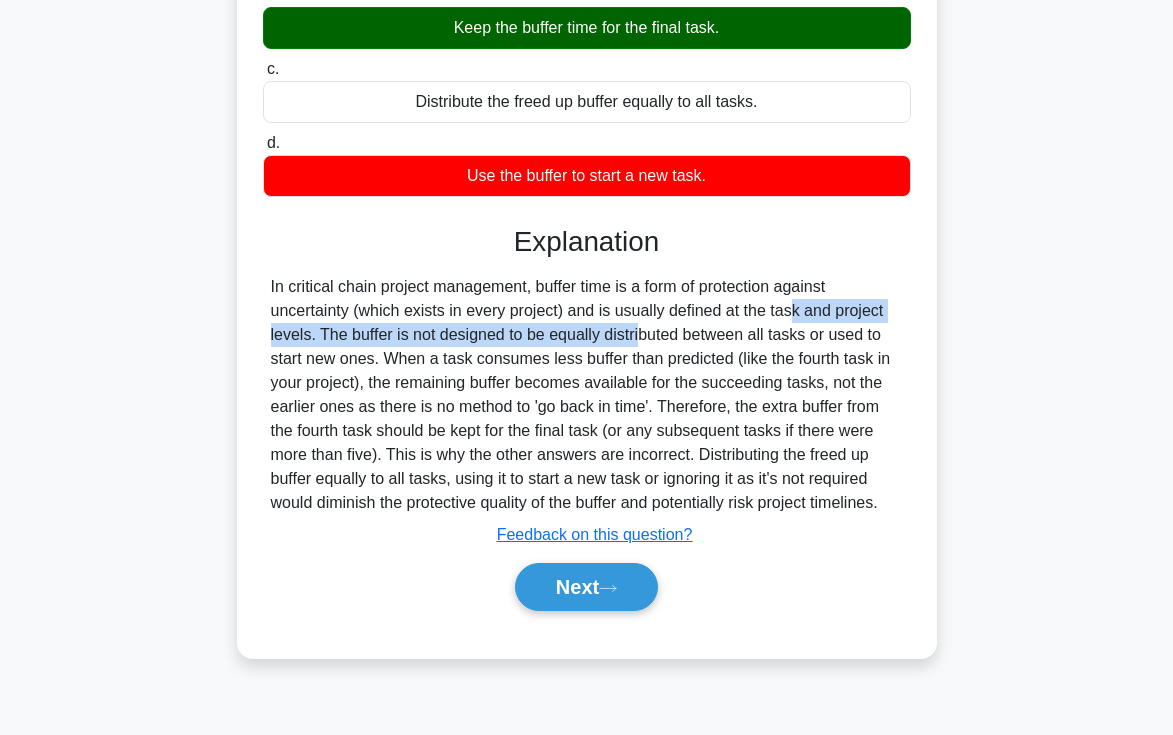 drag, startPoint x: 677, startPoint y: 311, endPoint x: 527, endPoint y: 334, distance: 151.75308 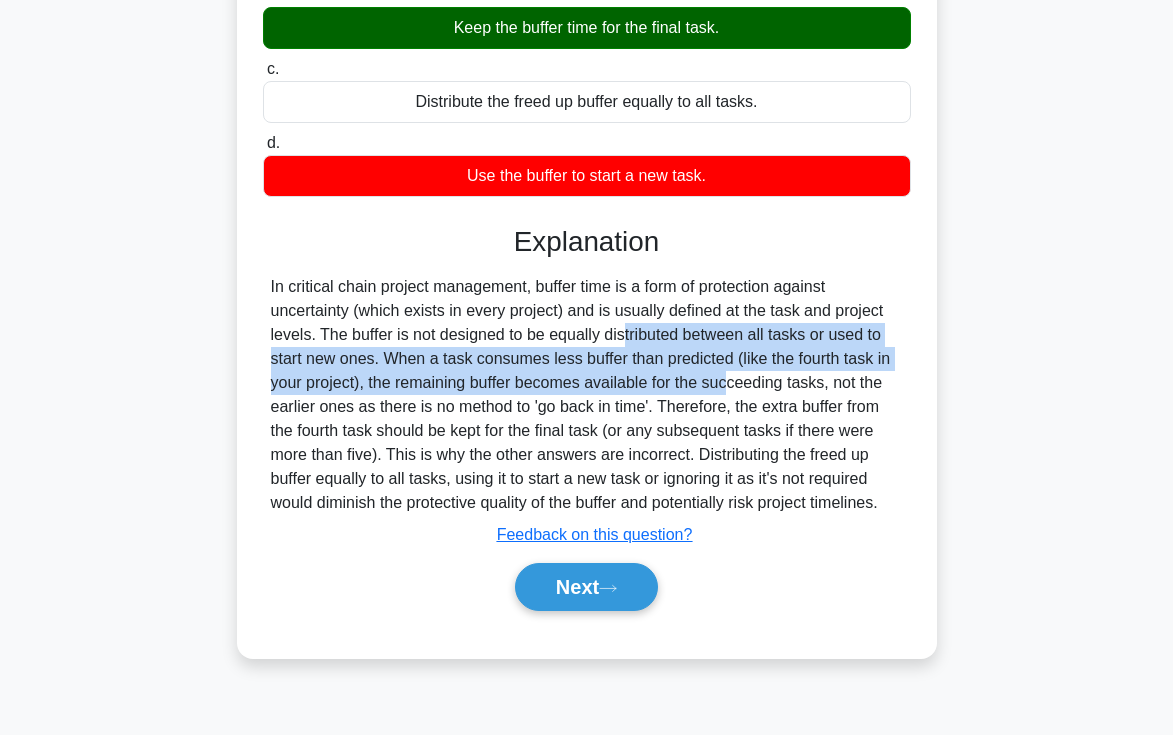 drag, startPoint x: 511, startPoint y: 327, endPoint x: 617, endPoint y: 372, distance: 115.15642 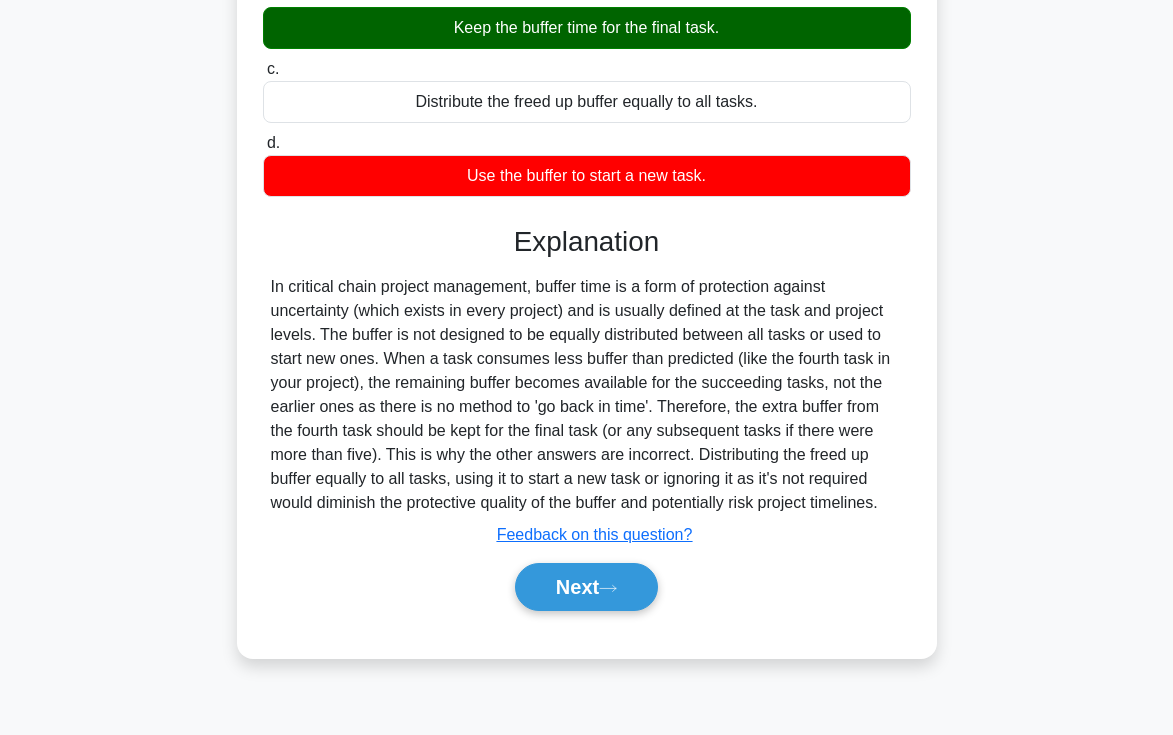 click on "In critical chain project management, buffer time is a form of protection against uncertainty (which exists in every project) and is usually defined at the task and project levels. The buffer is not designed to be equally distributed between all tasks or used to start new ones. When a task consumes less buffer than predicted (like the fourth task in your project), the remaining buffer becomes available for the succeeding tasks, not the earlier ones as there is no method to 'go back in time'. Therefore, the extra buffer from the fourth task should be kept for the final task (or any subsequent tasks if there were more than five). This is why the other answers are incorrect. Distributing the freed up buffer equally to all tasks, using it to start a new task or ignoring it as it's not required would diminish the protective quality of the buffer and potentially risk project timelines." at bounding box center (587, 395) 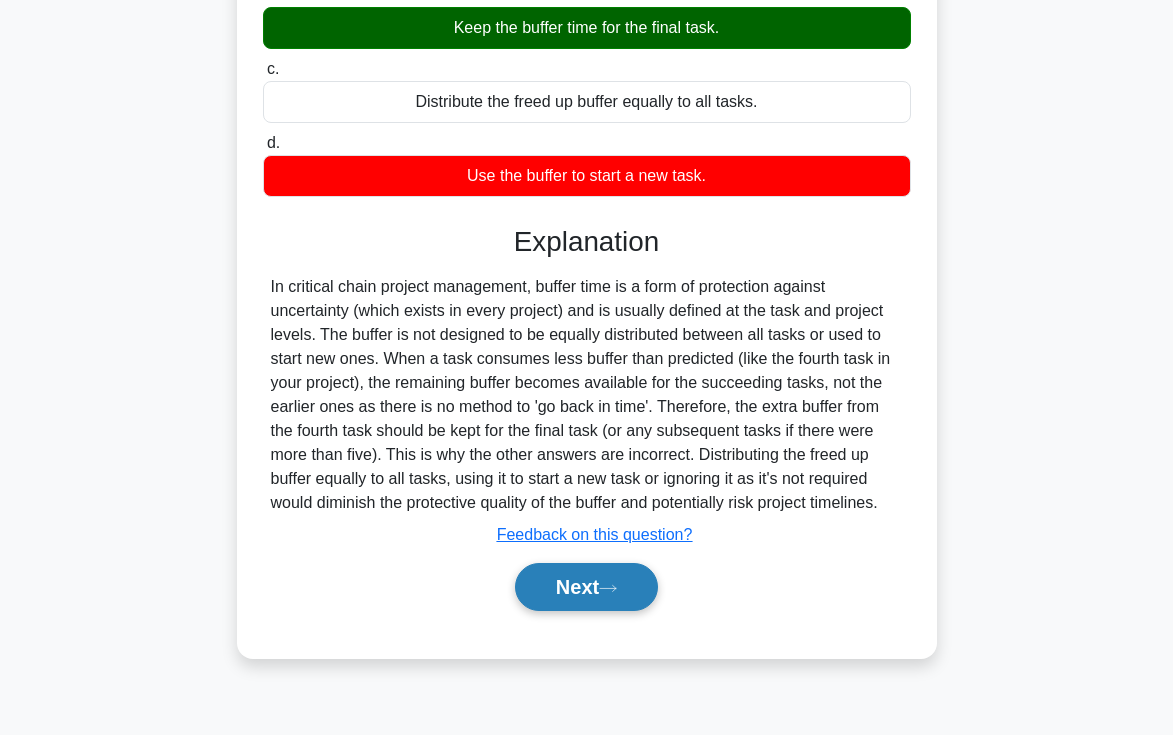 click on "Next" at bounding box center (586, 587) 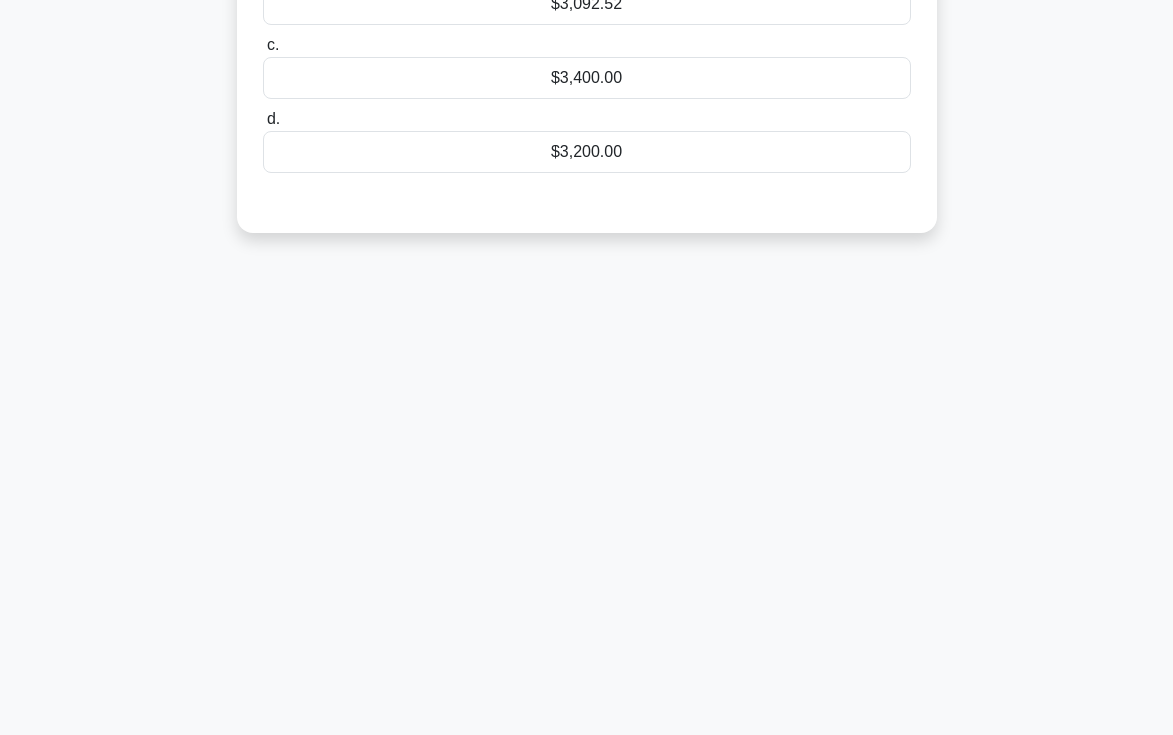 scroll, scrollTop: 0, scrollLeft: 0, axis: both 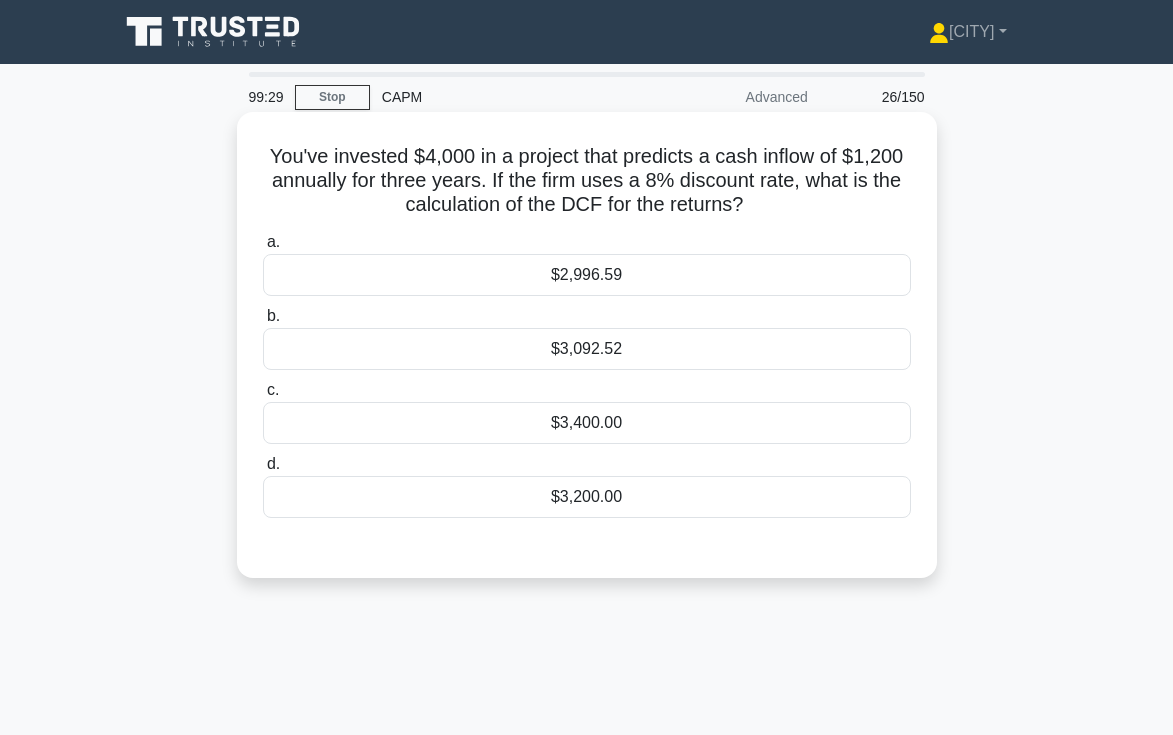 click on "a.
$2,996.59
b.
$3,092.52
c. d." at bounding box center (587, 374) 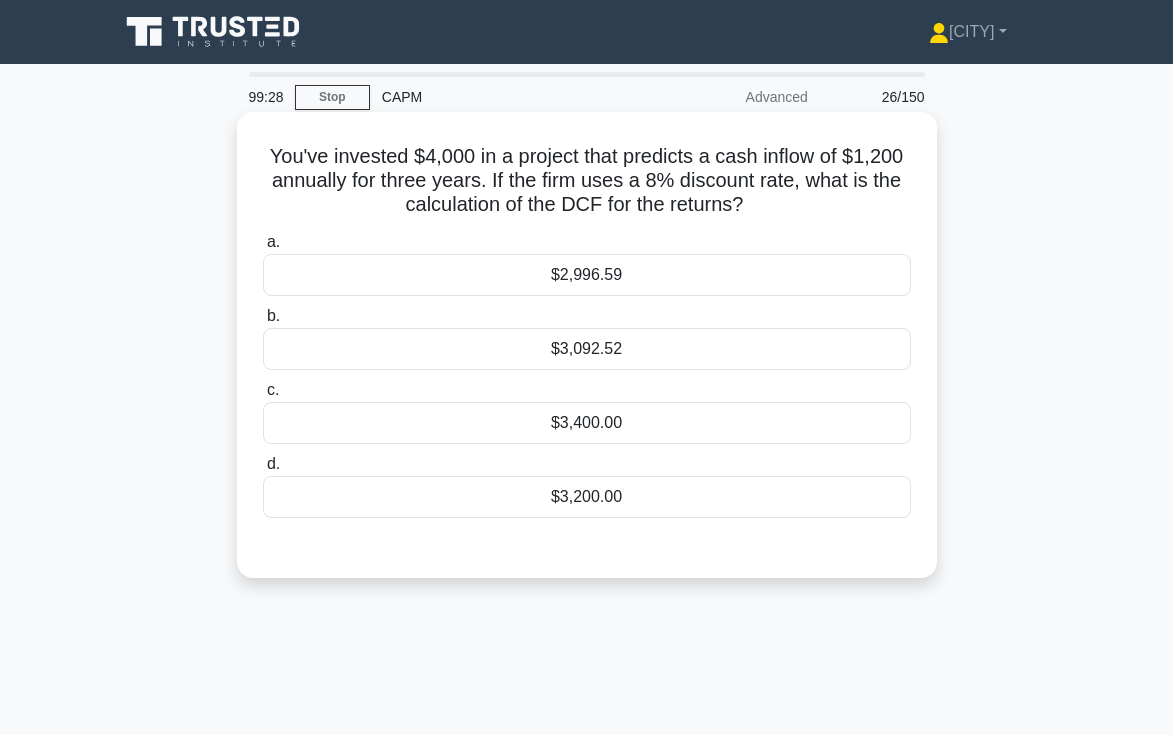 click on "$2,996.59" at bounding box center (587, 275) 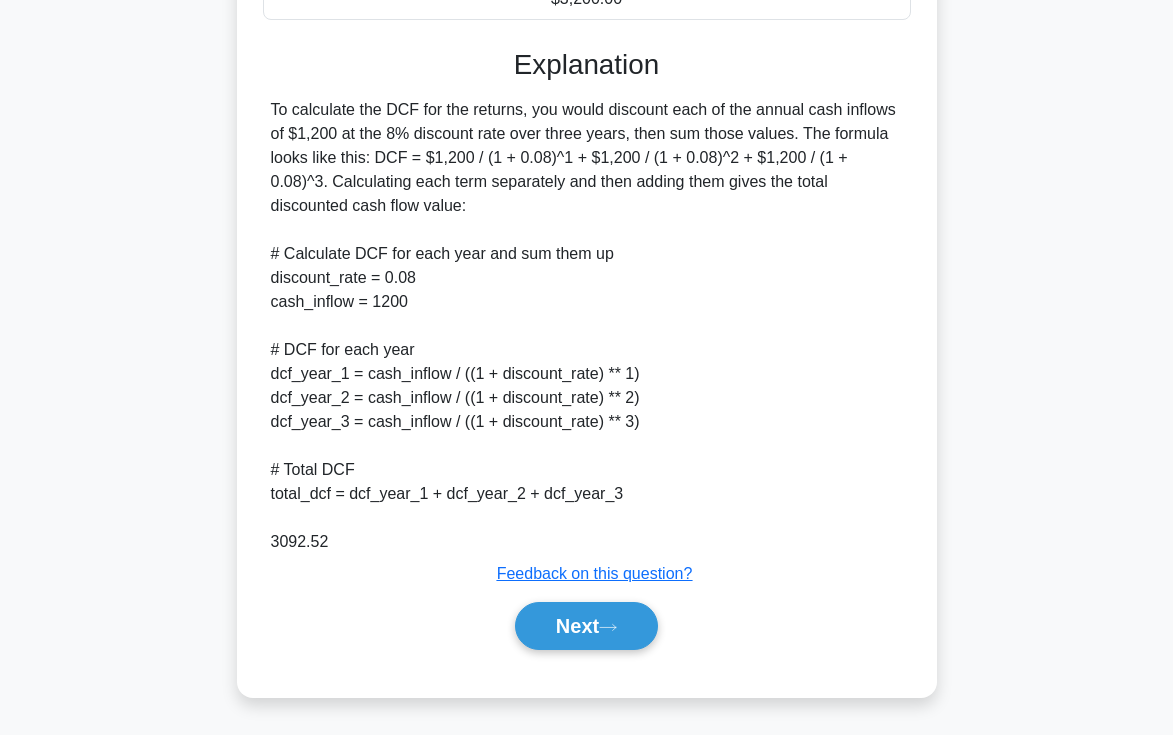scroll, scrollTop: 499, scrollLeft: 0, axis: vertical 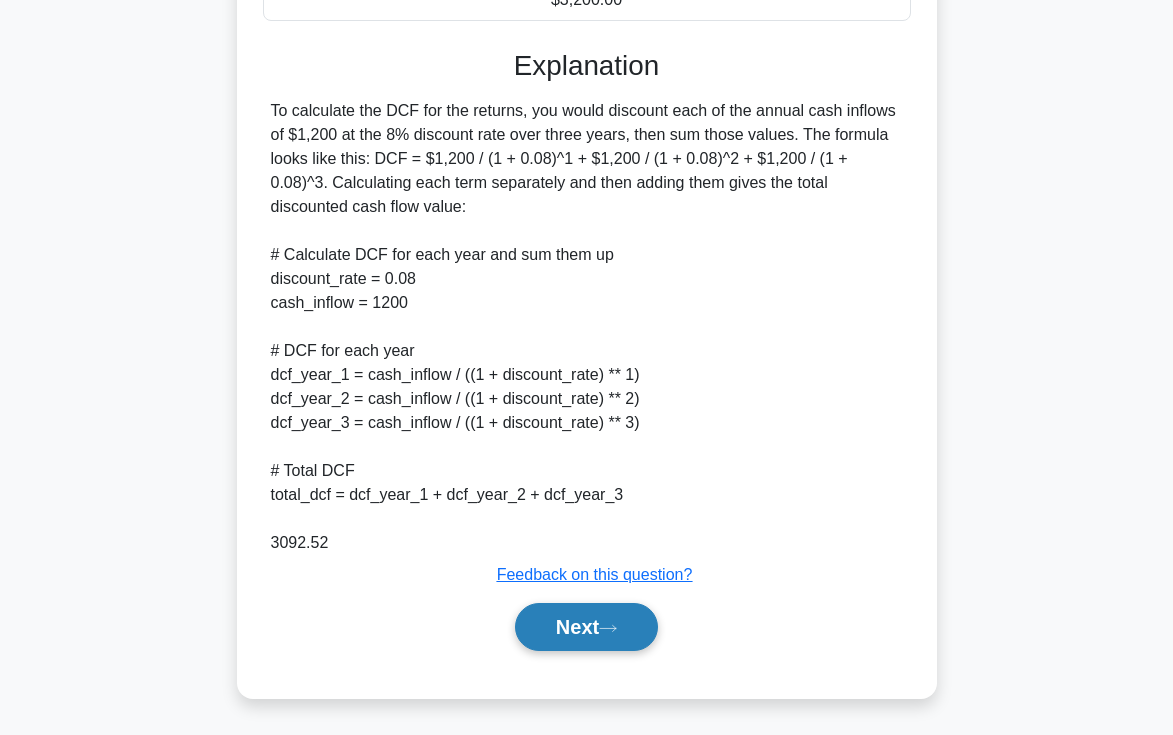 click on "Next" at bounding box center [586, 627] 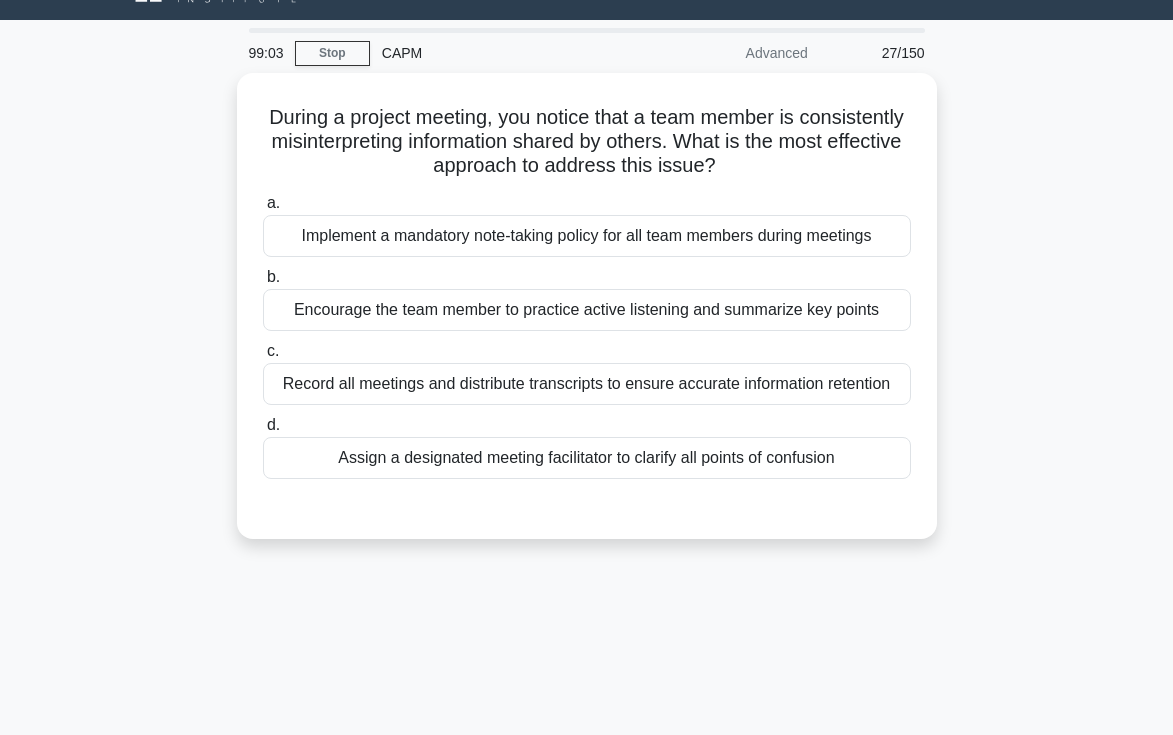 scroll, scrollTop: 0, scrollLeft: 0, axis: both 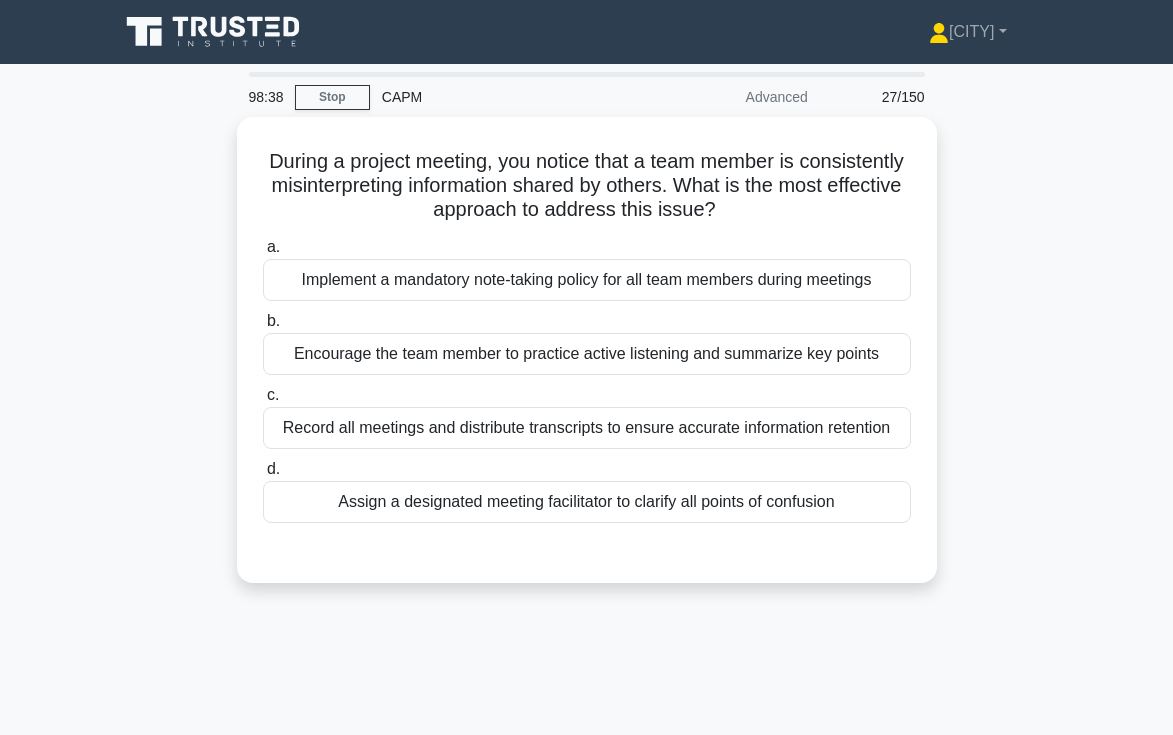 click on "[TIME]
Stop
CAPM
Advanced
[PROGRESS]
During a project meeting, you notice that a team member is consistently misinterpreting information shared by others. What is the most effective approach to address this issue?
.spinner_0XTQ{transform-origin:center;animation:spinner_y6GP .75s linear infinite}@keyframes spinner_y6GP{100%{transform:rotate(360deg)}}
a. b." at bounding box center [586, 572] 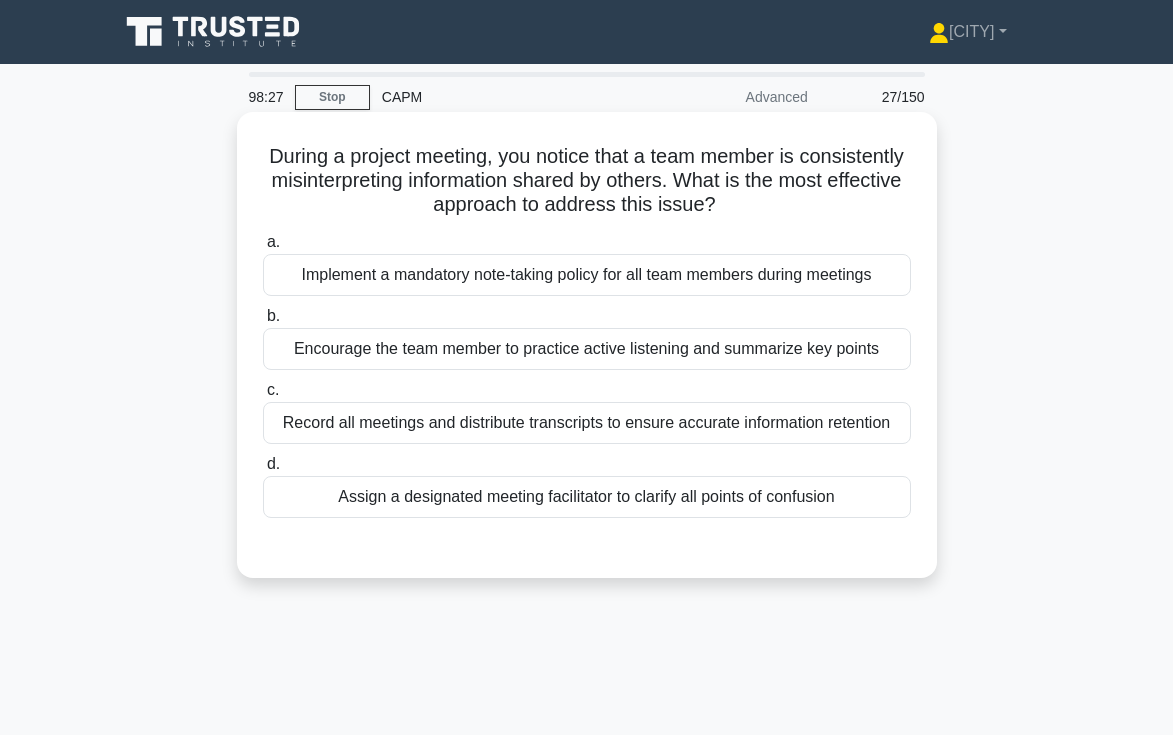 click on "Assign a designated meeting facilitator to clarify all points of confusion" at bounding box center [587, 497] 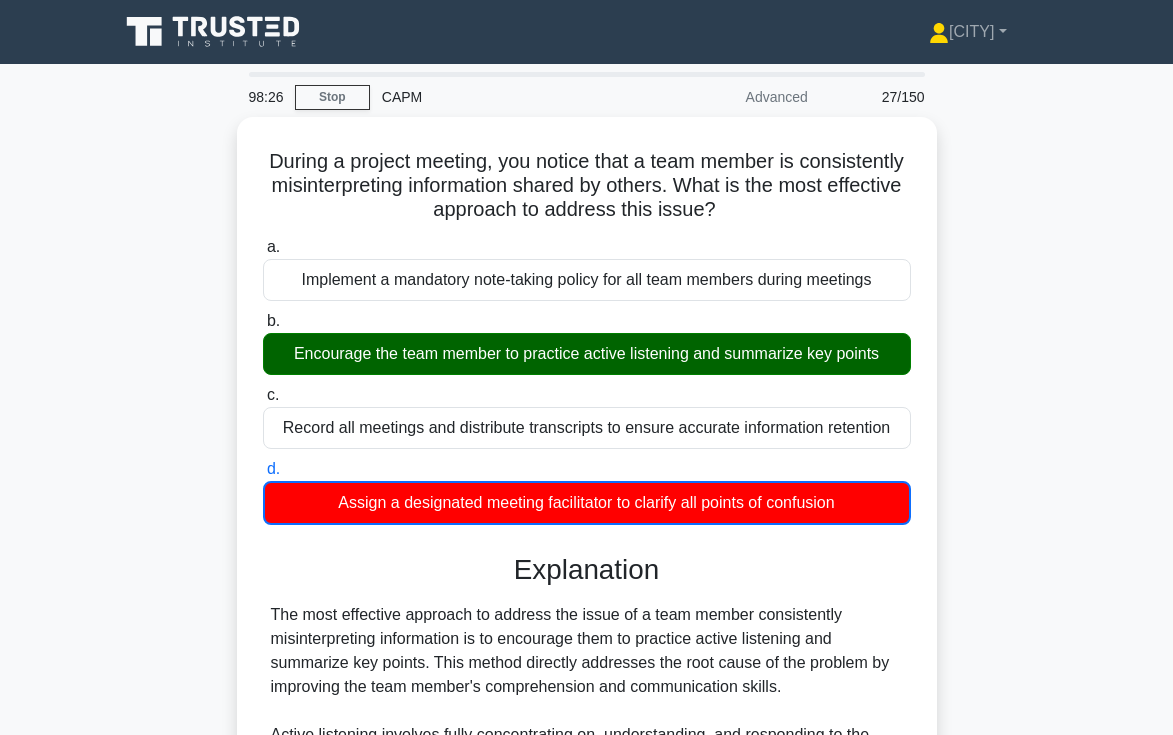 click on "During a project meeting, you notice that a team member is consistently misinterpreting information shared by others. What is the most effective approach to address this issue?
.spinner_0XTQ{transform-origin:center;animation:spinner_y6GP .75s linear infinite}@keyframes spinner_y6GP{100%{transform:rotate(360deg)}}
a.
Implement a mandatory note-taking policy for all team members during meetings
b." at bounding box center (587, 743) 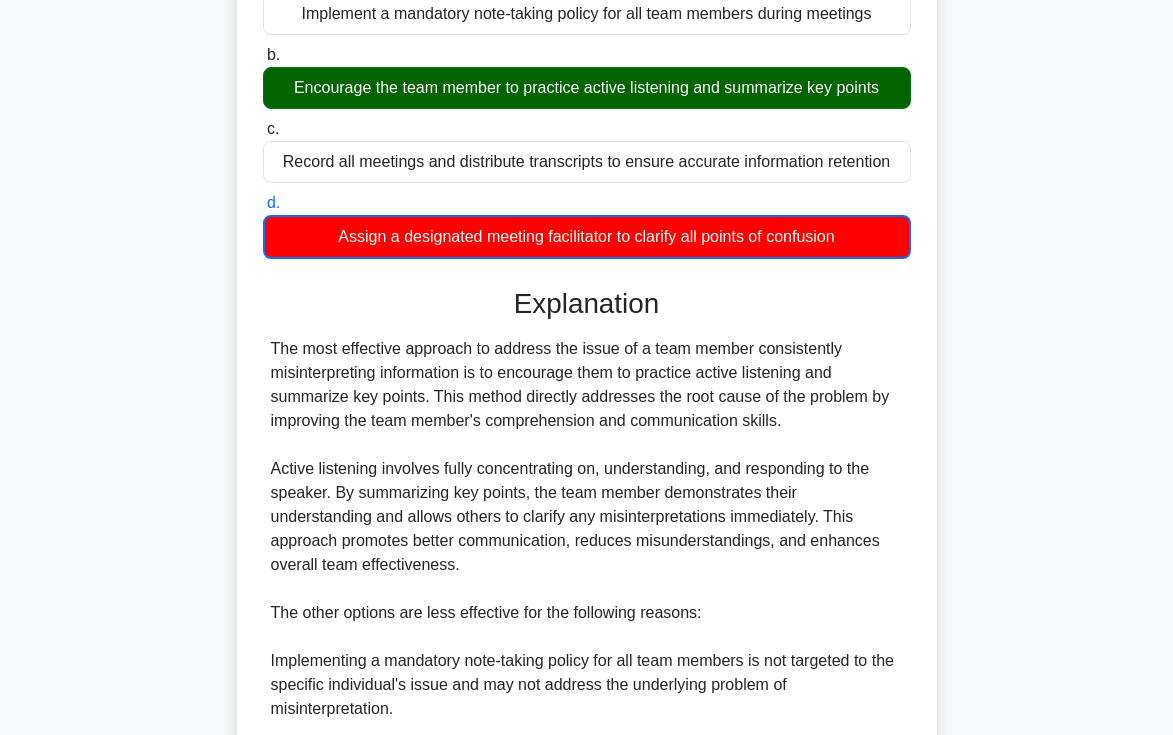 scroll, scrollTop: 644, scrollLeft: 0, axis: vertical 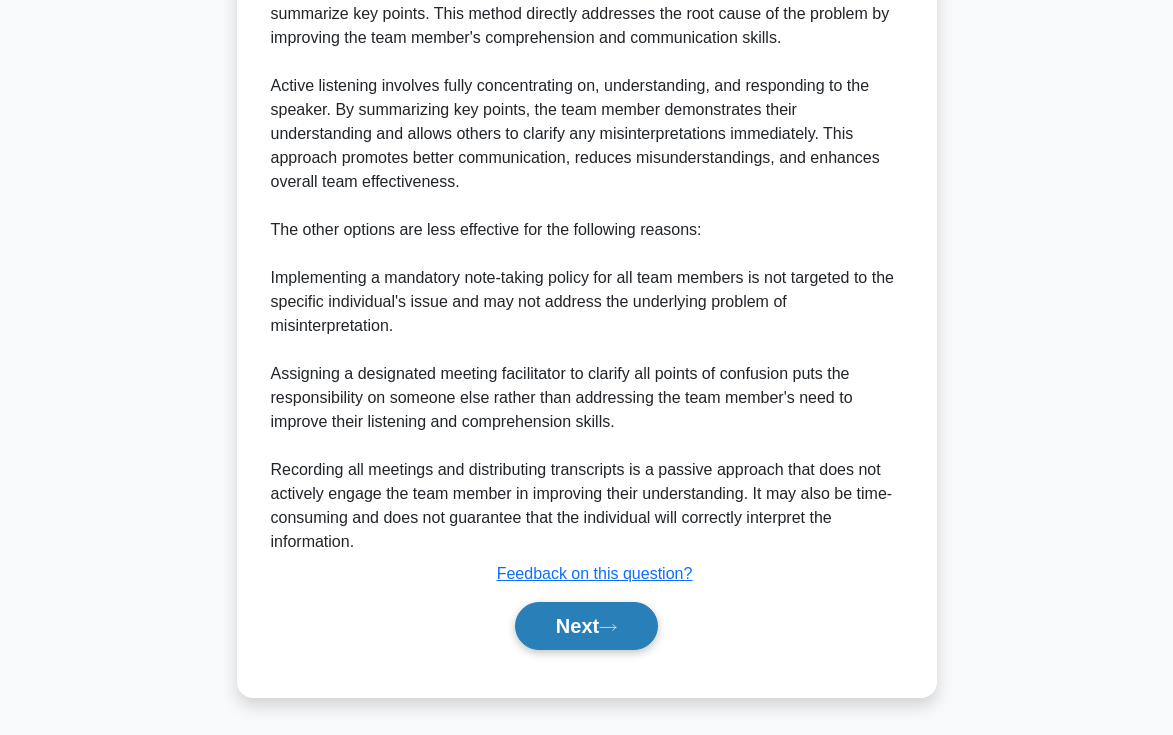 click on "Next" at bounding box center (586, 626) 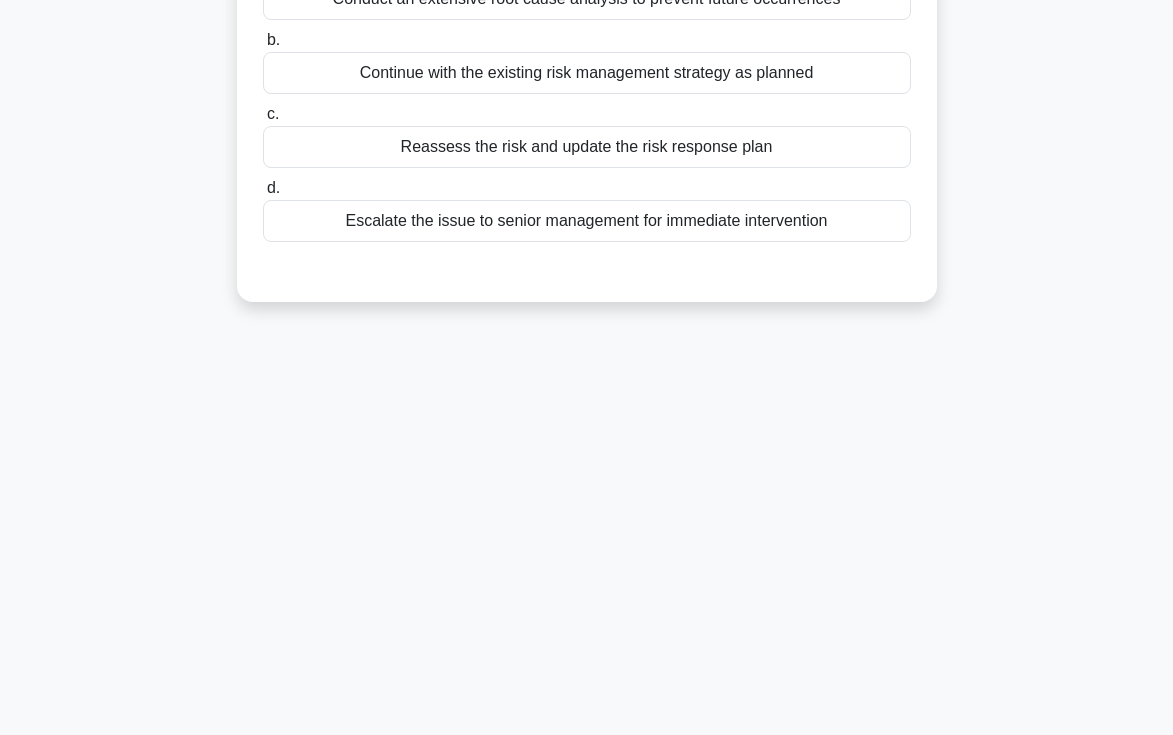 scroll, scrollTop: 0, scrollLeft: 0, axis: both 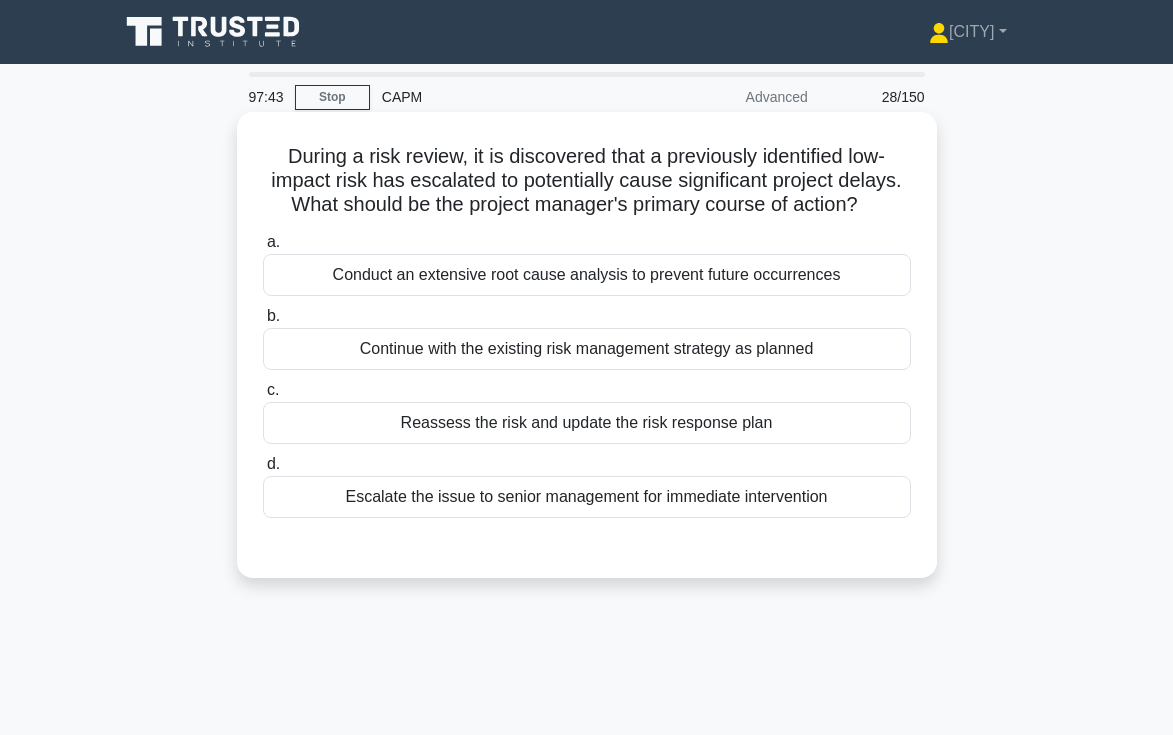 click on "a.
Conduct an extensive root cause analysis to prevent future occurrences
b.
Continue with the existing risk management strategy as planned
c. d." at bounding box center (587, 374) 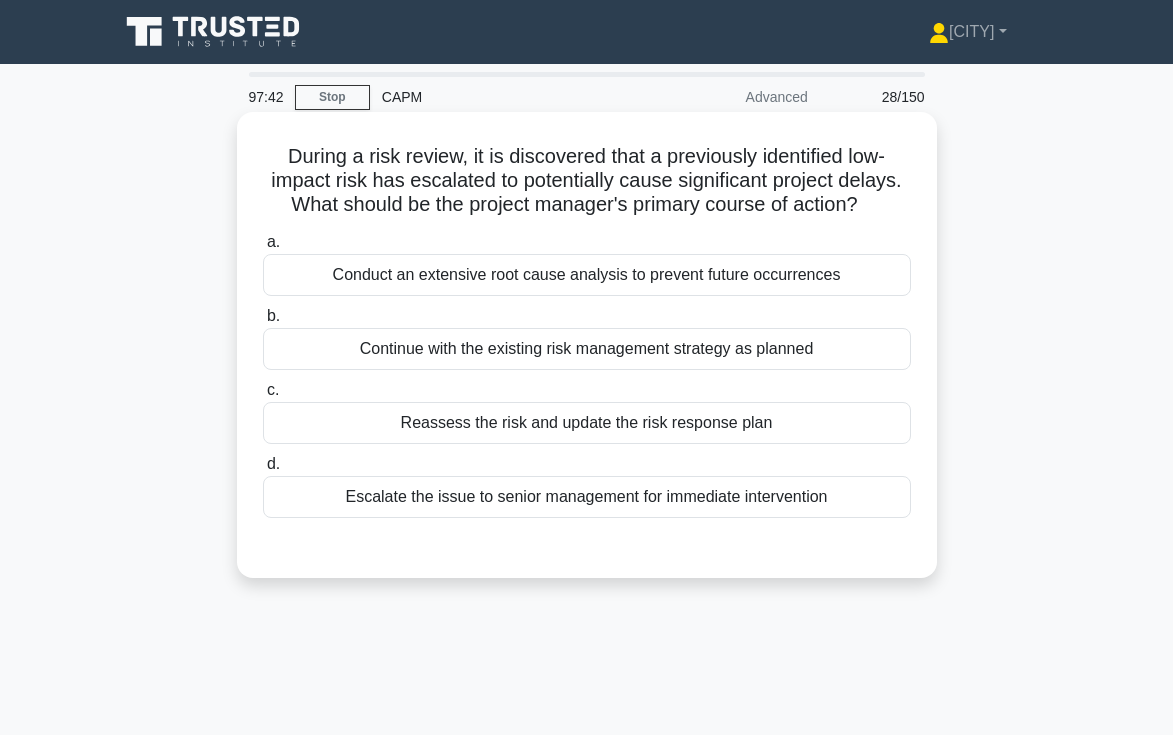 click on "Conduct an extensive root cause analysis to prevent future occurrences" at bounding box center (587, 275) 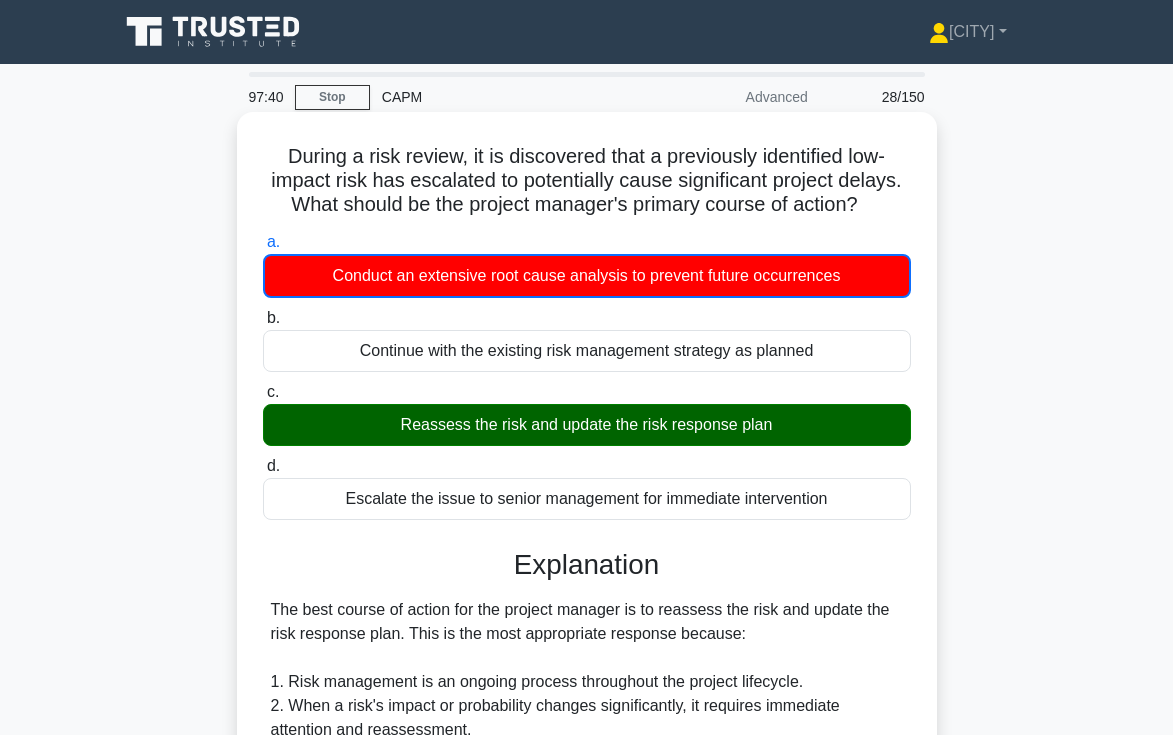 drag, startPoint x: 576, startPoint y: 448, endPoint x: 801, endPoint y: 448, distance: 225 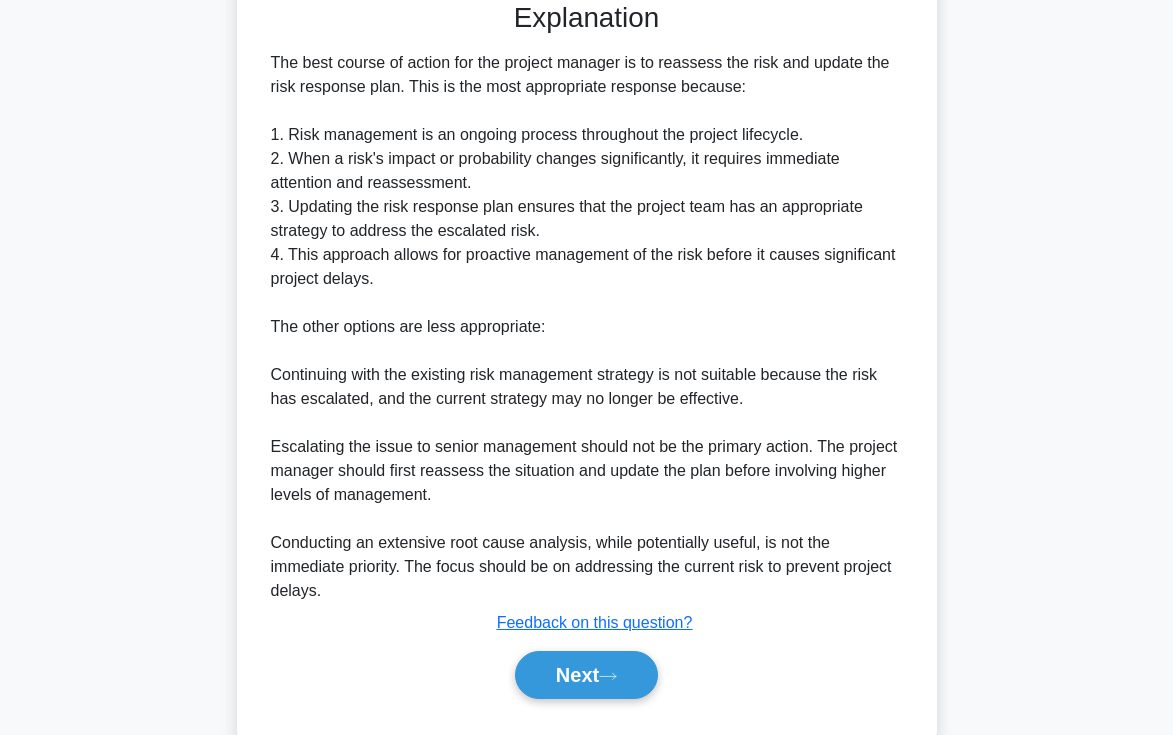 scroll, scrollTop: 596, scrollLeft: 0, axis: vertical 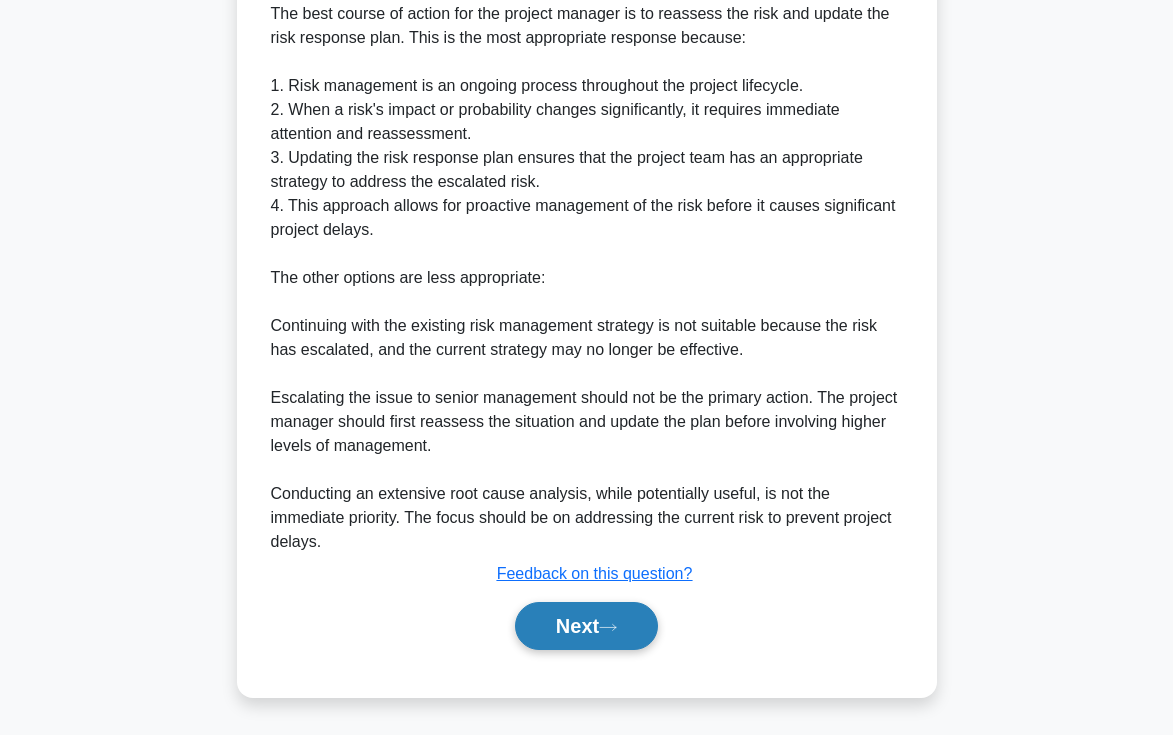 click on "Next" at bounding box center (586, 626) 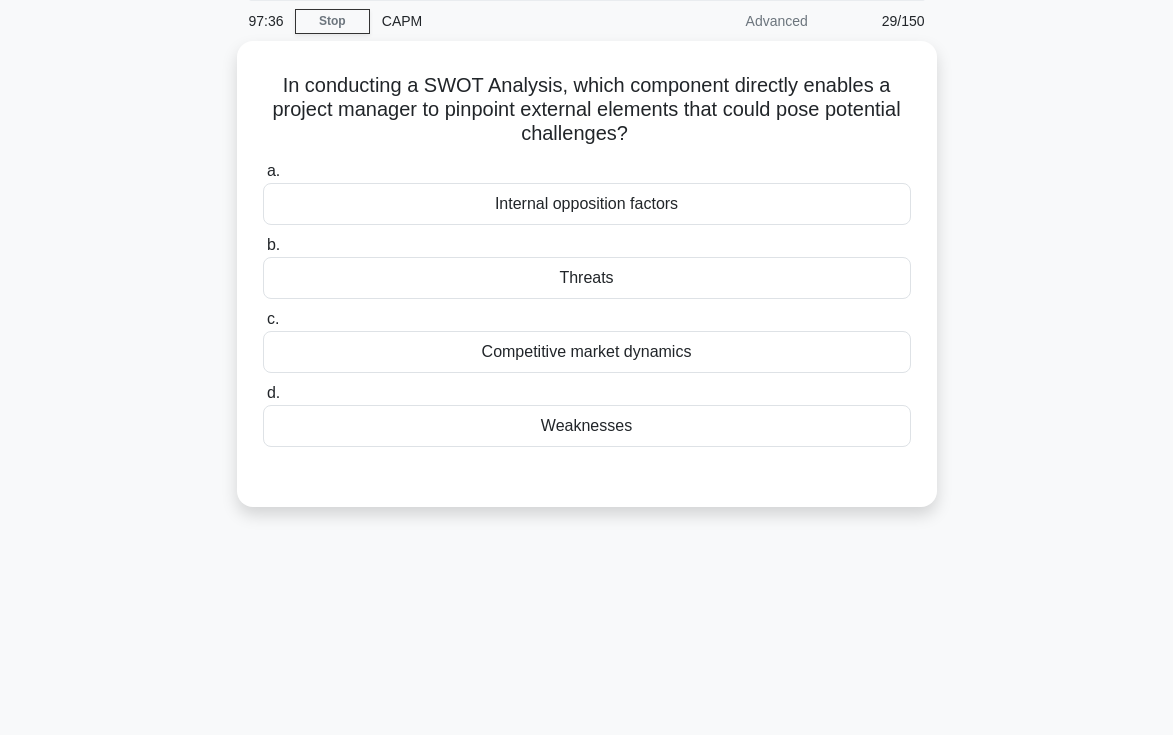 scroll, scrollTop: 49, scrollLeft: 0, axis: vertical 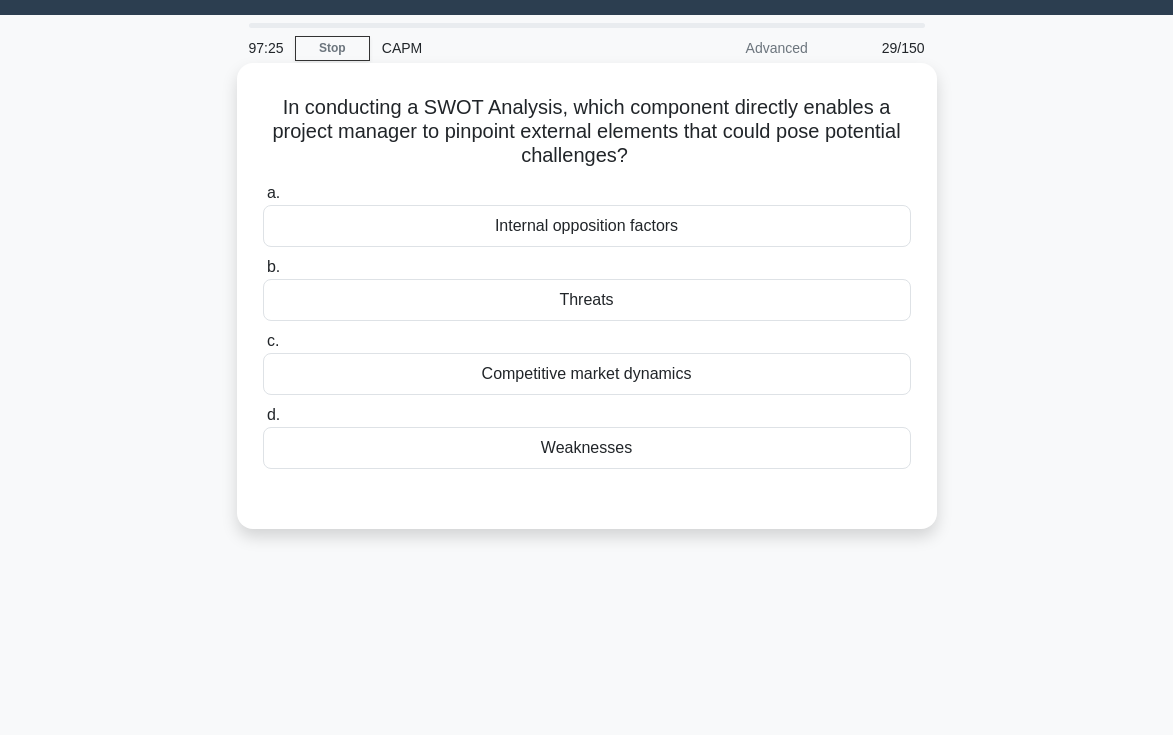 click on "Threats" at bounding box center (587, 300) 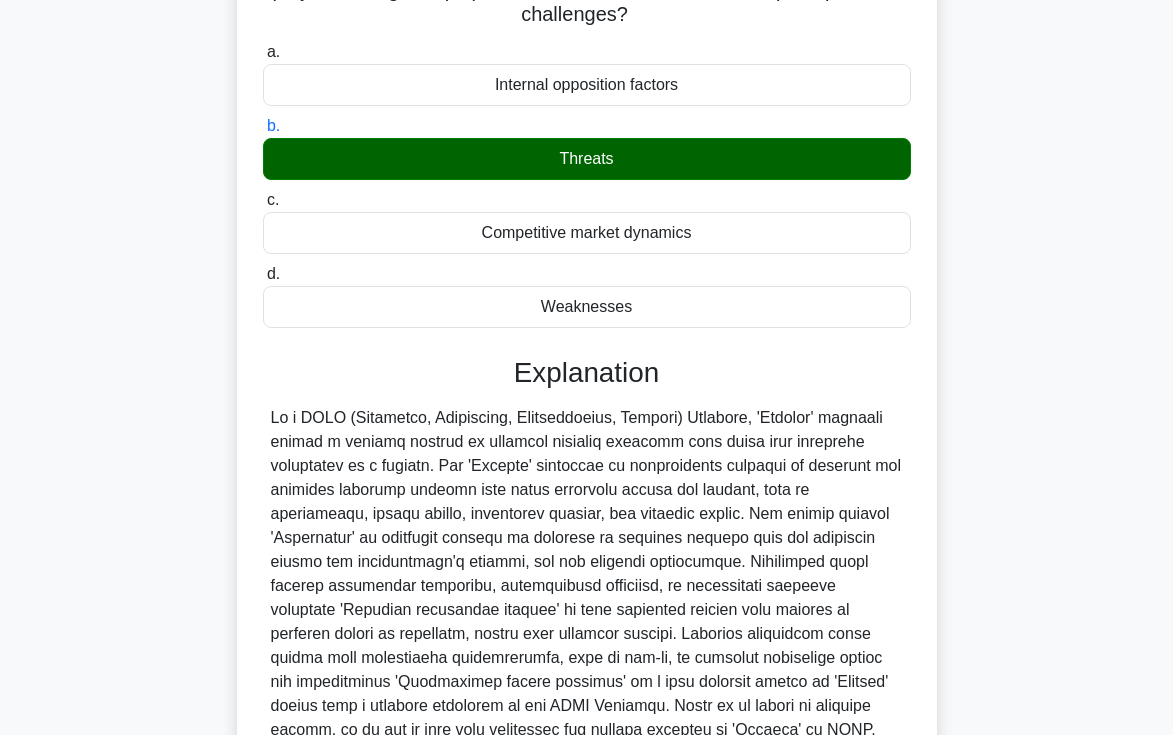 scroll, scrollTop: 378, scrollLeft: 0, axis: vertical 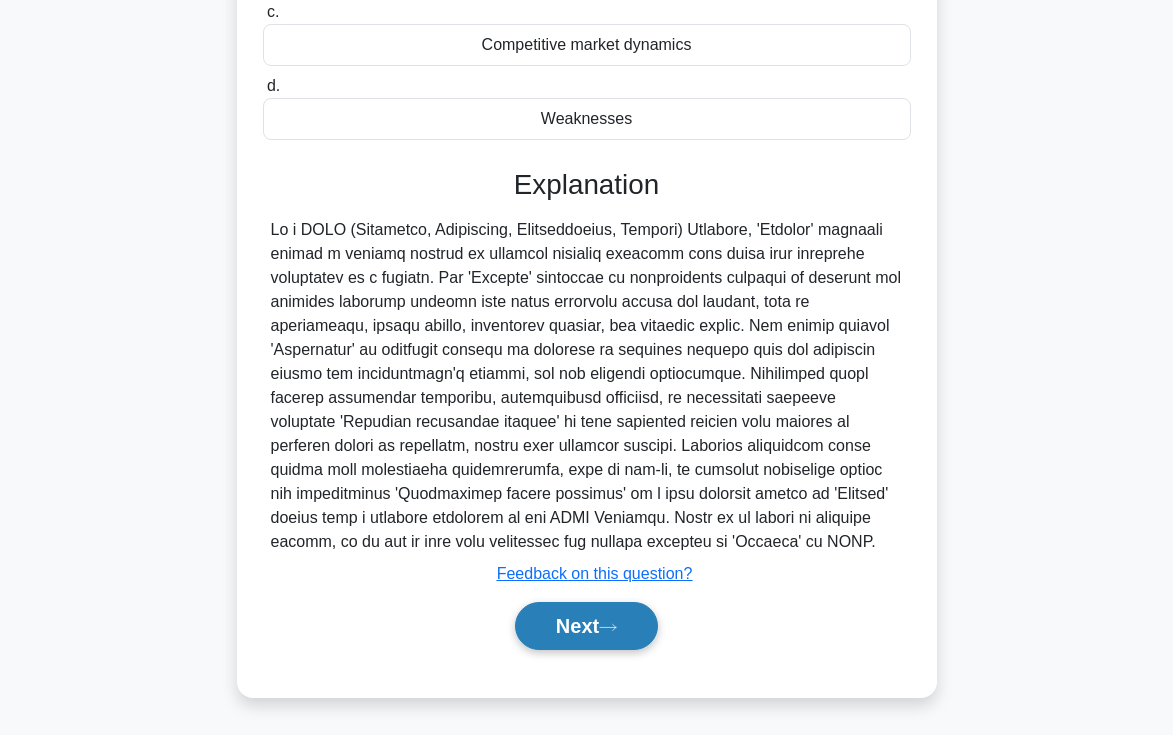 click on "Next" at bounding box center (586, 626) 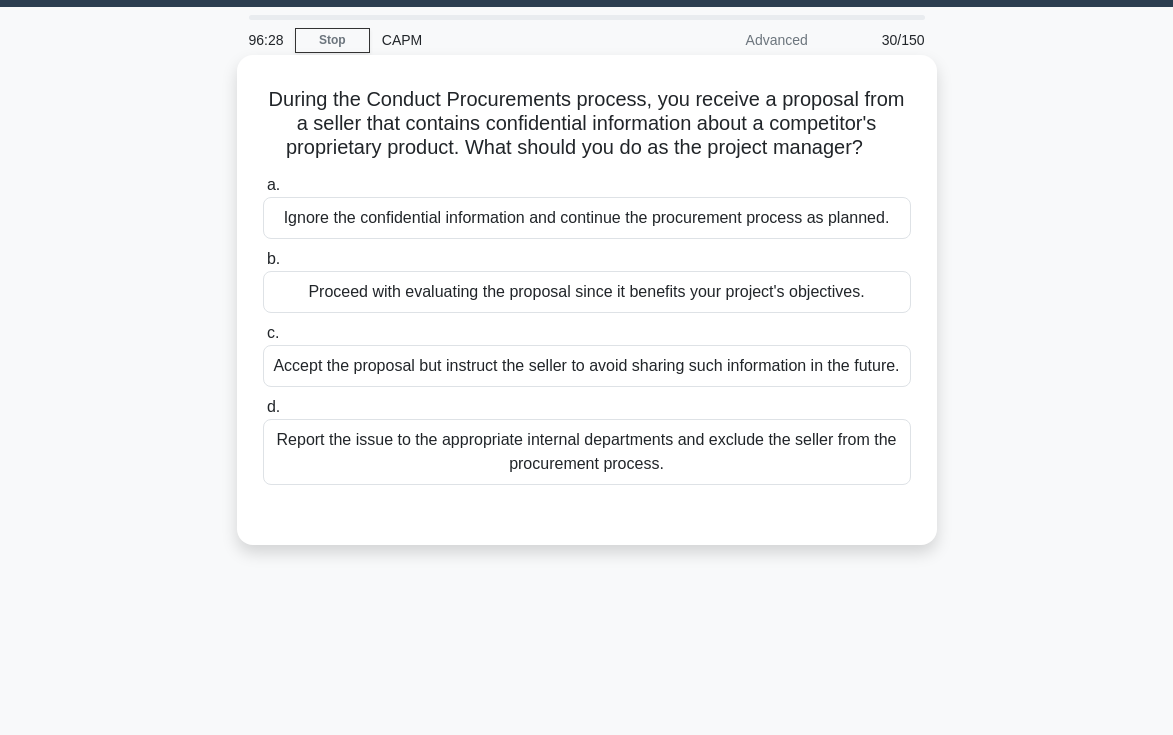 scroll, scrollTop: 59, scrollLeft: 0, axis: vertical 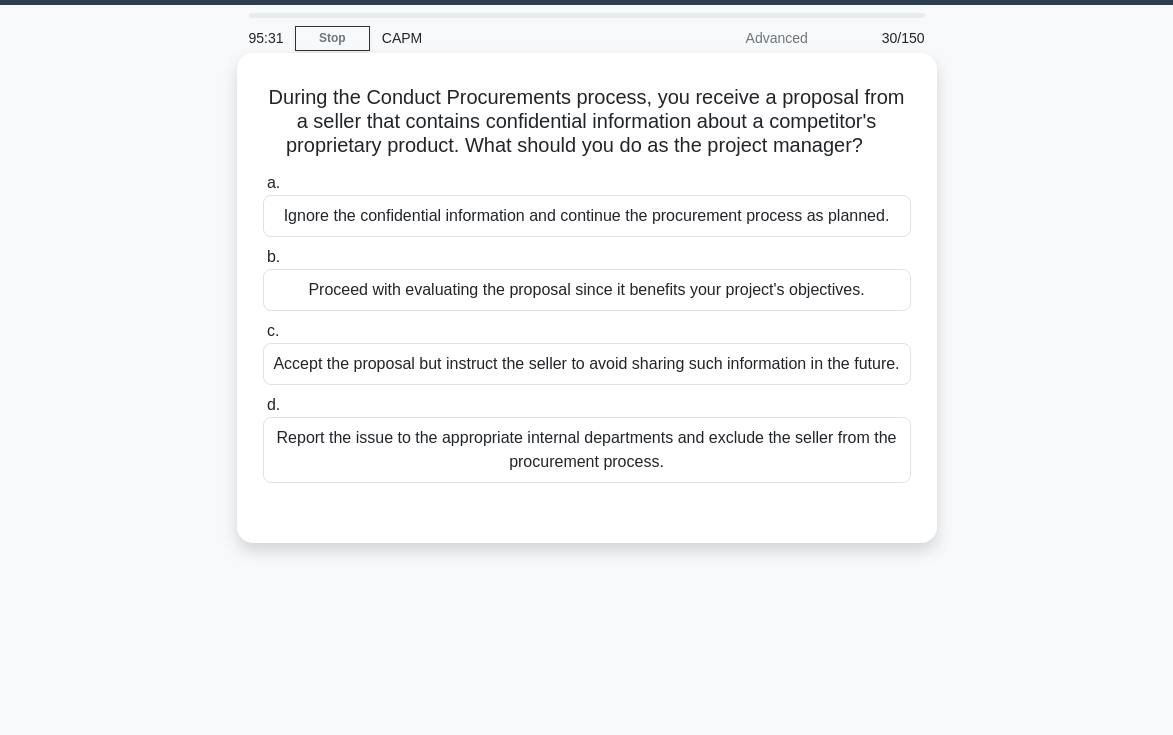 click on "Report the issue to the appropriate internal departments and exclude the seller from the procurement process." at bounding box center [587, 450] 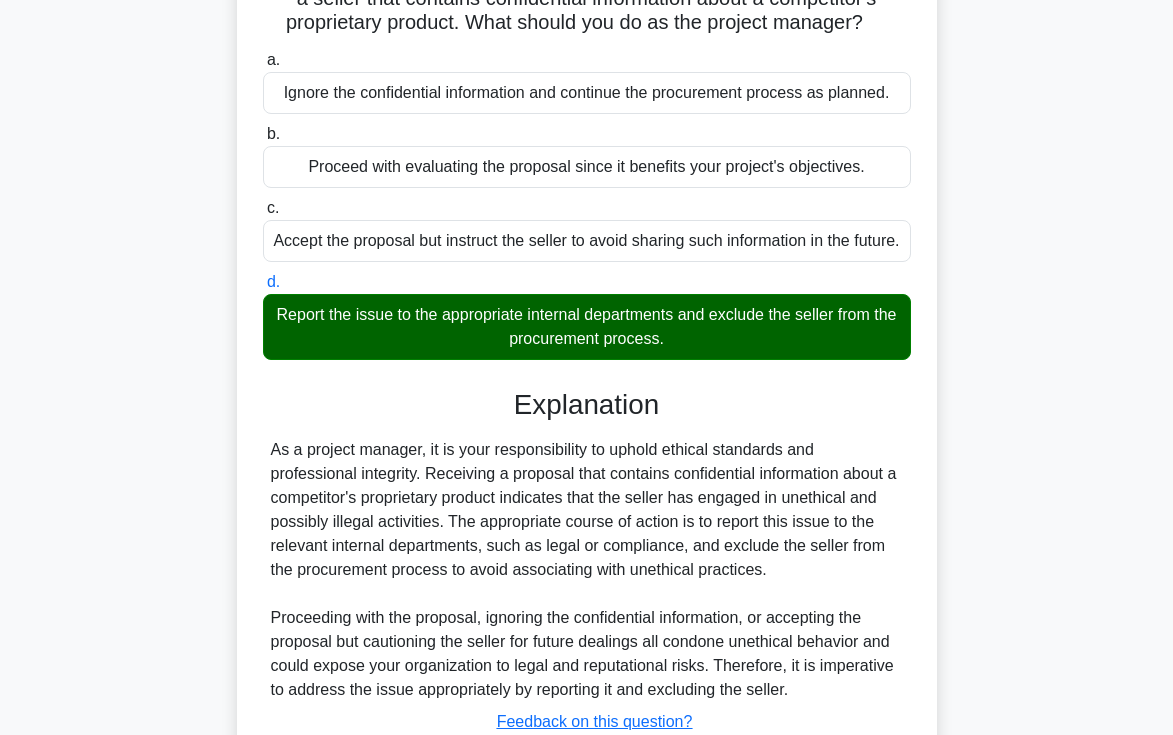 scroll, scrollTop: 354, scrollLeft: 0, axis: vertical 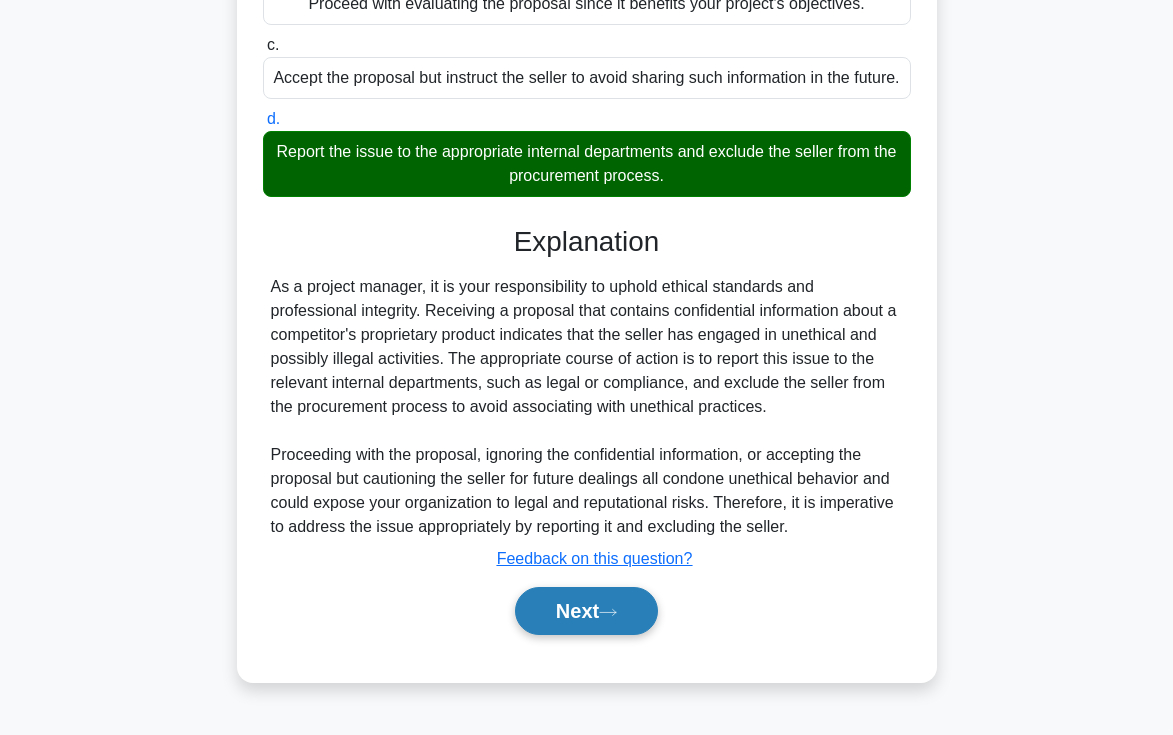 click on "Next" at bounding box center [586, 611] 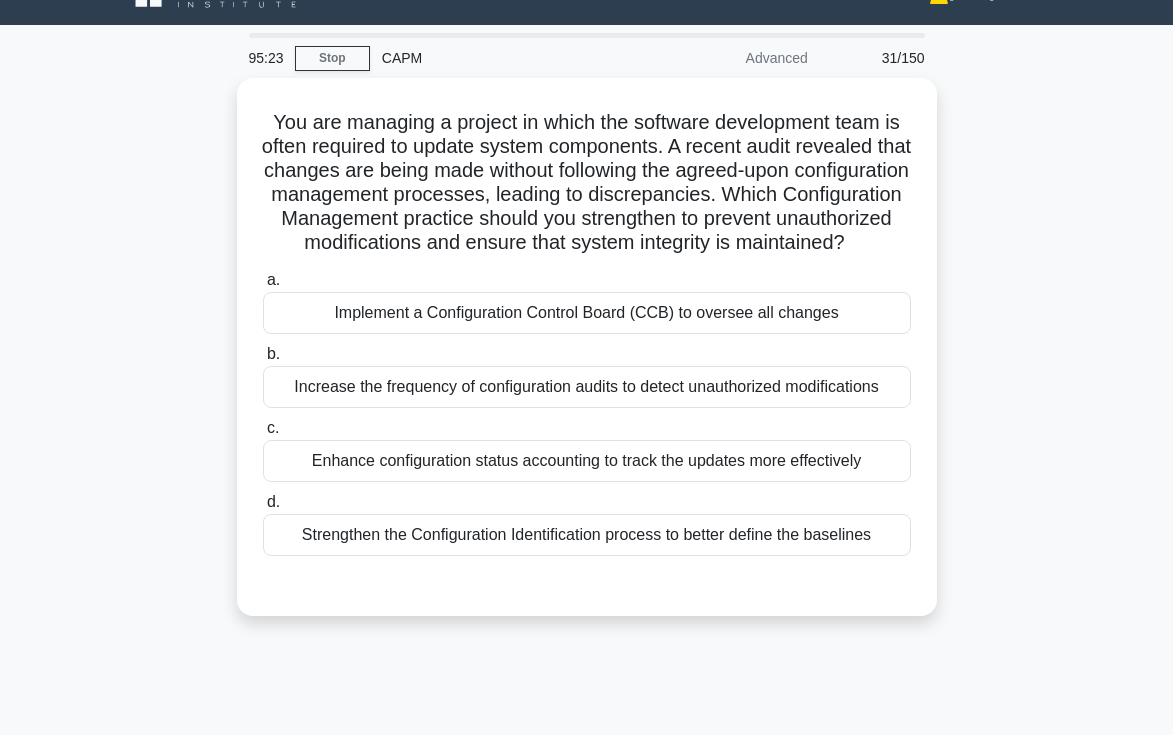 scroll, scrollTop: 31, scrollLeft: 0, axis: vertical 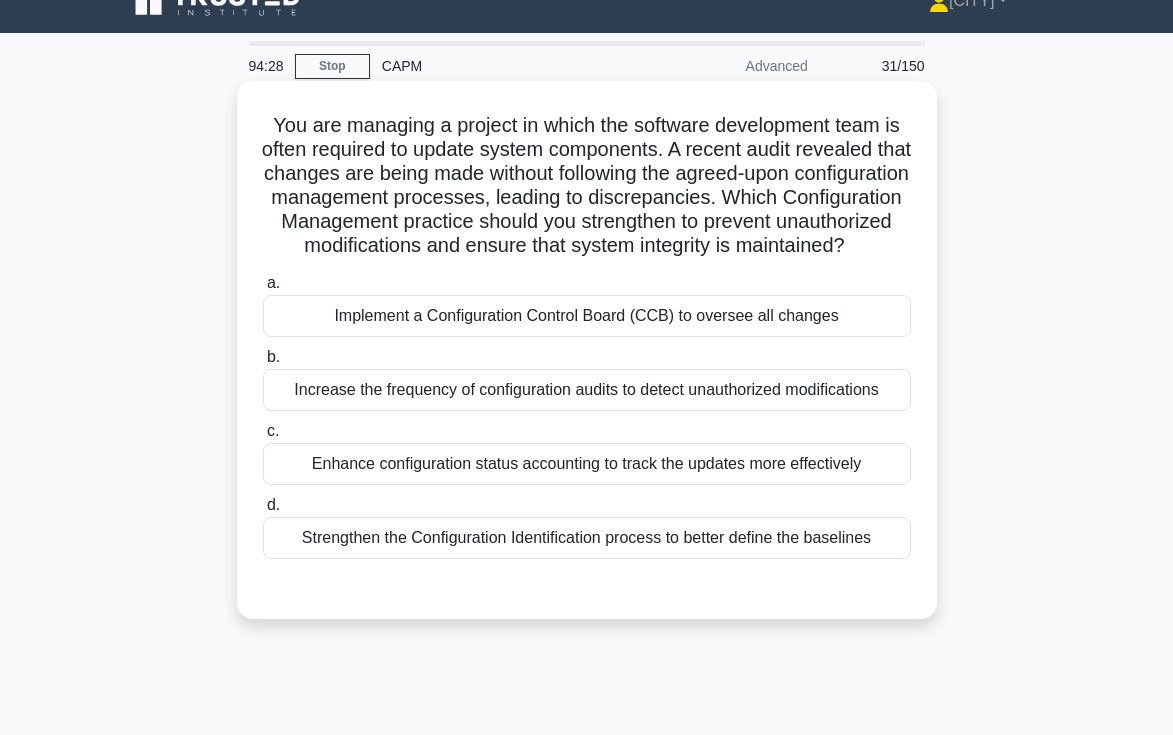 click on "Implement a Configuration Control Board (CCB) to oversee all changes" at bounding box center (587, 316) 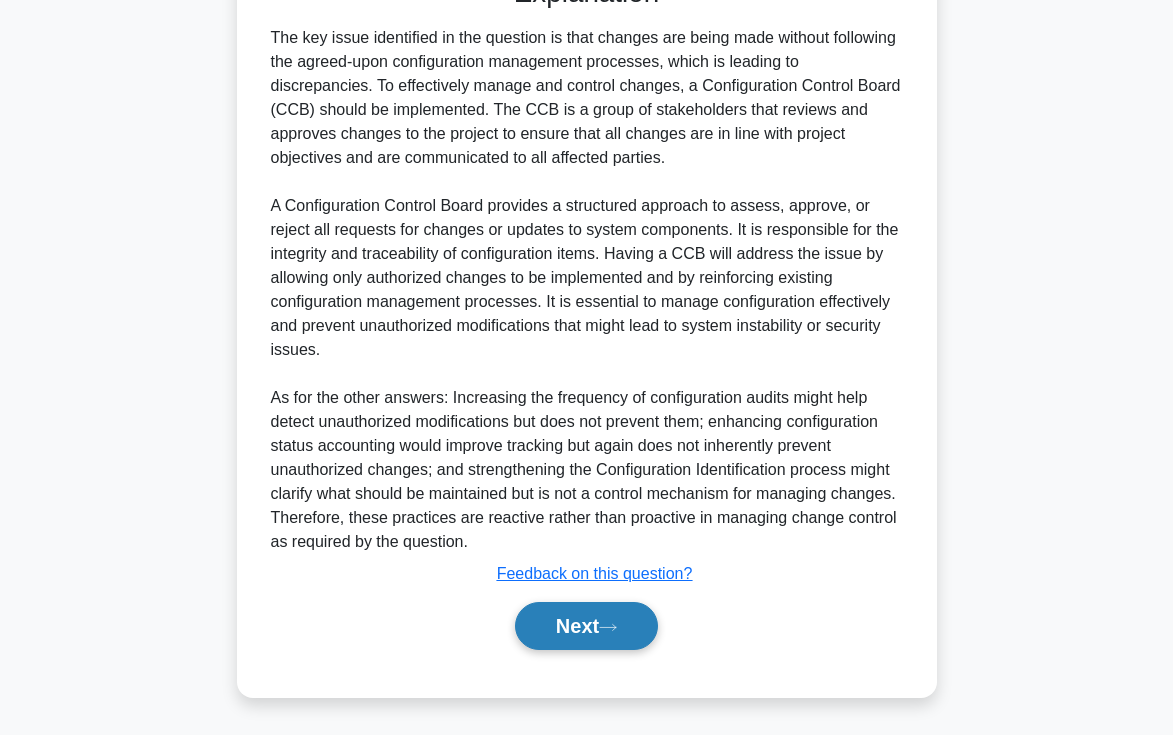 click on "Next" at bounding box center [586, 626] 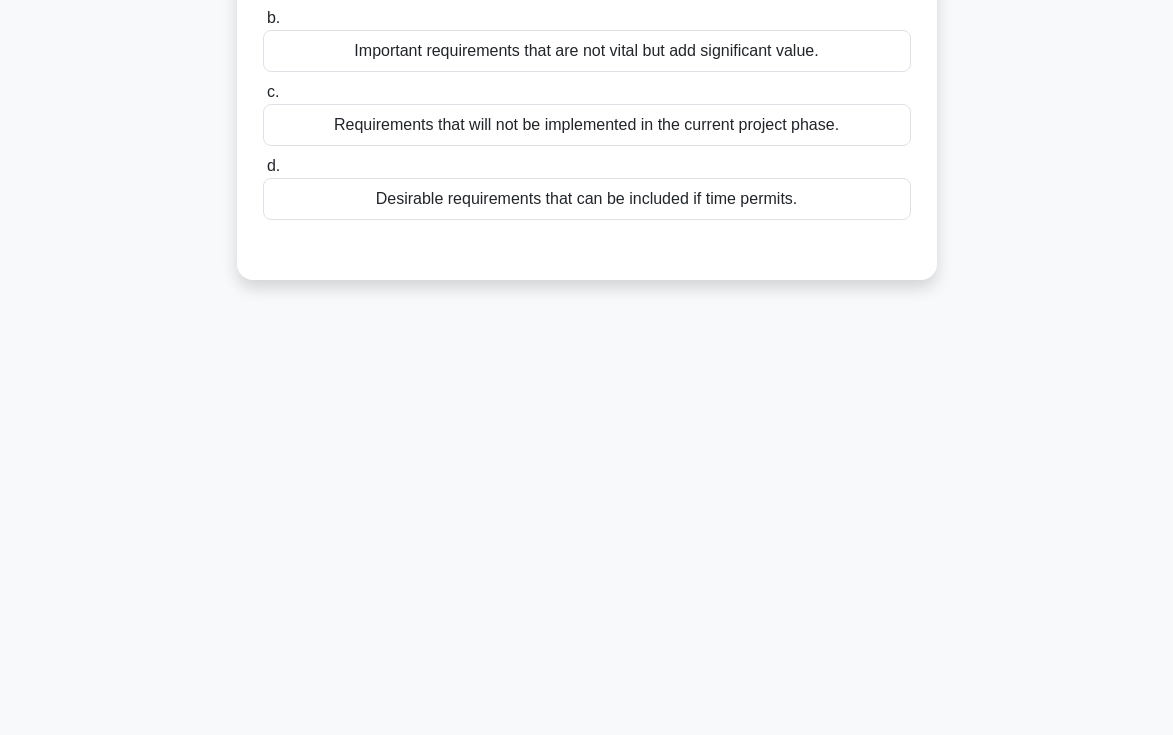 scroll, scrollTop: 0, scrollLeft: 0, axis: both 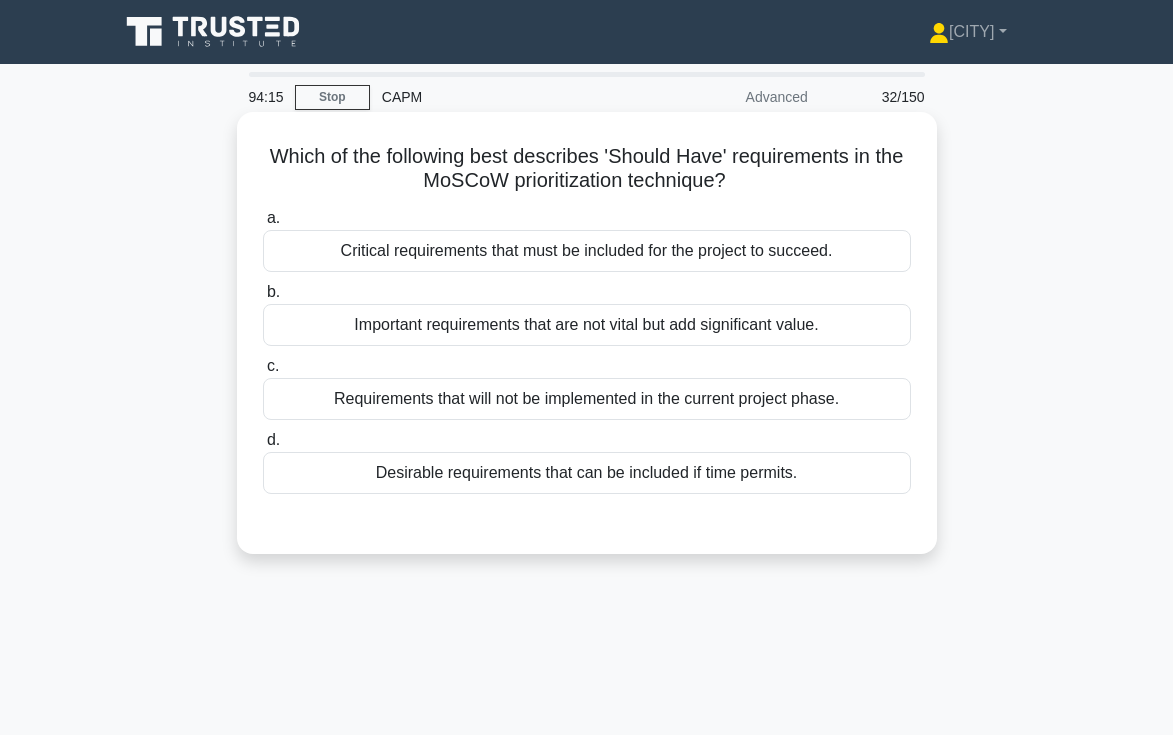 click on "Important requirements that are not vital but add significant value." at bounding box center (587, 325) 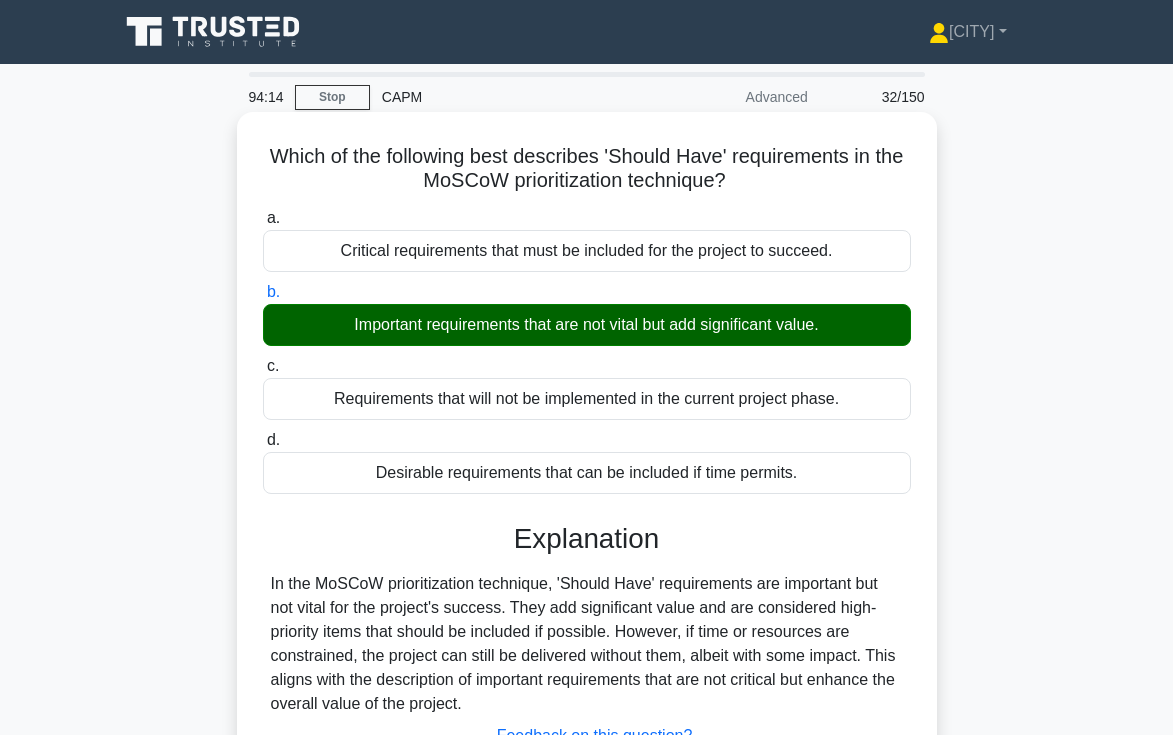 scroll, scrollTop: 345, scrollLeft: 0, axis: vertical 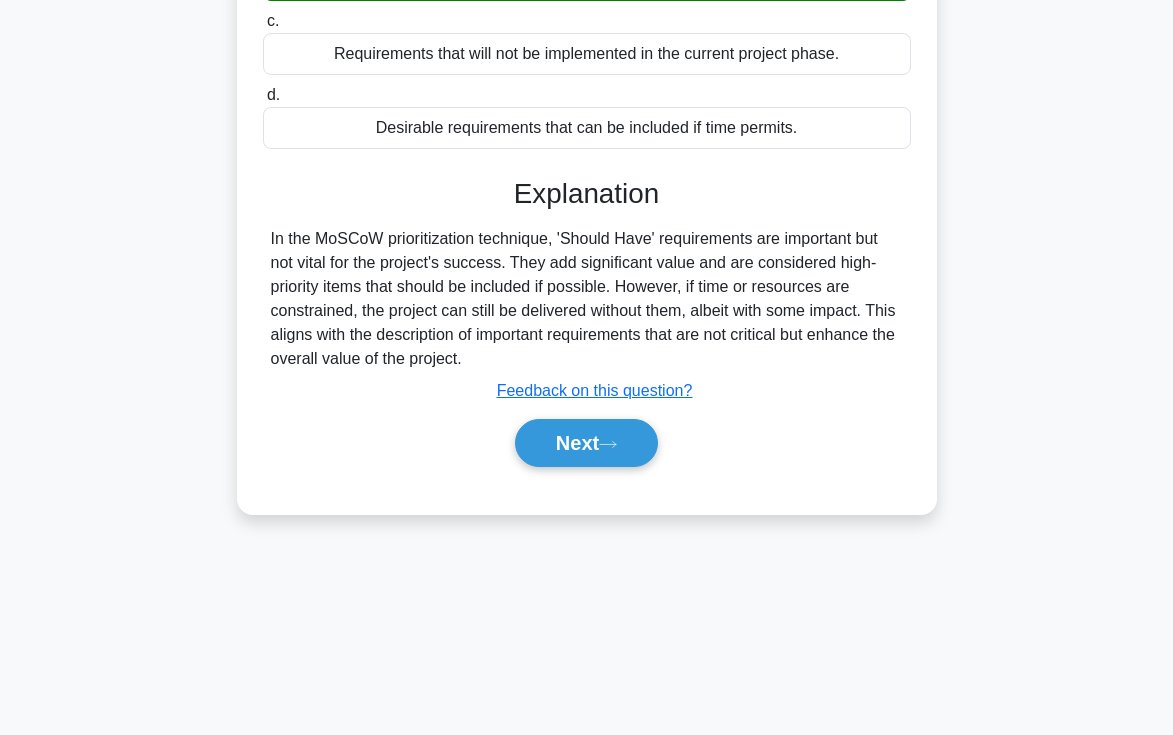 click on "Next" at bounding box center [587, 443] 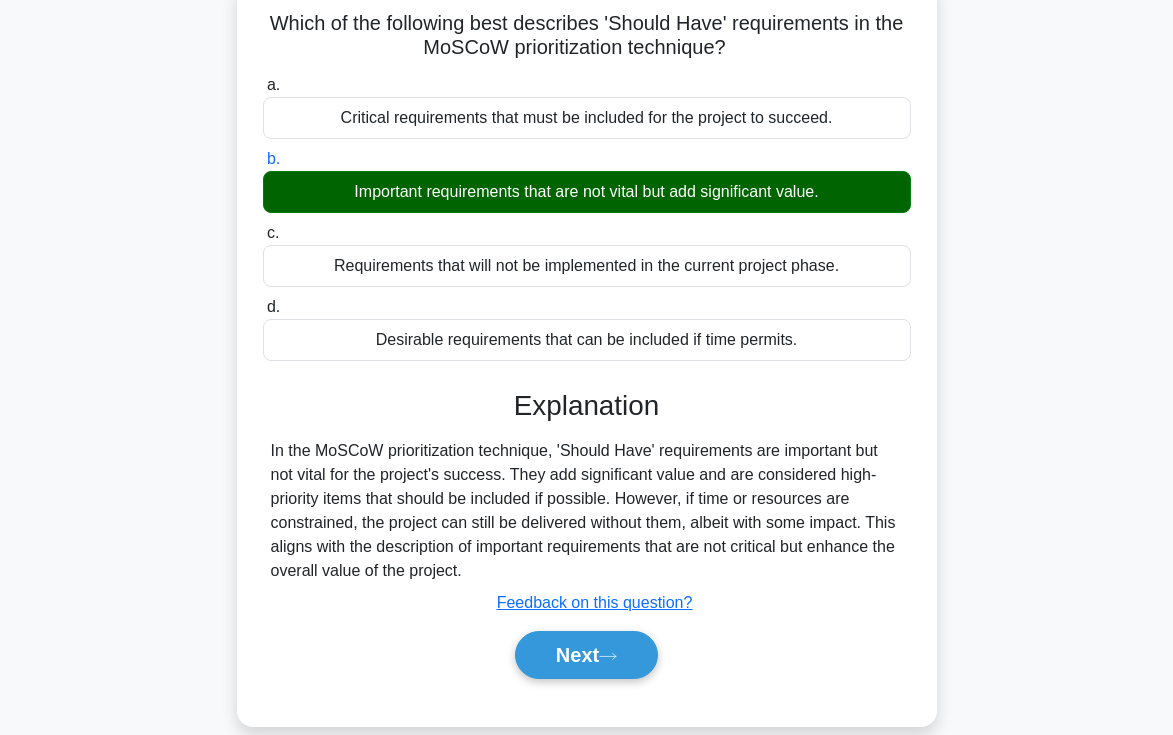 scroll, scrollTop: 132, scrollLeft: 0, axis: vertical 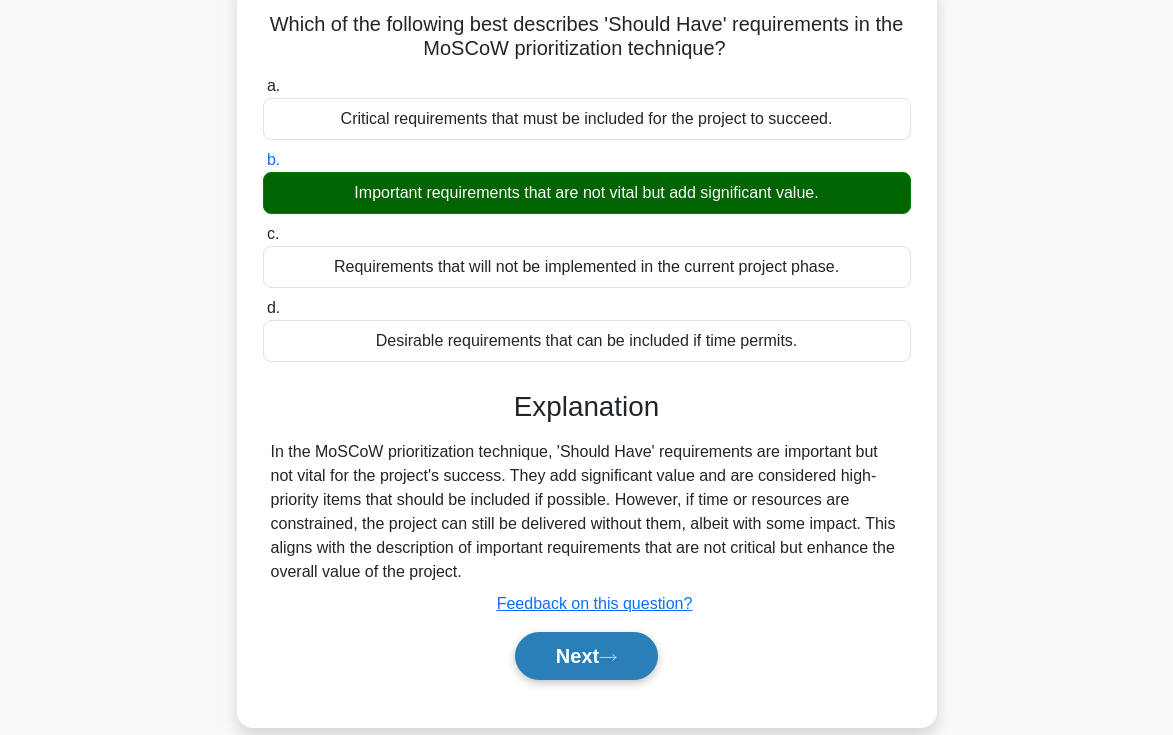 click on "Next" at bounding box center (586, 656) 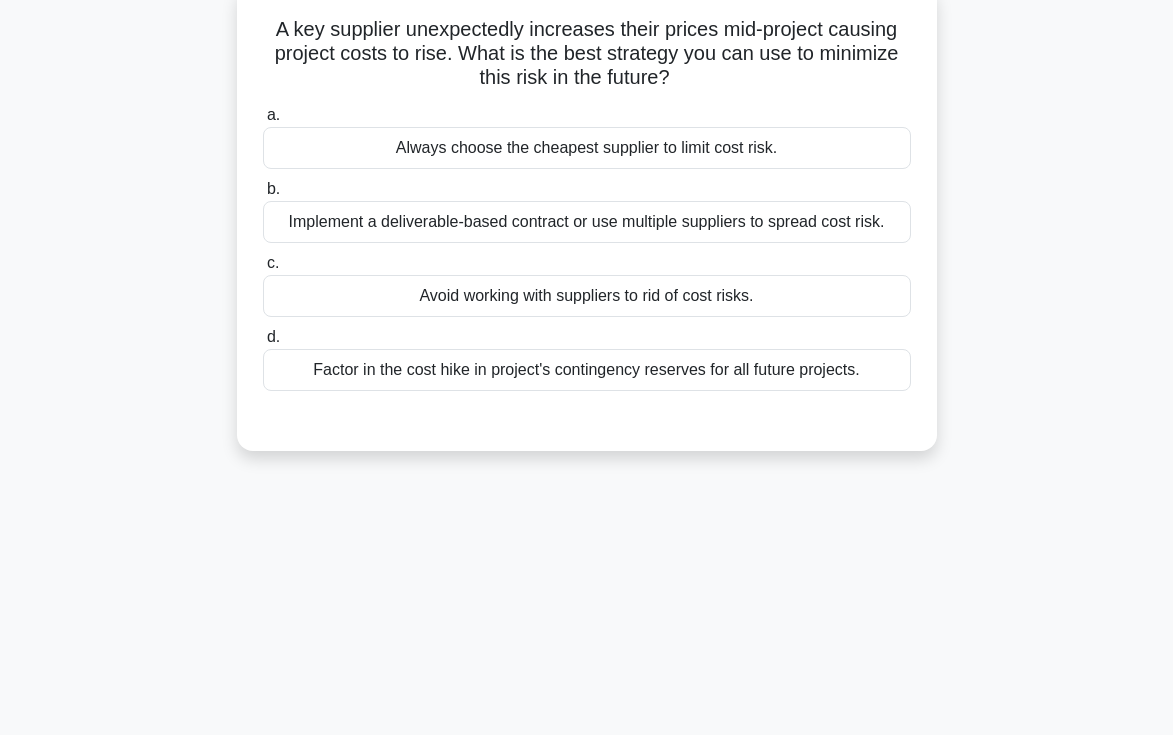 scroll, scrollTop: 0, scrollLeft: 0, axis: both 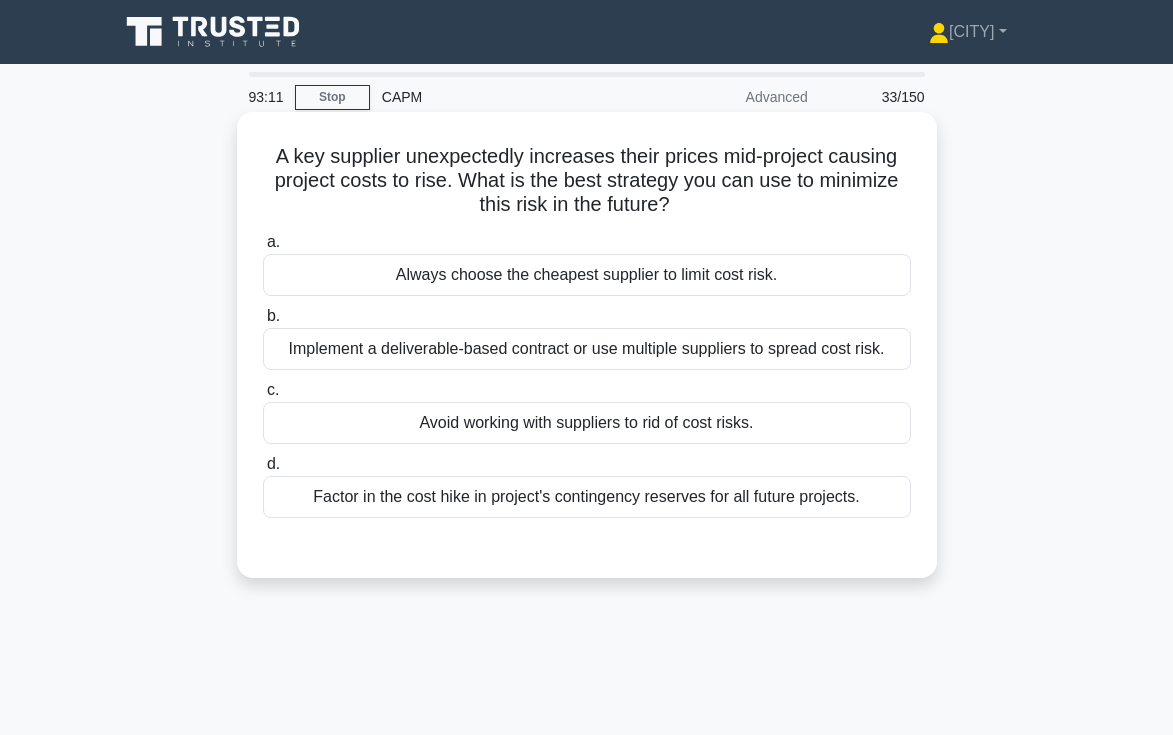 click on "Implement a deliverable-based contract or use multiple suppliers to spread cost risk." at bounding box center (587, 349) 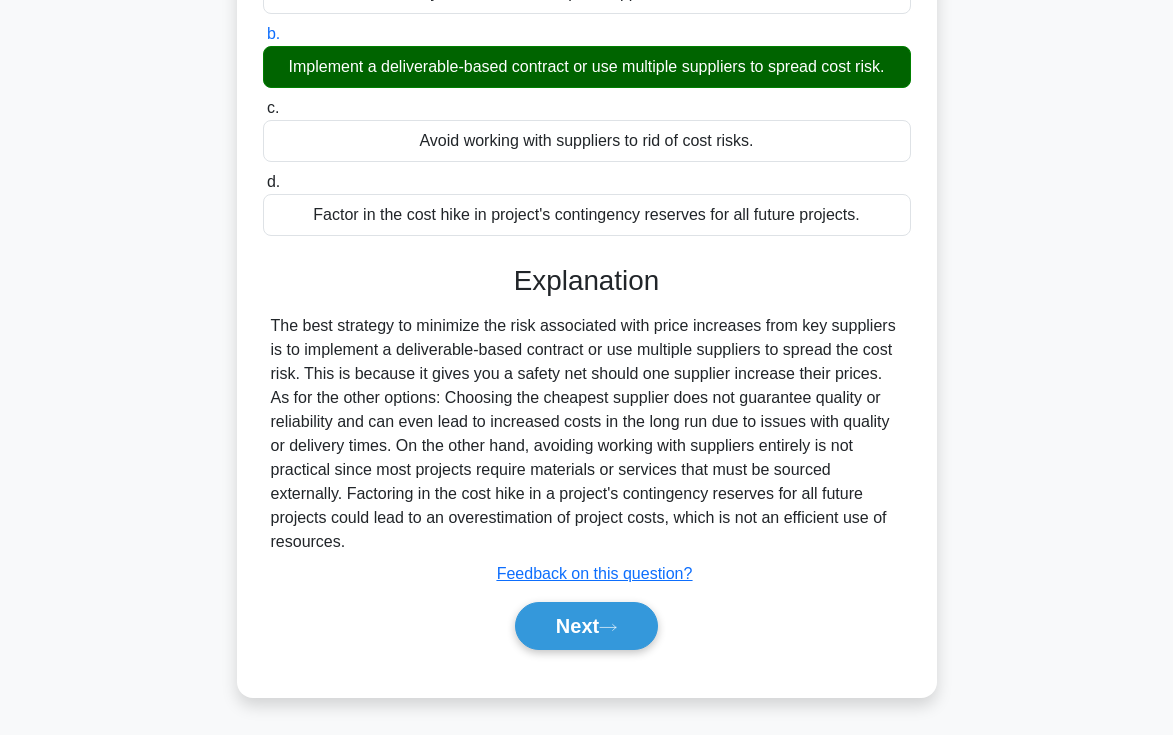 scroll, scrollTop: 305, scrollLeft: 0, axis: vertical 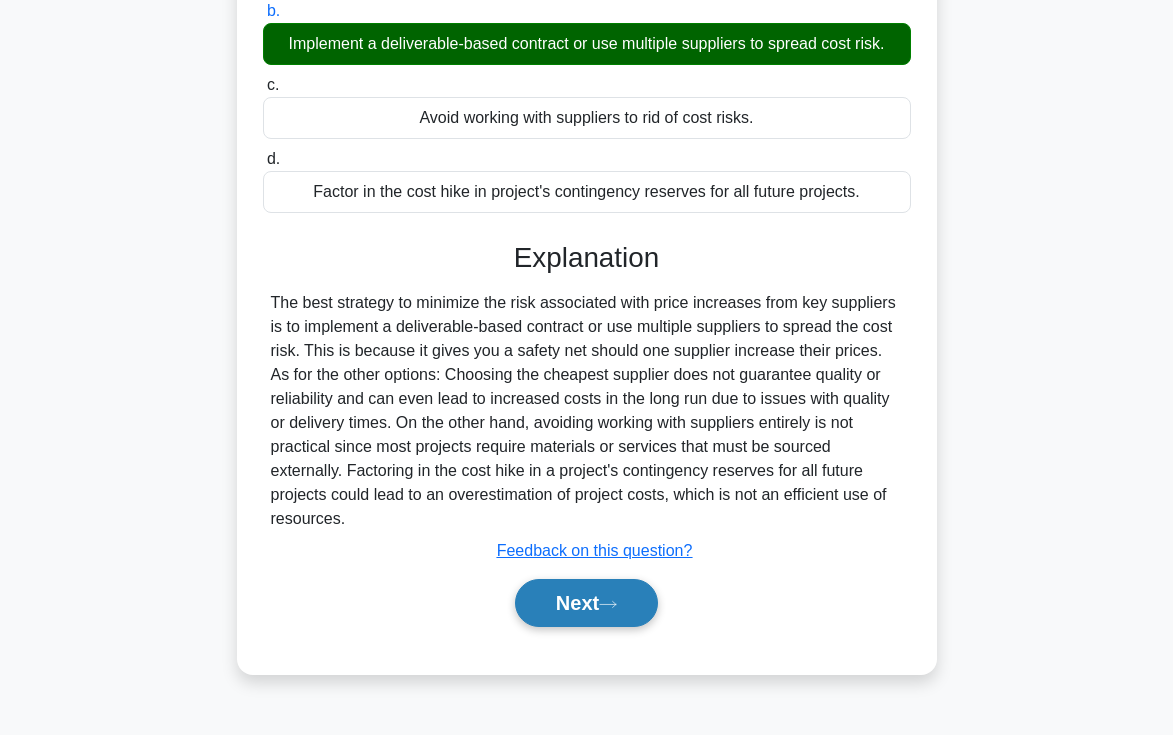click on "Next" at bounding box center [586, 603] 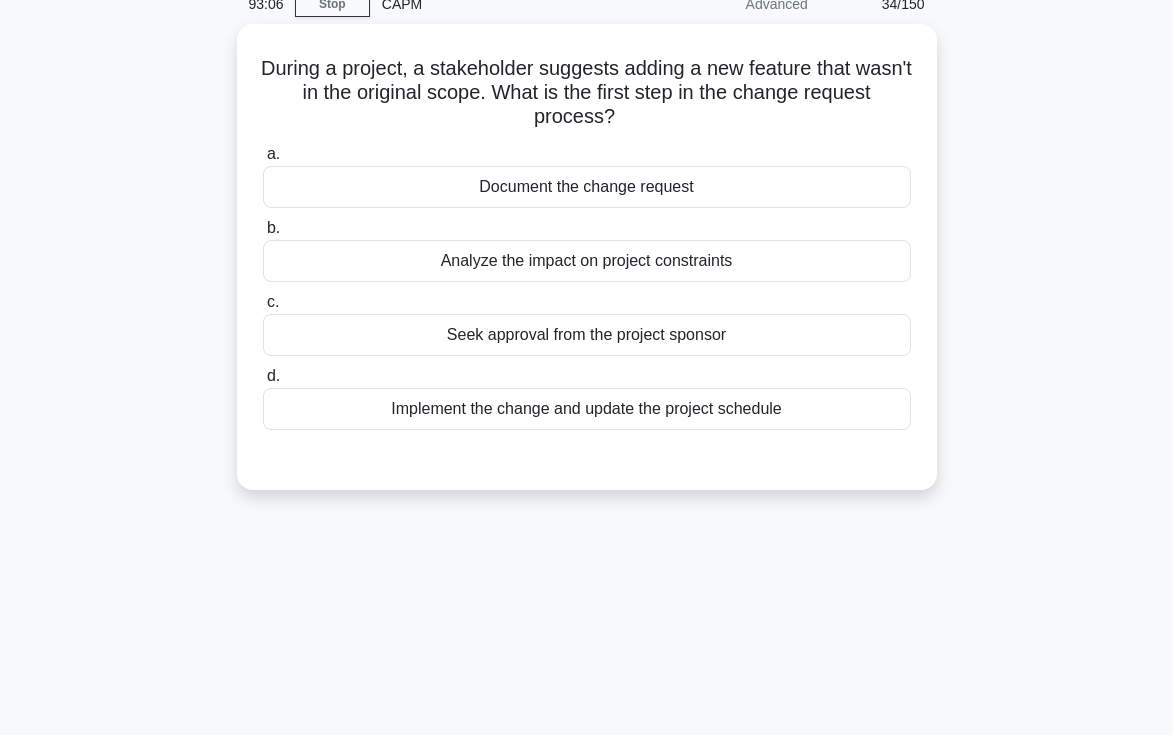scroll, scrollTop: 0, scrollLeft: 0, axis: both 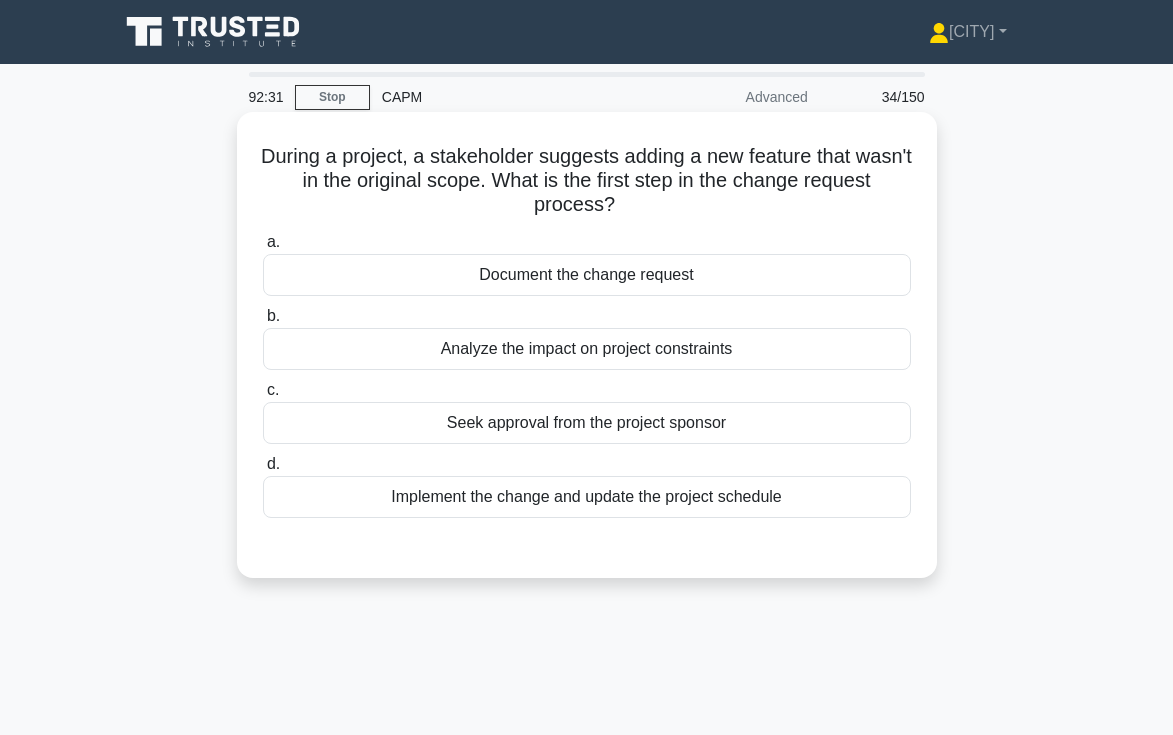 click on "Analyze the impact on project constraints" at bounding box center [587, 349] 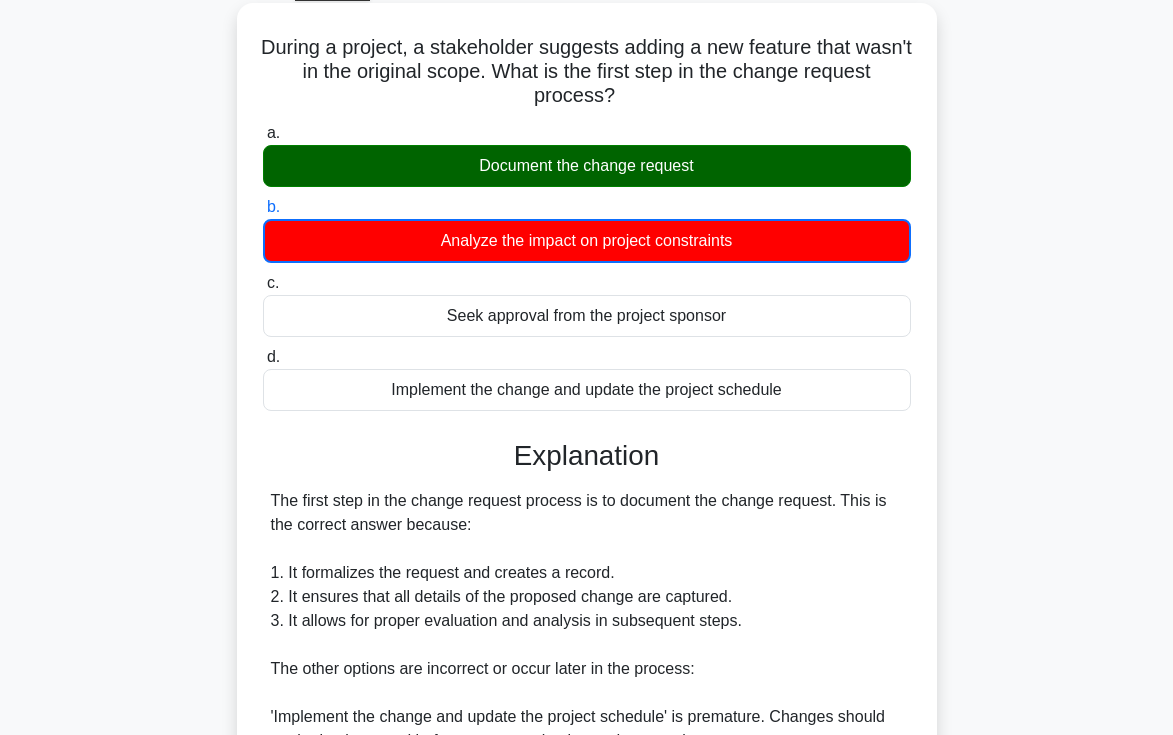 scroll, scrollTop: 572, scrollLeft: 0, axis: vertical 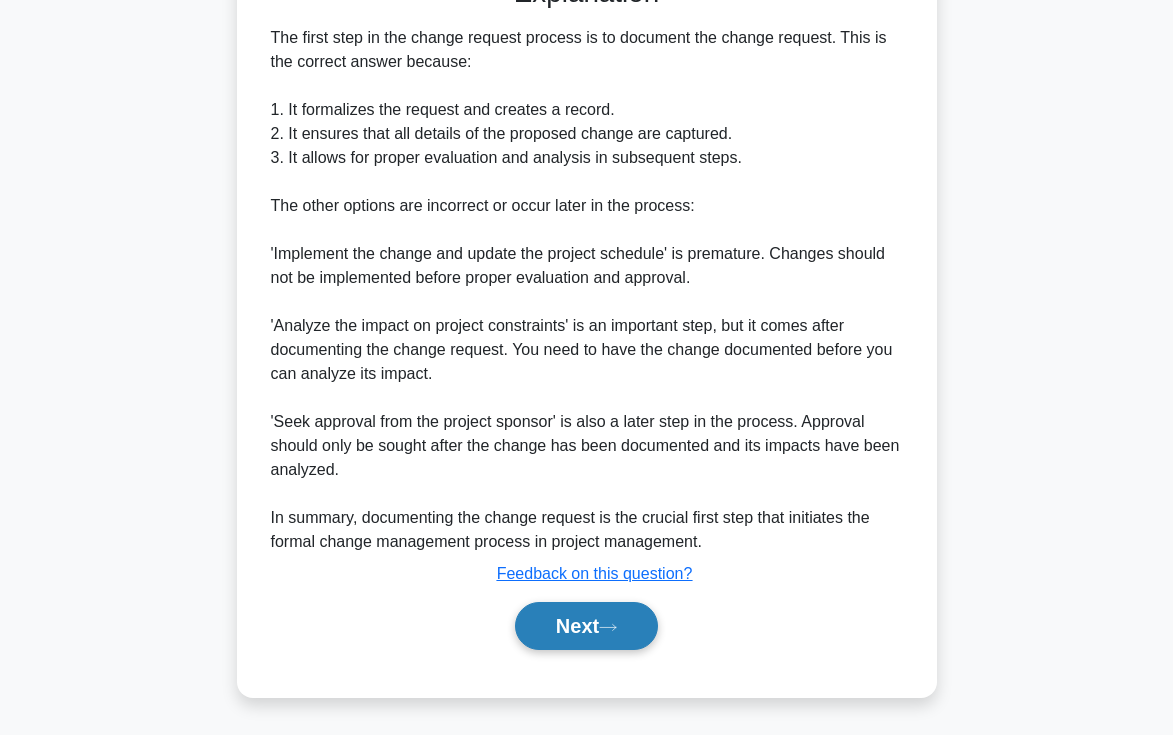 click on "Next" at bounding box center (586, 626) 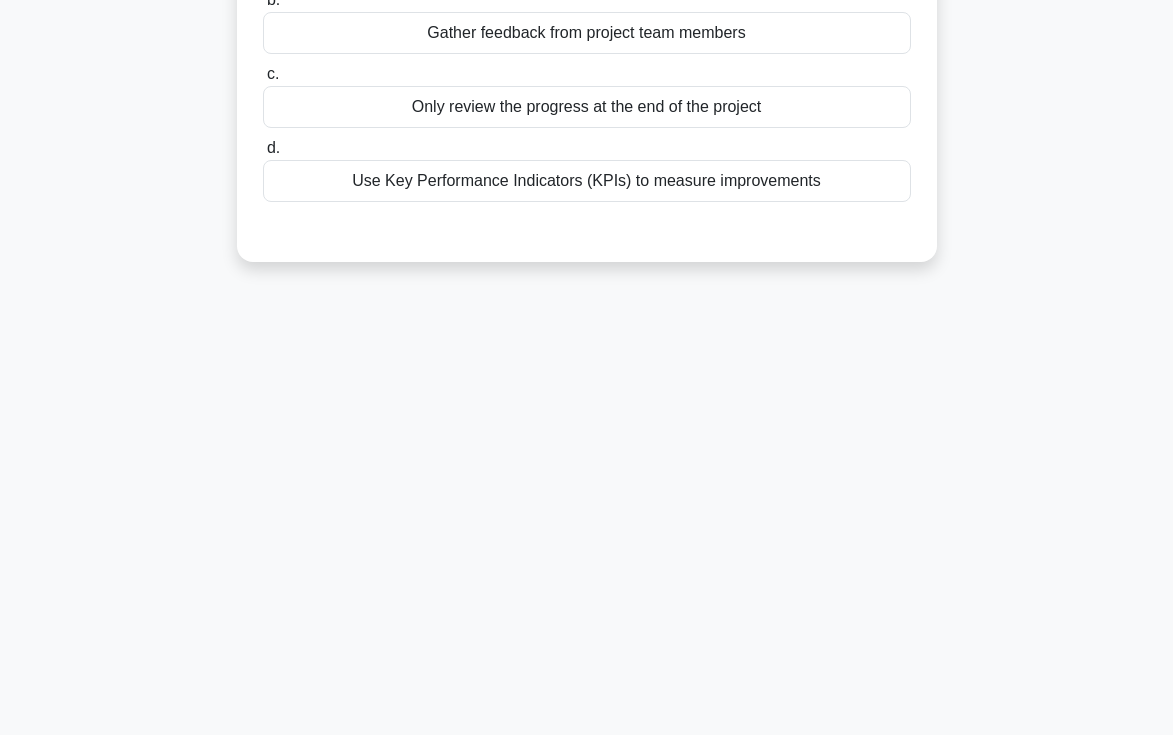 scroll, scrollTop: 0, scrollLeft: 0, axis: both 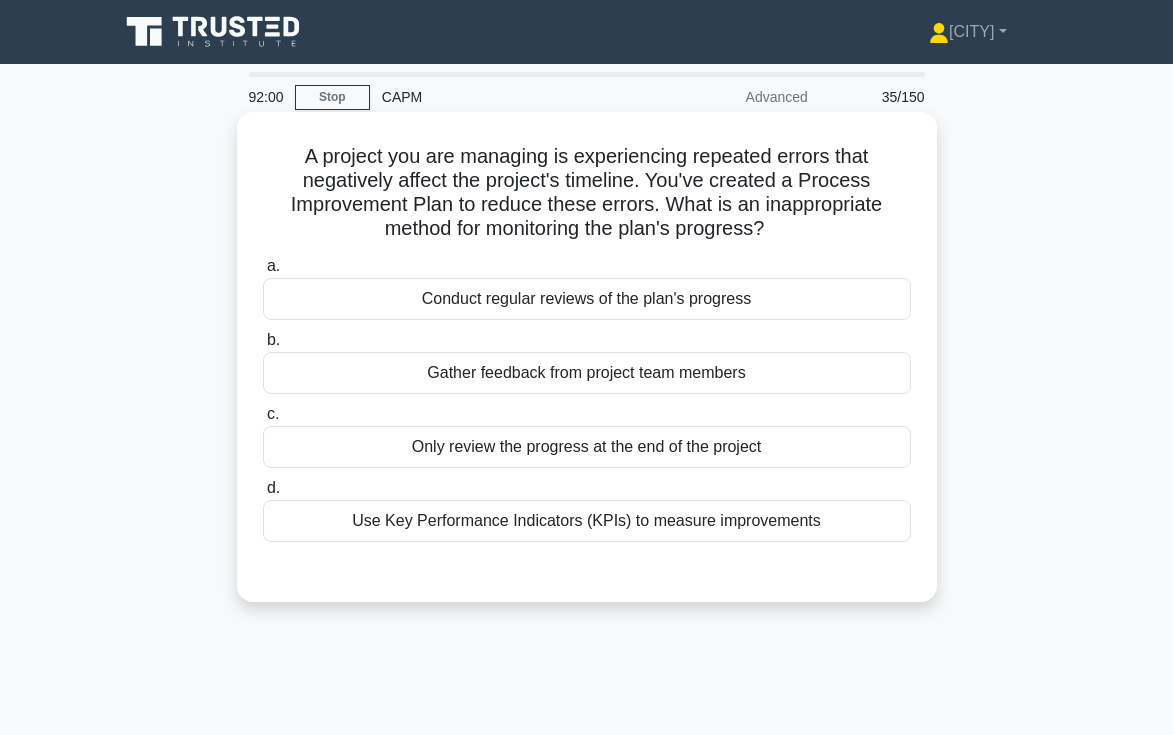 click on "Use Key Performance Indicators (KPIs) to measure improvements" at bounding box center (587, 521) 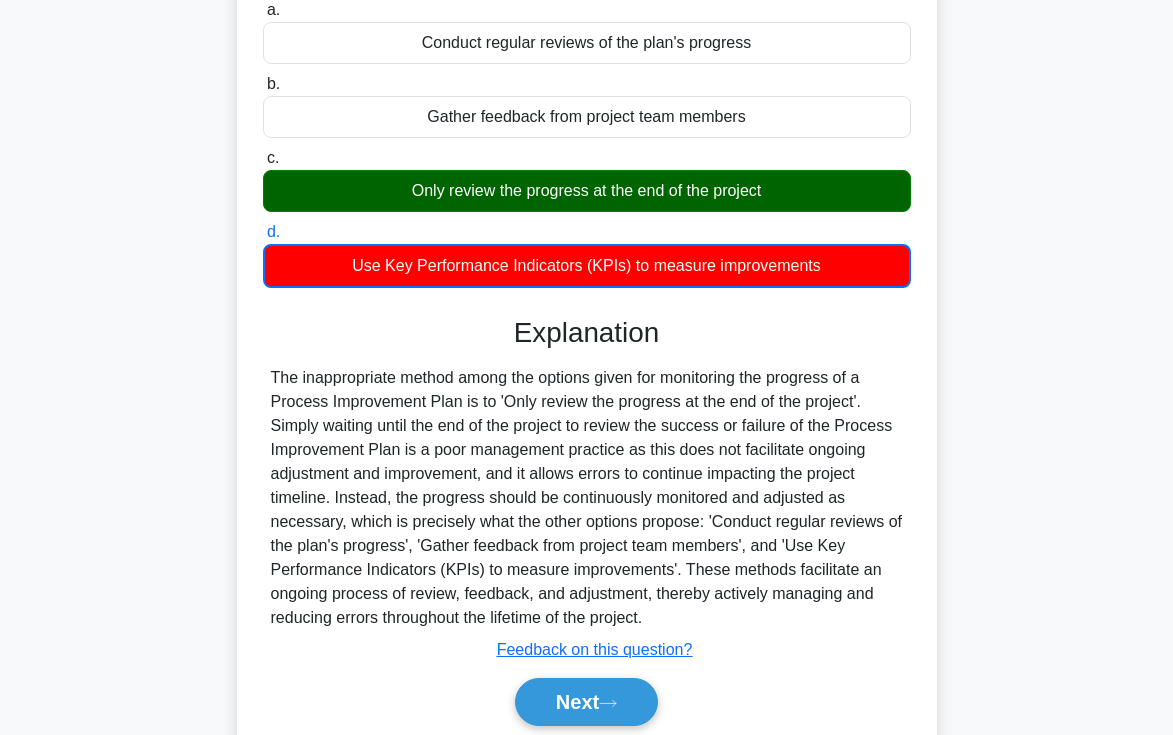 scroll, scrollTop: 260, scrollLeft: 0, axis: vertical 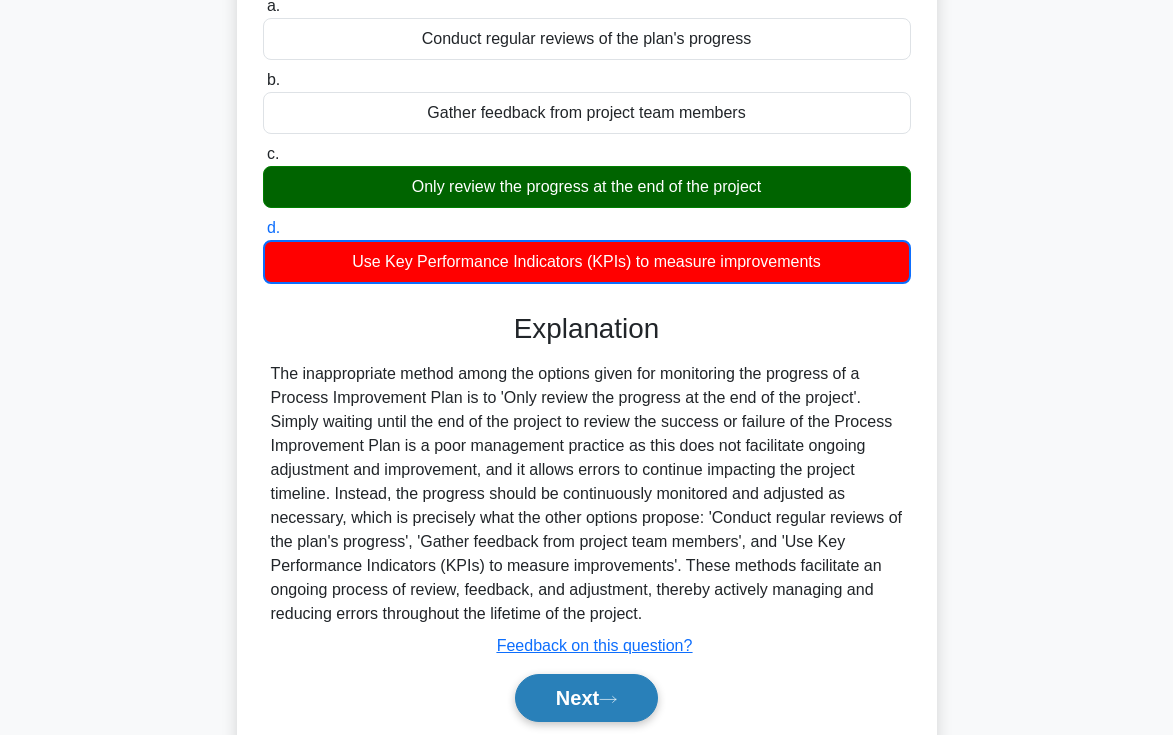 click on "Next" at bounding box center (586, 698) 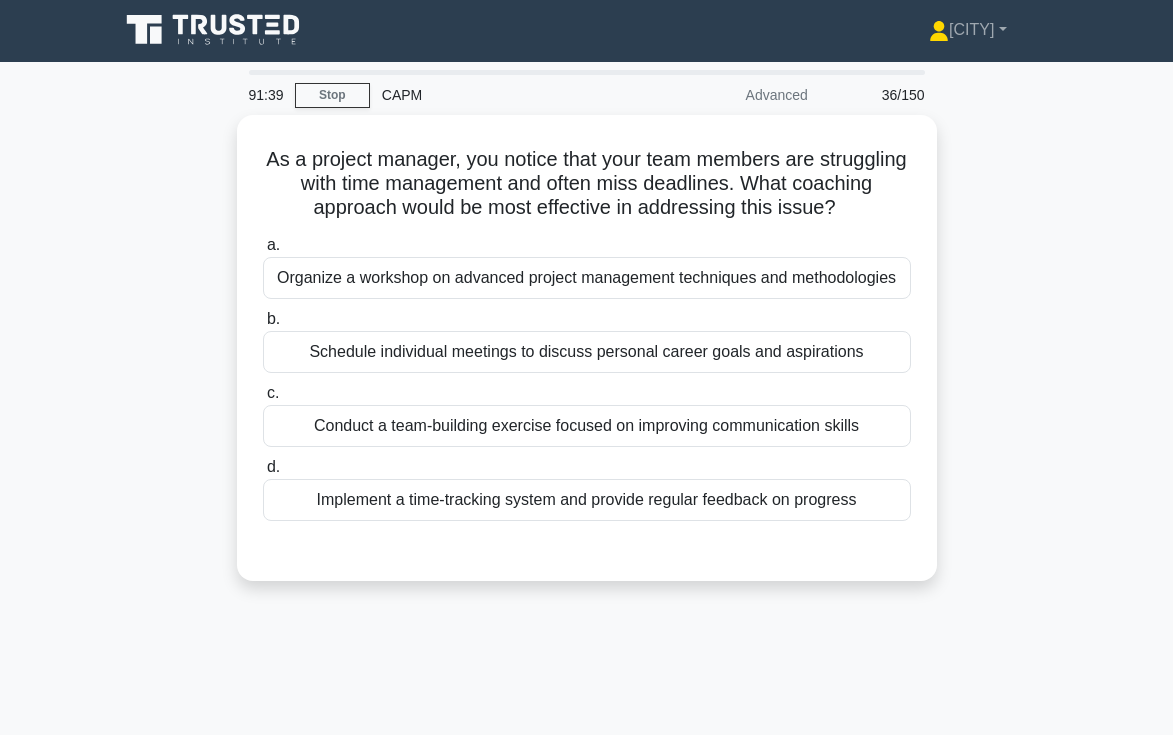 scroll, scrollTop: 0, scrollLeft: 0, axis: both 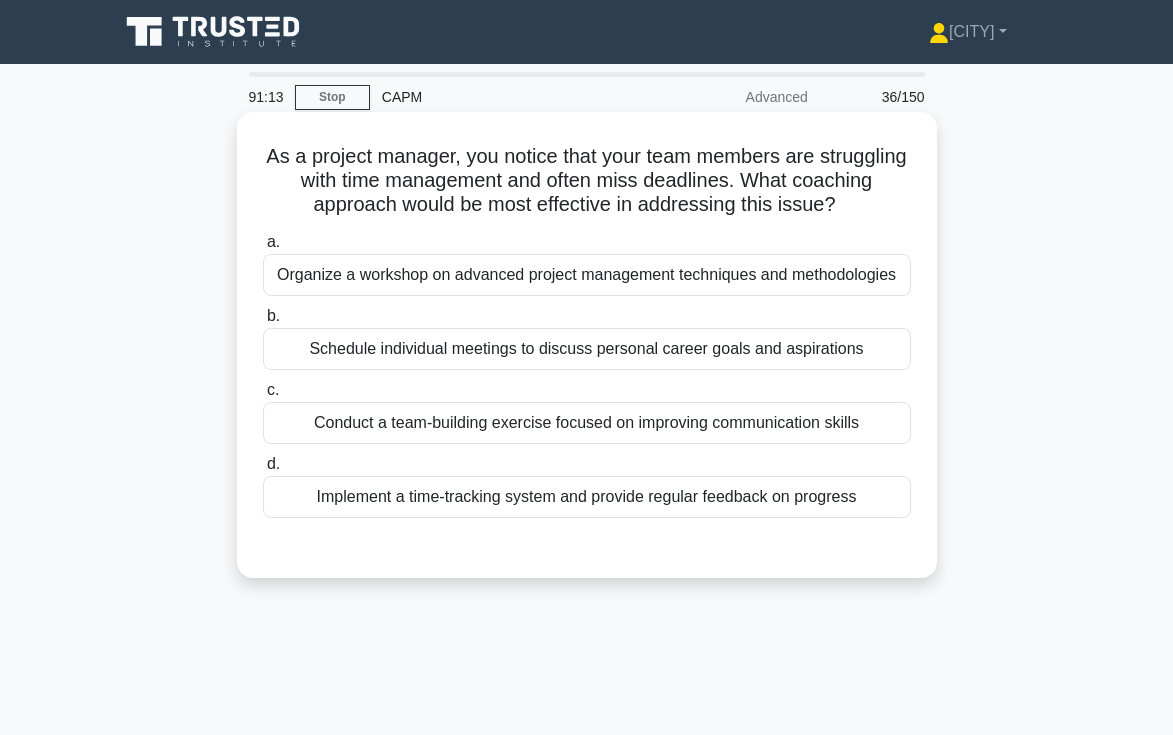 click on "Implement a time-tracking system and provide regular feedback on progress" at bounding box center [587, 497] 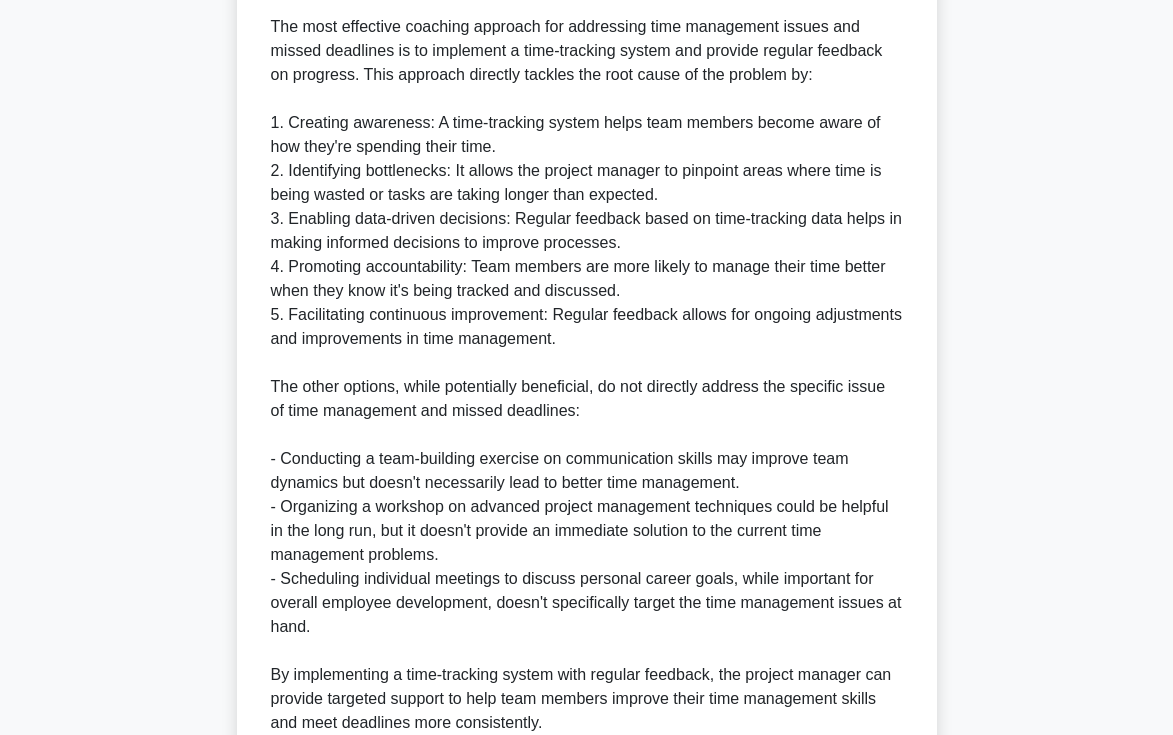 scroll, scrollTop: 762, scrollLeft: 0, axis: vertical 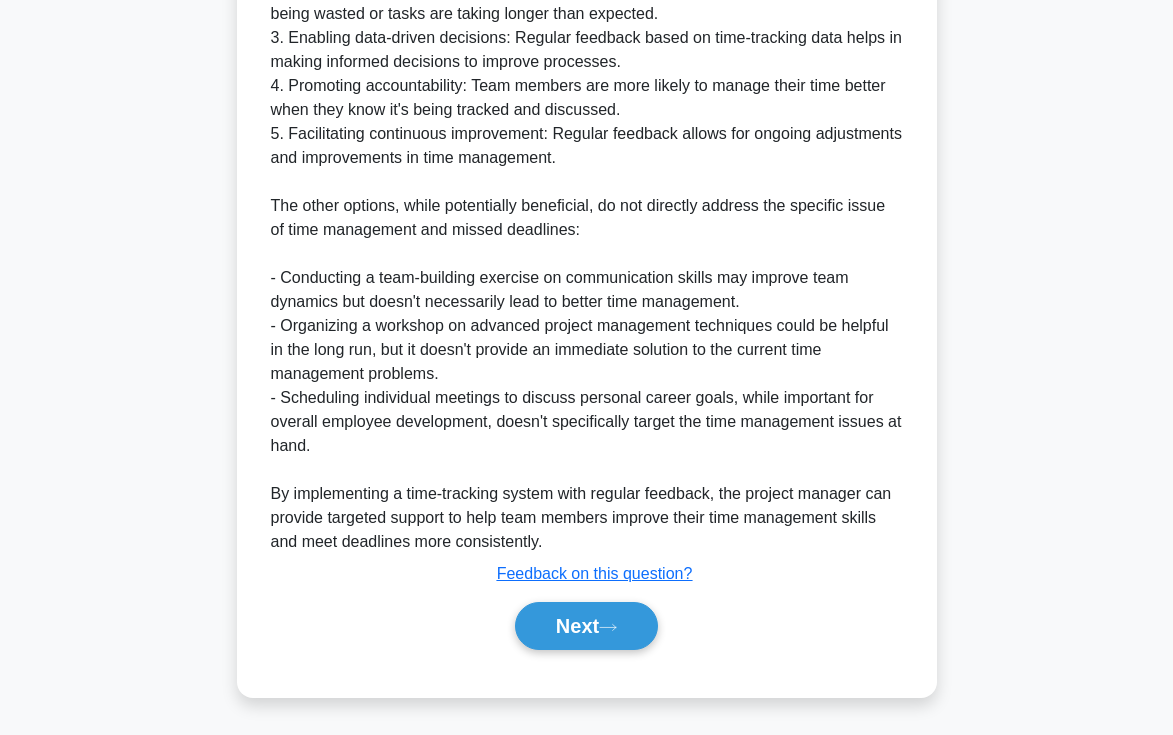 click on "Next" at bounding box center (587, 626) 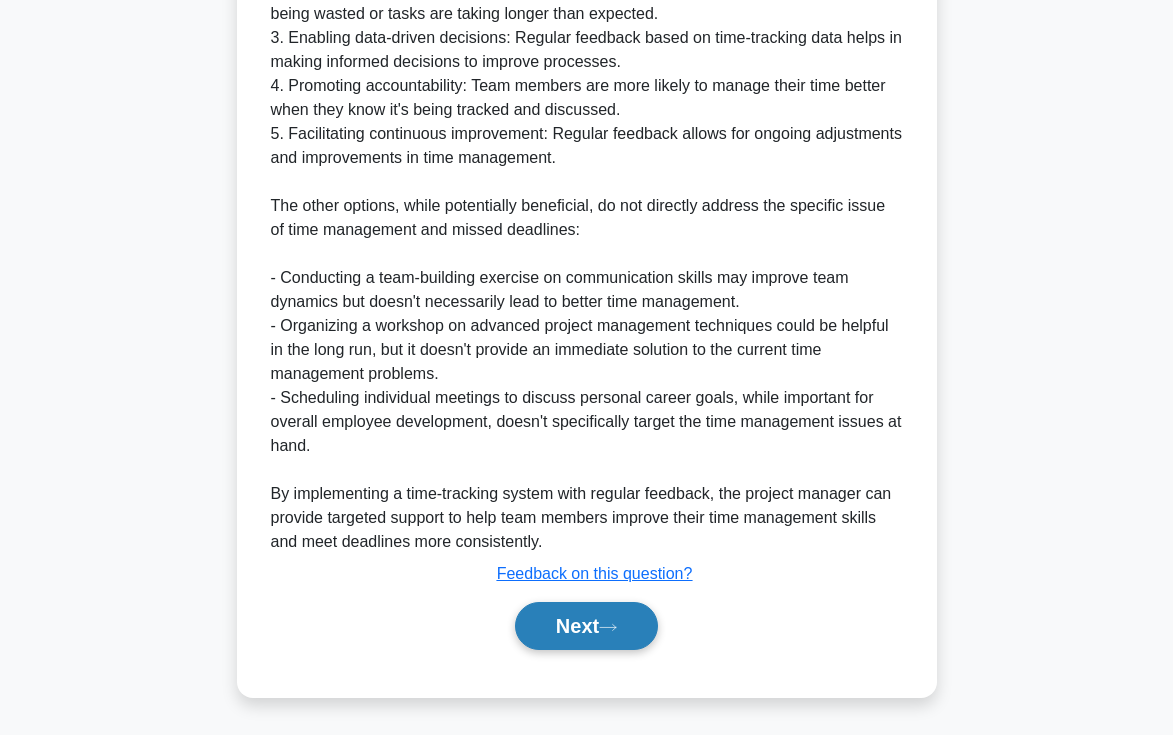 click on "Next" at bounding box center (586, 626) 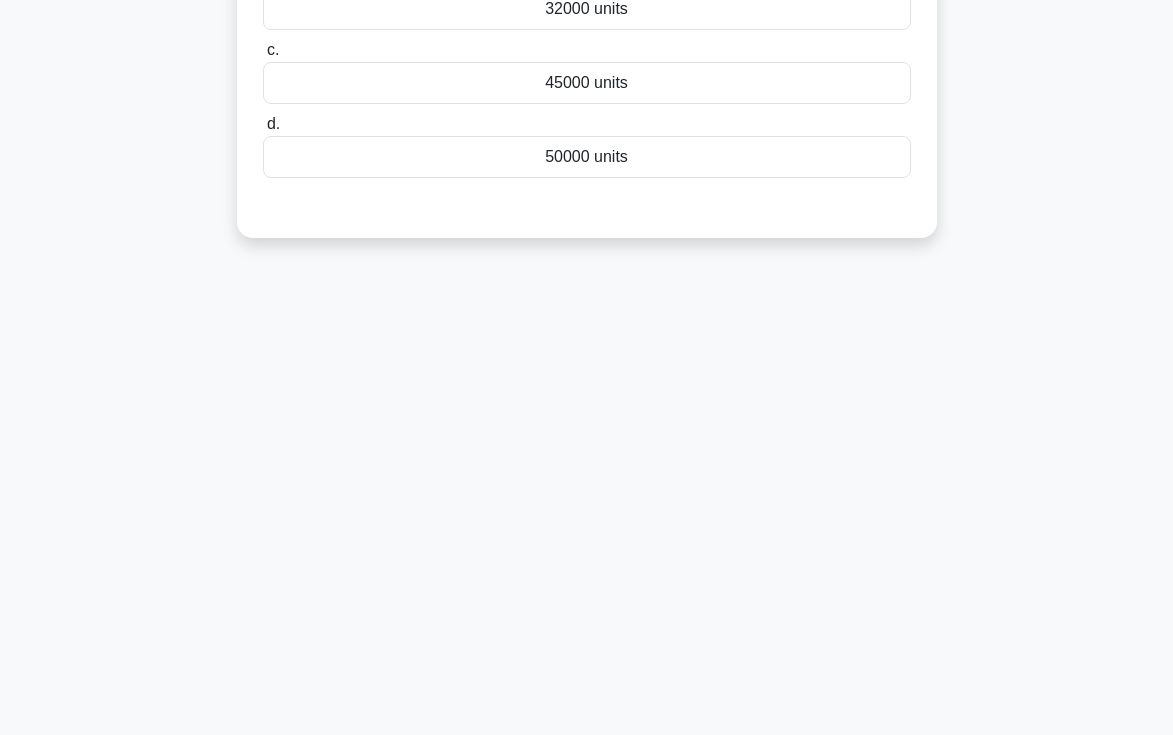 scroll, scrollTop: 345, scrollLeft: 0, axis: vertical 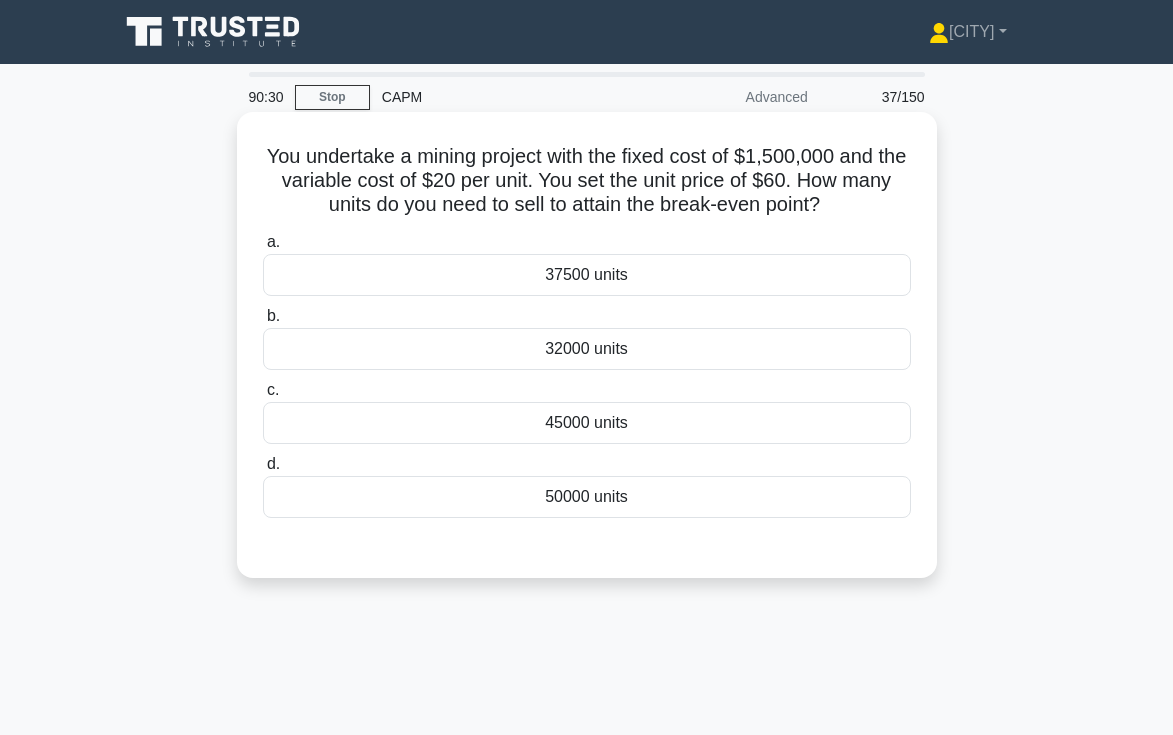 click on "37500 units" at bounding box center [587, 275] 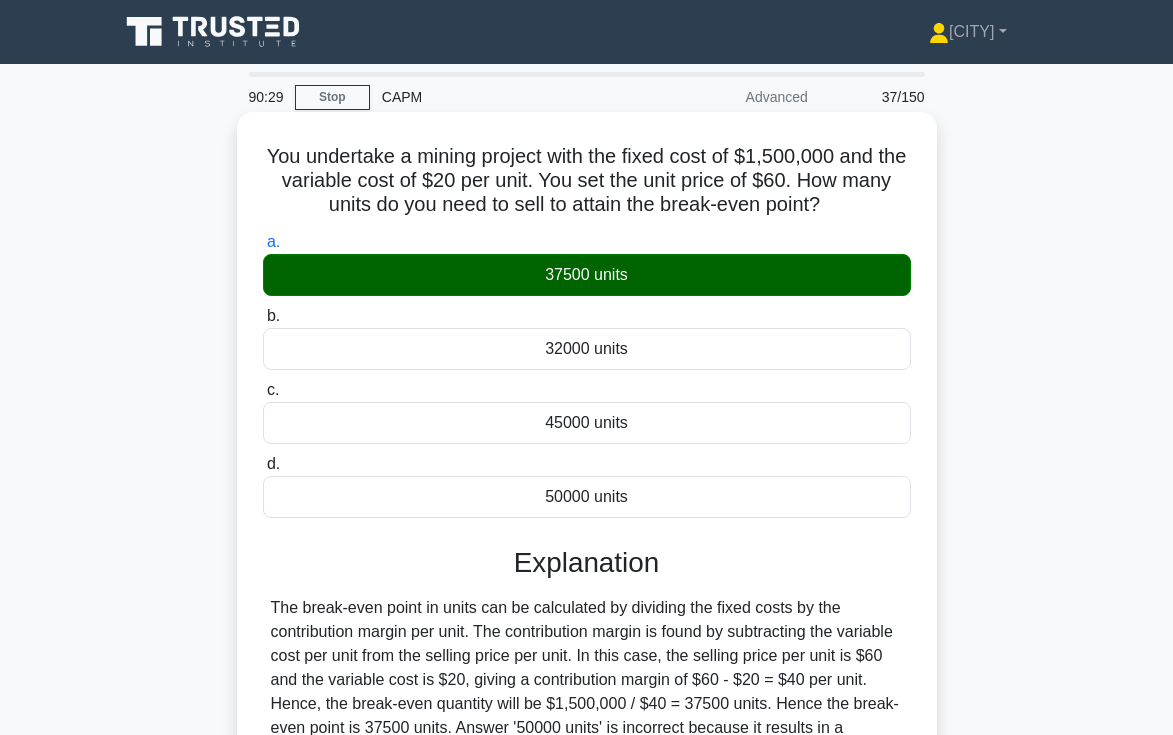 scroll, scrollTop: 345, scrollLeft: 0, axis: vertical 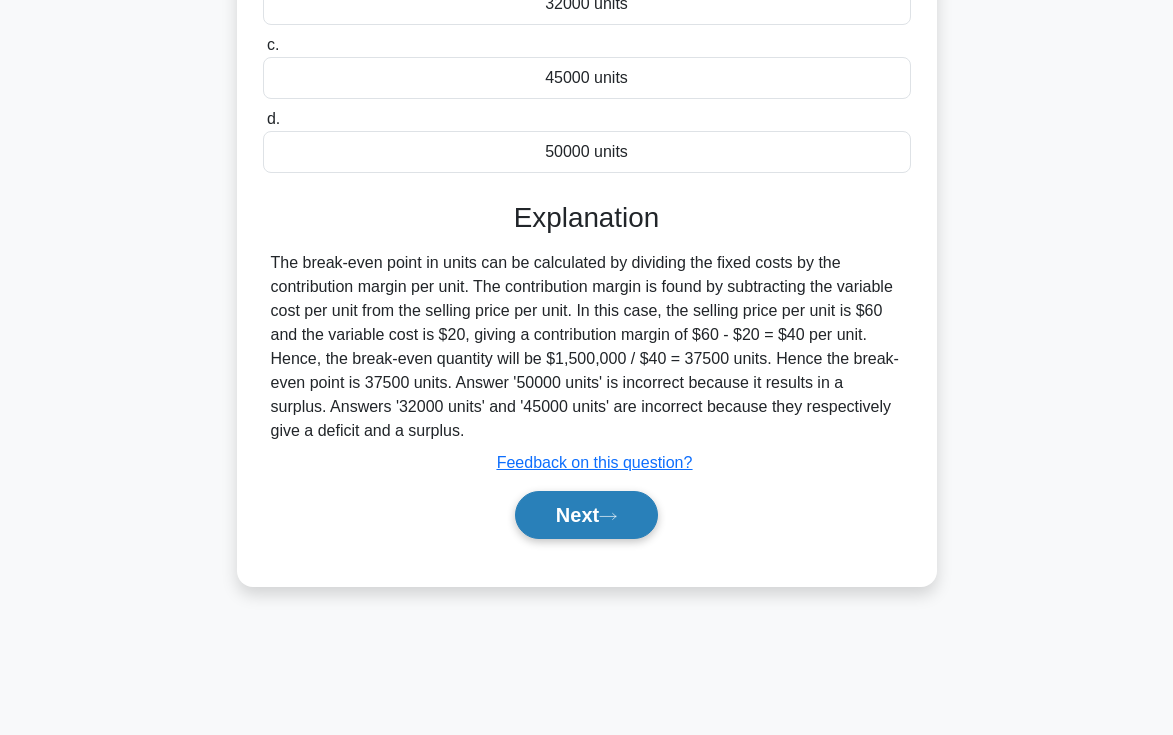 click on "Next" at bounding box center (586, 515) 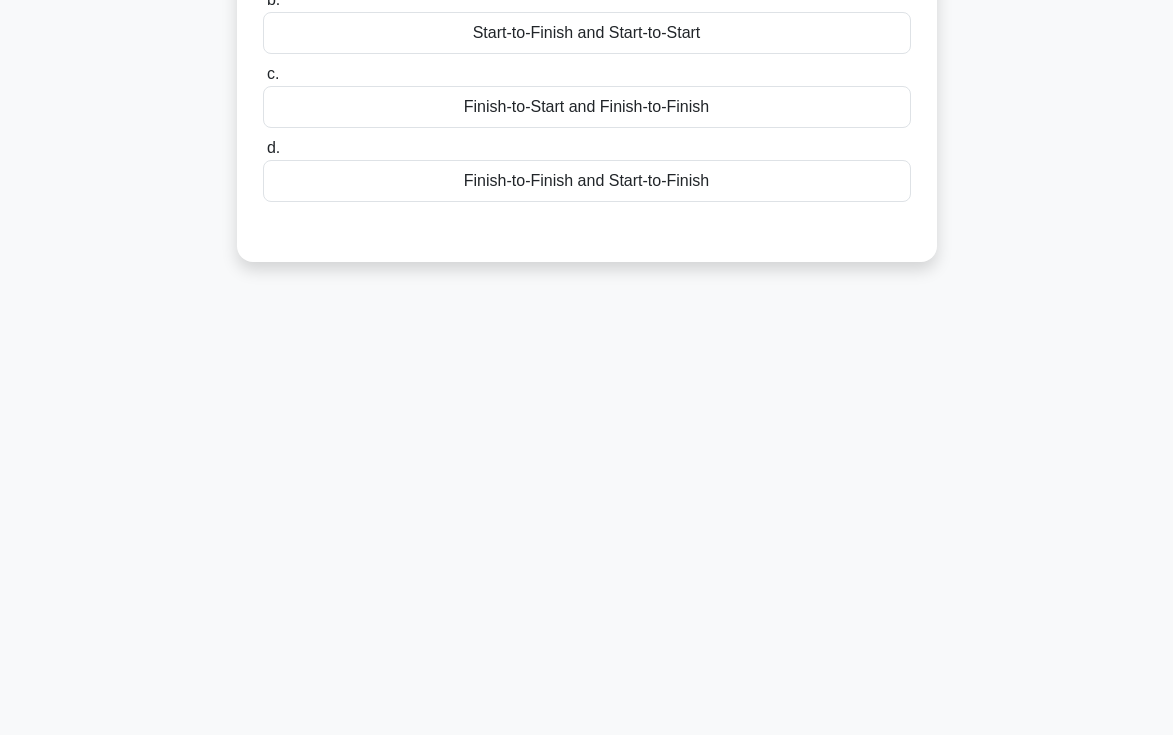 scroll, scrollTop: 0, scrollLeft: 0, axis: both 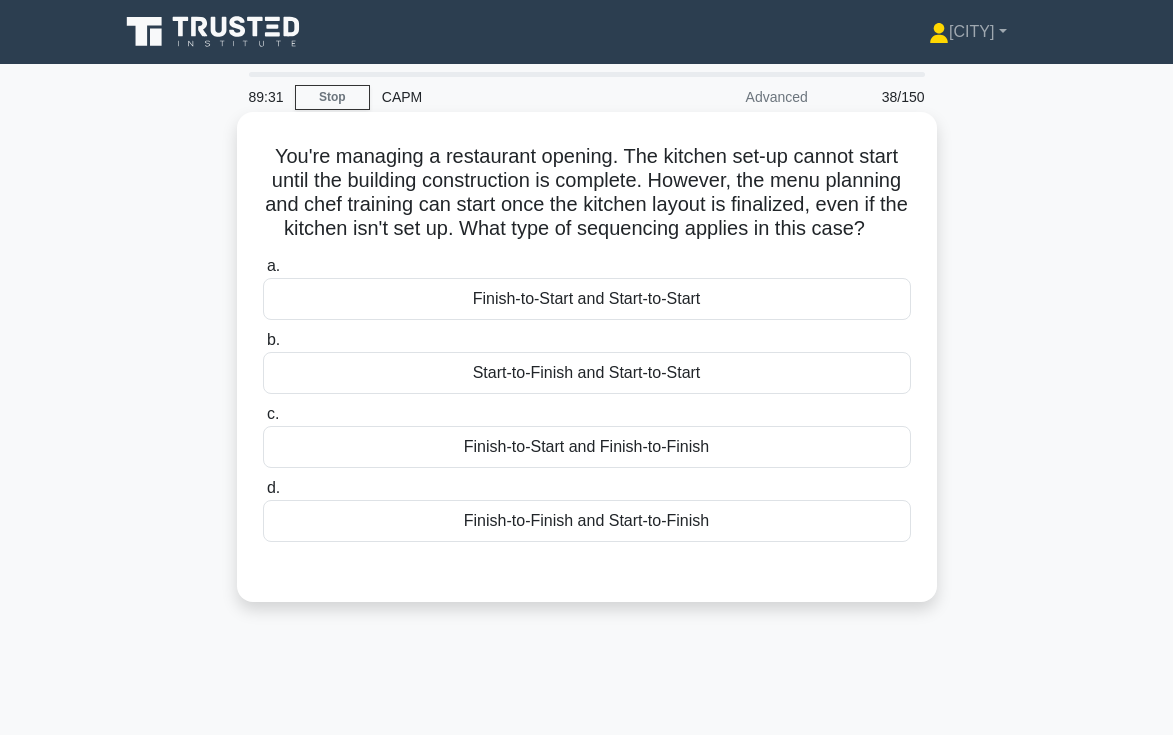click on "Finish-to-Start and Finish-to-Finish" at bounding box center [587, 447] 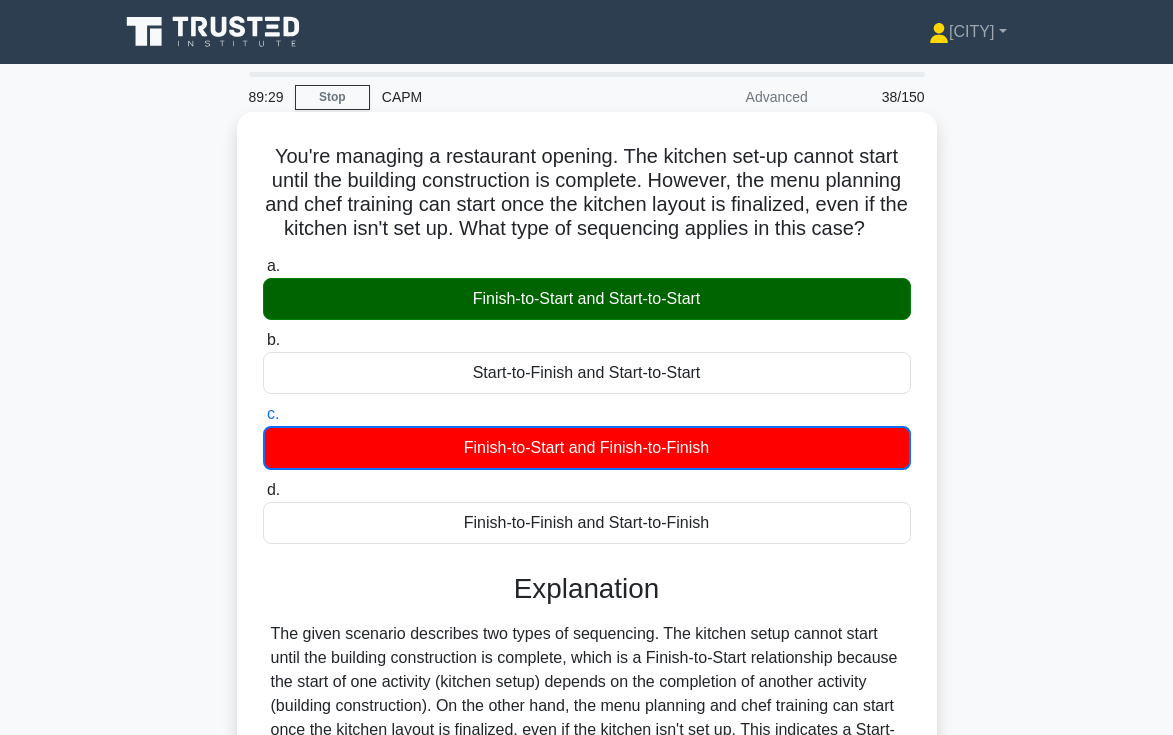 scroll, scrollTop: 345, scrollLeft: 0, axis: vertical 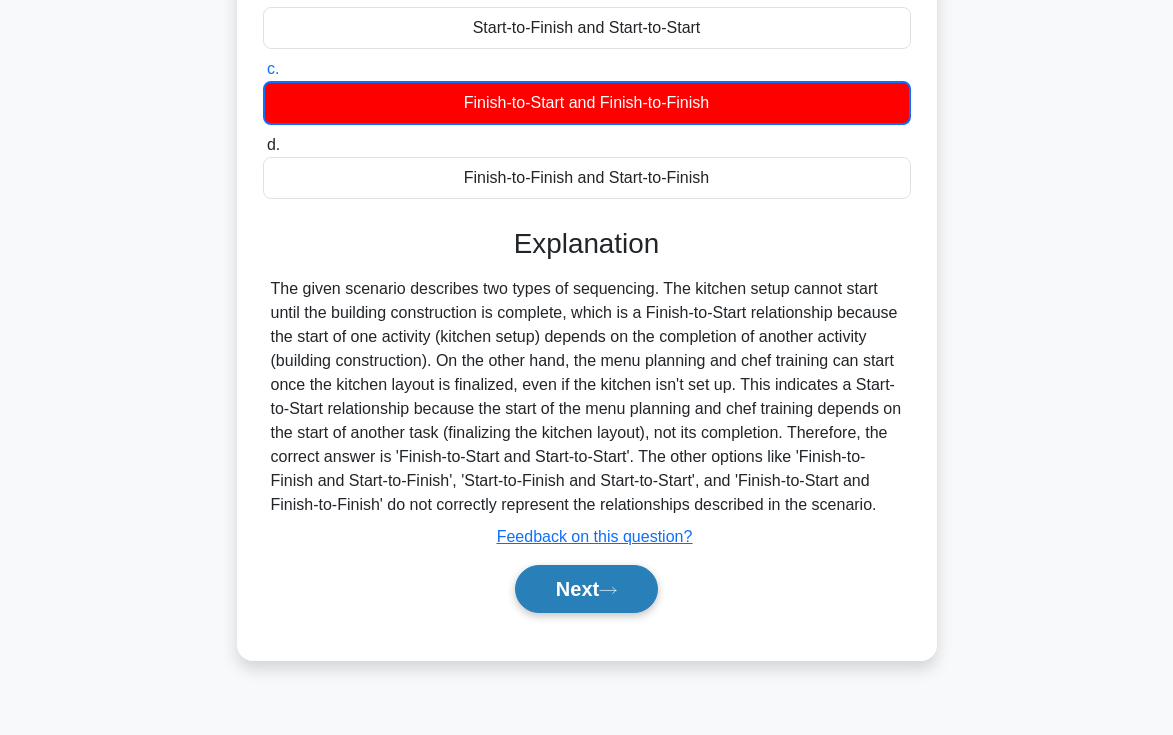 click on "Next" at bounding box center [586, 589] 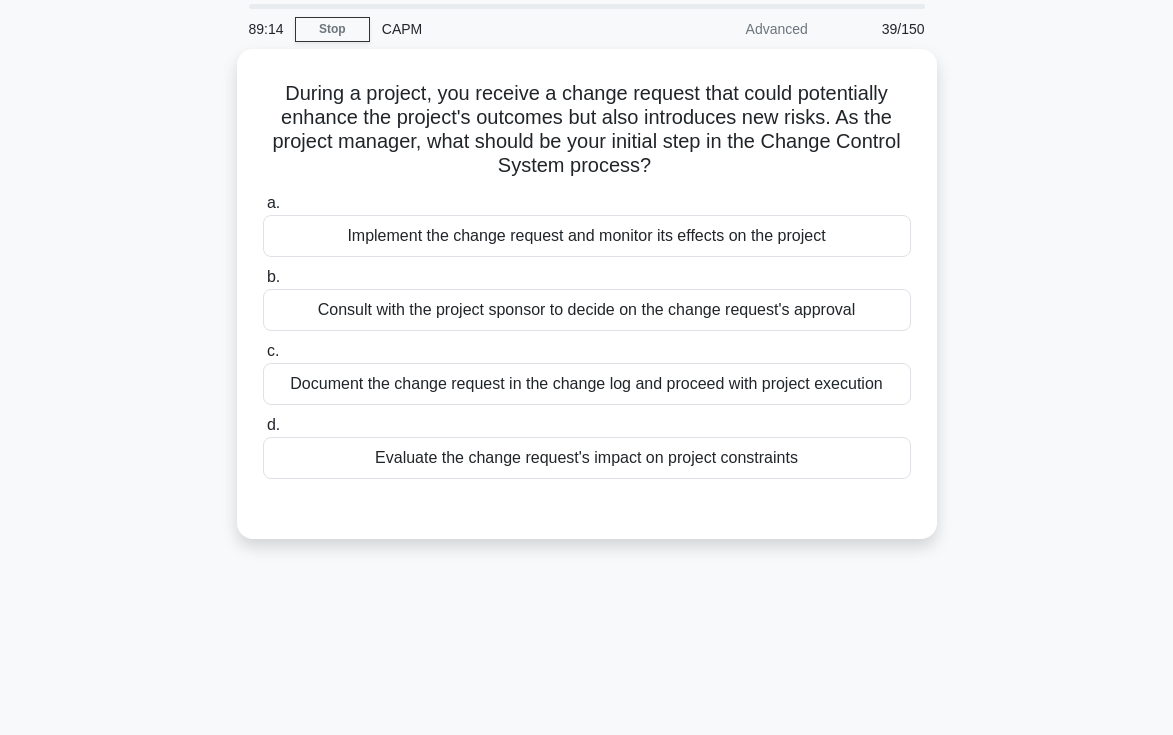 scroll, scrollTop: 31, scrollLeft: 0, axis: vertical 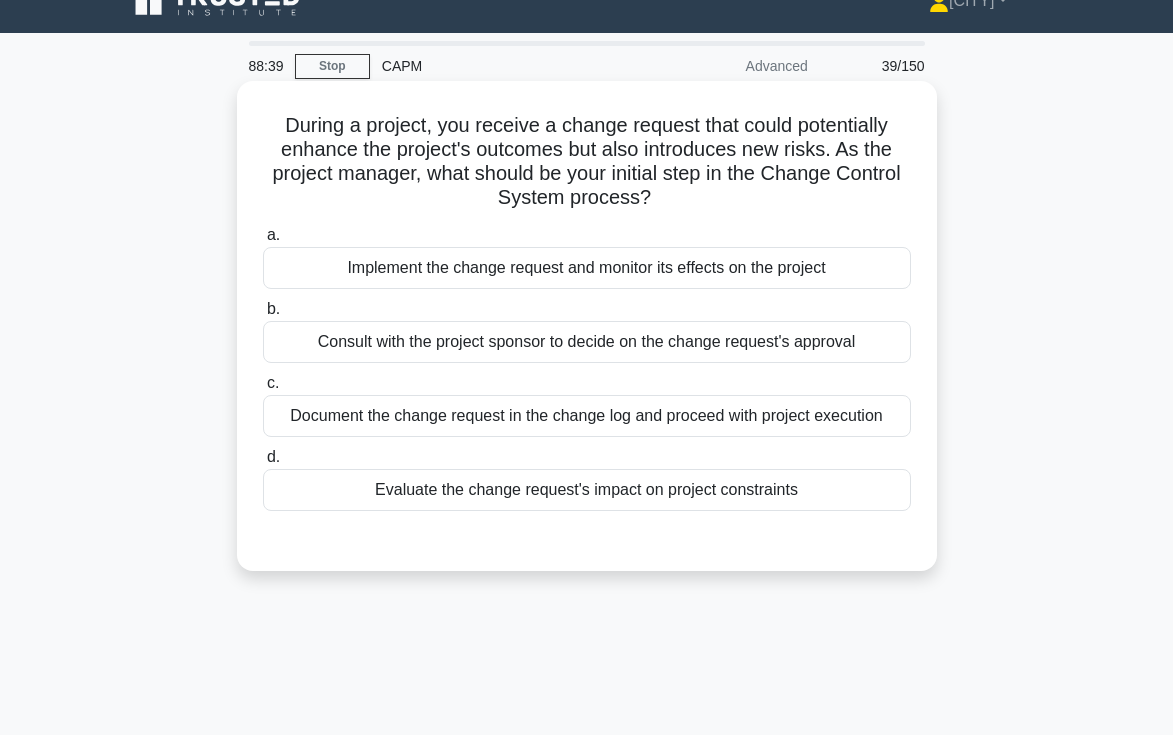 click on "Evaluate the change request's impact on project constraints" at bounding box center (587, 490) 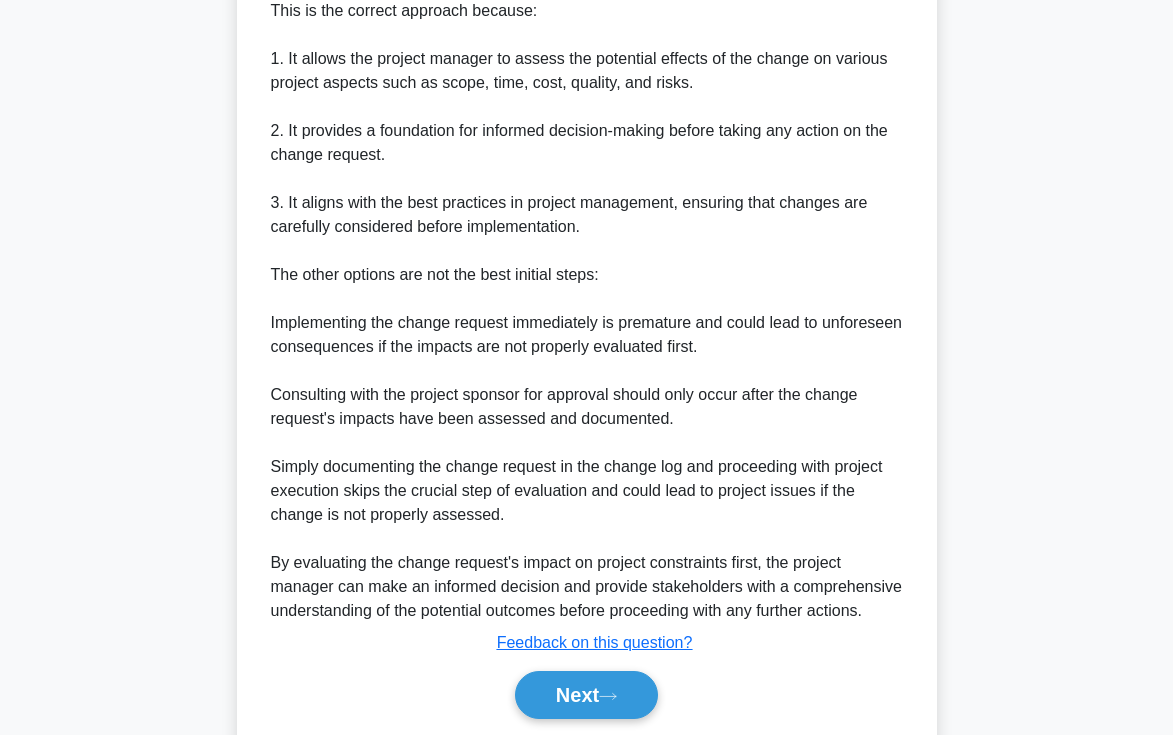 scroll, scrollTop: 754, scrollLeft: 0, axis: vertical 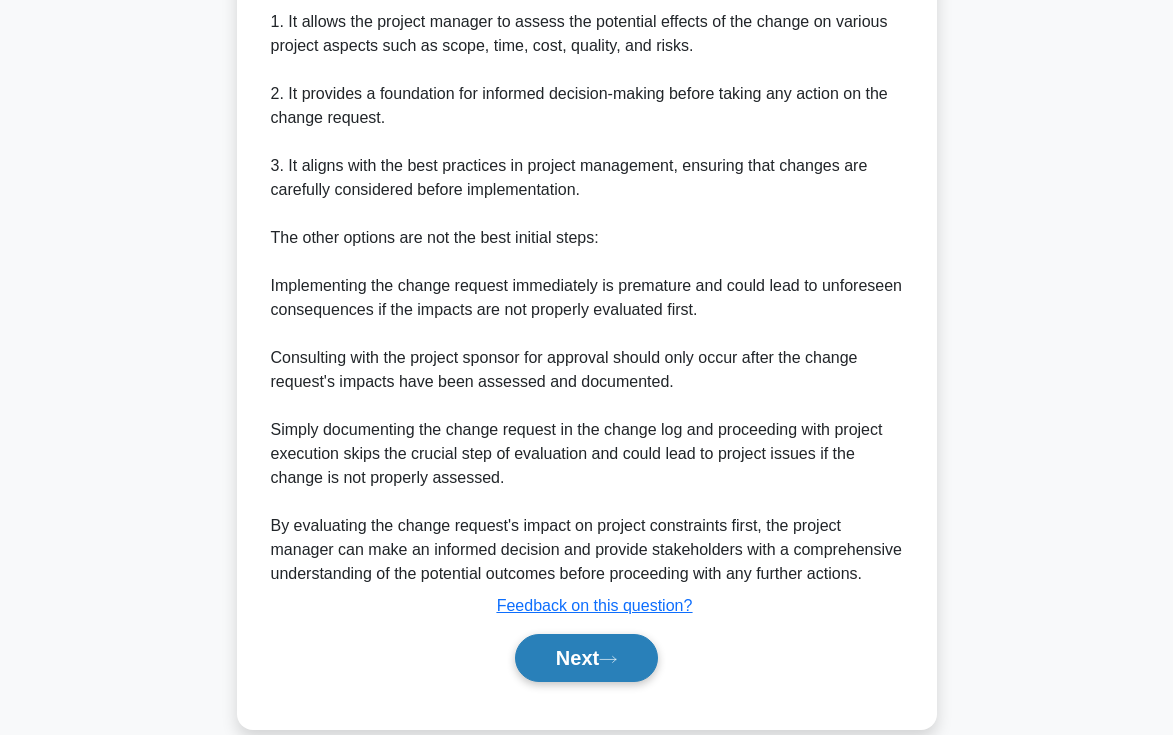 click on "Next" at bounding box center [586, 658] 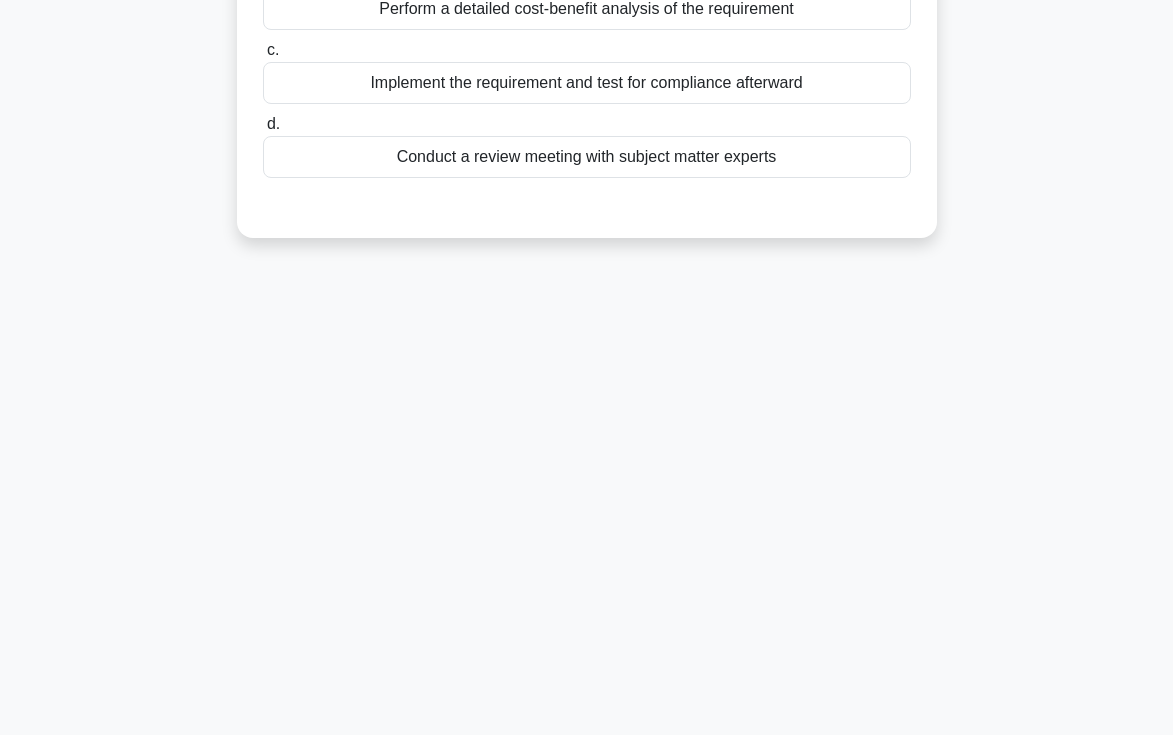 click on "[TIME]
Stop
CAPM
Advanced
[PROGRESS]
During a software project, you discover that a key requirement contradicts industry standards. What is the most appropriate method for requirements validation in this scenario?
.spinner_0XTQ{transform-origin:center;animation:spinner_y6GP .75s linear infinite}@keyframes spinner_y6GP{100%{transform:rotate(360deg)}}
a. b. c. d." at bounding box center (587, 227) 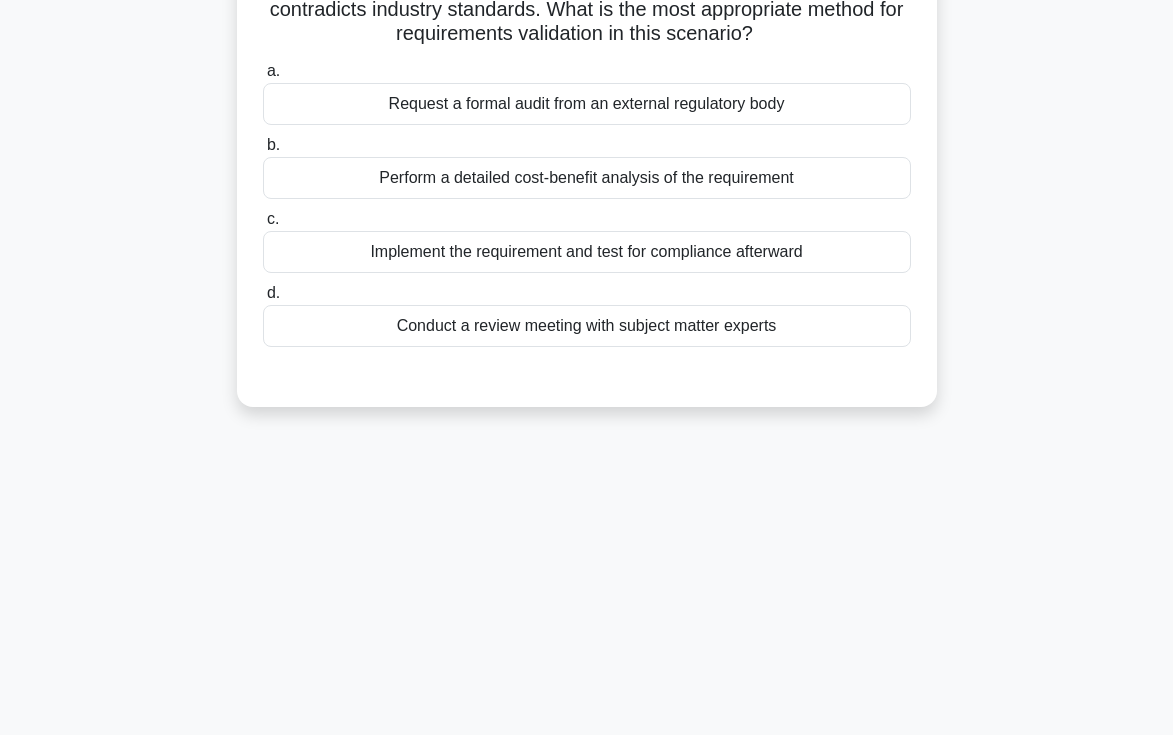 scroll, scrollTop: 0, scrollLeft: 0, axis: both 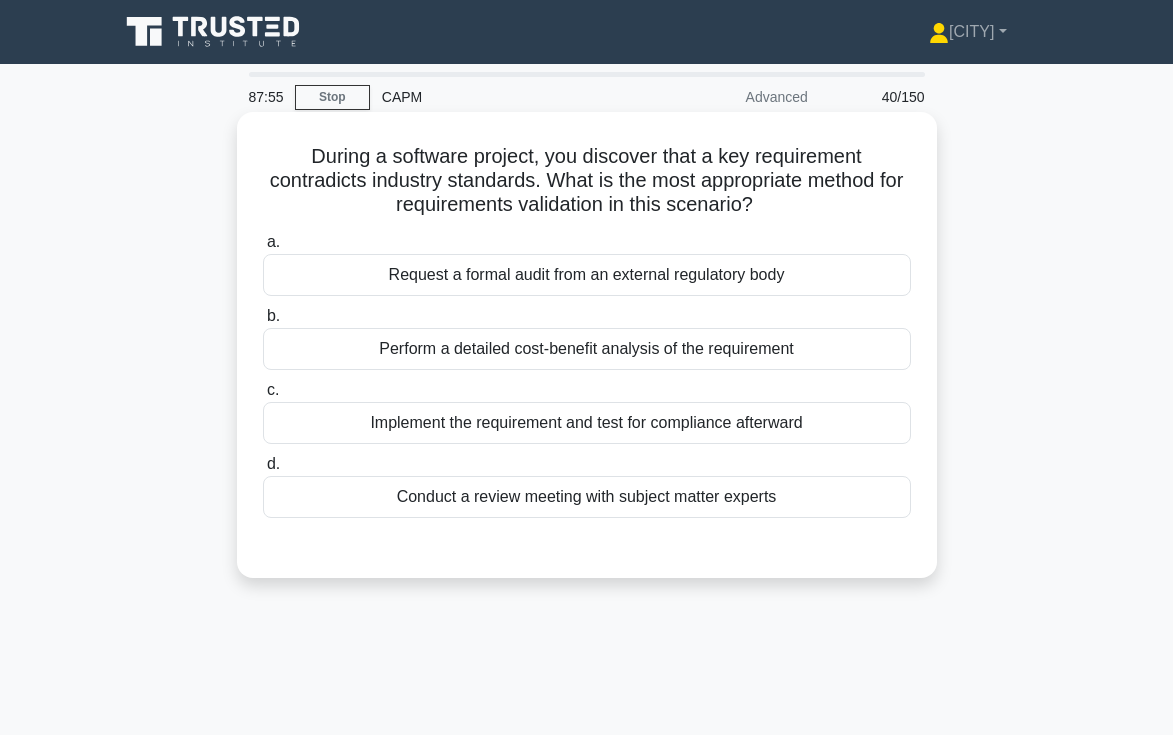 click on "Conduct a review meeting with subject matter experts" at bounding box center [587, 497] 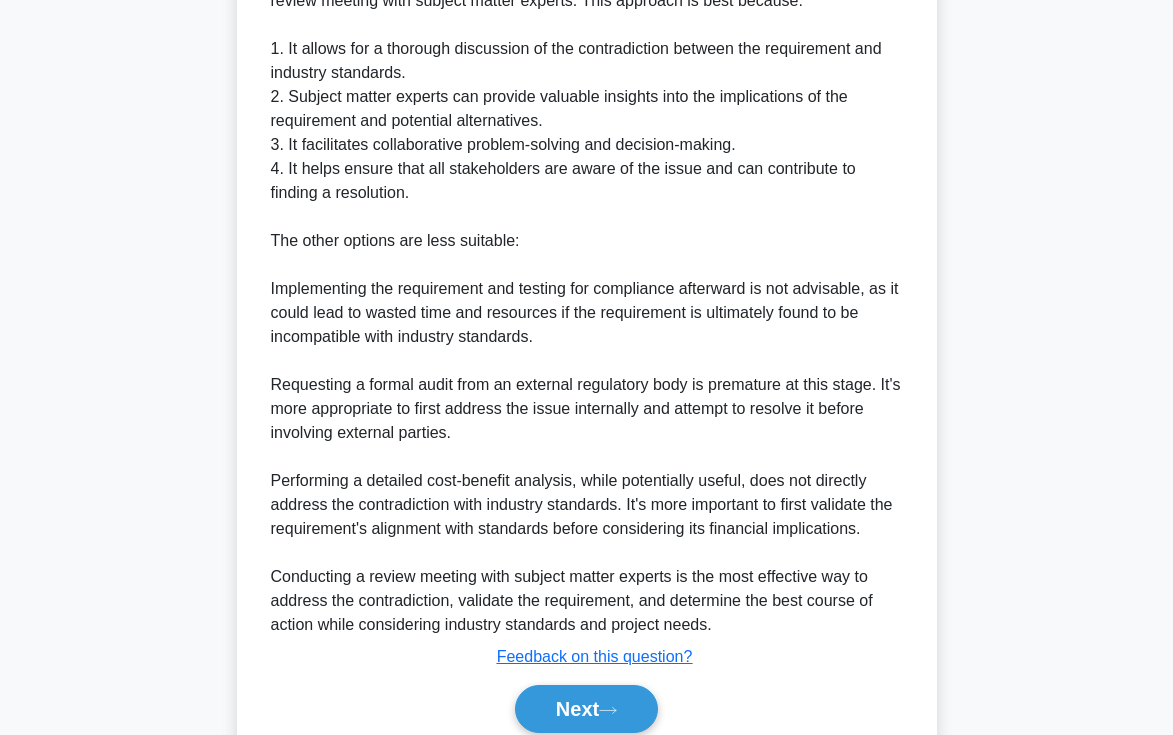 scroll, scrollTop: 650, scrollLeft: 0, axis: vertical 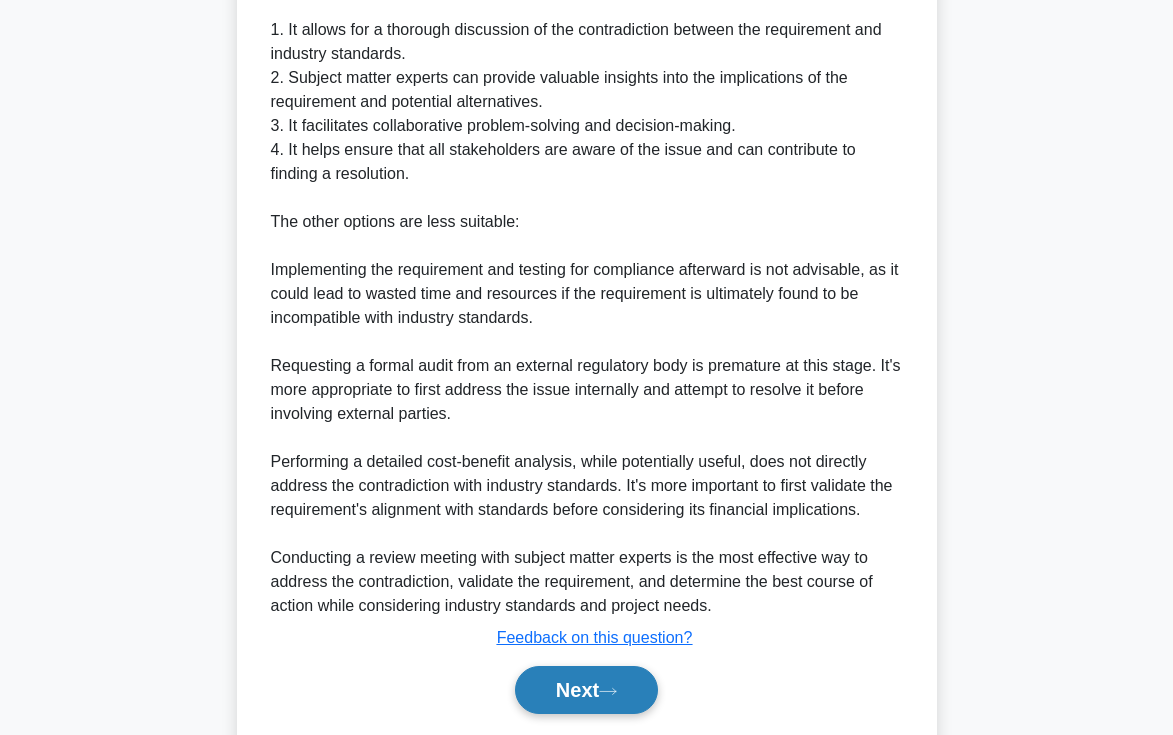 click on "Next" at bounding box center [586, 690] 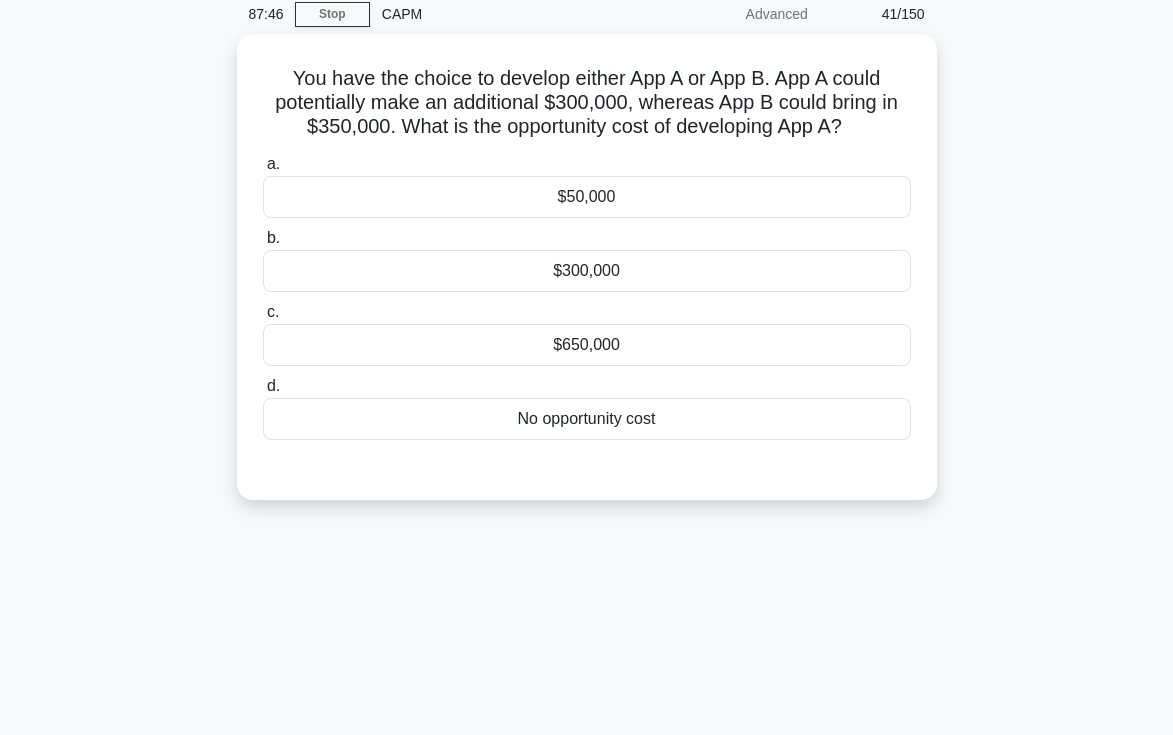 scroll, scrollTop: 72, scrollLeft: 0, axis: vertical 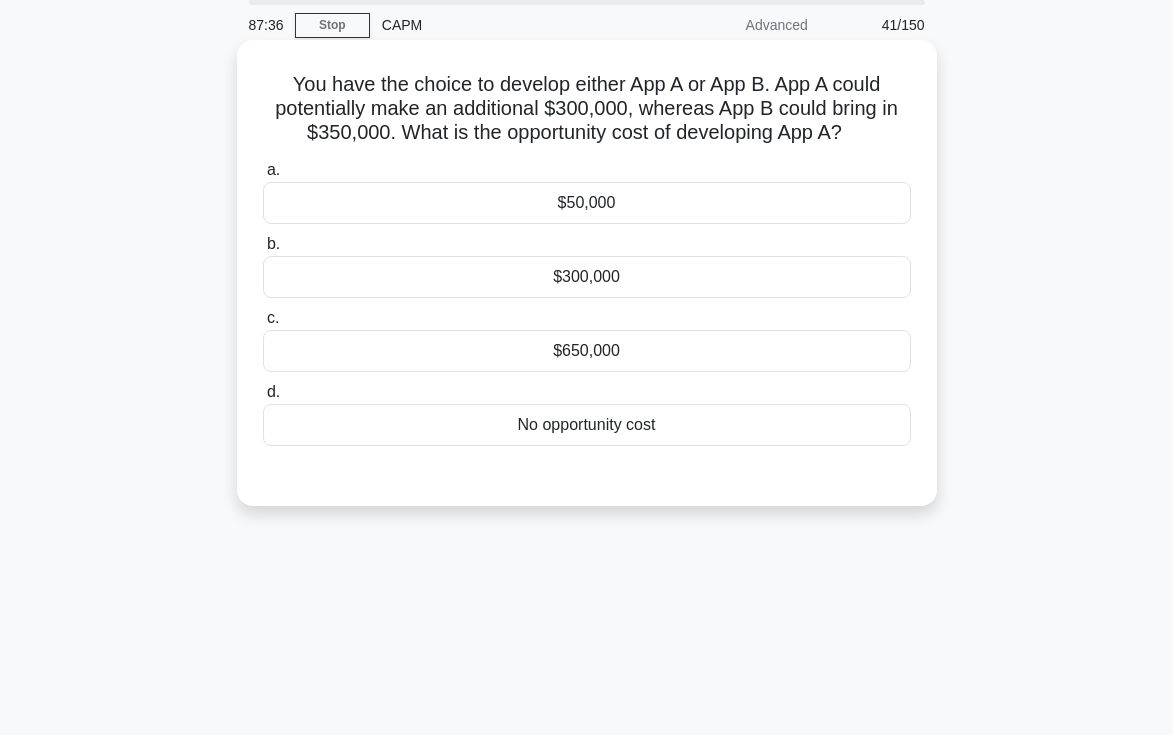 click on "$300,000" at bounding box center (587, 277) 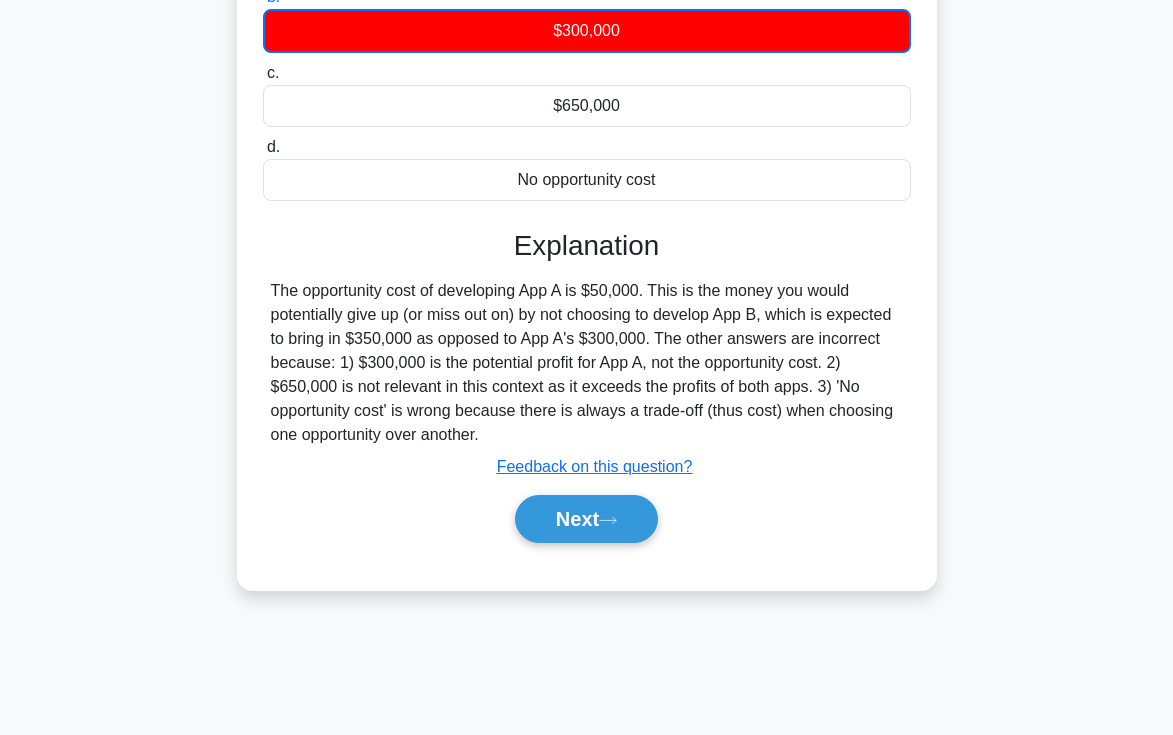 scroll, scrollTop: 345, scrollLeft: 0, axis: vertical 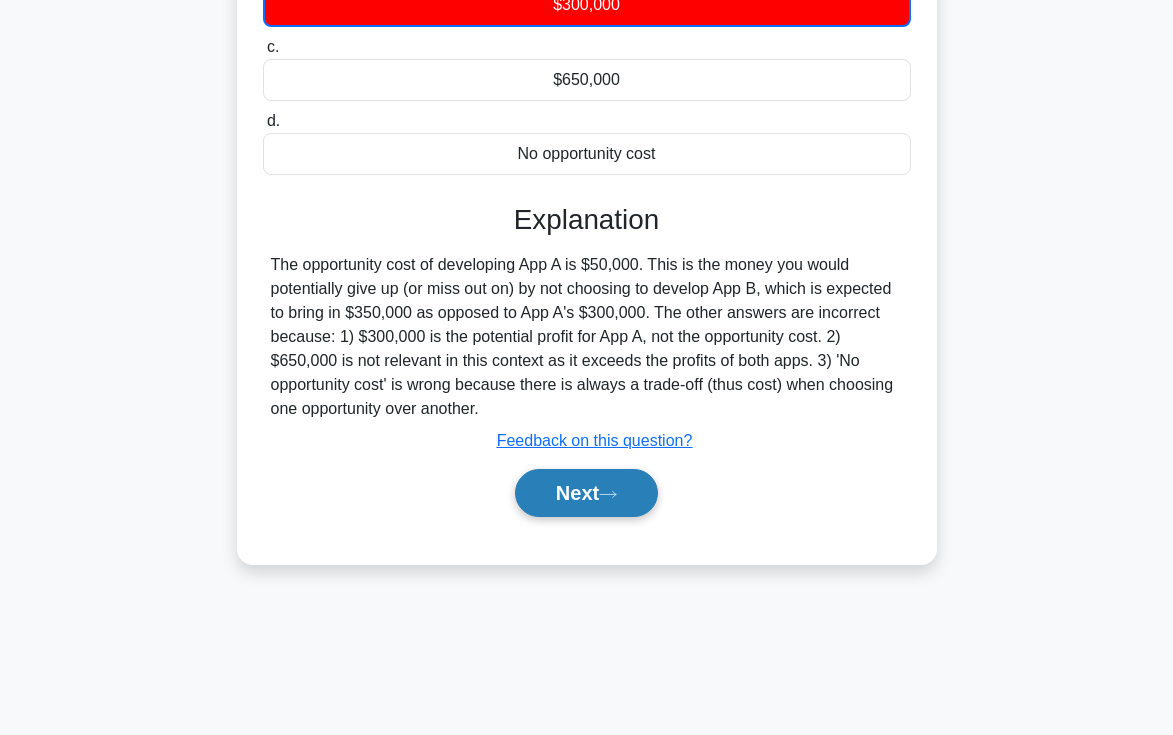click on "Next" at bounding box center [586, 493] 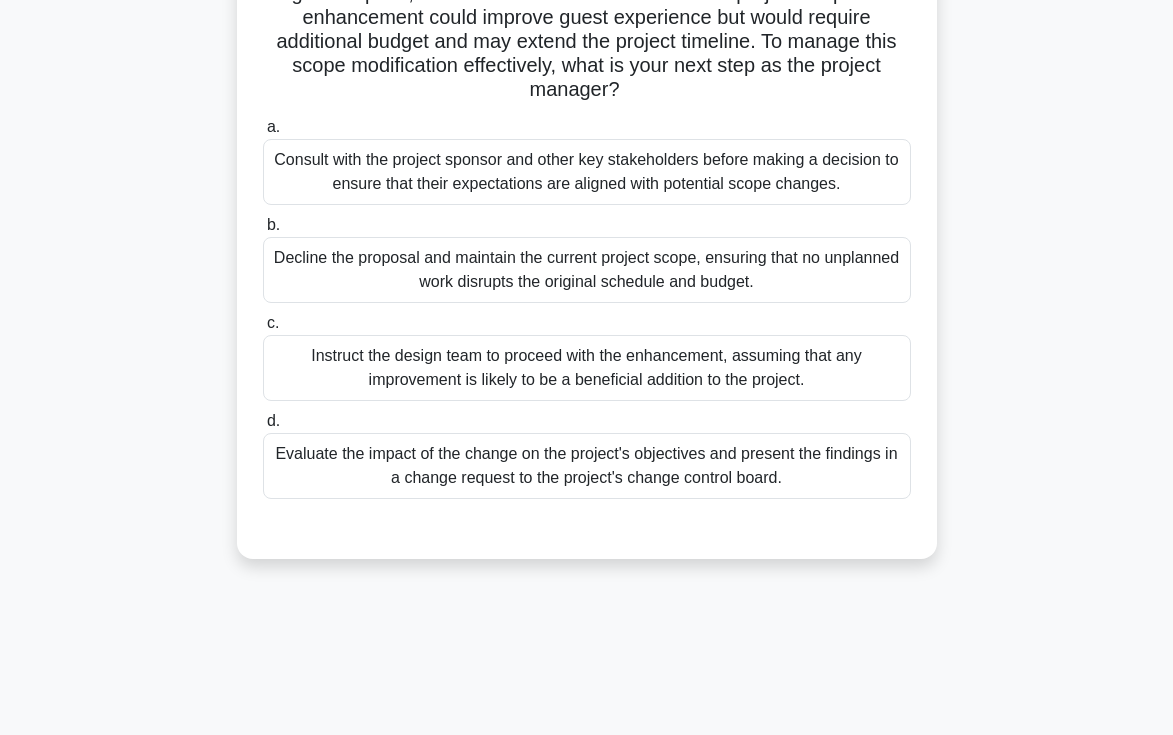 scroll, scrollTop: 213, scrollLeft: 0, axis: vertical 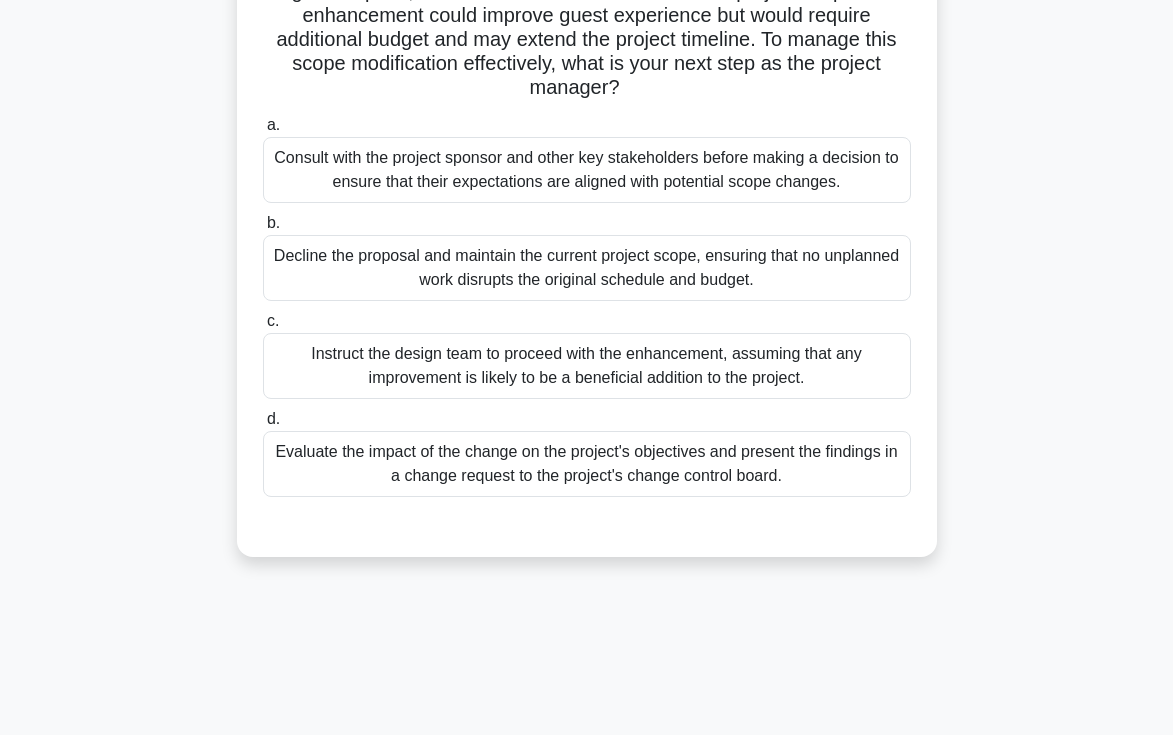 click on "Evaluate the impact of the change on the project's objectives and present the findings in a change request to the project's change control board." at bounding box center (587, 464) 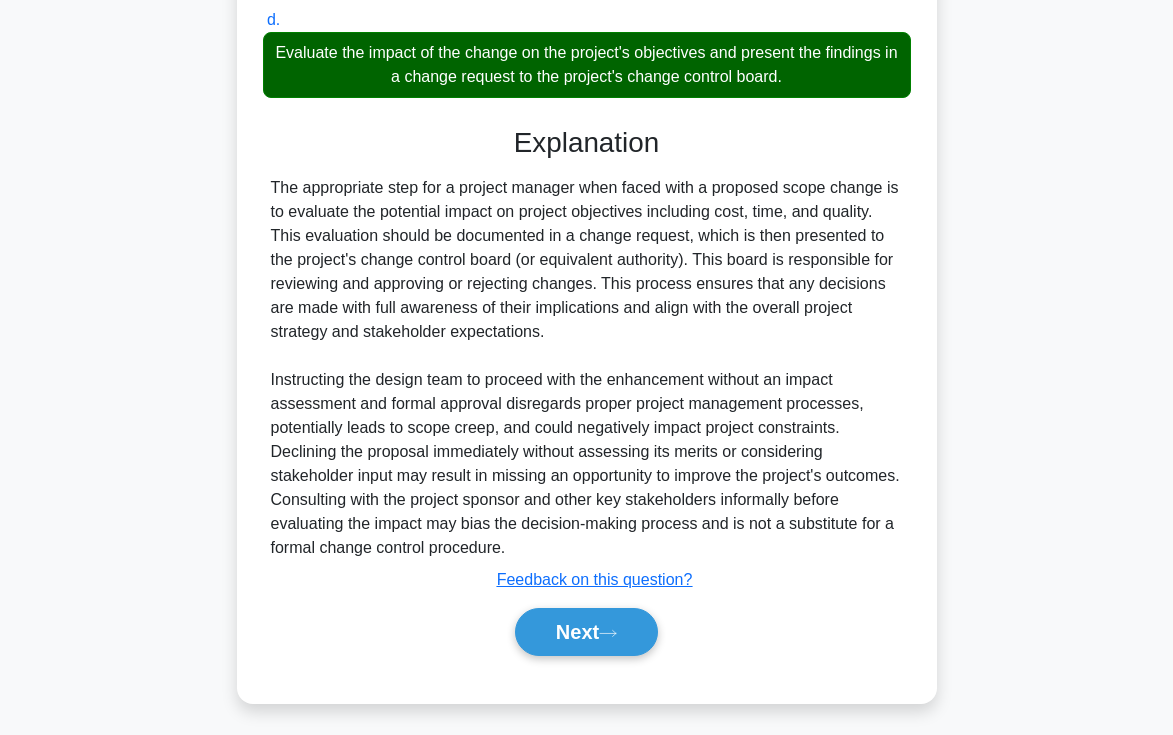 scroll, scrollTop: 618, scrollLeft: 0, axis: vertical 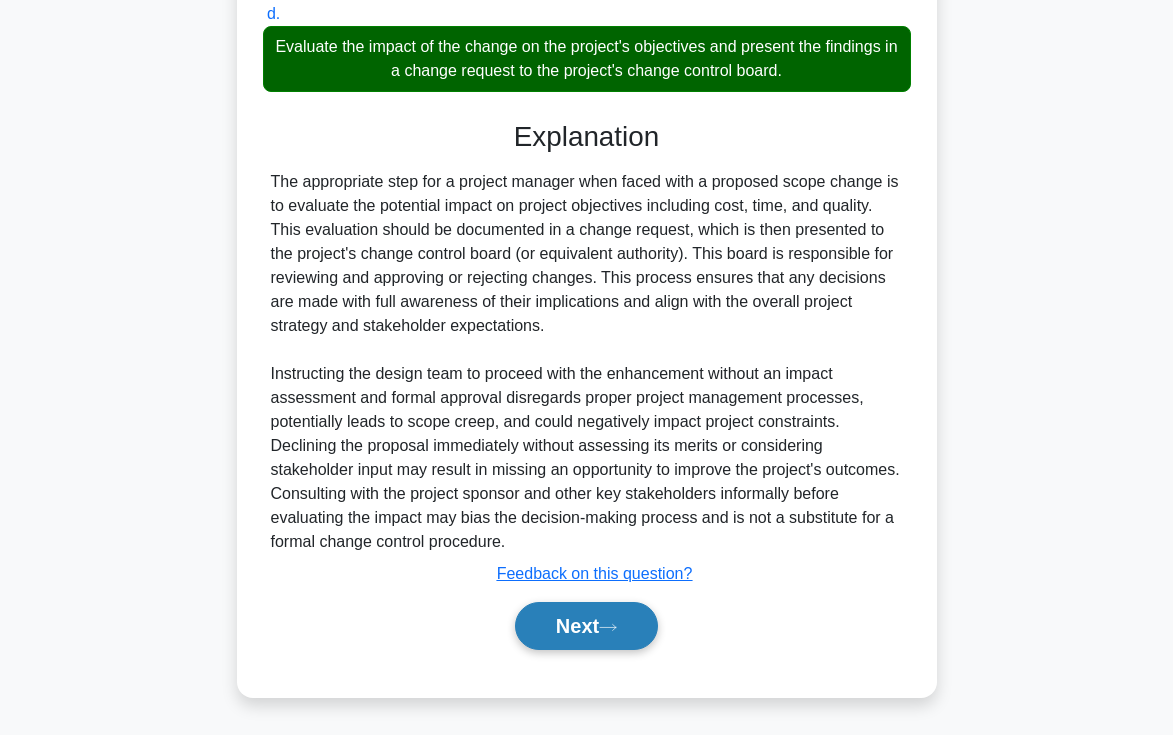 click on "Next" at bounding box center (586, 626) 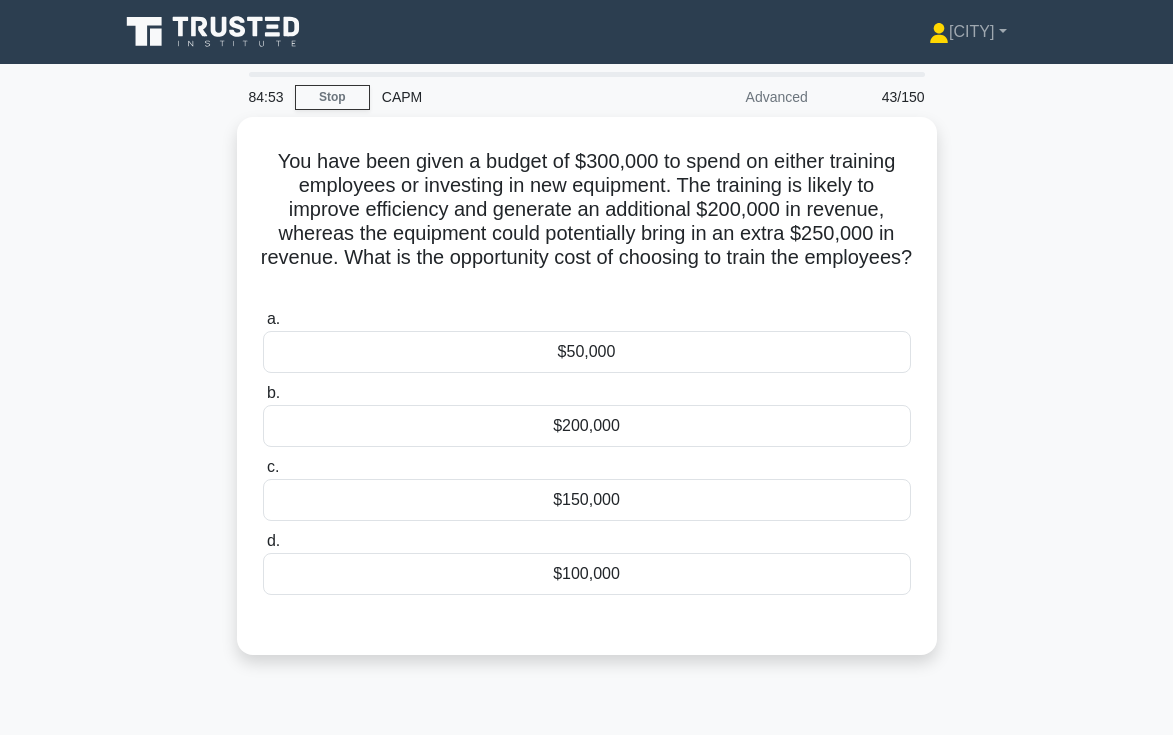 scroll, scrollTop: 4, scrollLeft: 0, axis: vertical 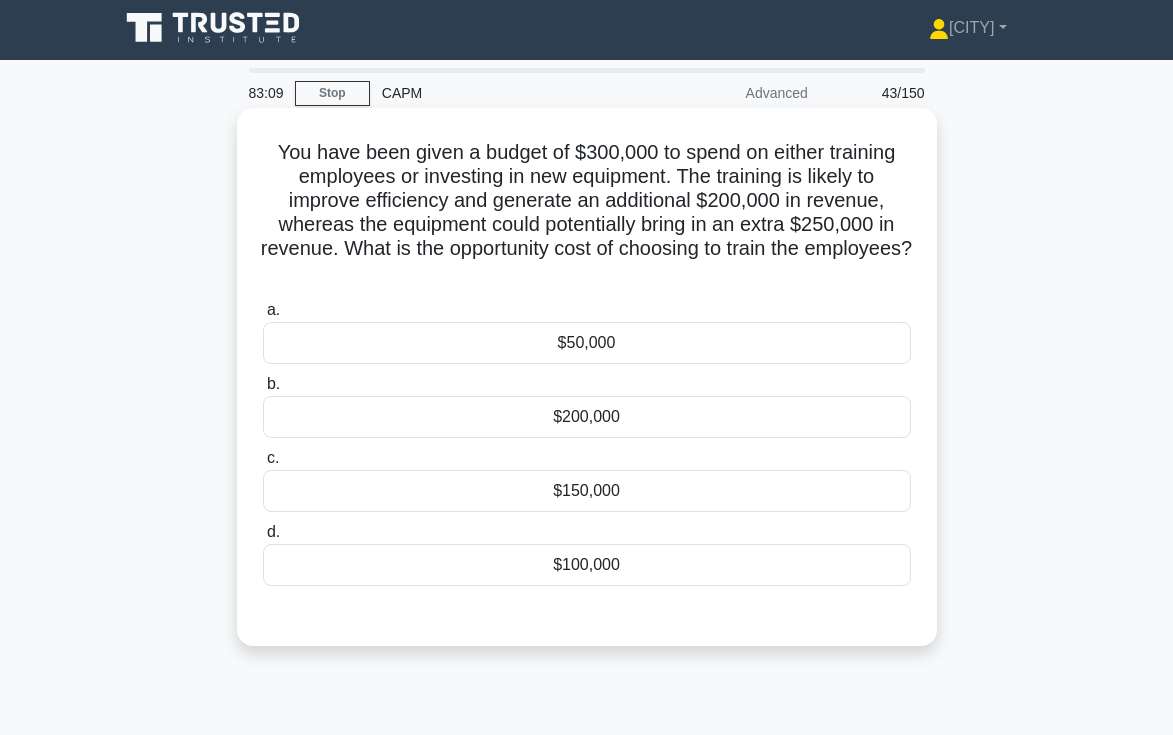 click on "$100,000" at bounding box center (587, 565) 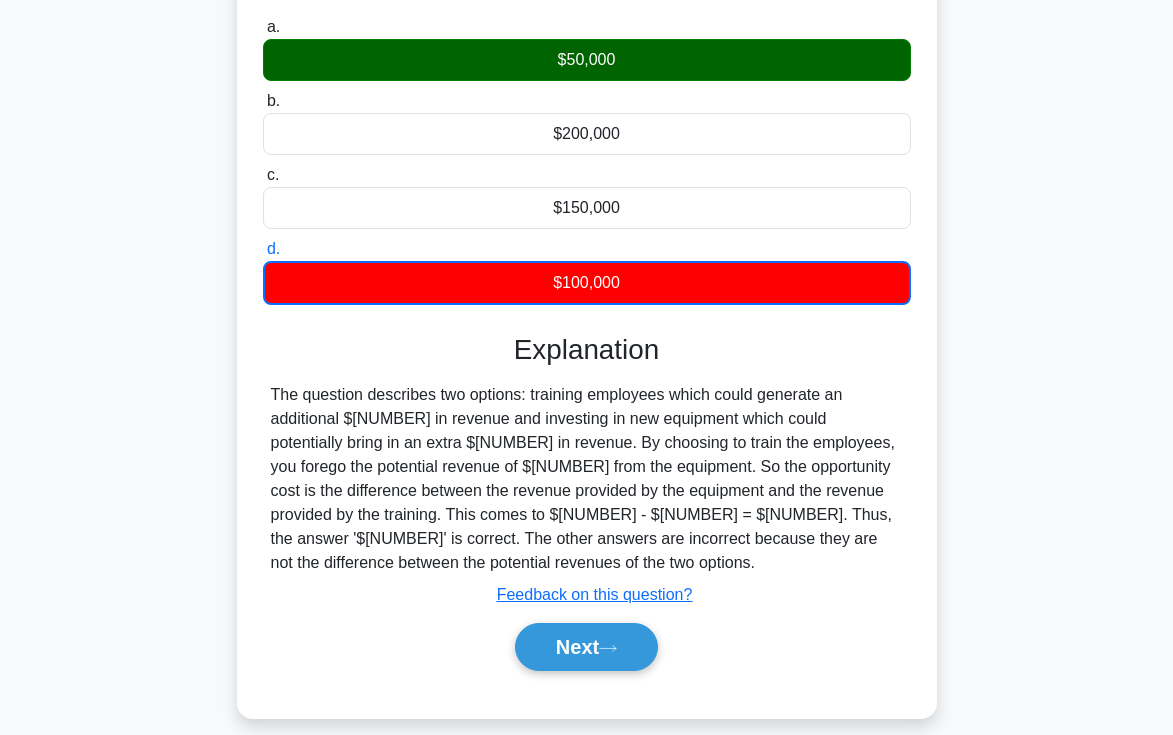 scroll, scrollTop: 294, scrollLeft: 0, axis: vertical 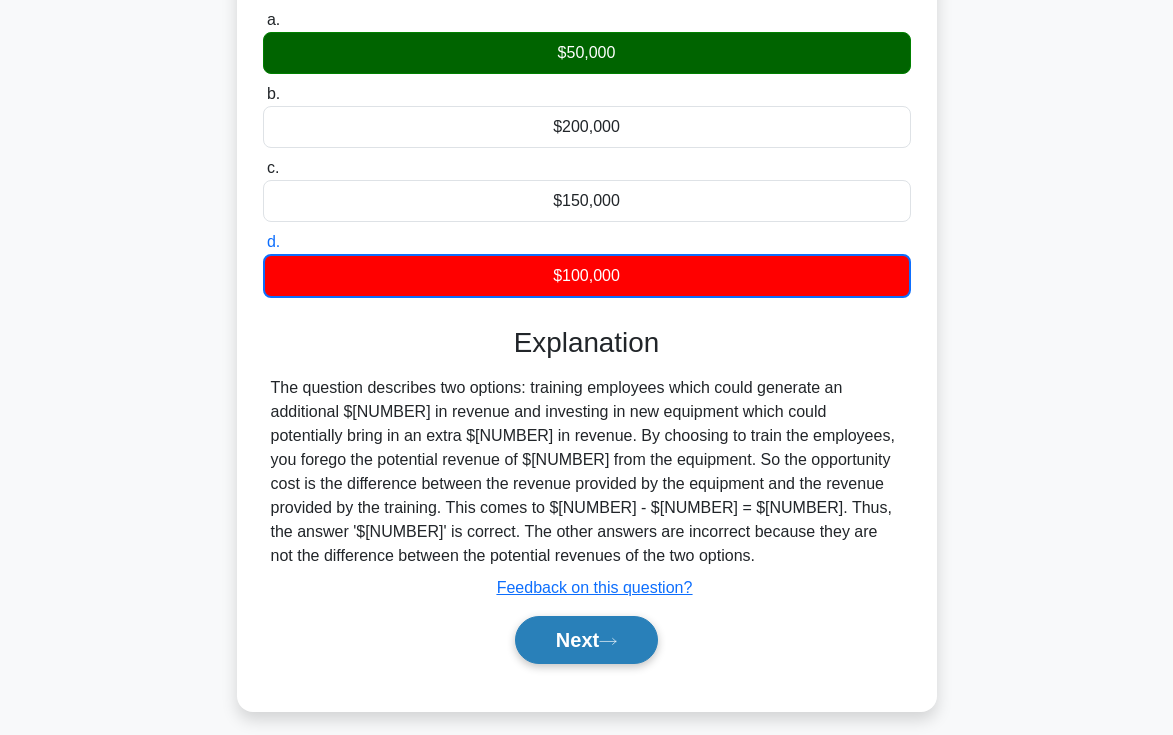 click on "Next" at bounding box center [586, 640] 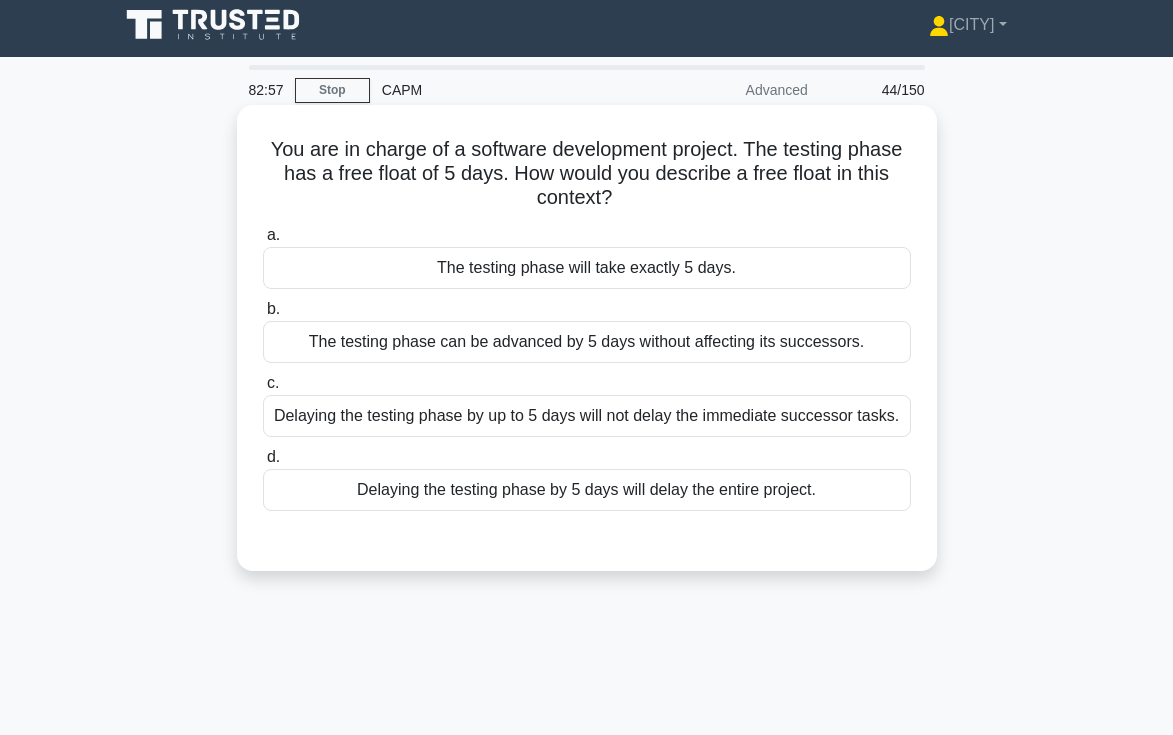 scroll, scrollTop: 9, scrollLeft: 0, axis: vertical 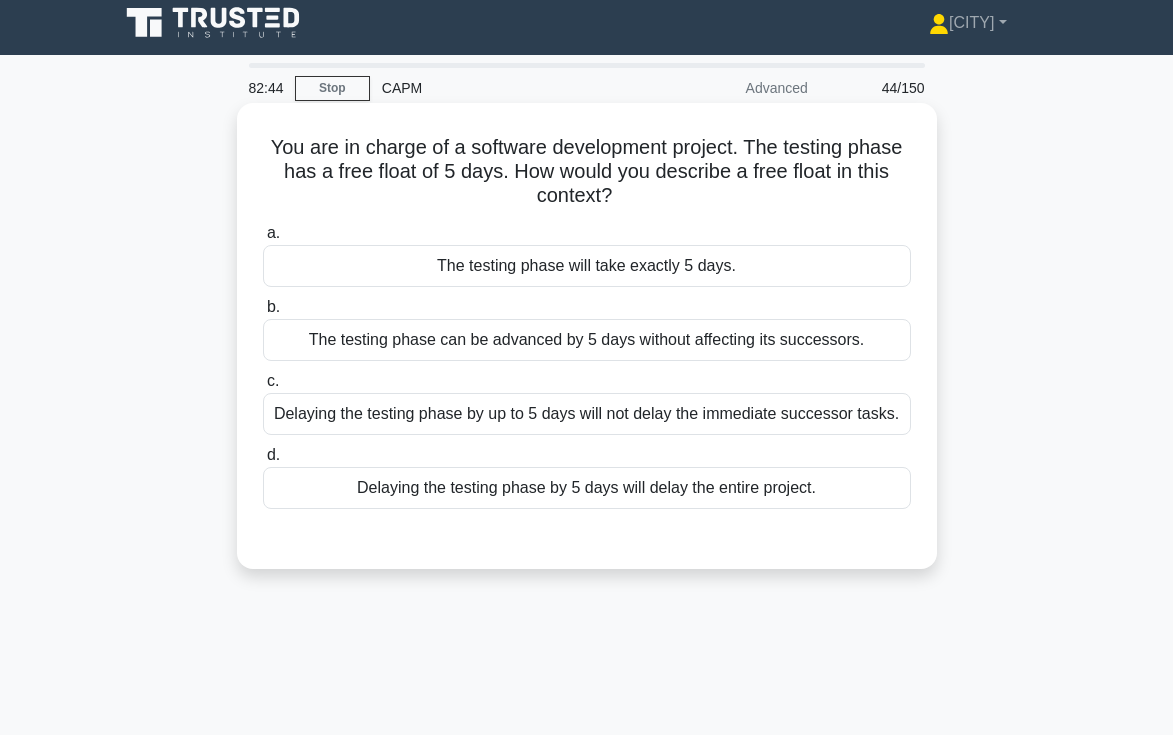 click on "Delaying the testing phase by up to 5 days will not delay the immediate successor tasks." at bounding box center [587, 414] 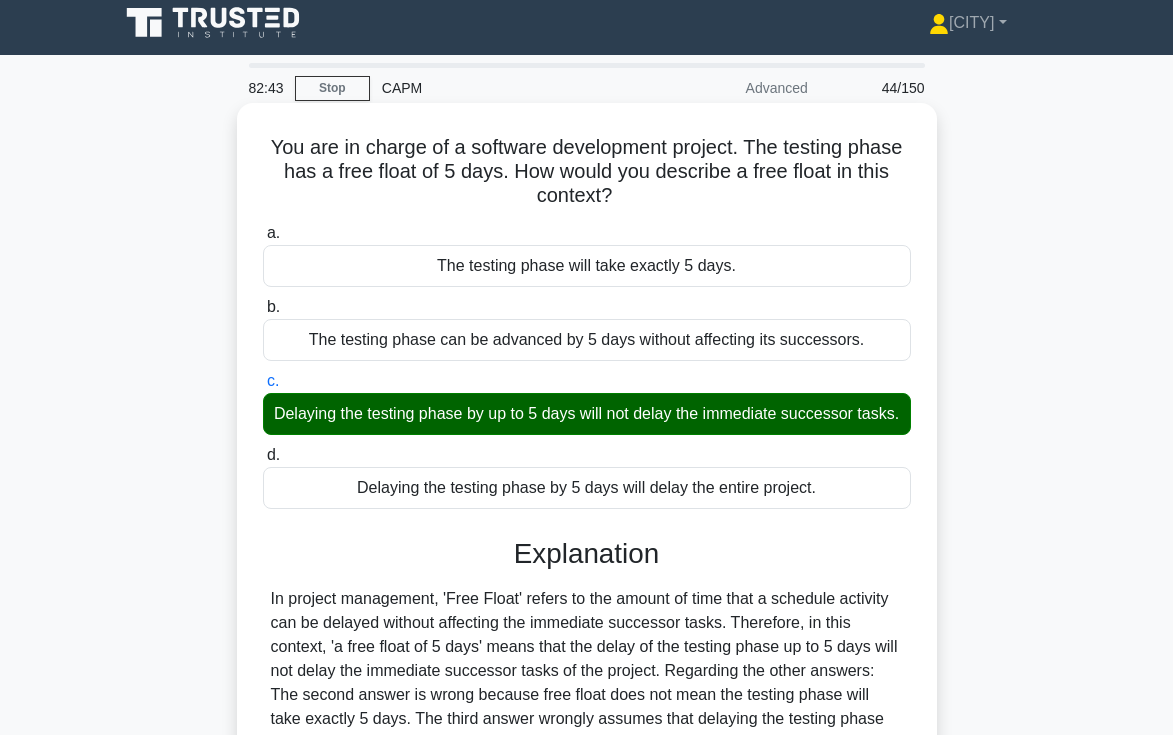 scroll, scrollTop: 345, scrollLeft: 0, axis: vertical 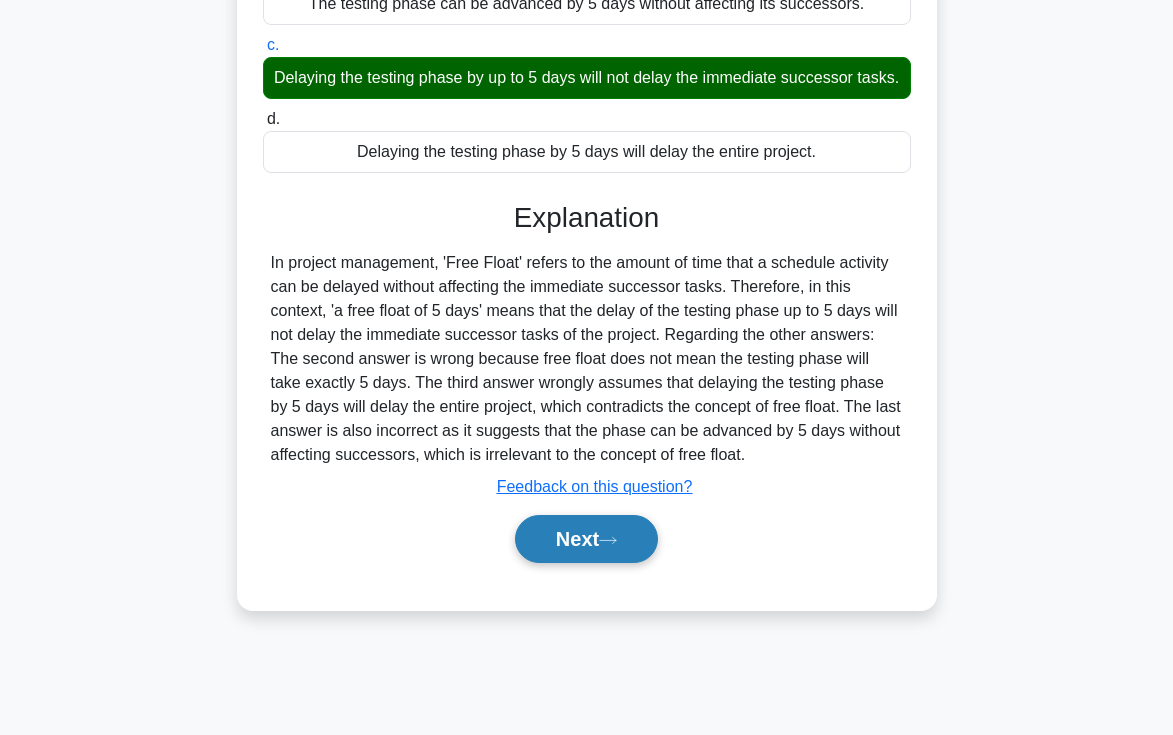 click on "Next" at bounding box center [586, 539] 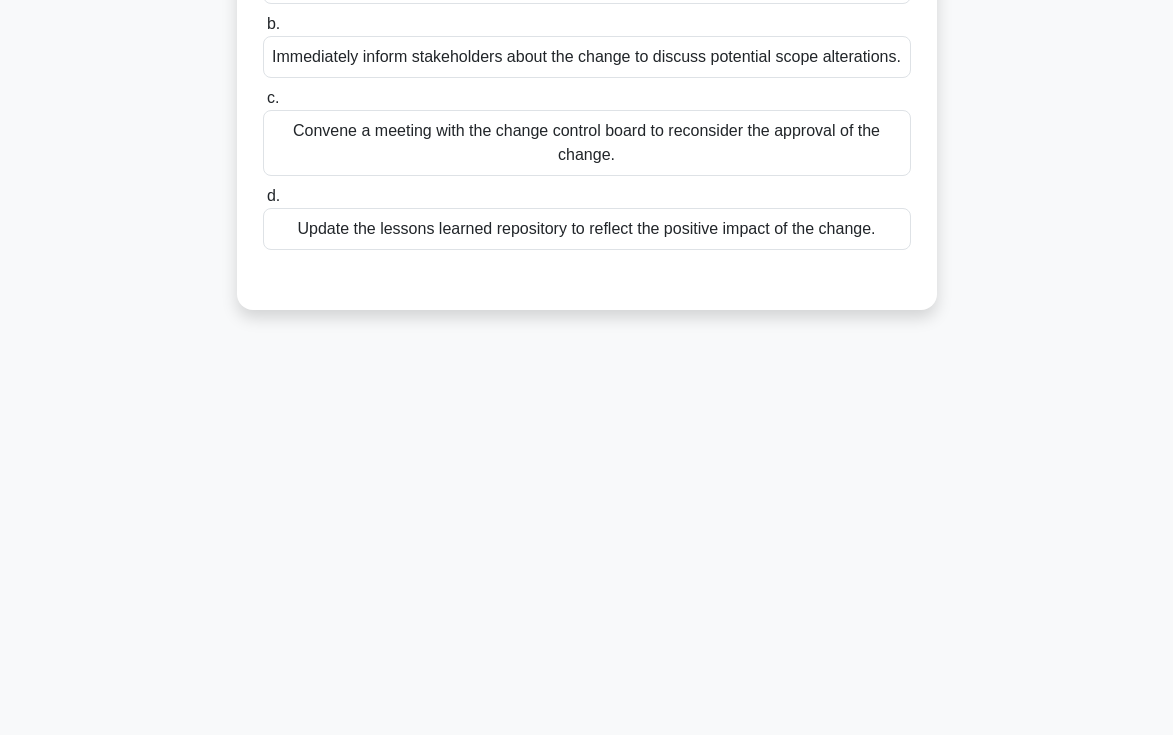 scroll, scrollTop: 0, scrollLeft: 0, axis: both 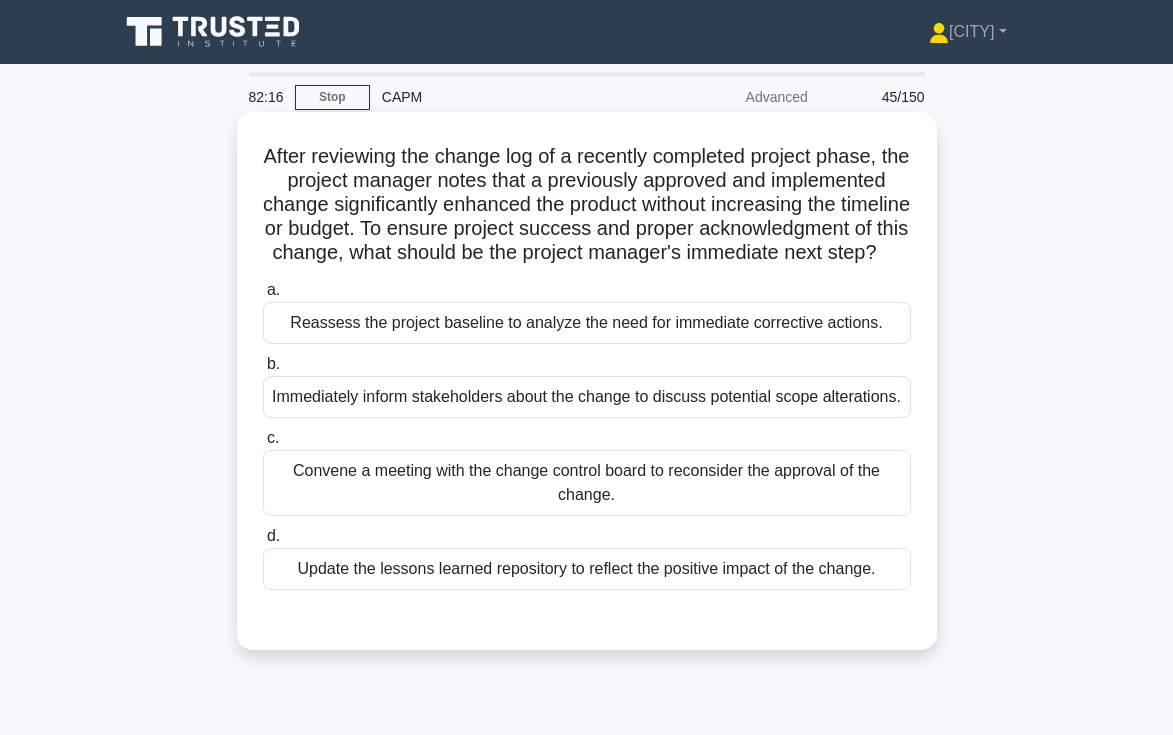 click on "Update the lessons learned repository to reflect the positive impact of the change." at bounding box center [587, 569] 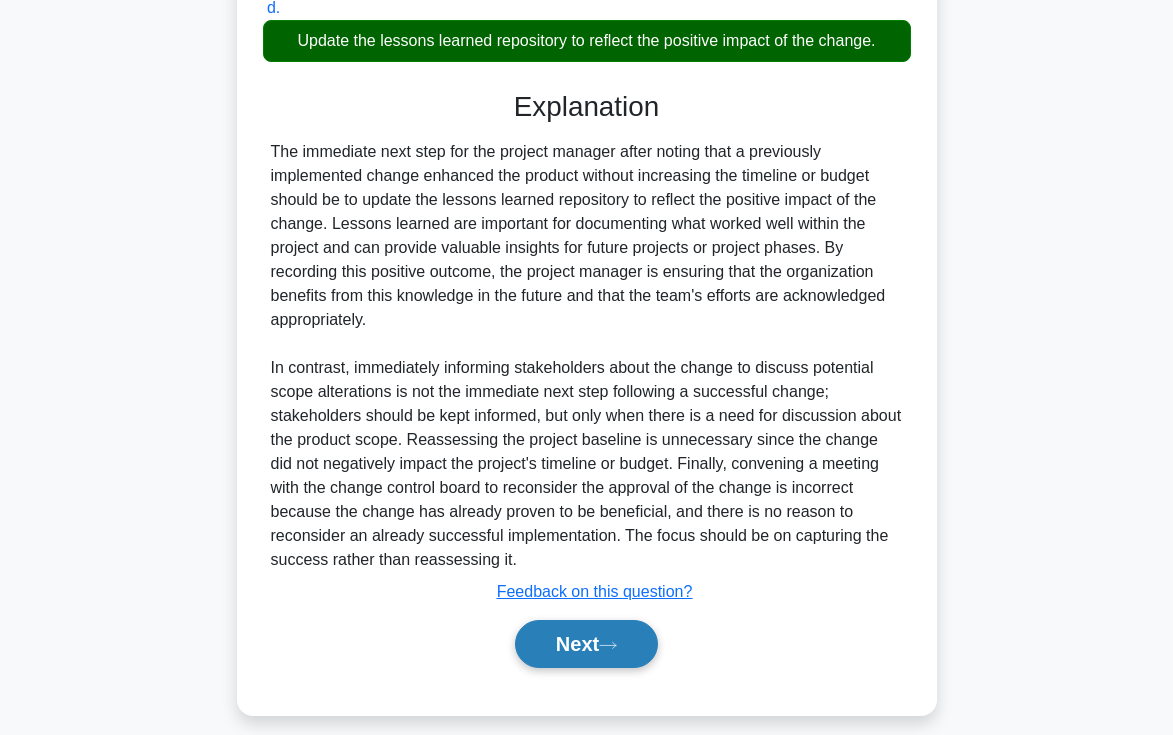 click on "Next" at bounding box center (586, 644) 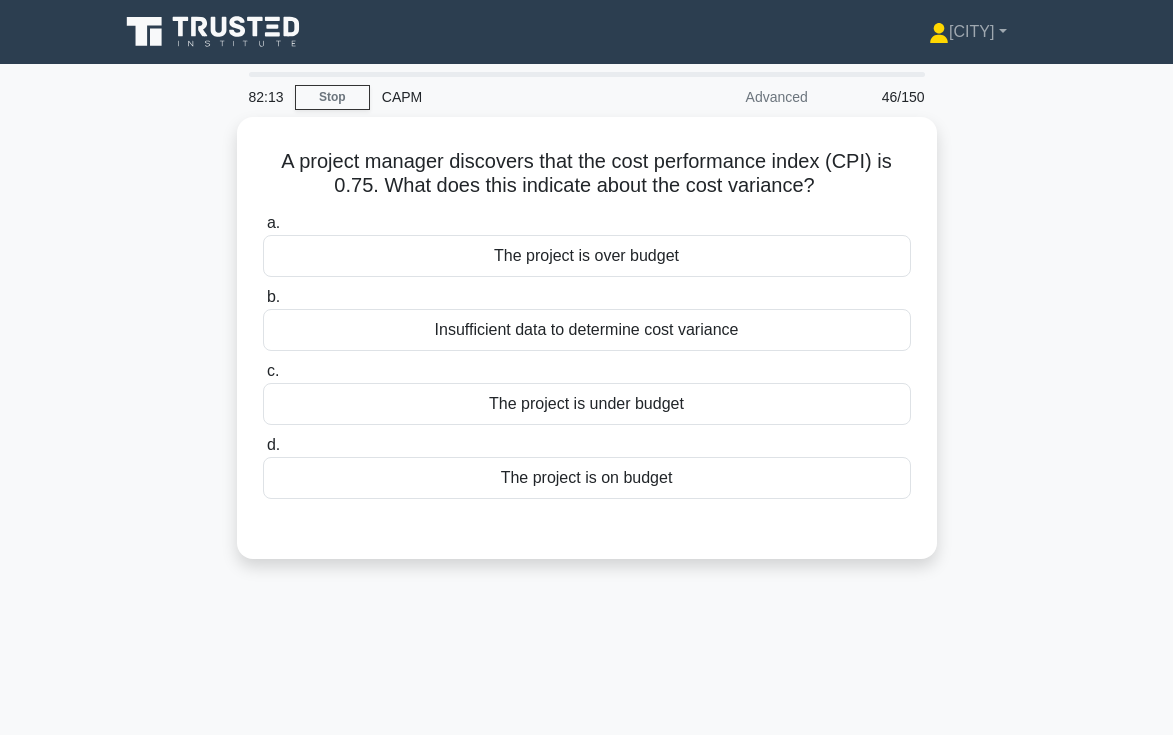 scroll, scrollTop: 8, scrollLeft: 0, axis: vertical 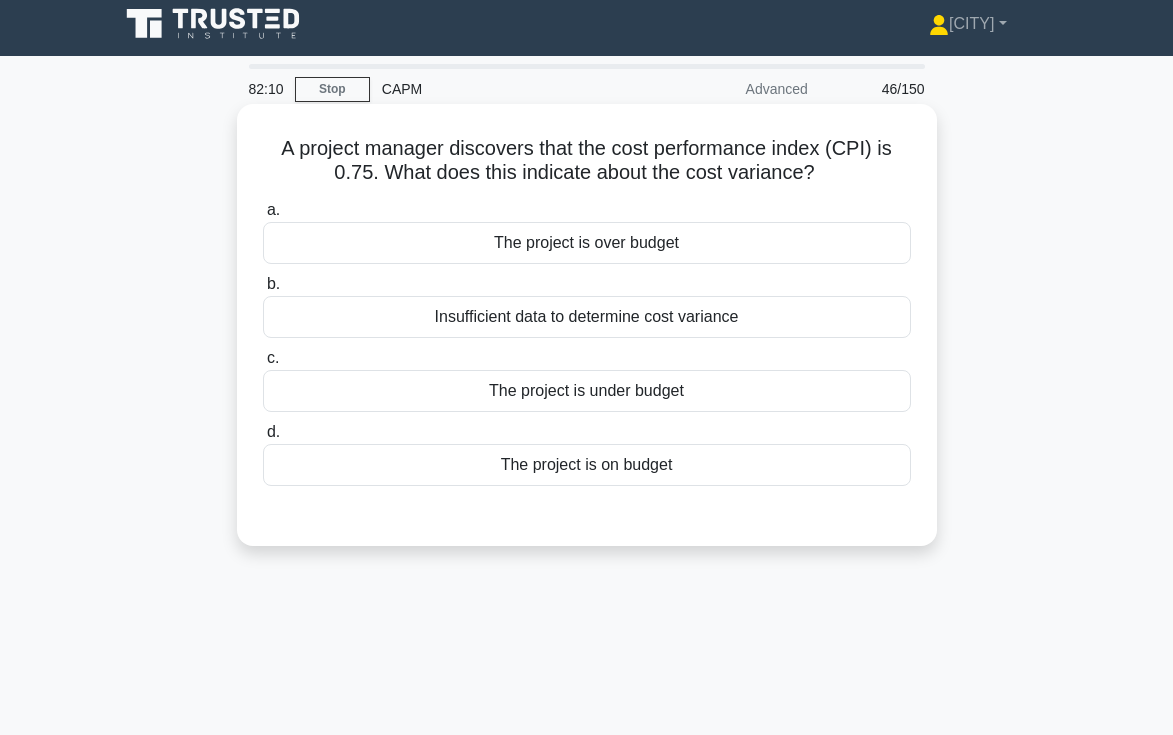 click on "The project is under budget" at bounding box center [587, 391] 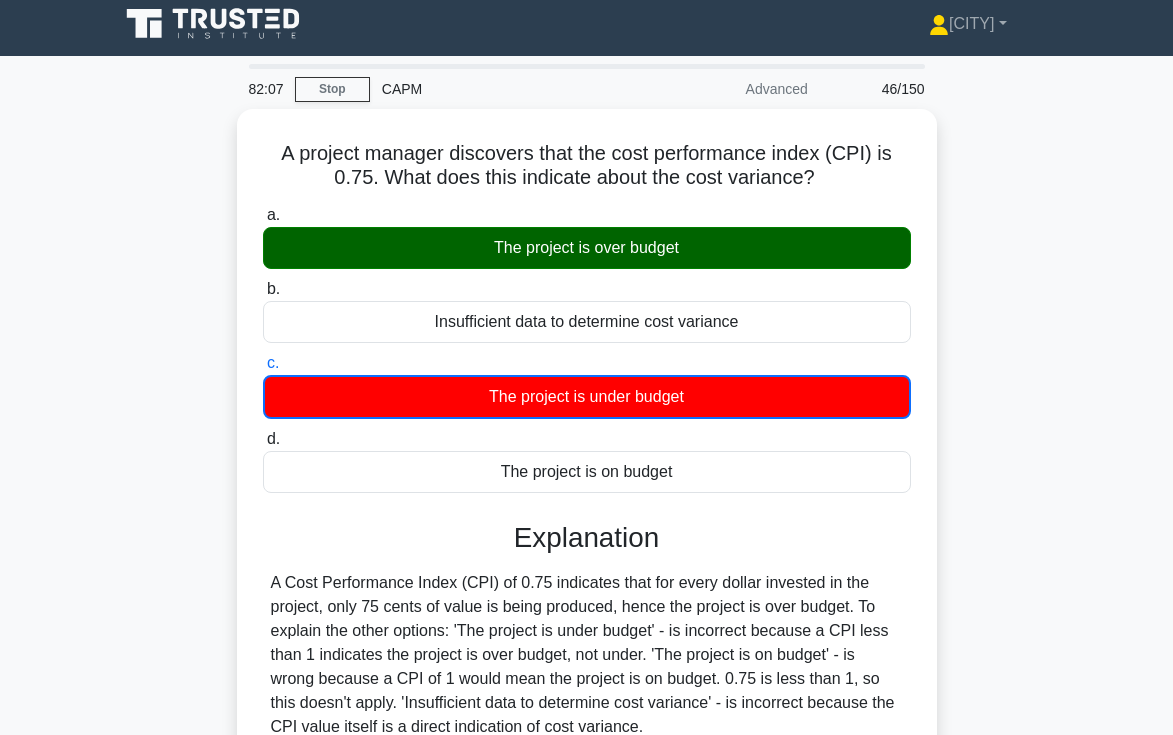 scroll, scrollTop: 345, scrollLeft: 0, axis: vertical 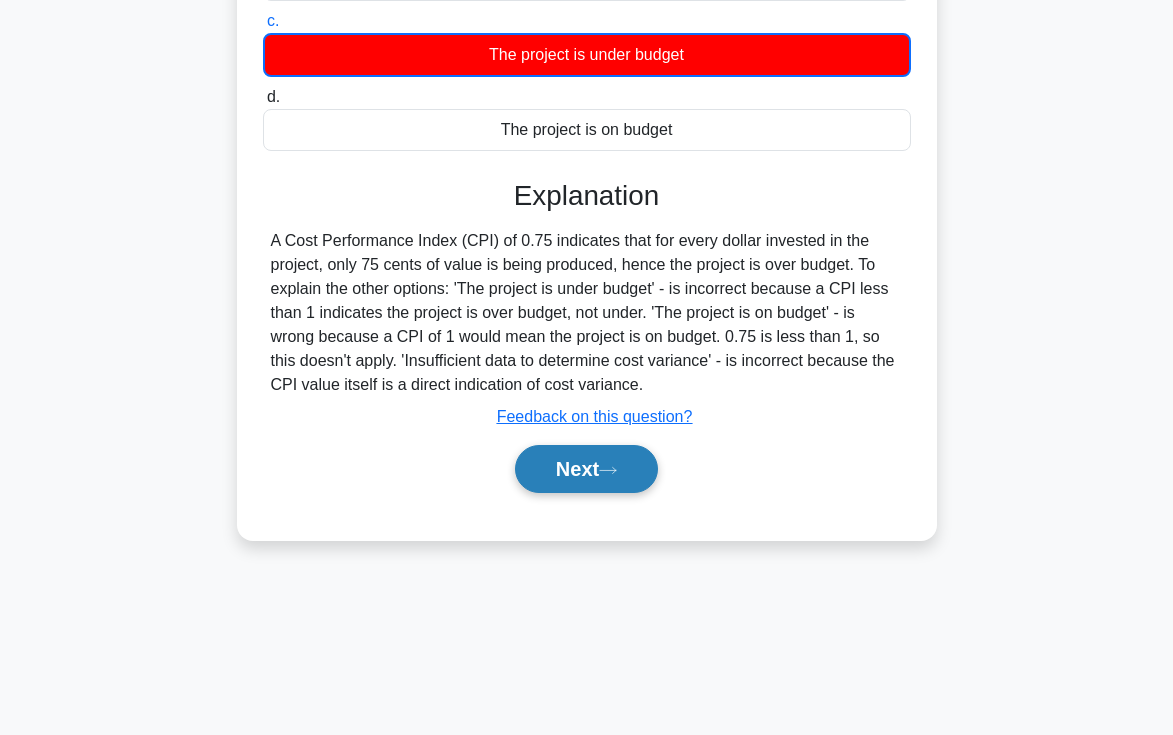 click on "Next" at bounding box center [586, 469] 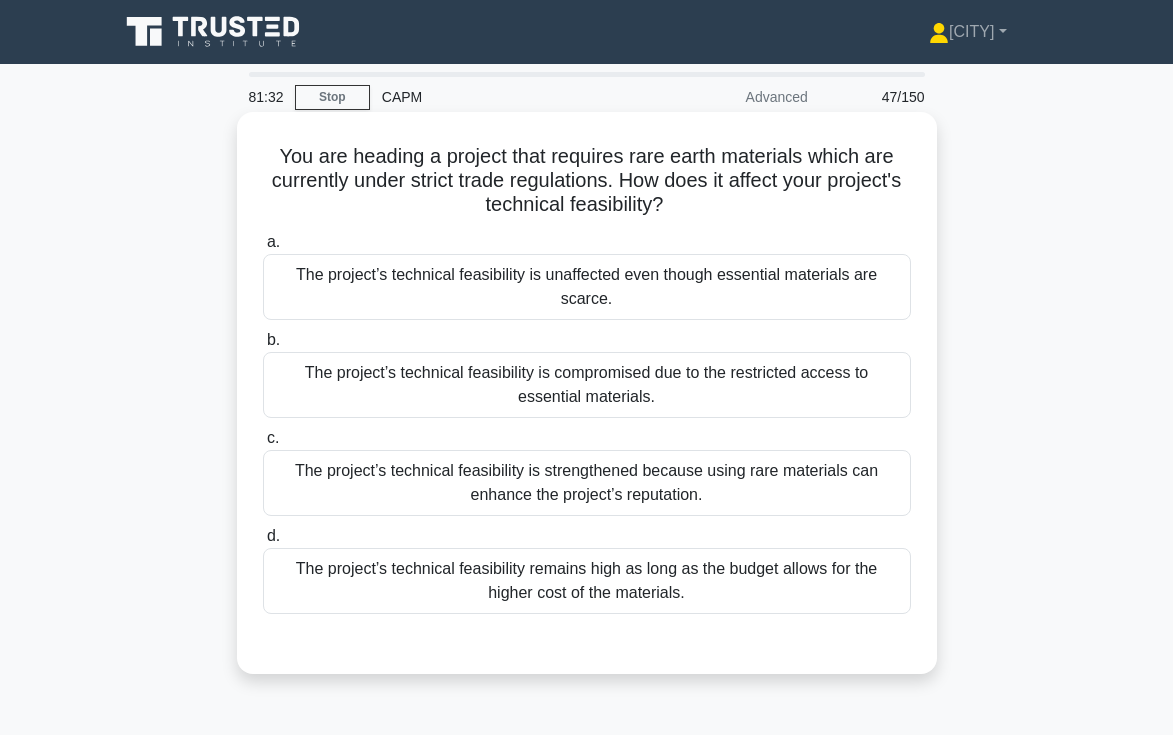 click on "The project’s technical feasibility is compromised due to the restricted access to essential materials." at bounding box center [587, 385] 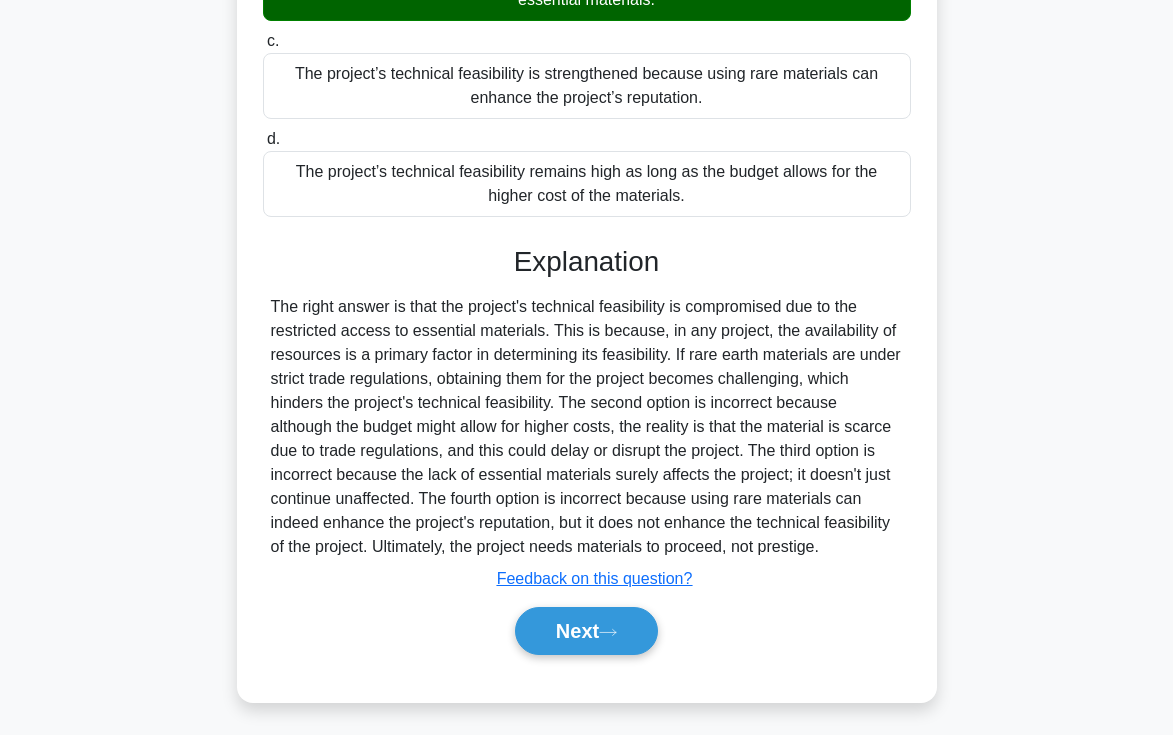 scroll, scrollTop: 402, scrollLeft: 0, axis: vertical 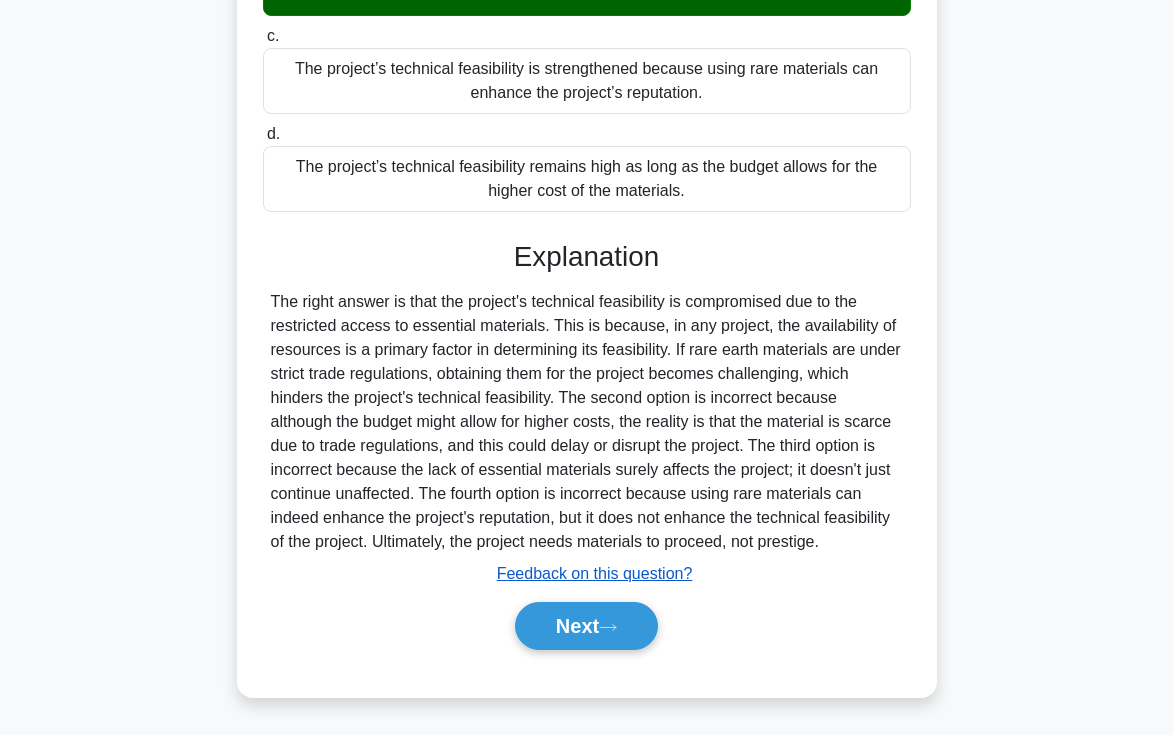 click on "Feedback on this question?" at bounding box center [595, 573] 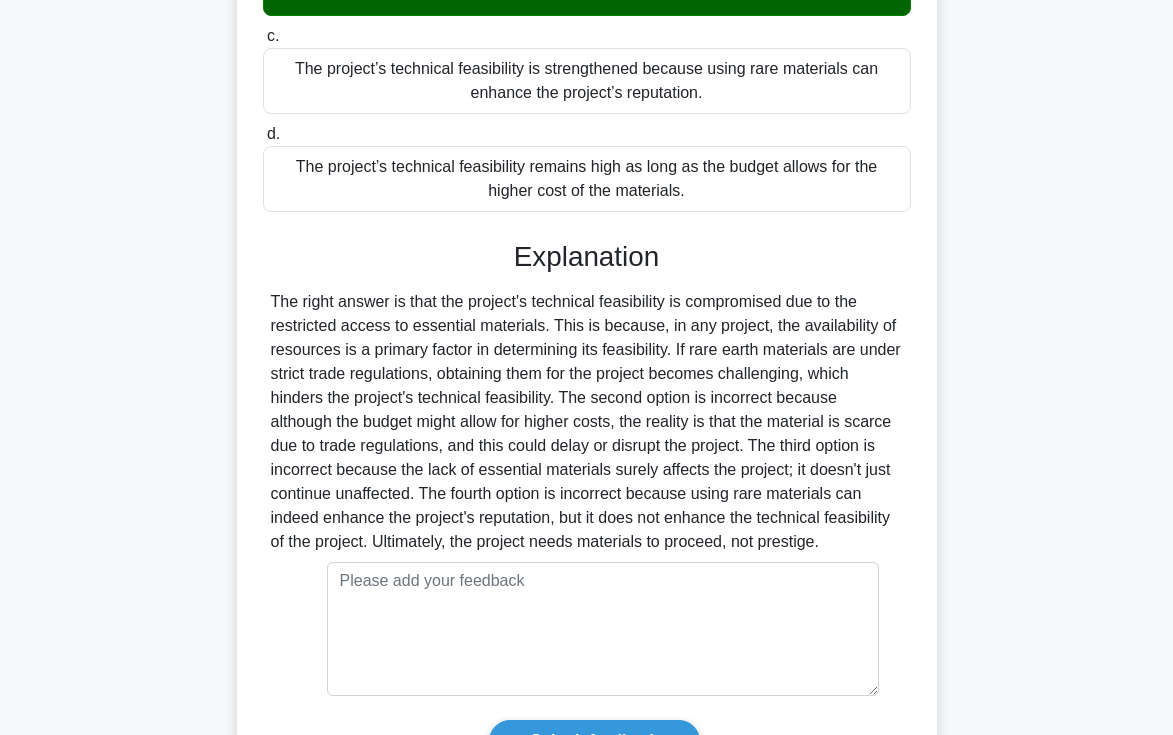 scroll, scrollTop: 578, scrollLeft: 0, axis: vertical 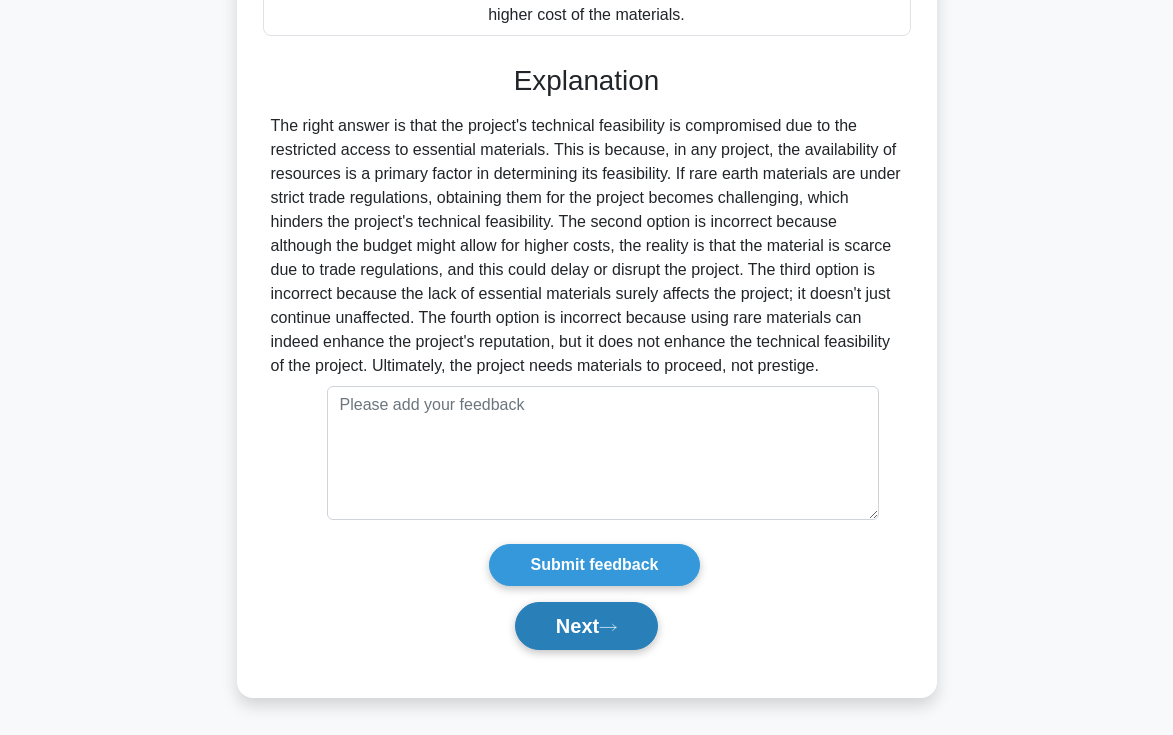 click on "Next" at bounding box center (586, 626) 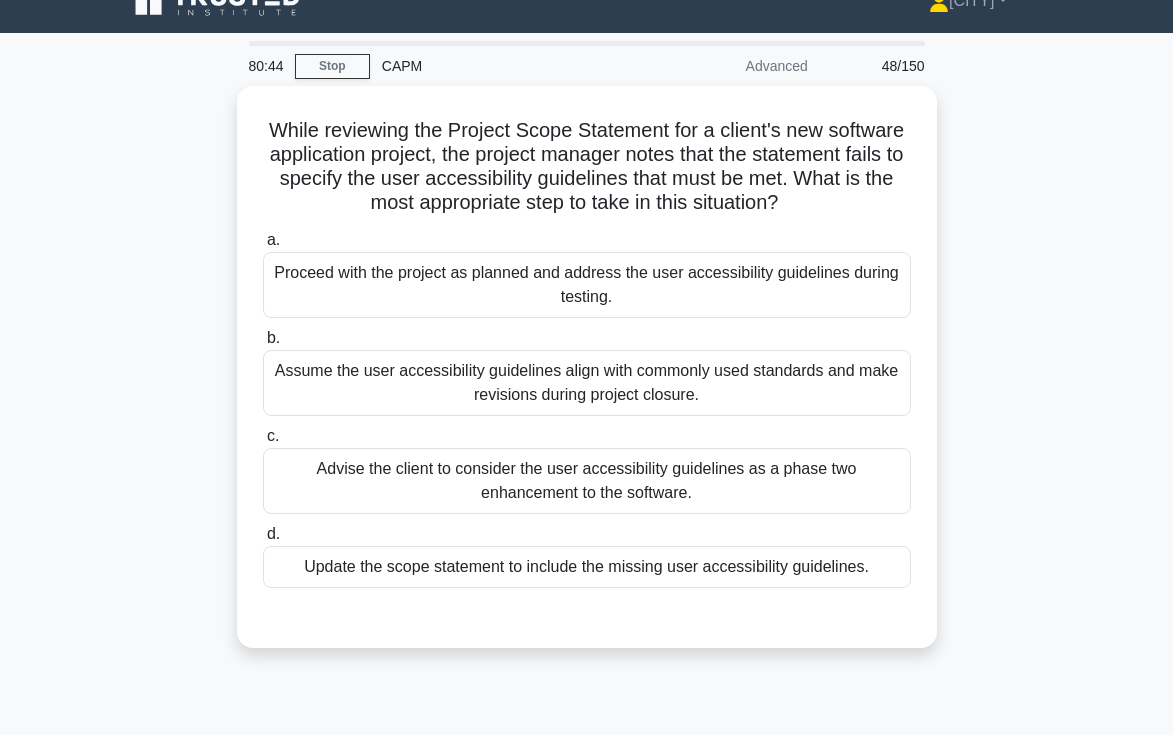 scroll, scrollTop: 41, scrollLeft: 0, axis: vertical 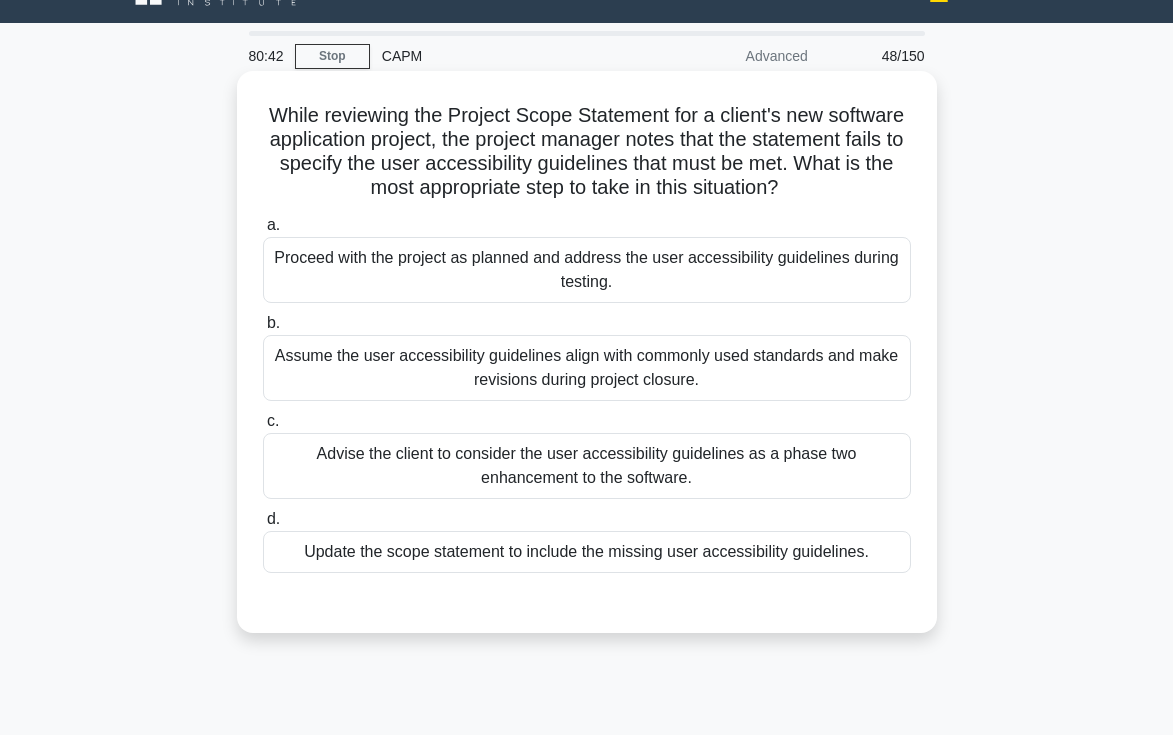 click on "Update the scope statement to include the missing user accessibility guidelines." at bounding box center [587, 552] 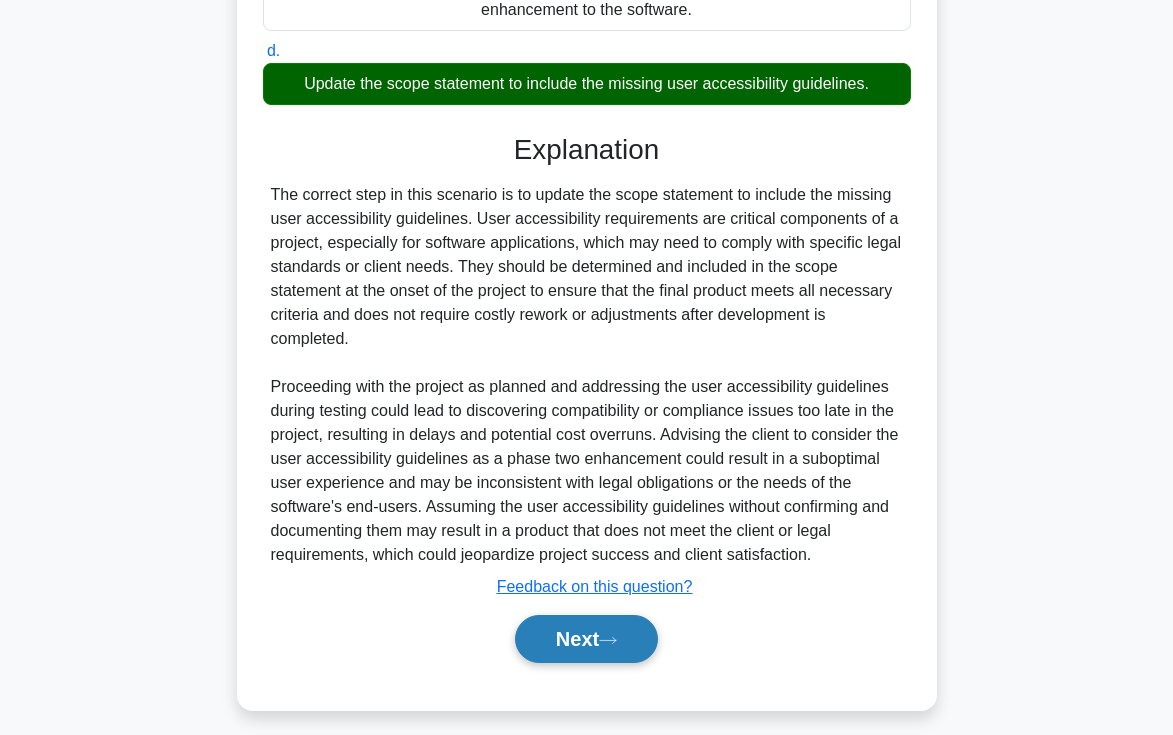 click on "Next" at bounding box center (586, 639) 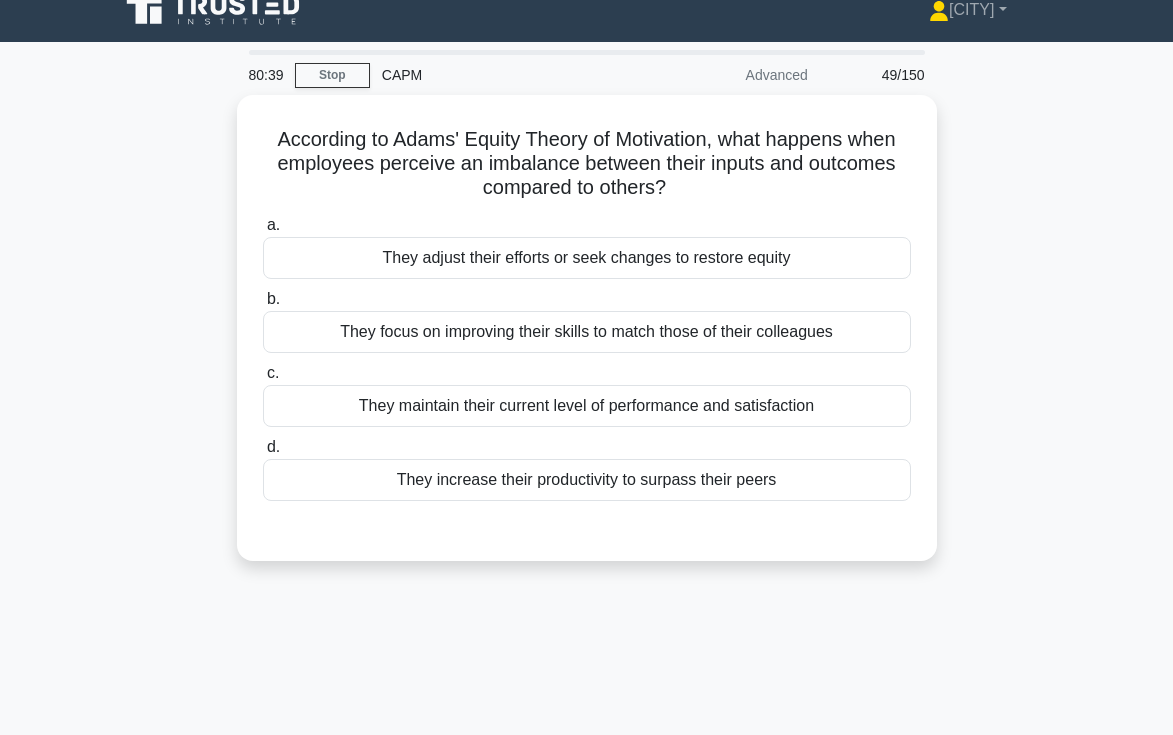 scroll, scrollTop: 0, scrollLeft: 0, axis: both 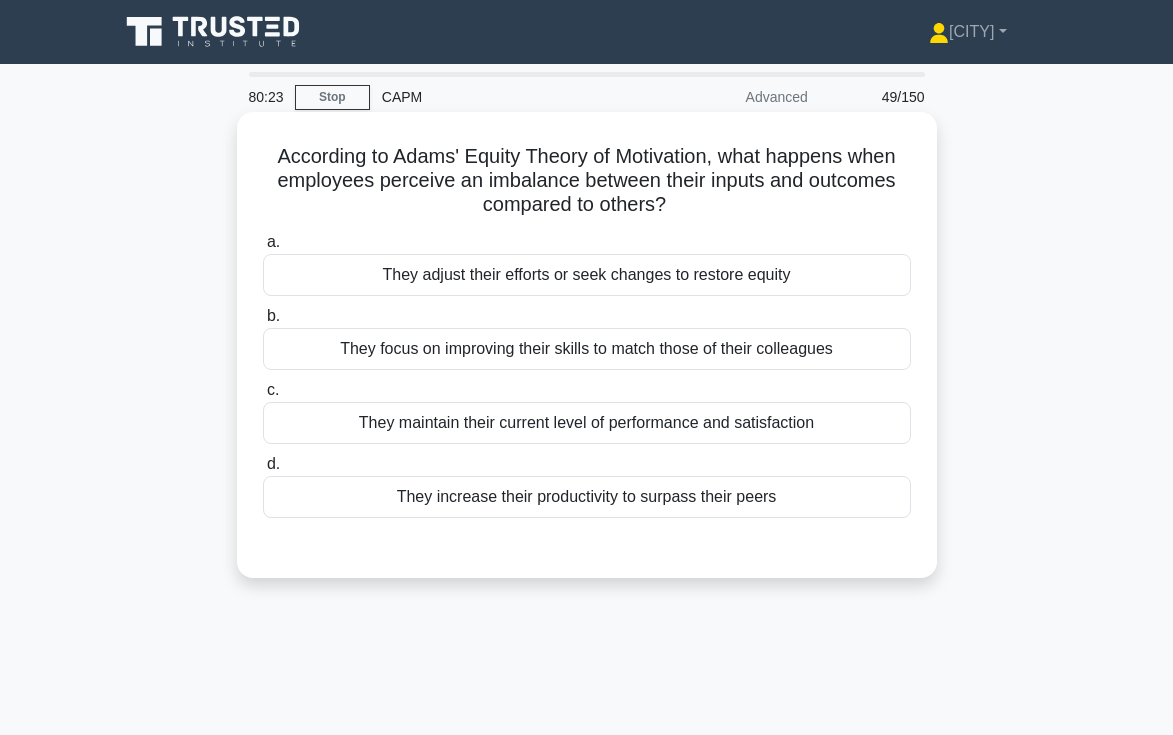 click on "They adjust their efforts or seek changes to restore equity" at bounding box center (587, 275) 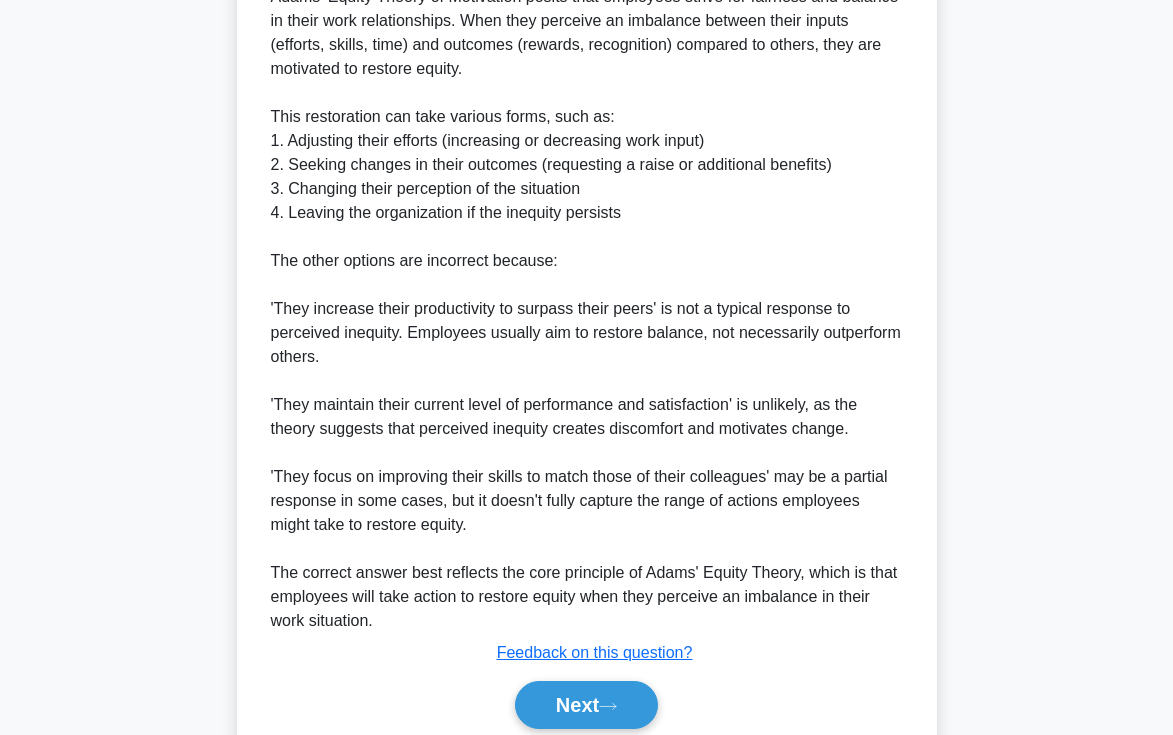 scroll, scrollTop: 738, scrollLeft: 0, axis: vertical 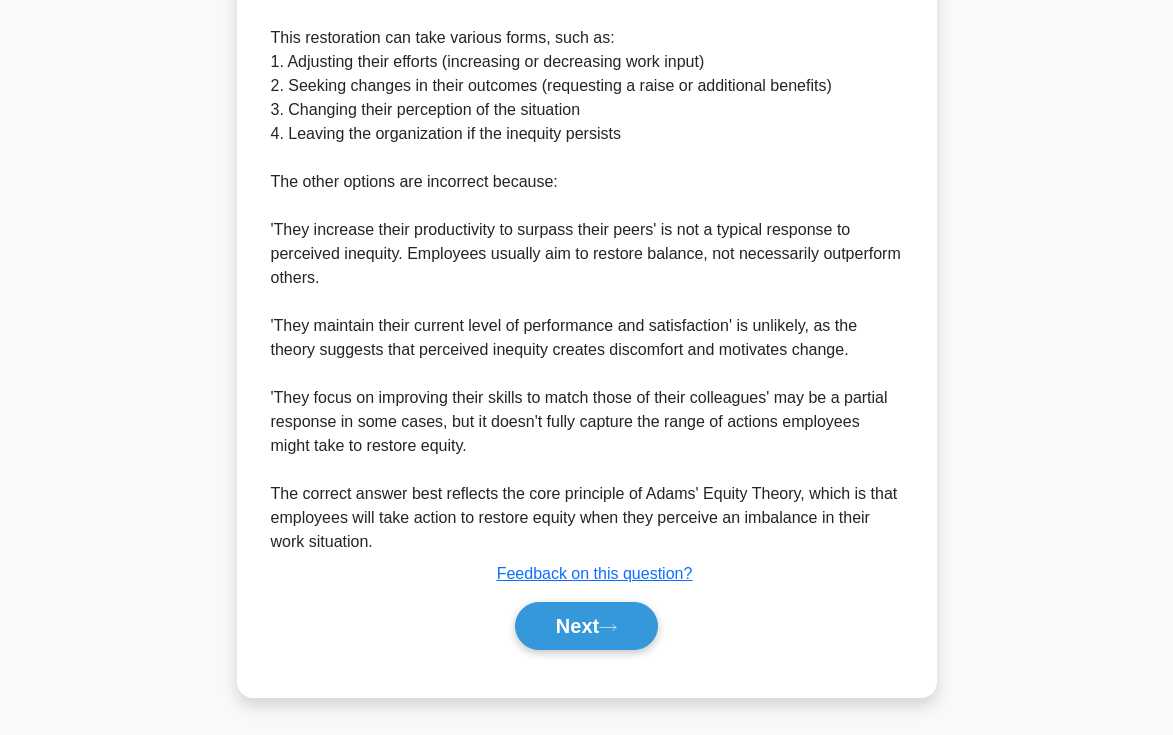 click on "Next" at bounding box center [587, 626] 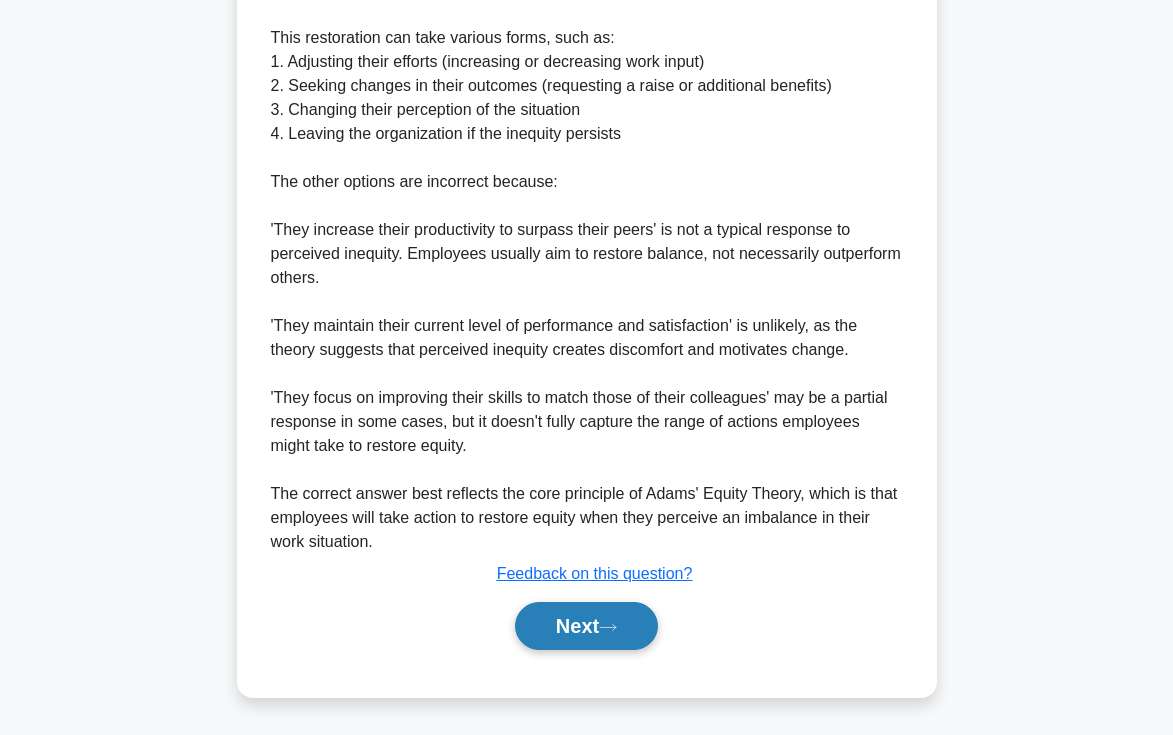 click on "Next" at bounding box center (586, 626) 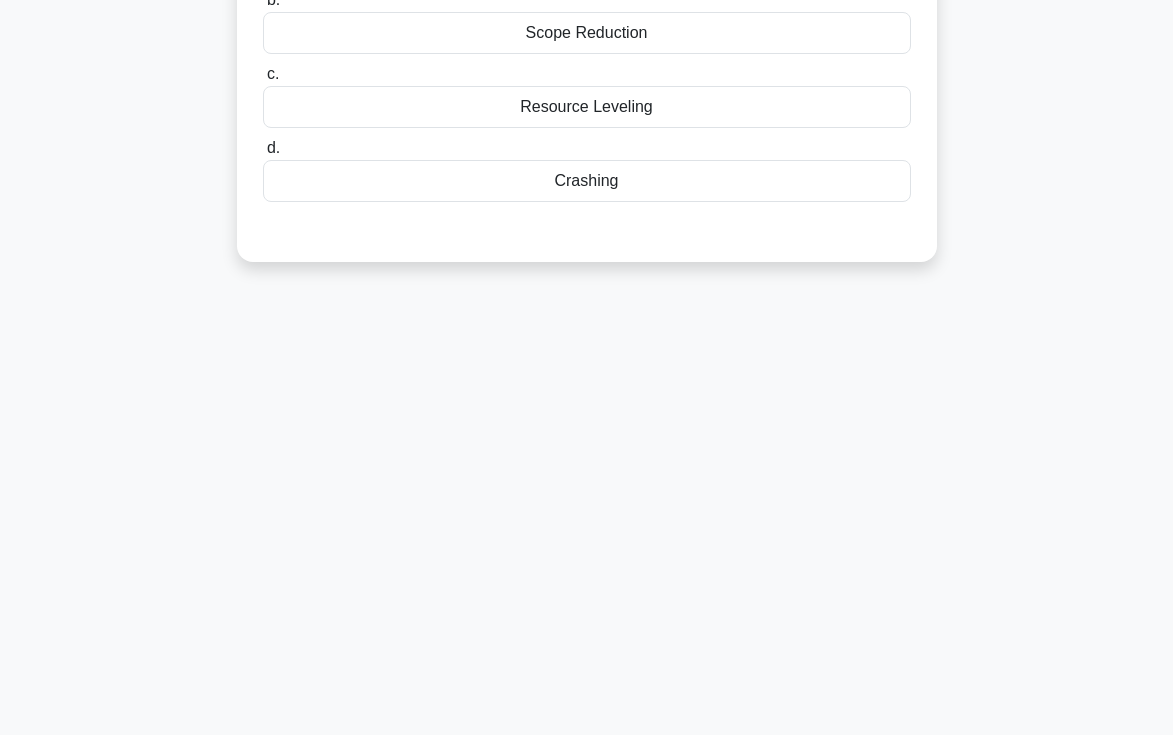click on "[TIME]
Stop
CAPM
Advanced
50/150
Your team is tasked with software development project. The deadline has been prematurely moved up, however, you are allowed to bring in additional resources. Which approach should you take to solve the problem?
.spinner_0XTQ{transform-origin:center;animation:spinner_y6GP .75s linear infinite}@keyframes spinner_y6GP{100%{transform:rotate(360deg)}}
a. b. c. d." at bounding box center (586, 227) 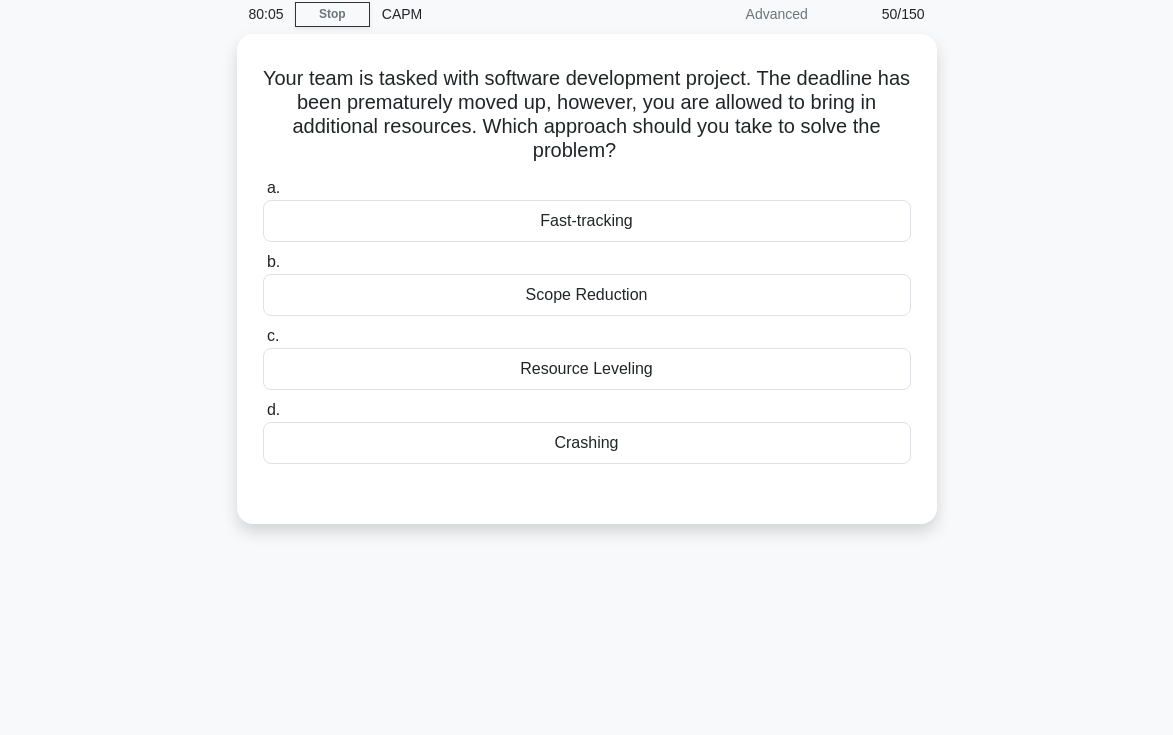 scroll, scrollTop: 0, scrollLeft: 0, axis: both 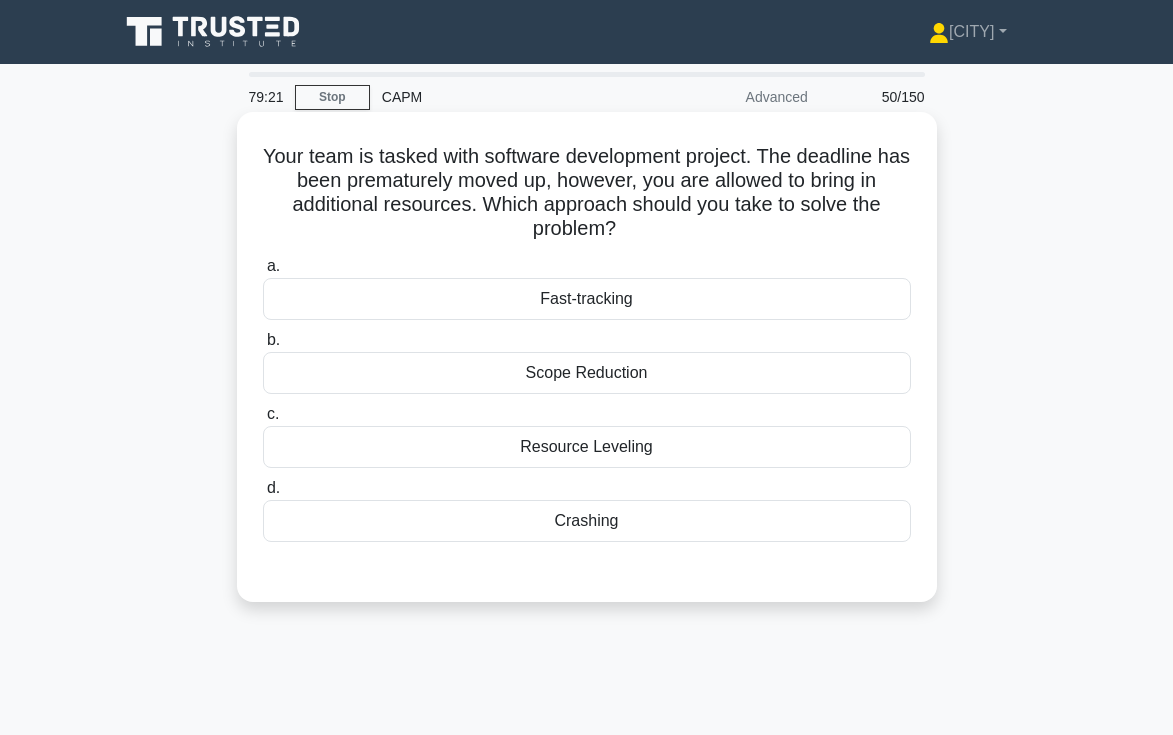 click on "Fast-tracking" at bounding box center (587, 299) 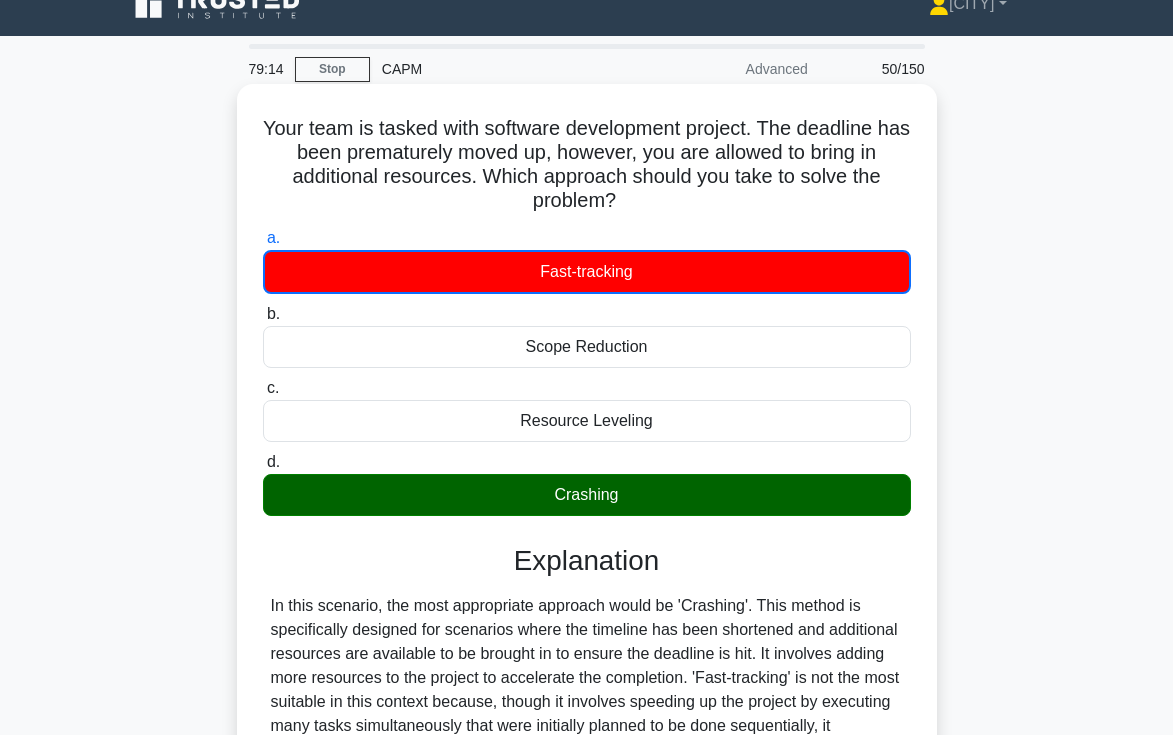 scroll, scrollTop: 356, scrollLeft: 0, axis: vertical 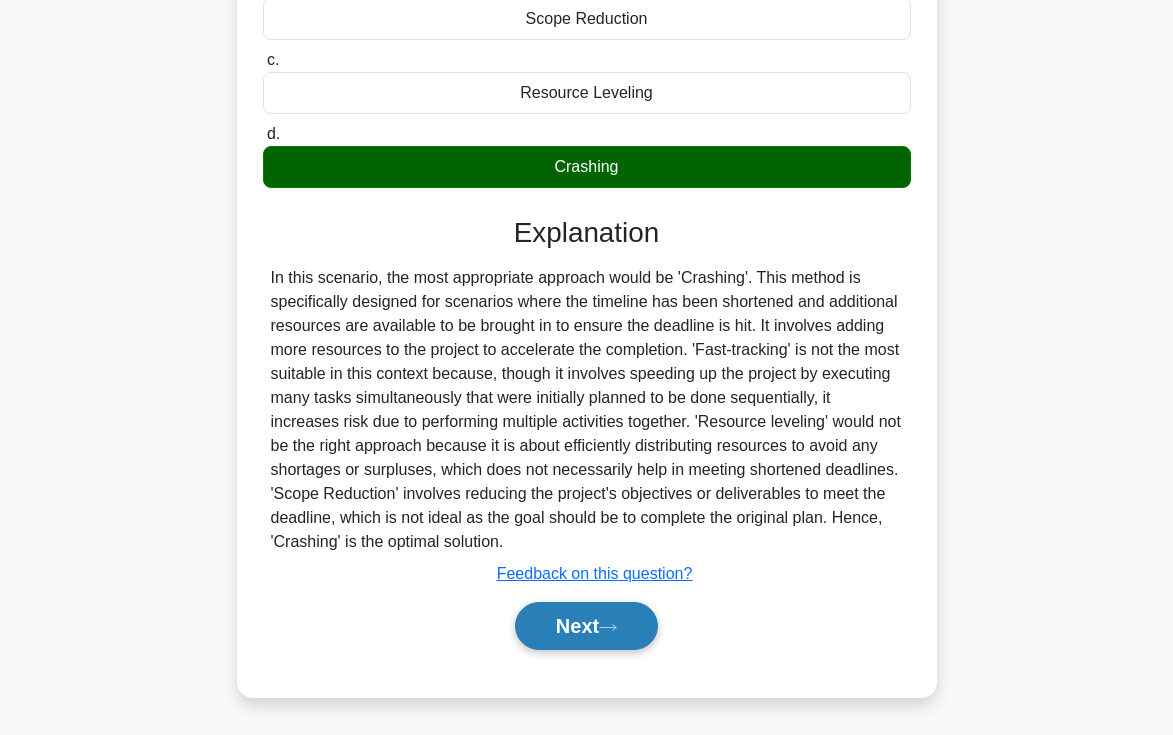 click on "Next" at bounding box center (586, 626) 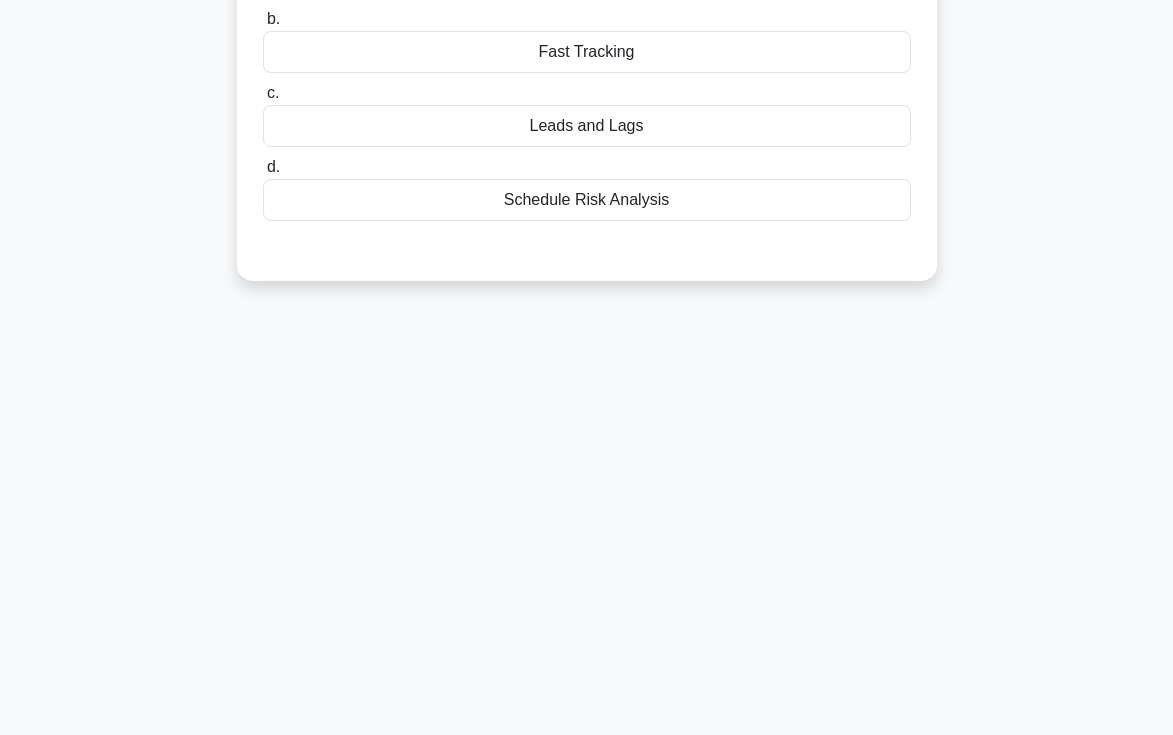 scroll, scrollTop: 0, scrollLeft: 0, axis: both 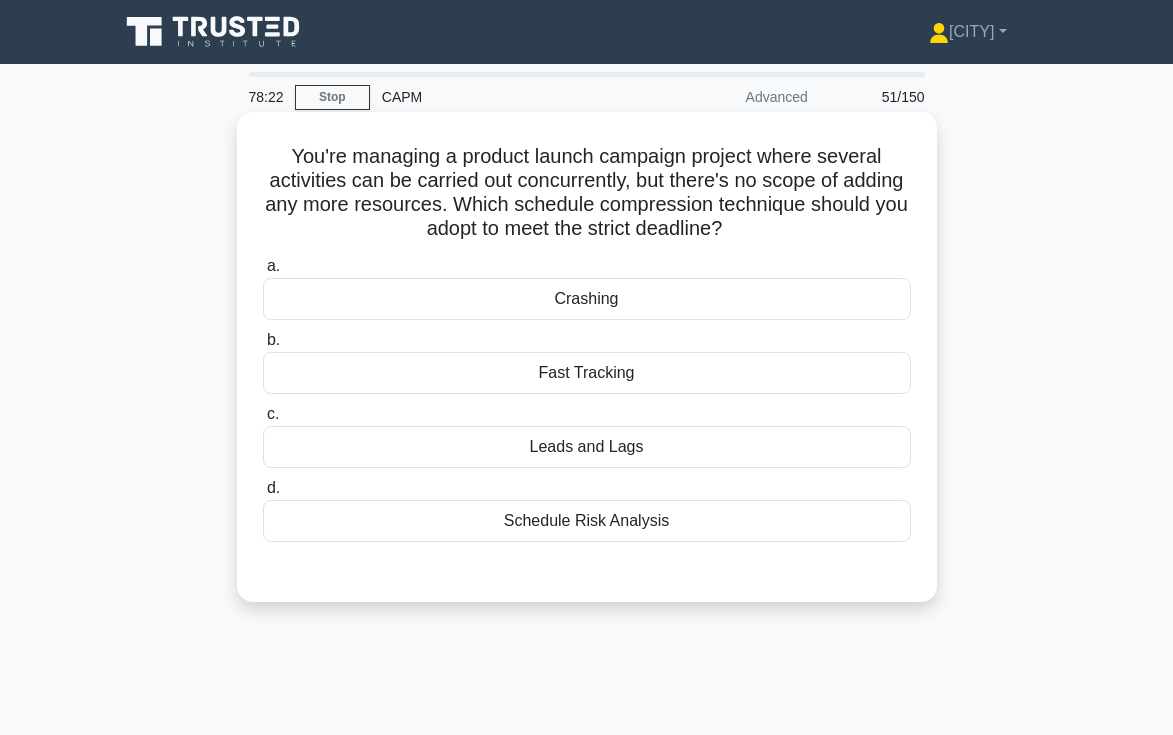 click on "Fast Tracking" at bounding box center [587, 373] 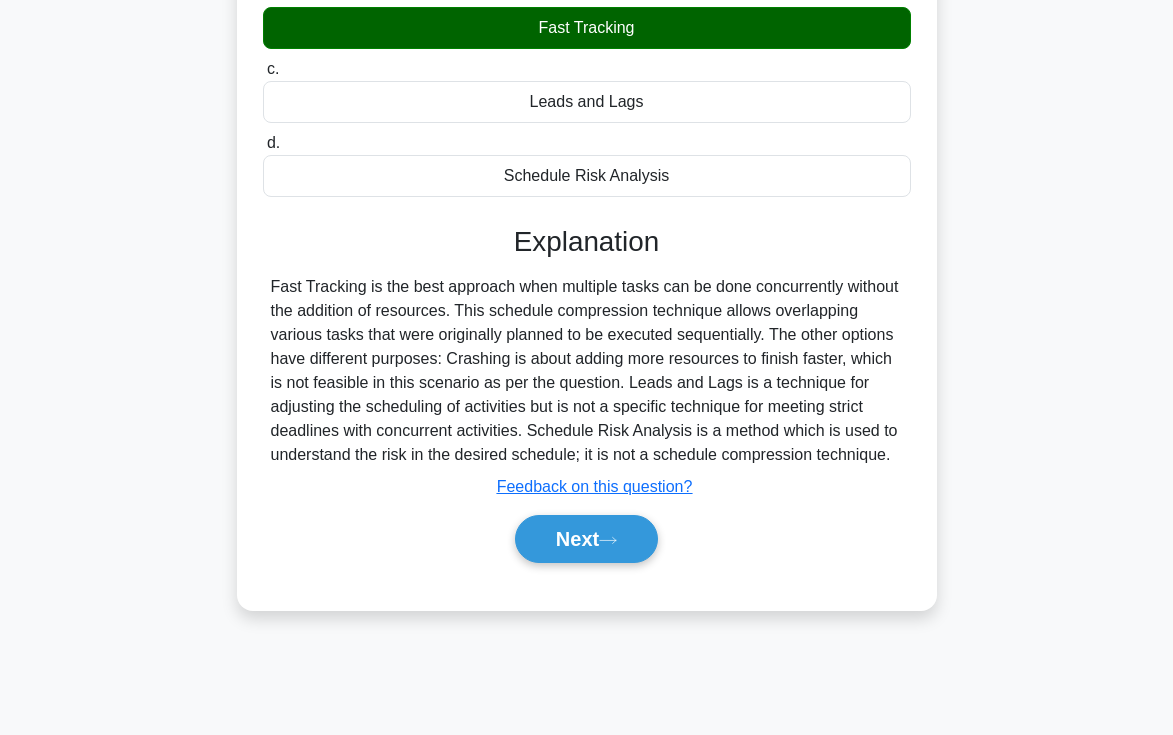 scroll, scrollTop: 345, scrollLeft: 0, axis: vertical 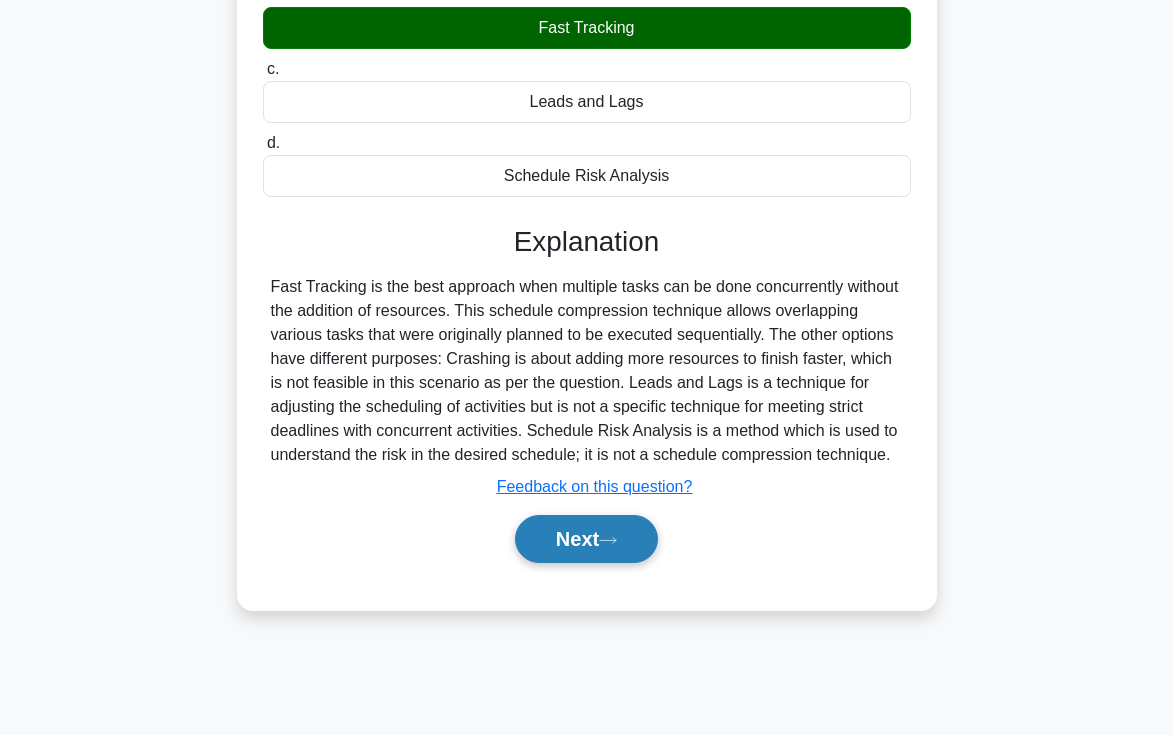 click on "Next" at bounding box center (586, 539) 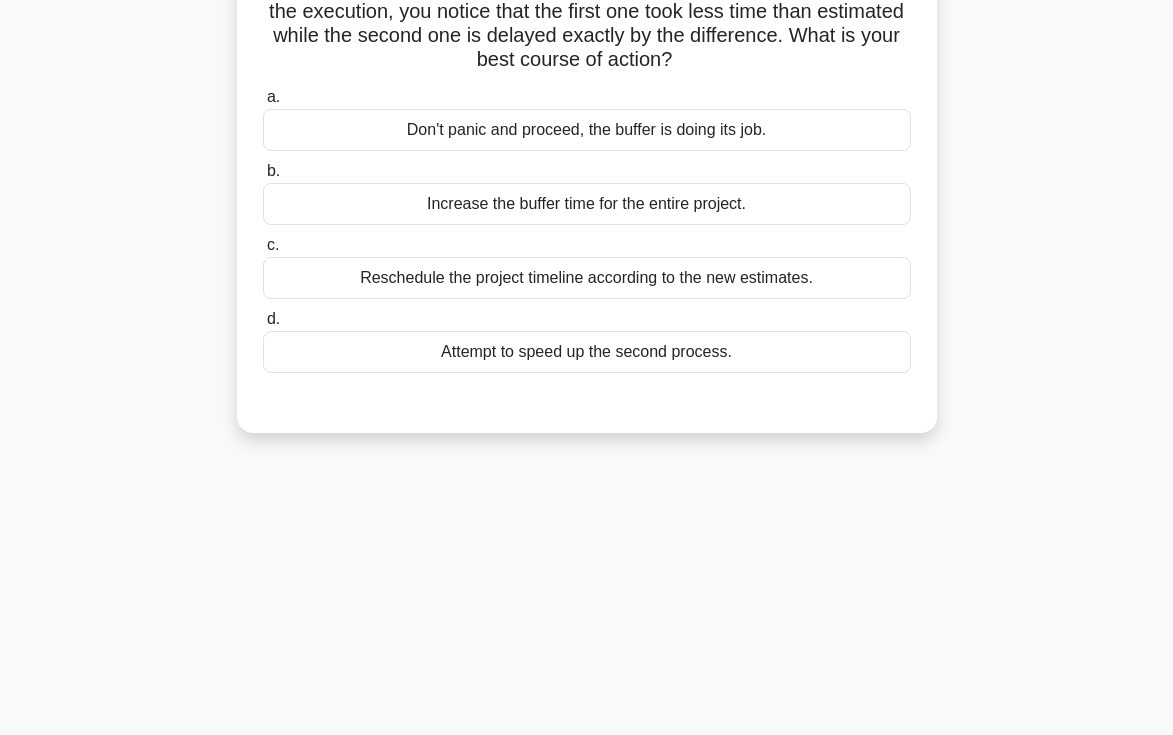scroll, scrollTop: 0, scrollLeft: 0, axis: both 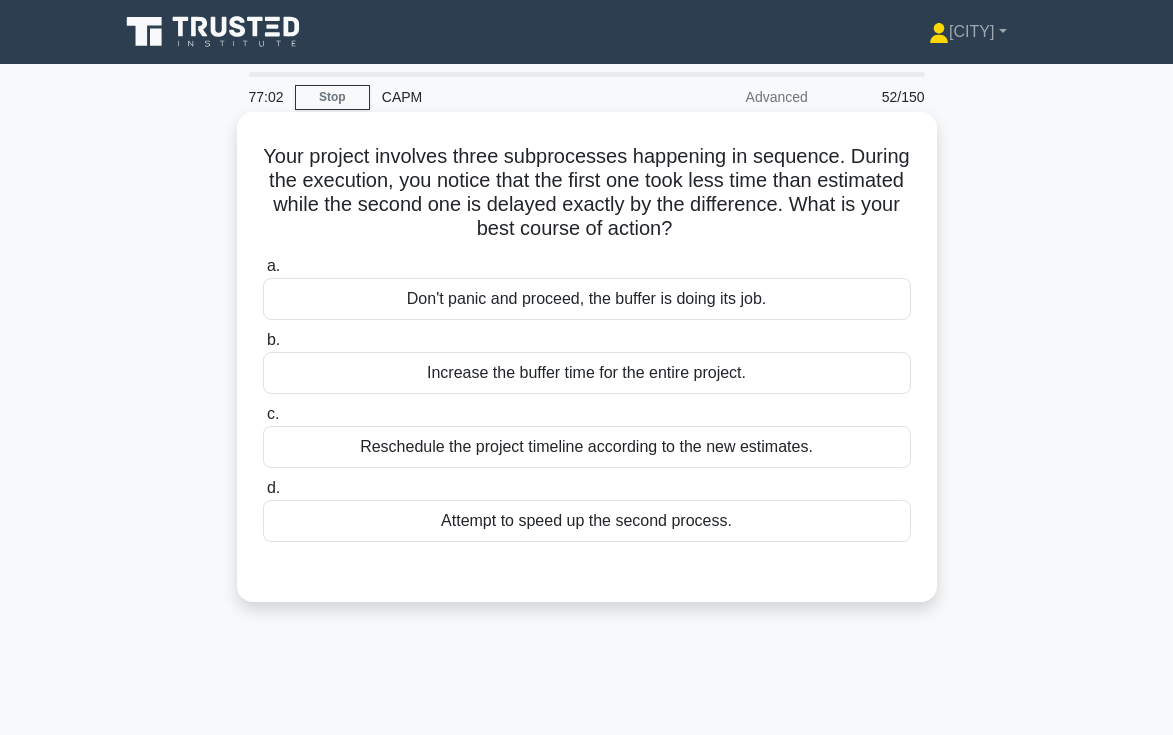 click on "Don't panic and proceed, the buffer is doing its job." at bounding box center (587, 299) 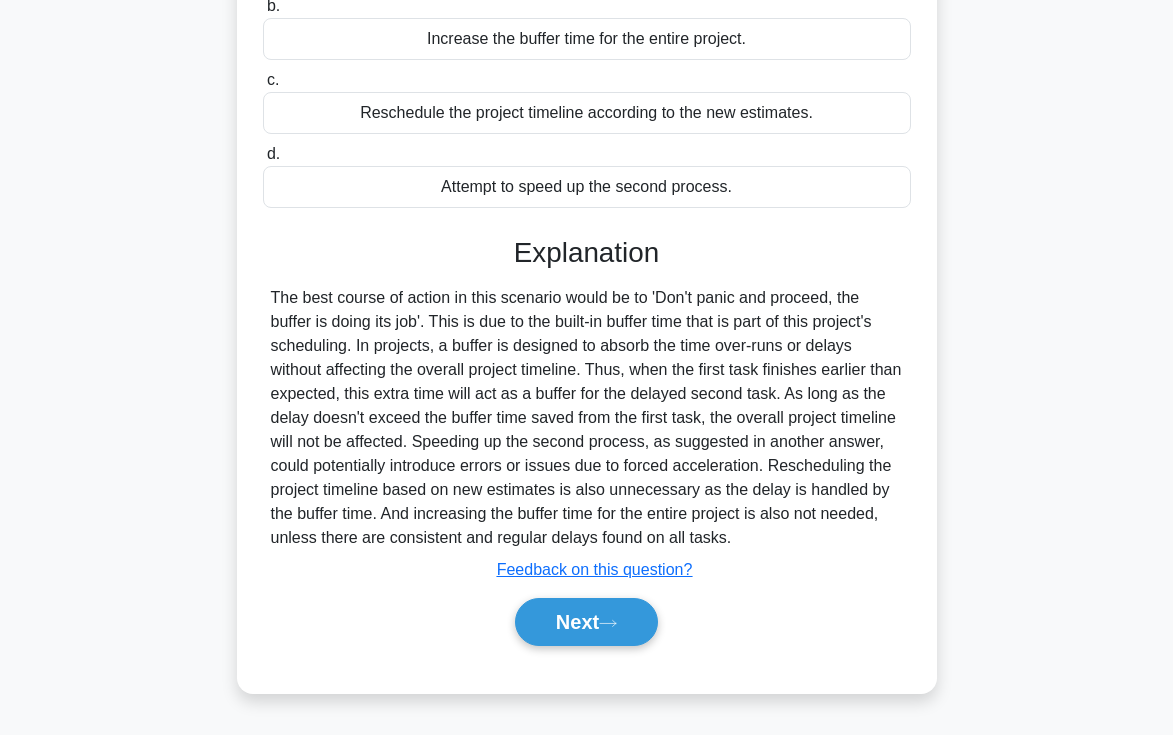 scroll, scrollTop: 345, scrollLeft: 0, axis: vertical 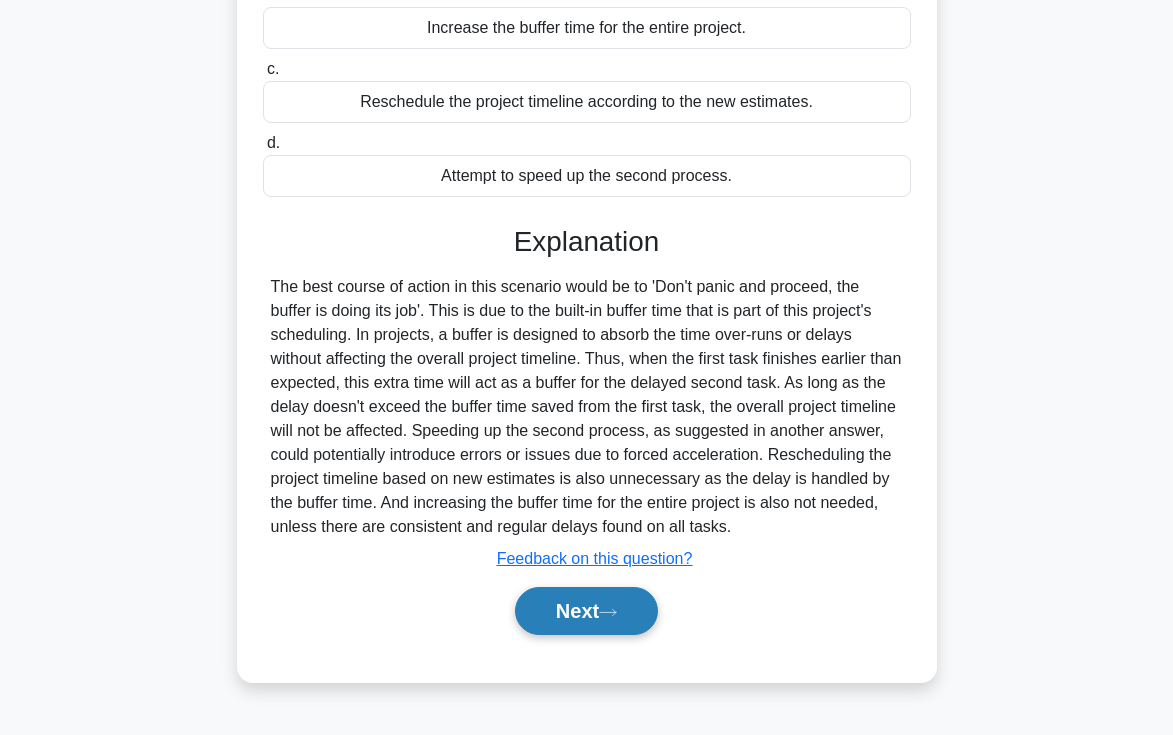 click on "Next" at bounding box center [586, 611] 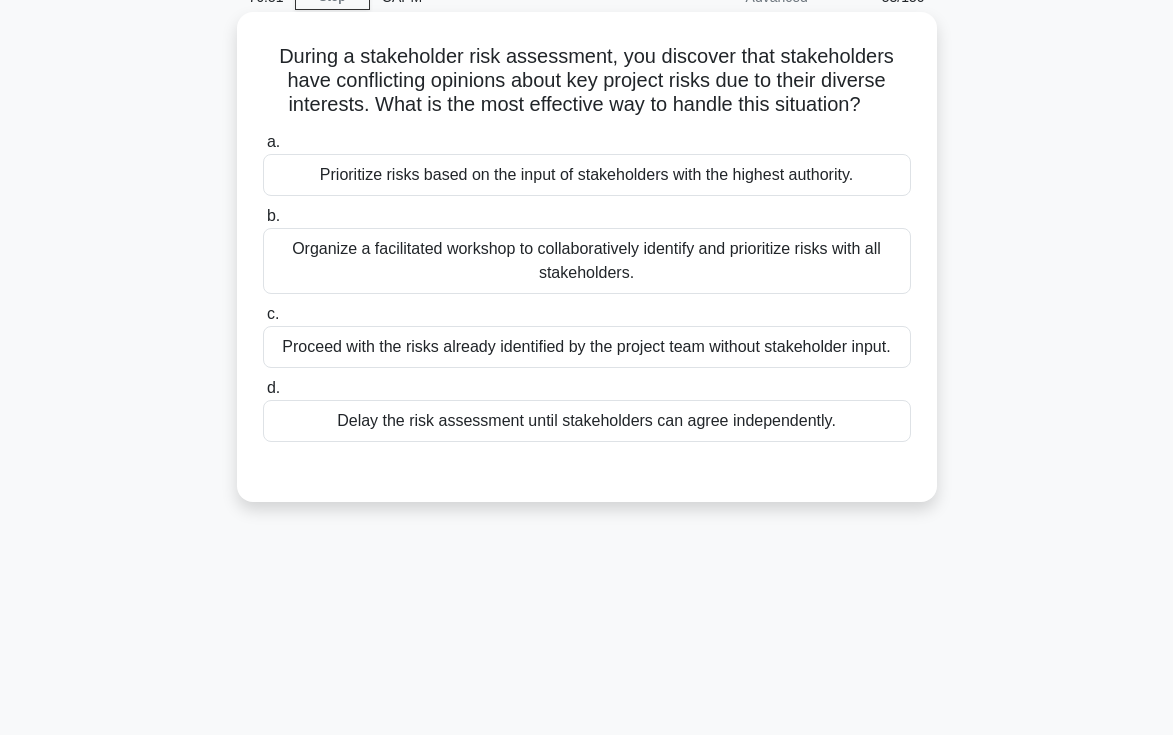 scroll, scrollTop: 0, scrollLeft: 0, axis: both 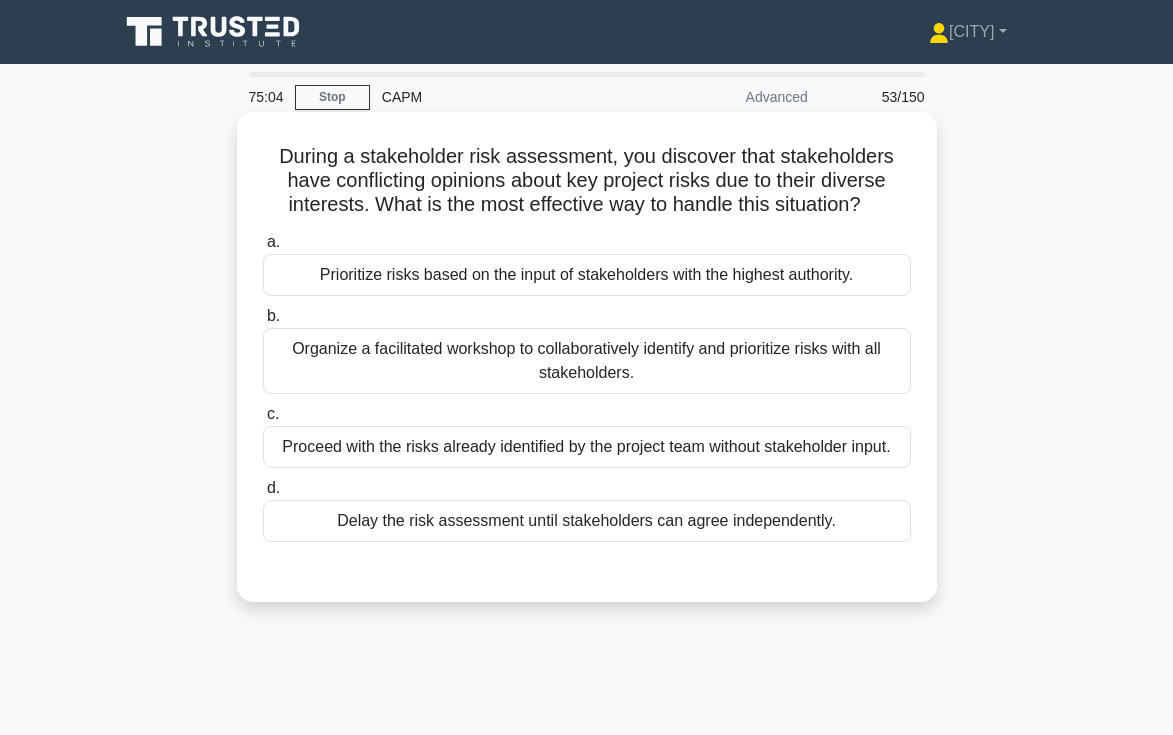 click on "Organize a facilitated workshop to collaboratively identify and prioritize risks with all stakeholders." at bounding box center [587, 361] 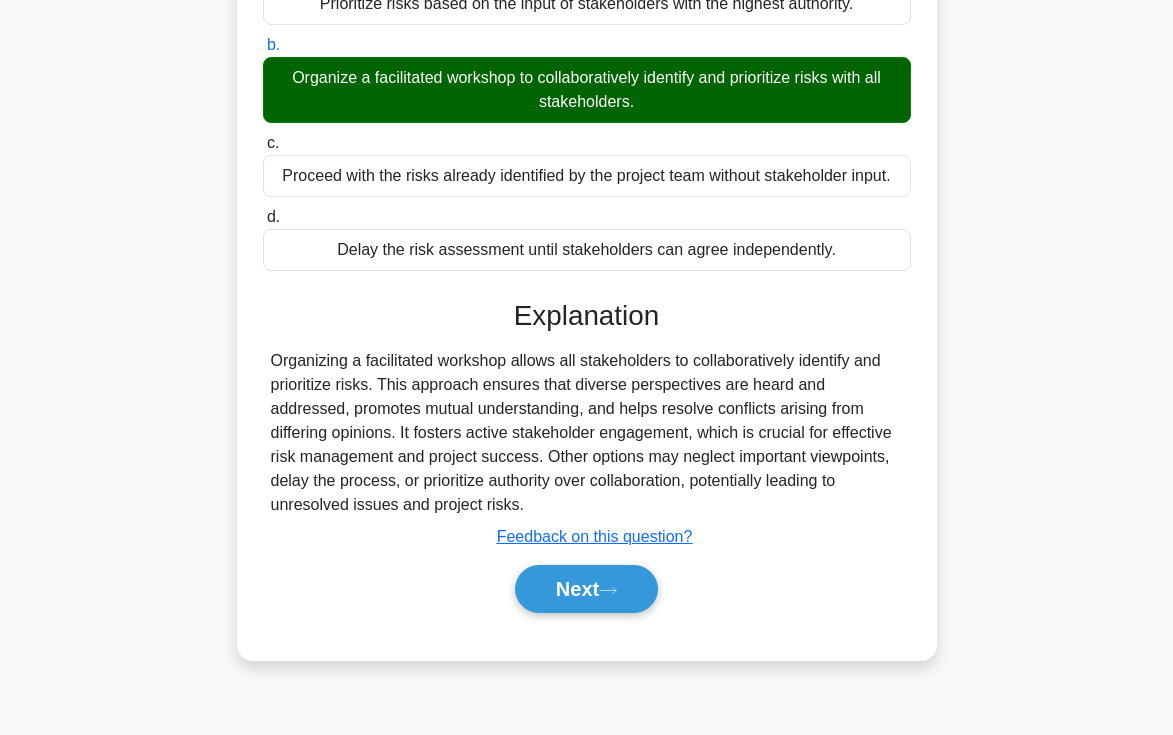 scroll, scrollTop: 307, scrollLeft: 0, axis: vertical 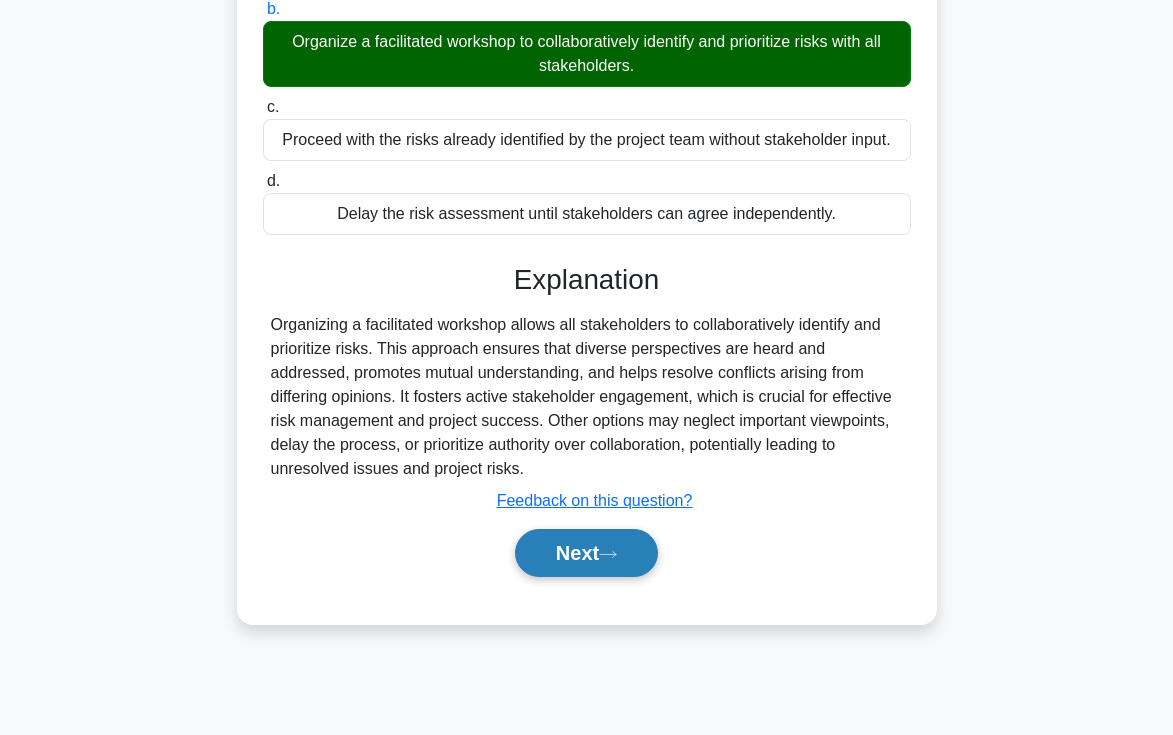 click on "Next" at bounding box center (586, 553) 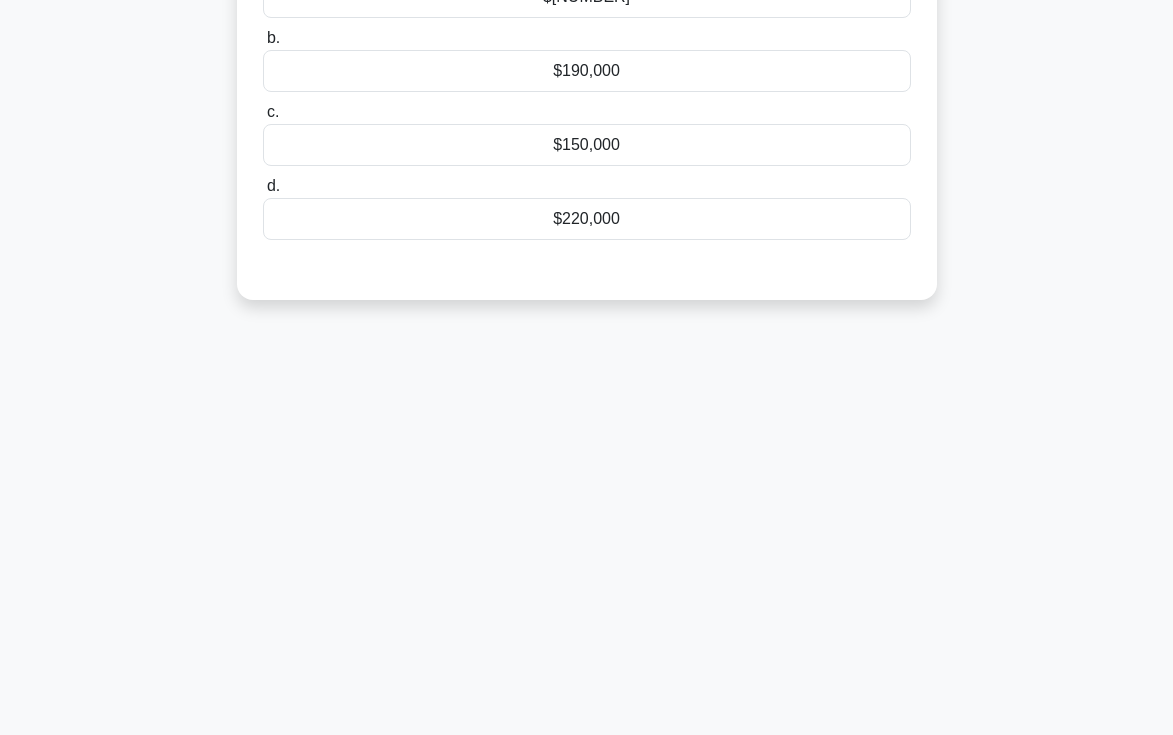 scroll, scrollTop: 0, scrollLeft: 0, axis: both 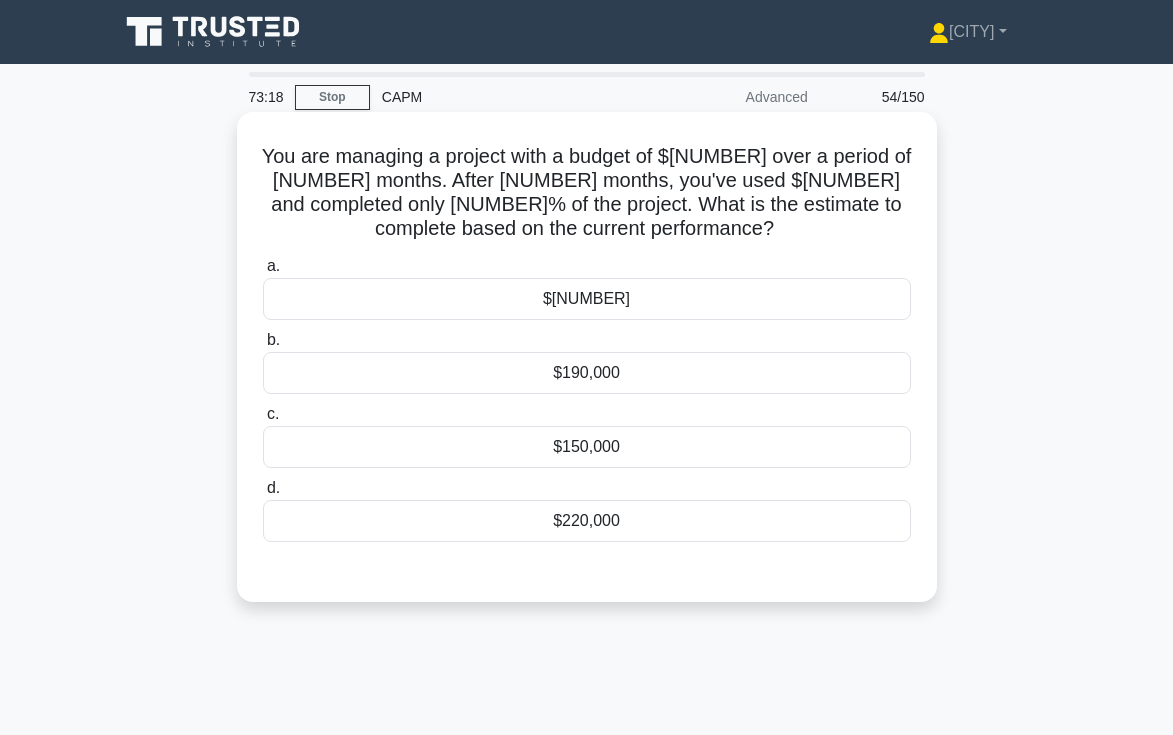 click on "$150,000" at bounding box center [587, 447] 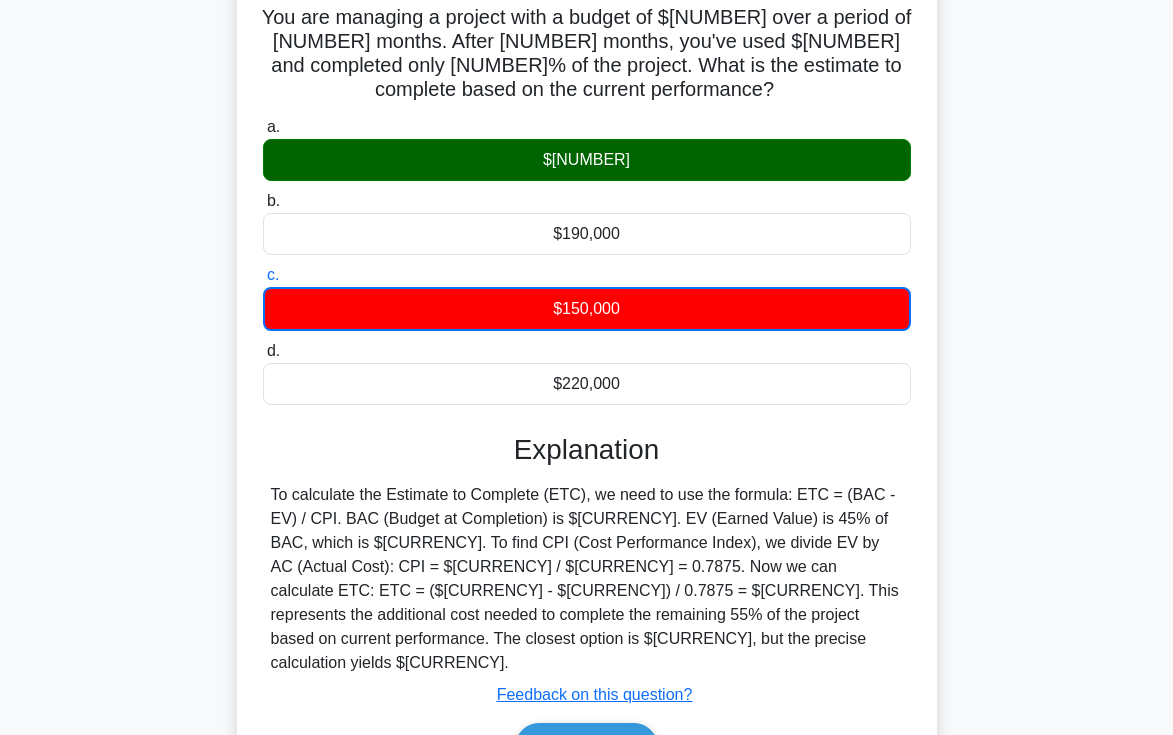 scroll, scrollTop: 0, scrollLeft: 0, axis: both 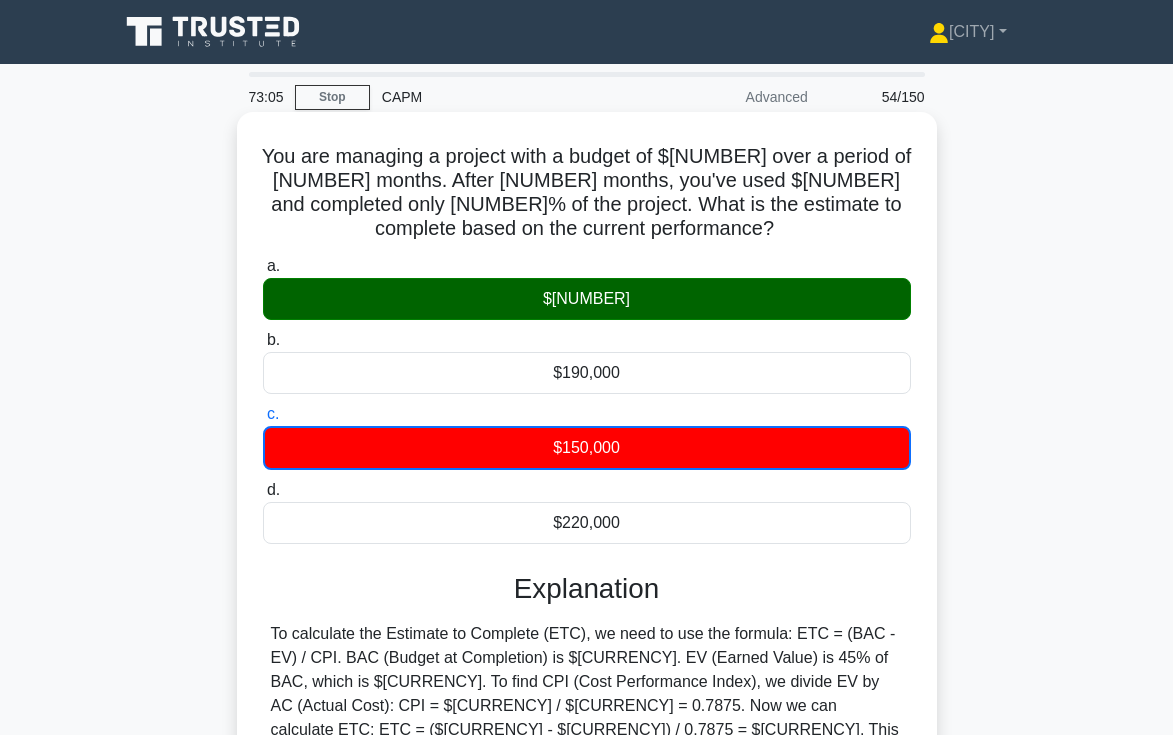 click on "You are managing a project with a budget of $[NUMBER] over a period of [NUMBER] months. After [NUMBER] months, you've used $[NUMBER] and completed only [NUMBER]% of the project. What is the estimate to complete based on the current performance?
.spinner_0XTQ{transform-origin:center;animation:spinner_y6GP .75s linear infinite}@keyframes spinner_y6GP{100%{transform:rotate(360deg)}}
a.
$[NUMBER]
b. c. d." at bounding box center (587, 534) 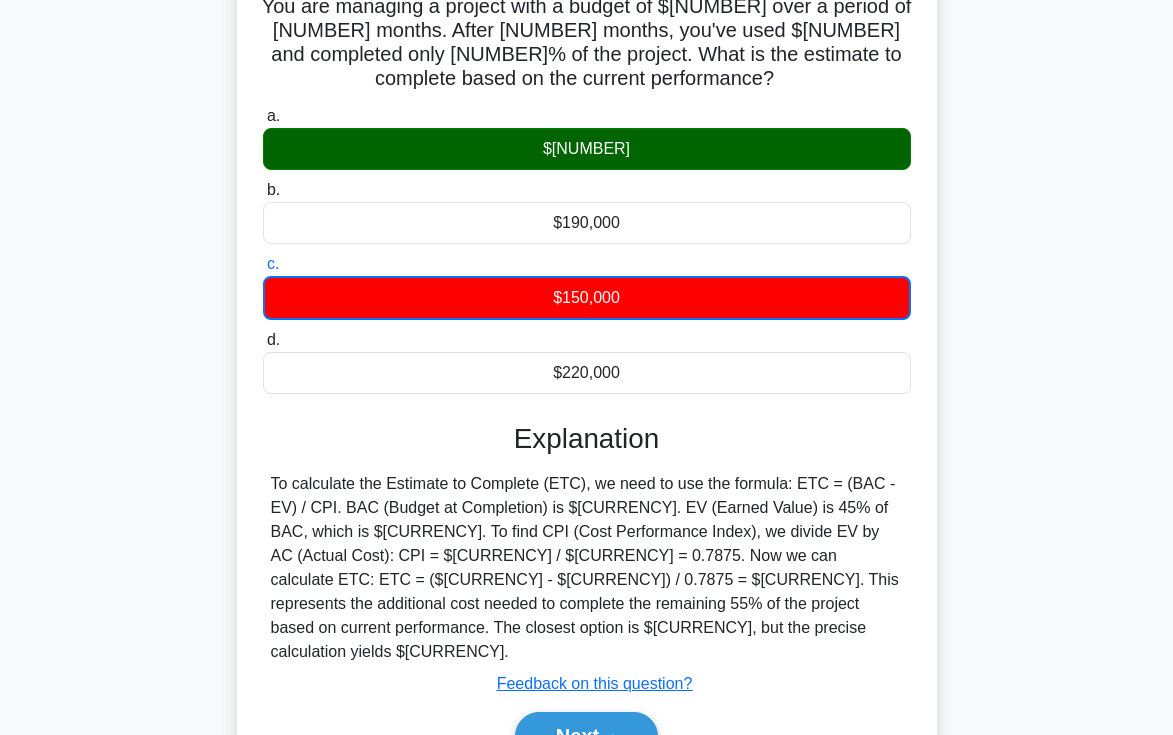 scroll, scrollTop: 177, scrollLeft: 0, axis: vertical 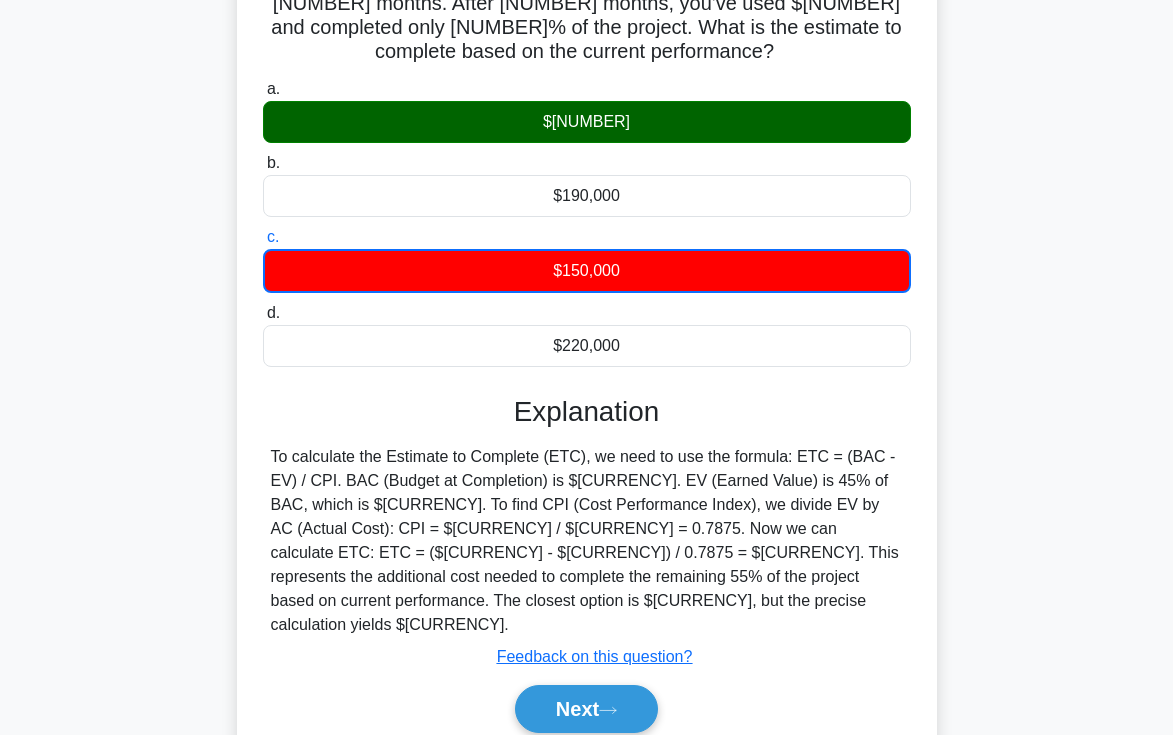 click on "To calculate the Estimate to Complete (ETC), we need to use the formula: ETC = (BAC - EV) / CPI. BAC (Budget at Completion) is $[CURRENCY]. EV (Earned Value) is 45% of BAC, which is $[CURRENCY]. To find CPI (Cost Performance Index), we divide EV by AC (Actual Cost): CPI = $[CURRENCY] / $[CURRENCY] = 0.7875. Now we can calculate ETC: ETC = ($[CURRENCY] - $[CURRENCY]) / 0.7875 = $[CURRENCY]. This represents the additional cost needed to complete the remaining 55% of the project based on current performance. The closest option is $[CURRENCY], but the precise calculation yields $[CURRENCY]." at bounding box center [587, 541] 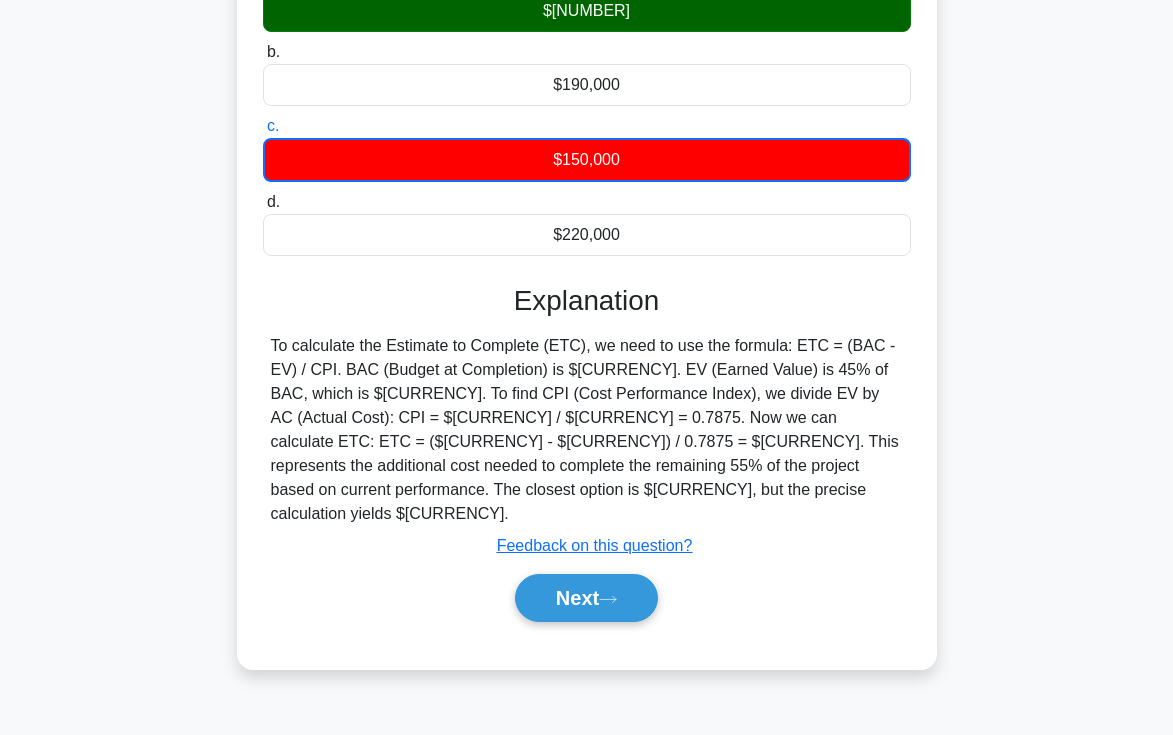 scroll, scrollTop: 302, scrollLeft: 0, axis: vertical 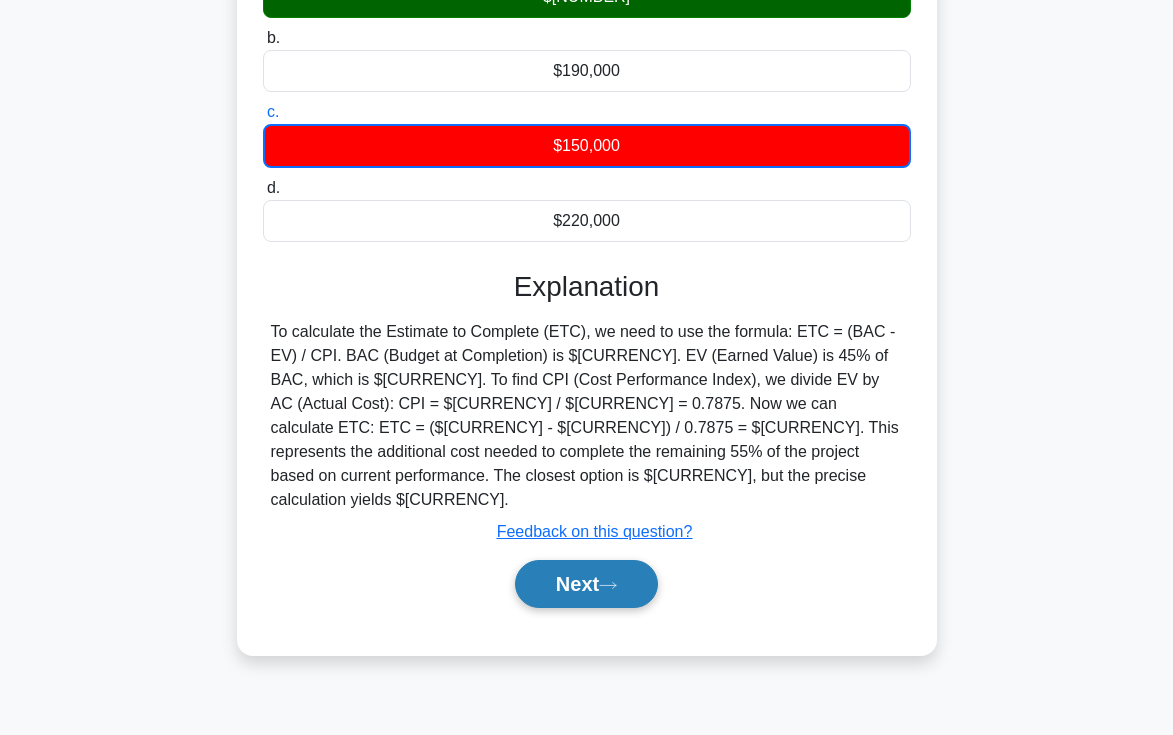 click on "Next" at bounding box center [586, 584] 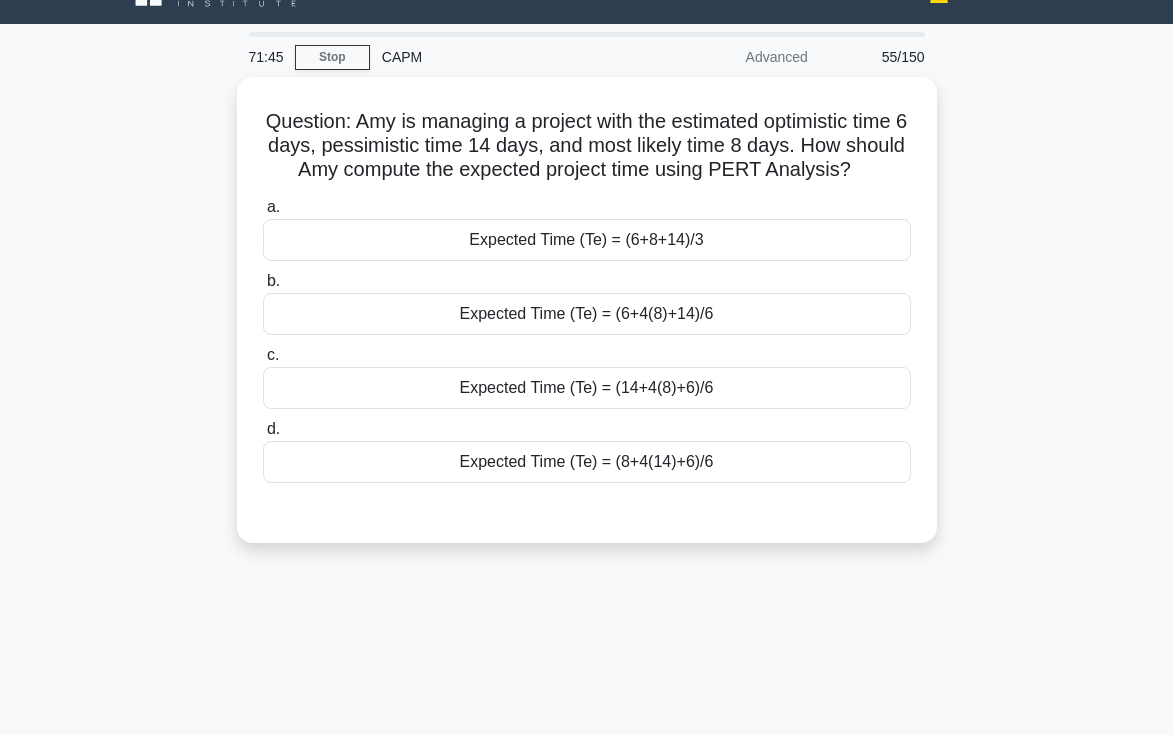 scroll, scrollTop: 0, scrollLeft: 0, axis: both 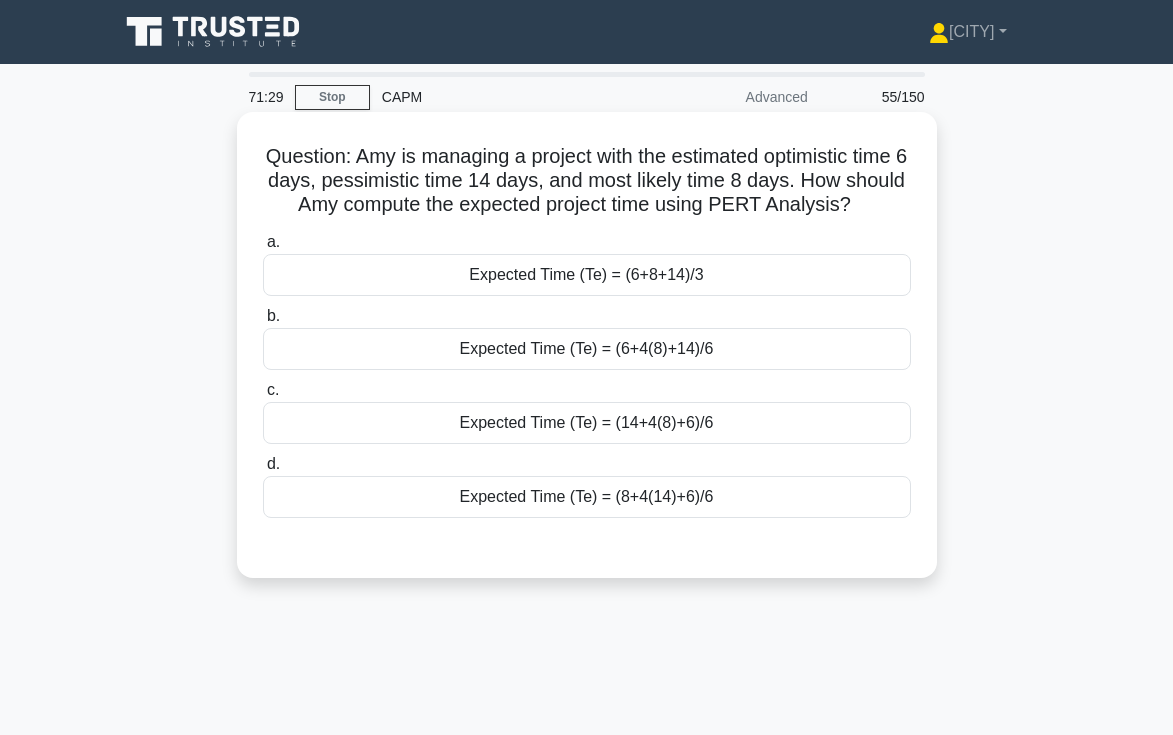 click on "Expected Time (Te) = (6+8+14)/3" at bounding box center (587, 275) 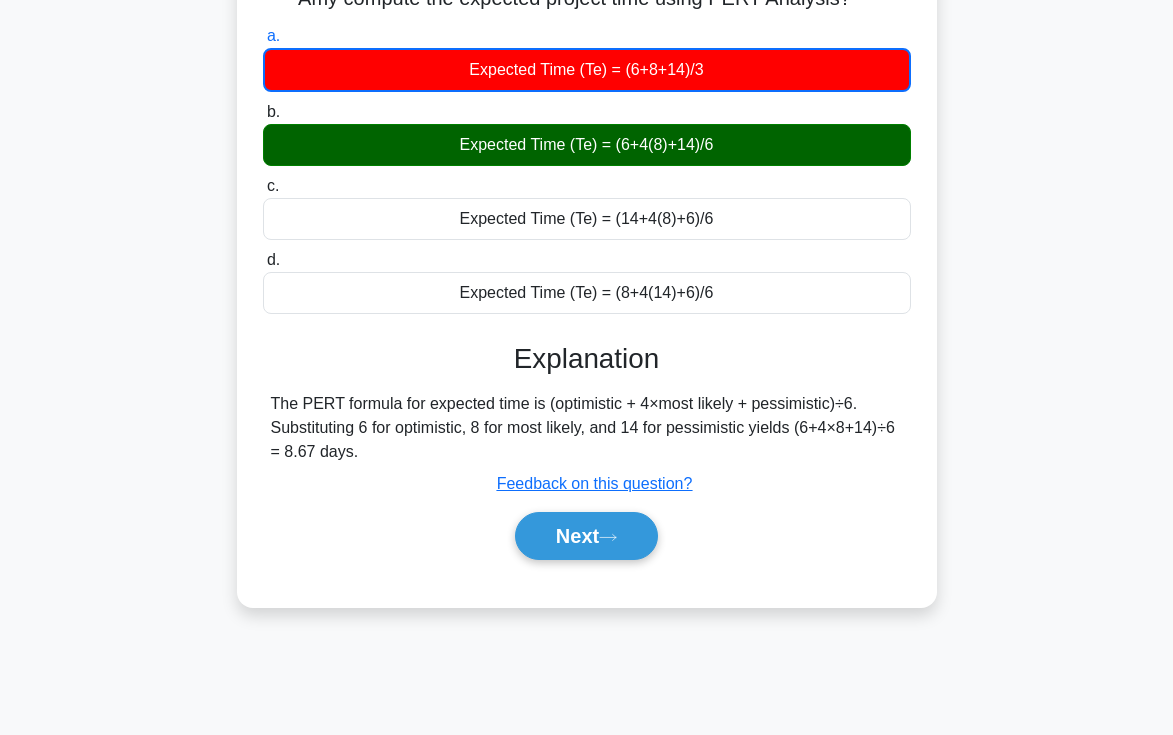 scroll, scrollTop: 210, scrollLeft: 0, axis: vertical 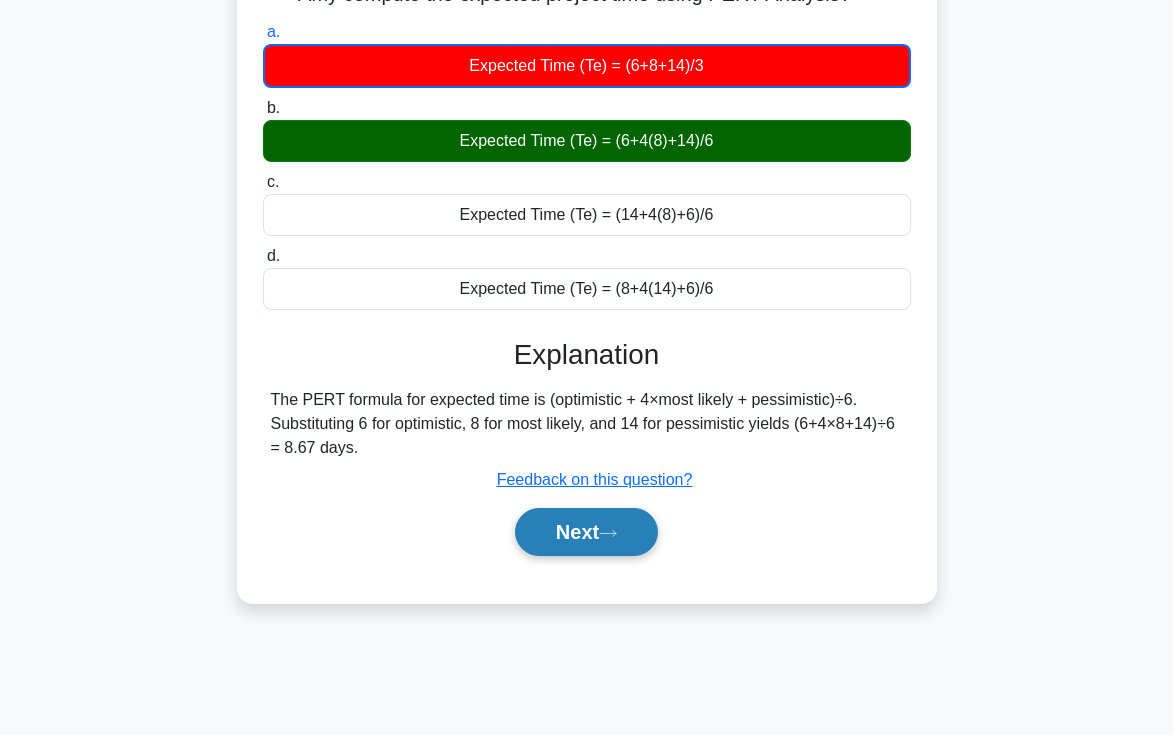 click on "Next" at bounding box center (586, 532) 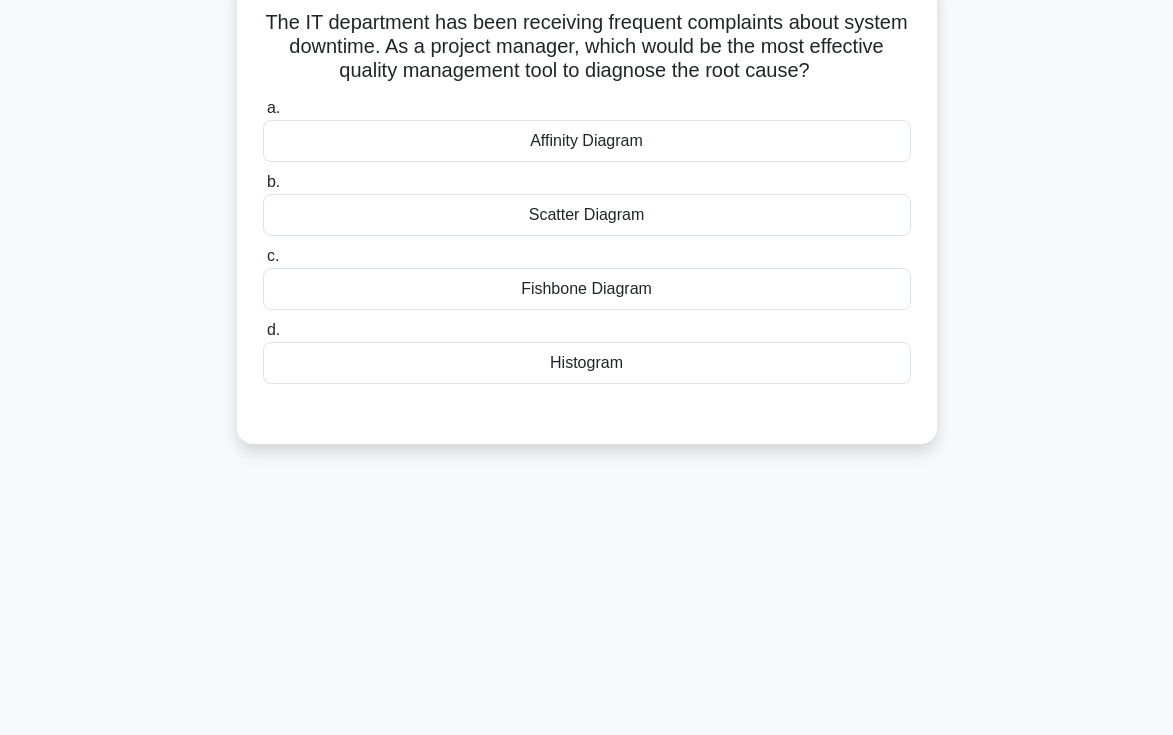 scroll, scrollTop: 0, scrollLeft: 0, axis: both 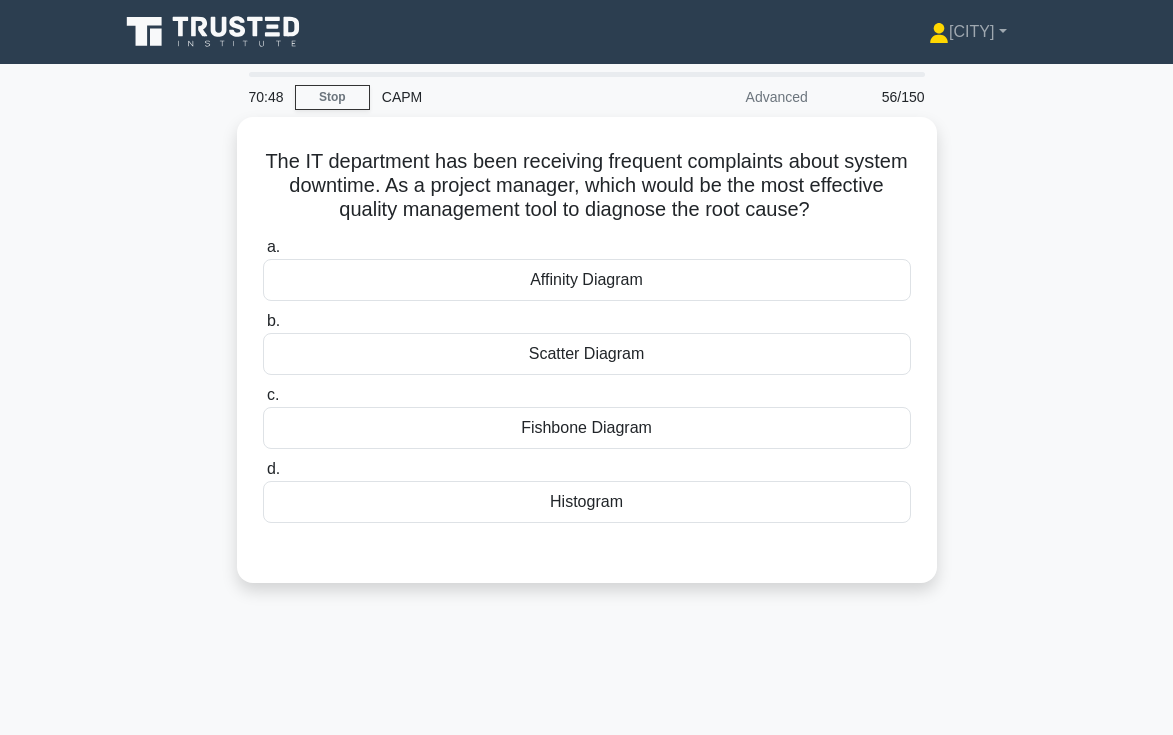click on "[TIME]
Stop
CAPM
Advanced
[PROGRESS]
The IT department has been receiving frequent complaints about system downtime. As a project manager, which would be the most effective quality management tool to diagnose the root cause?
.spinner_0XTQ{transform-origin:center;animation:spinner_y6GP .75s linear infinite}@keyframes spinner_y6GP{100%{transform:rotate(360deg)}}
a. b. c. d." at bounding box center [586, 572] 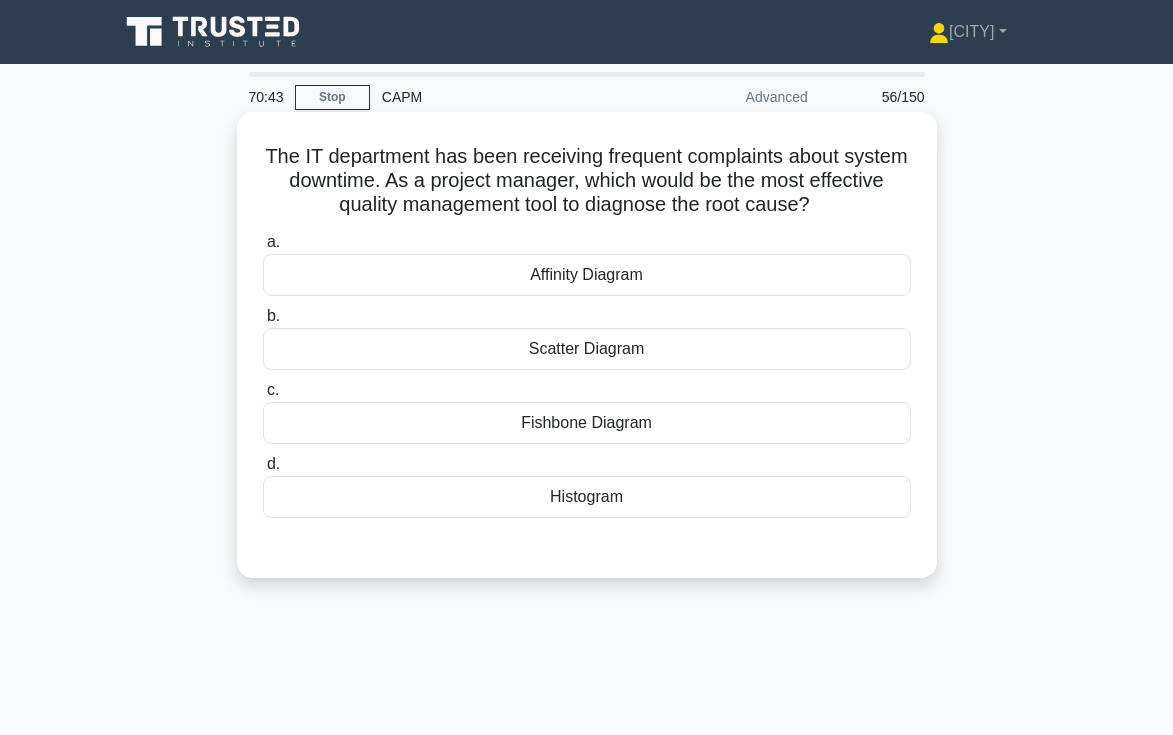 click on "Histogram" at bounding box center (587, 497) 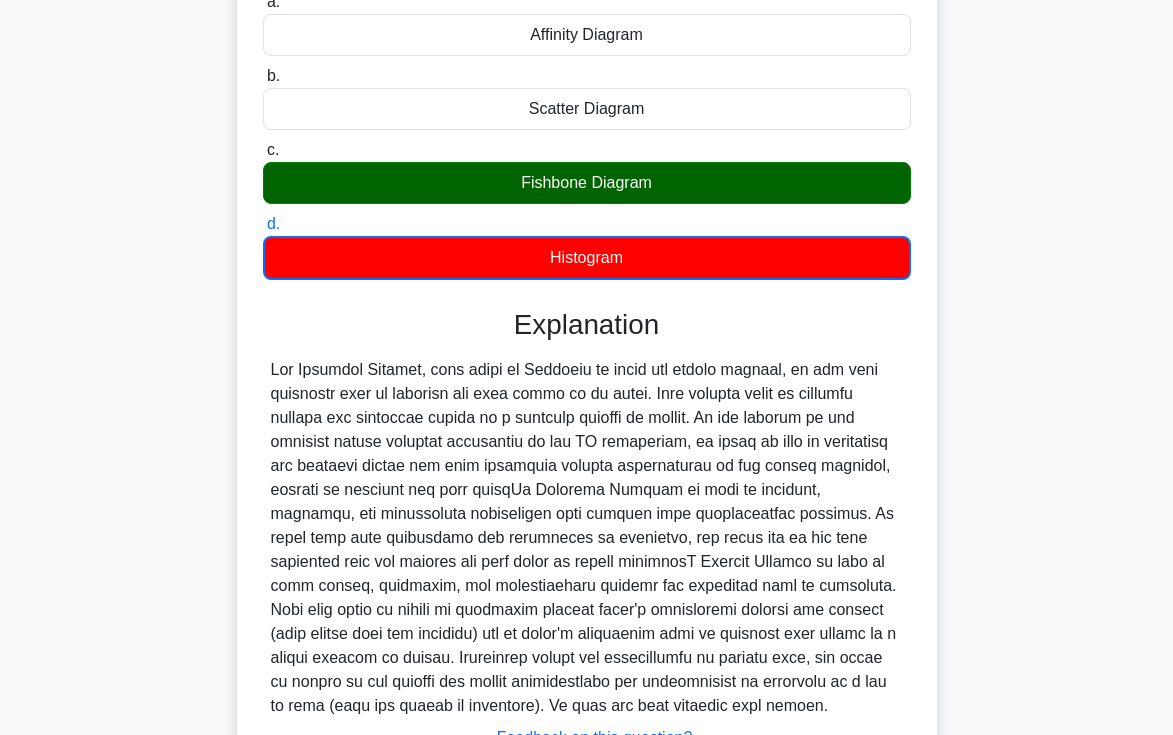 scroll, scrollTop: 258, scrollLeft: 0, axis: vertical 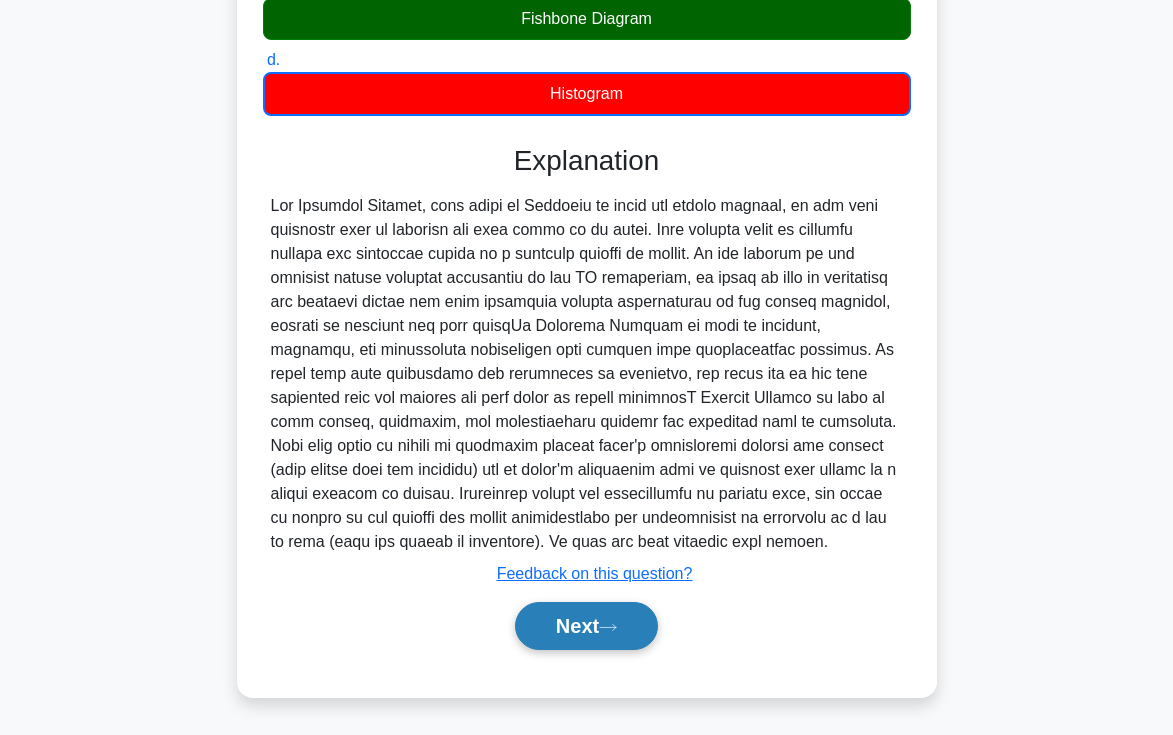 click on "Next" at bounding box center (586, 626) 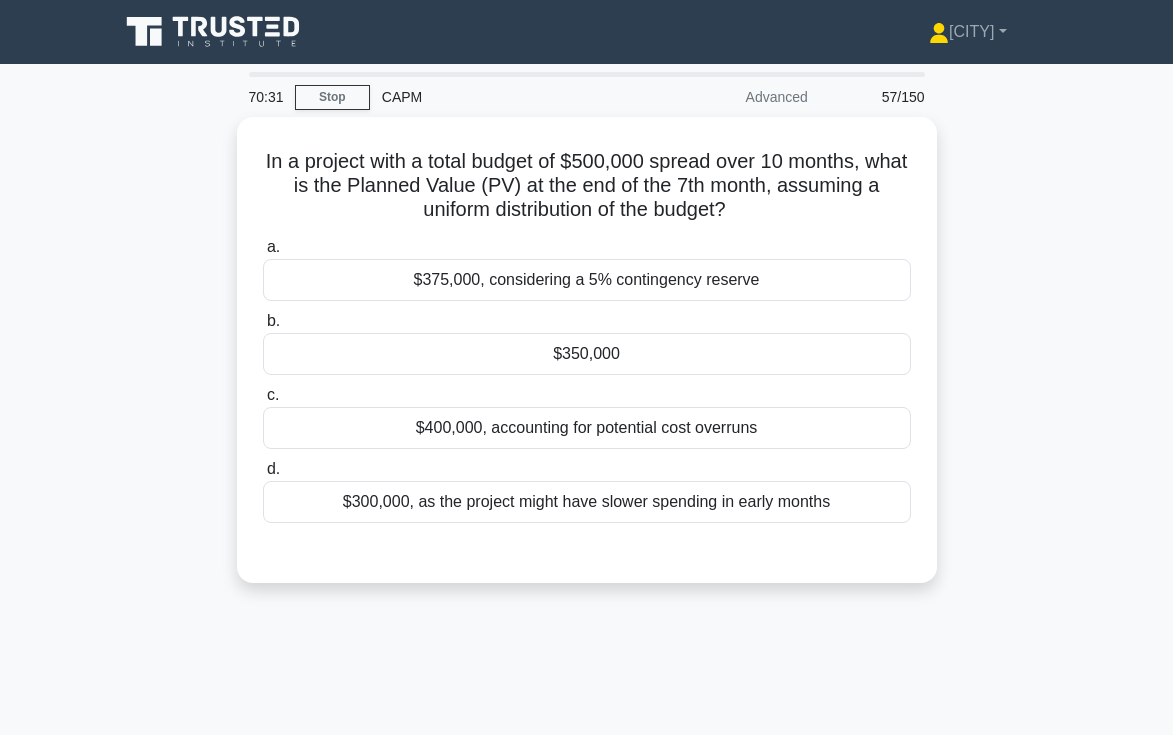 scroll, scrollTop: 14, scrollLeft: 0, axis: vertical 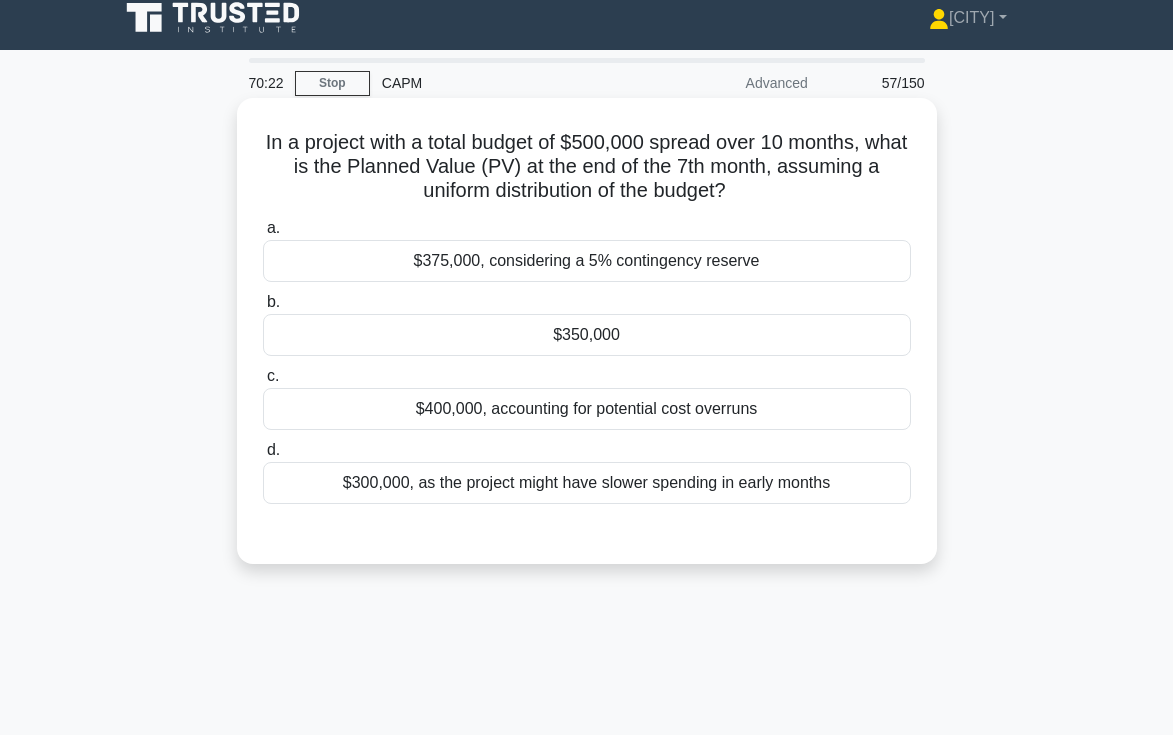 click on "$350,000" at bounding box center [587, 335] 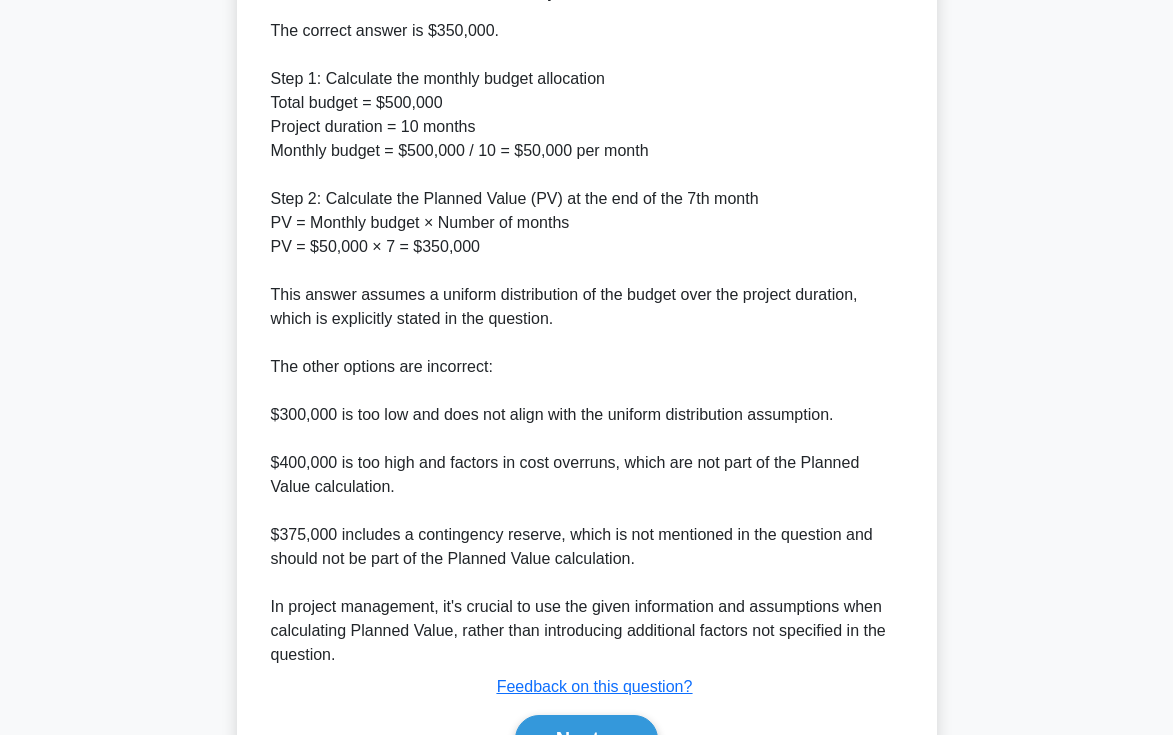 scroll, scrollTop: 690, scrollLeft: 0, axis: vertical 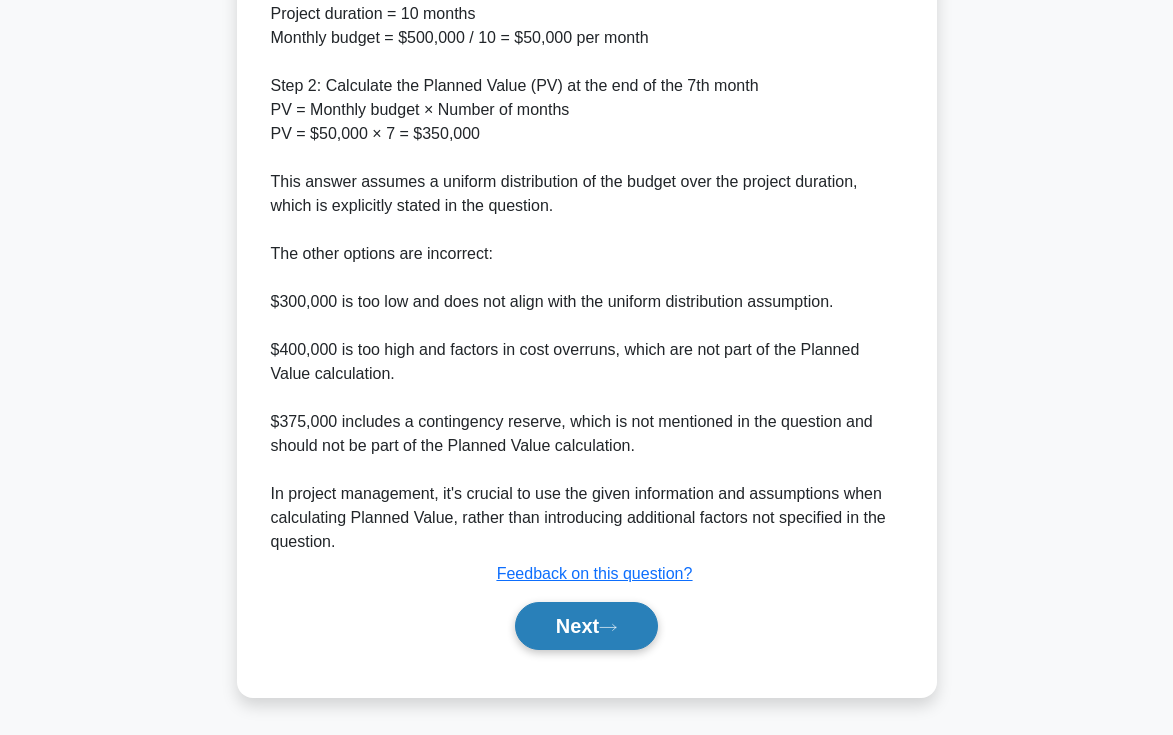 click on "Next" at bounding box center [586, 626] 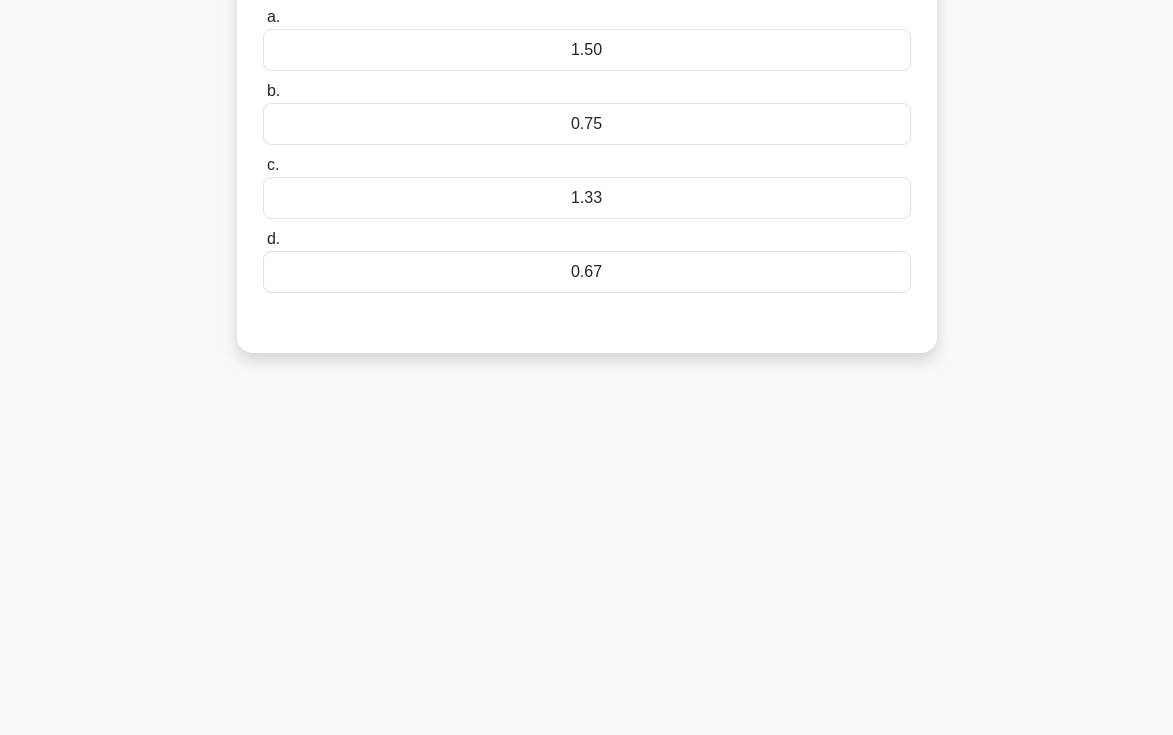 scroll, scrollTop: 0, scrollLeft: 0, axis: both 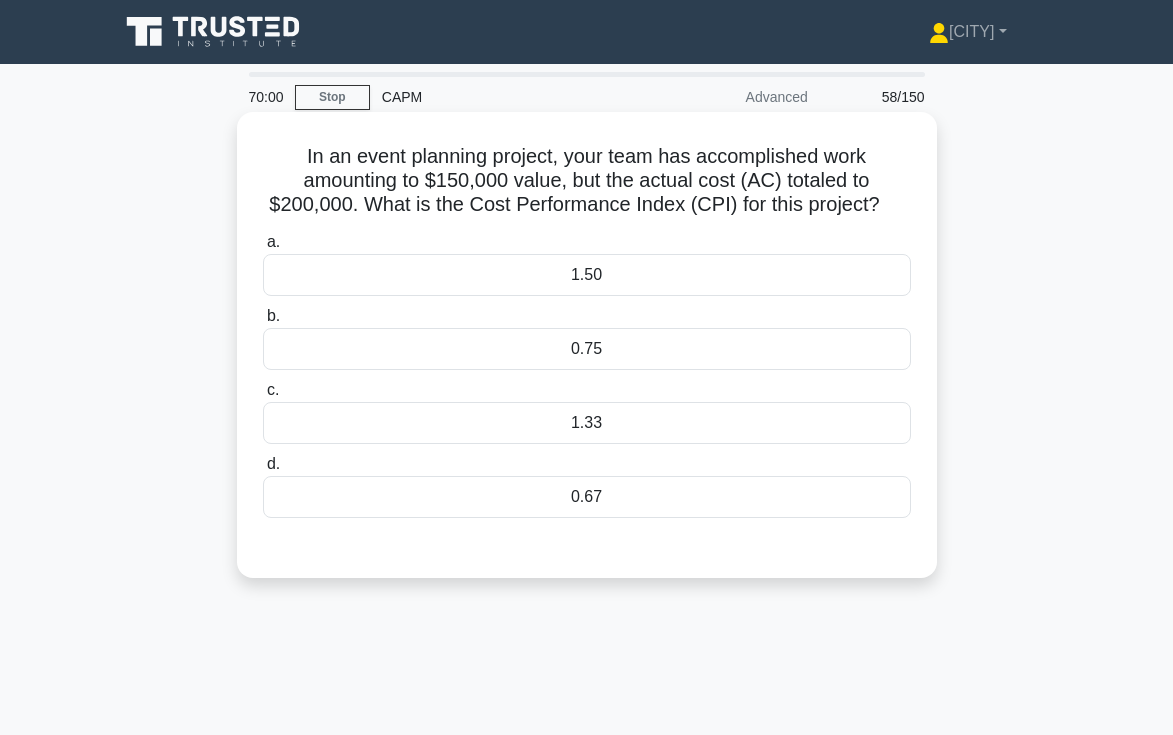 click on "0.75" at bounding box center [587, 349] 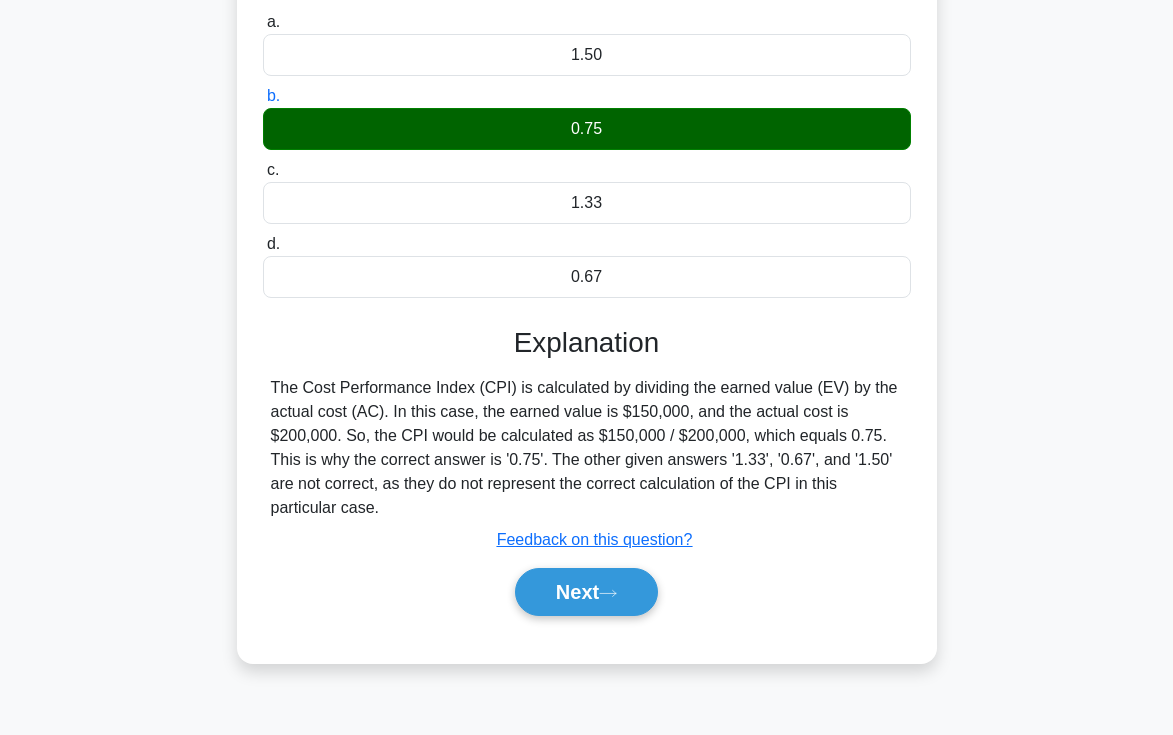 scroll, scrollTop: 345, scrollLeft: 0, axis: vertical 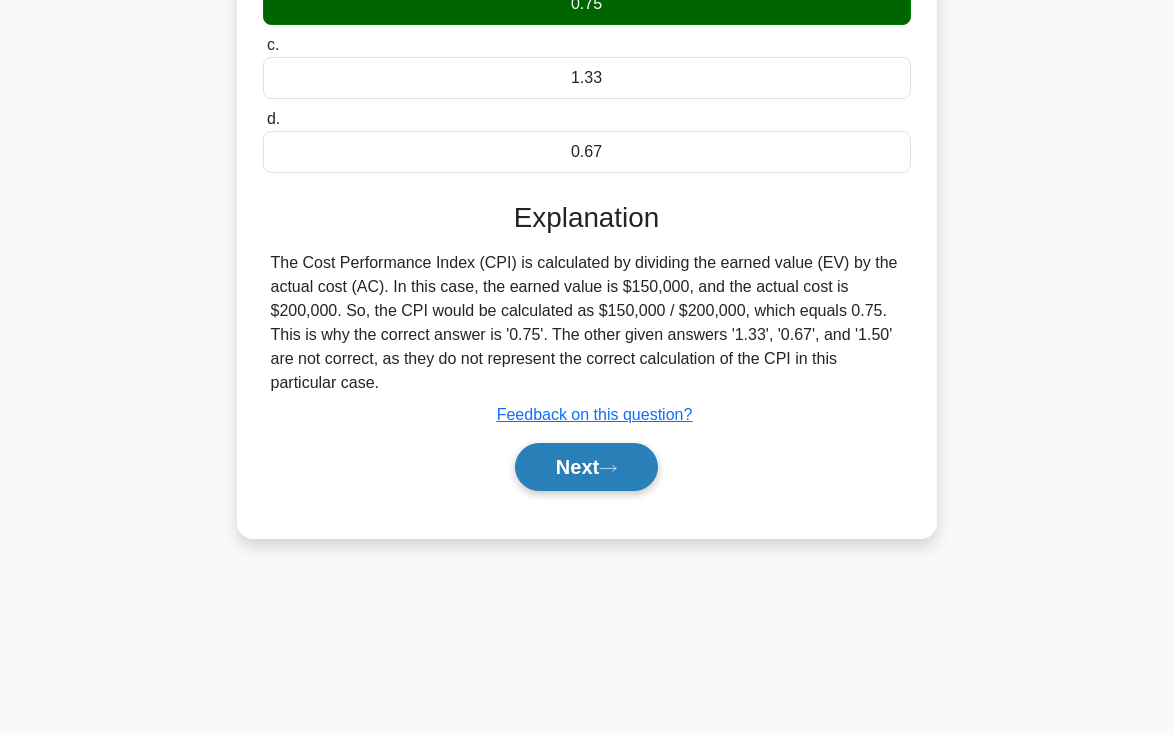 click on "Next" at bounding box center [586, 467] 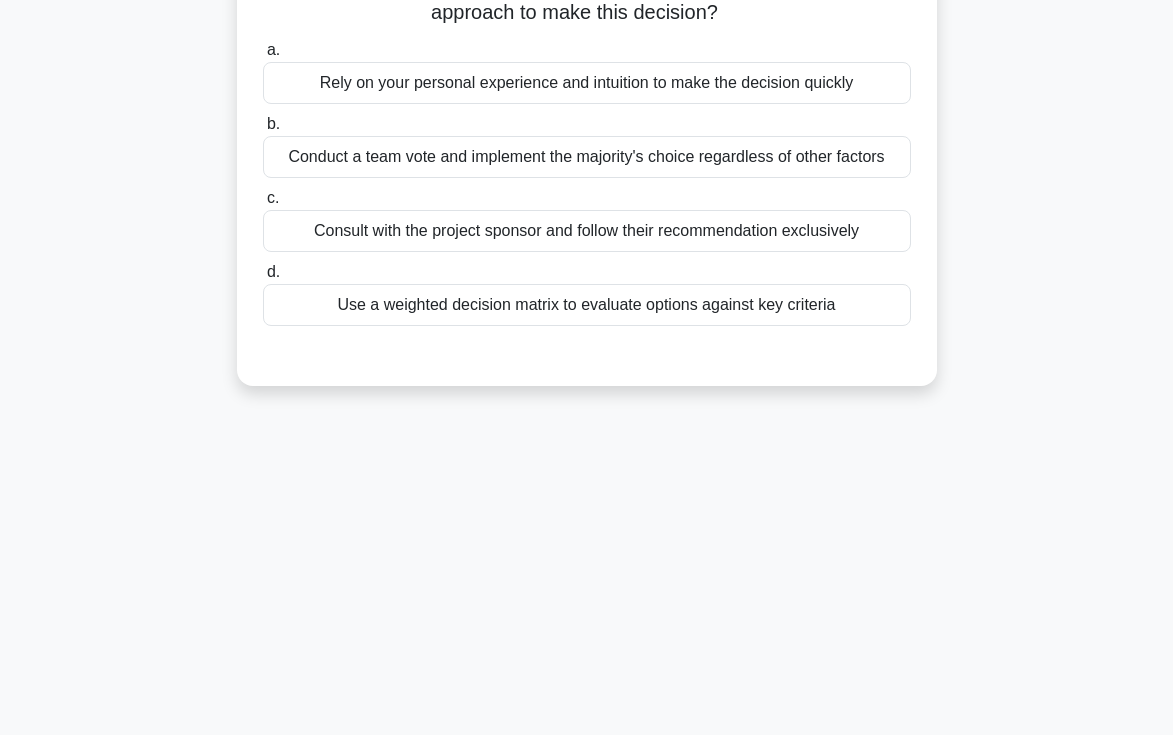 scroll, scrollTop: 0, scrollLeft: 0, axis: both 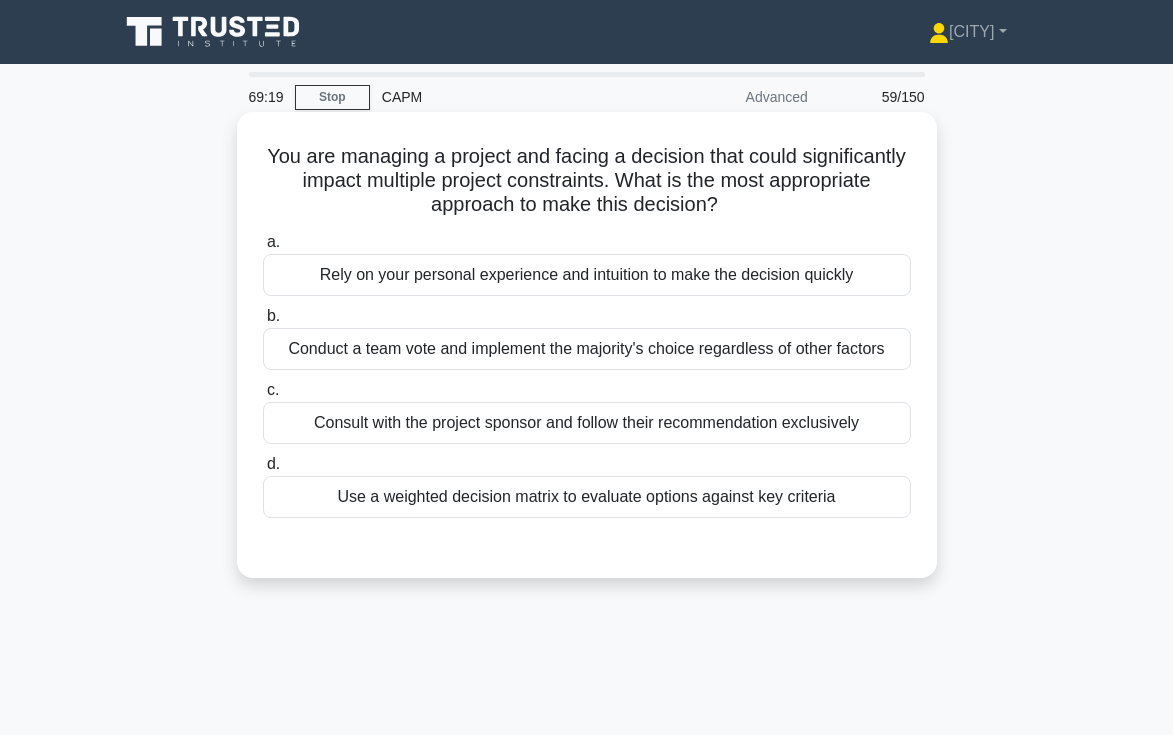 click on "Use a weighted decision matrix to evaluate options against key criteria" at bounding box center [587, 497] 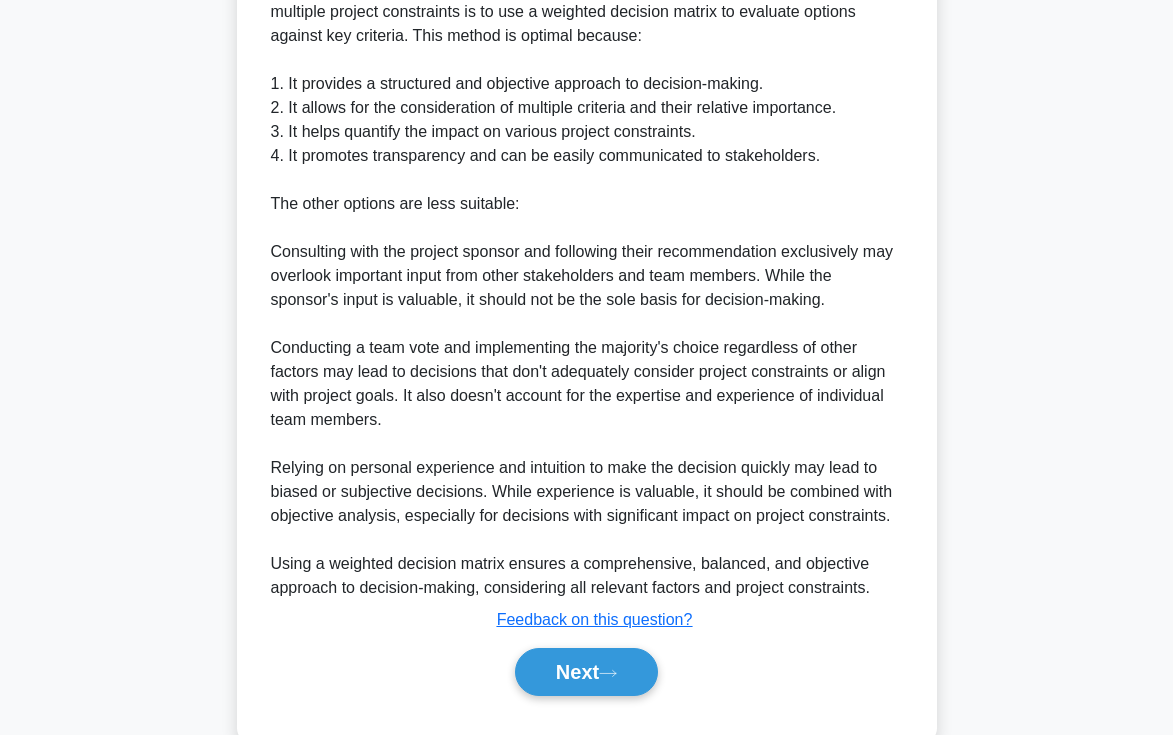 scroll, scrollTop: 666, scrollLeft: 0, axis: vertical 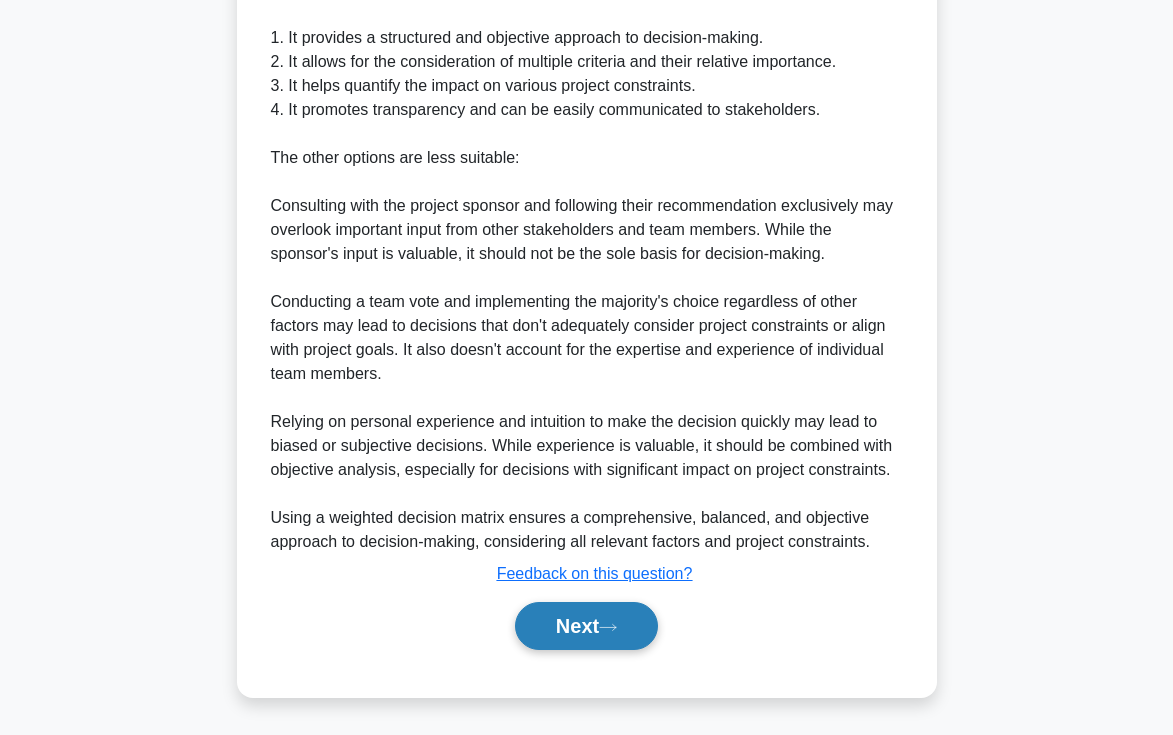click 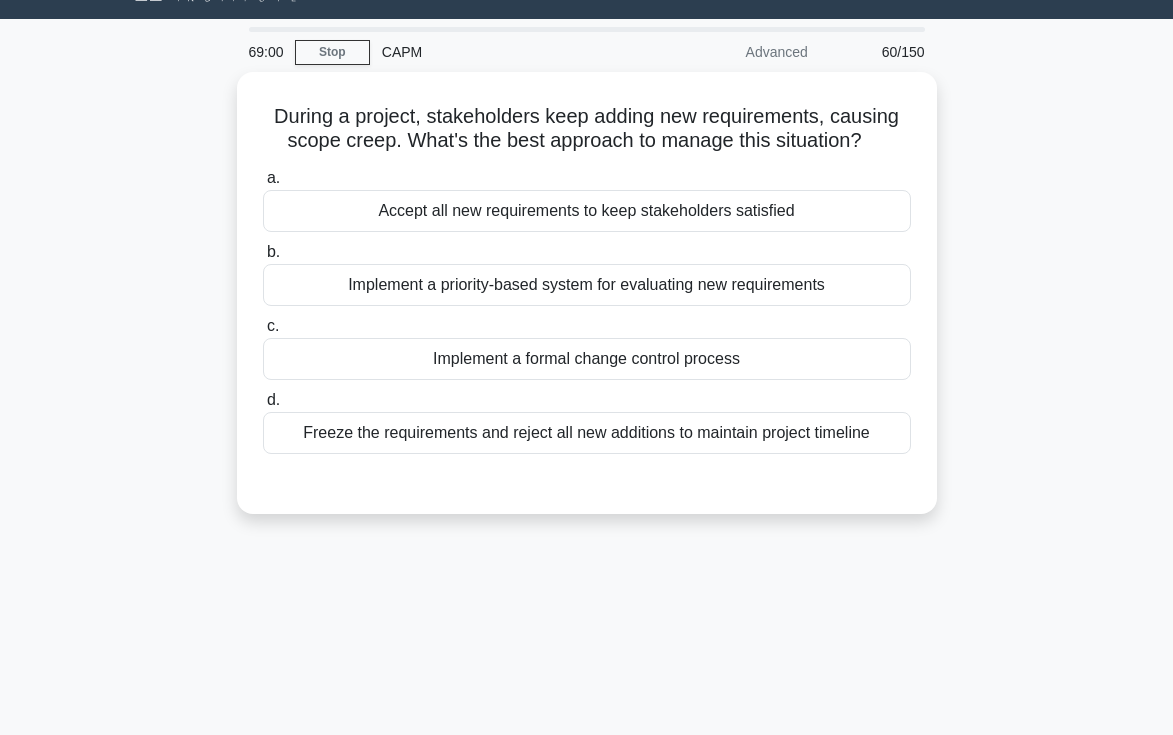 scroll, scrollTop: 0, scrollLeft: 0, axis: both 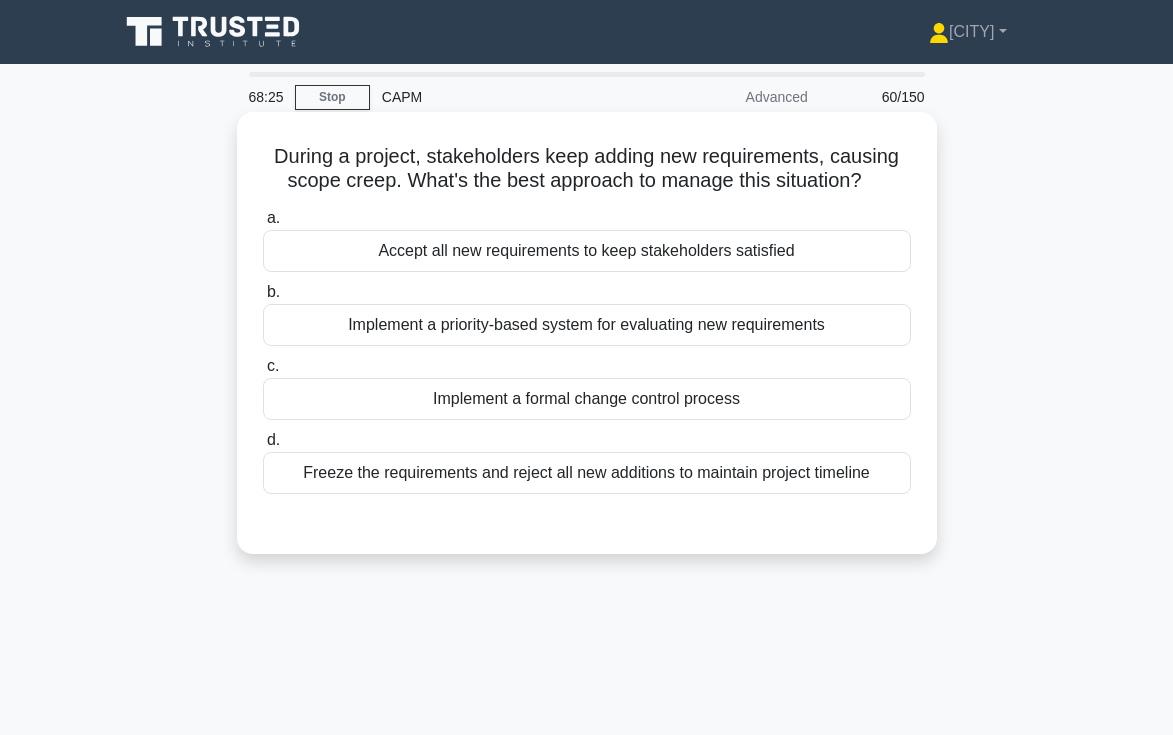 click on "Implement a formal change control process" at bounding box center [587, 399] 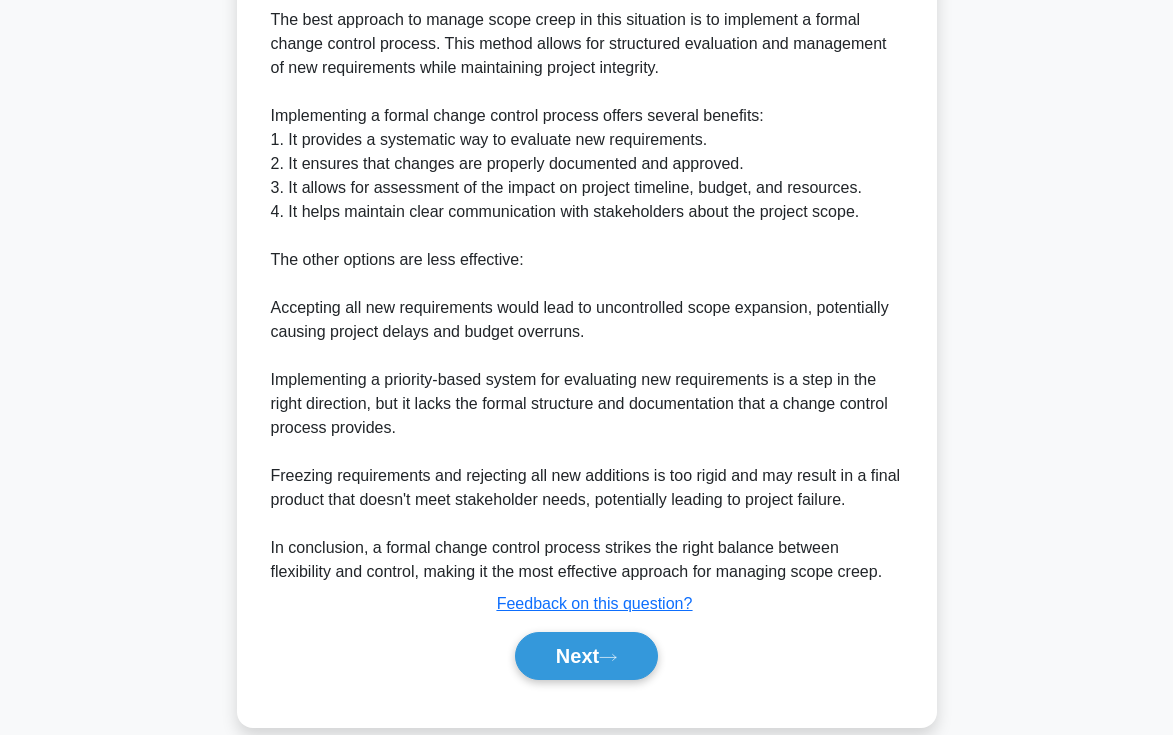 scroll, scrollTop: 594, scrollLeft: 0, axis: vertical 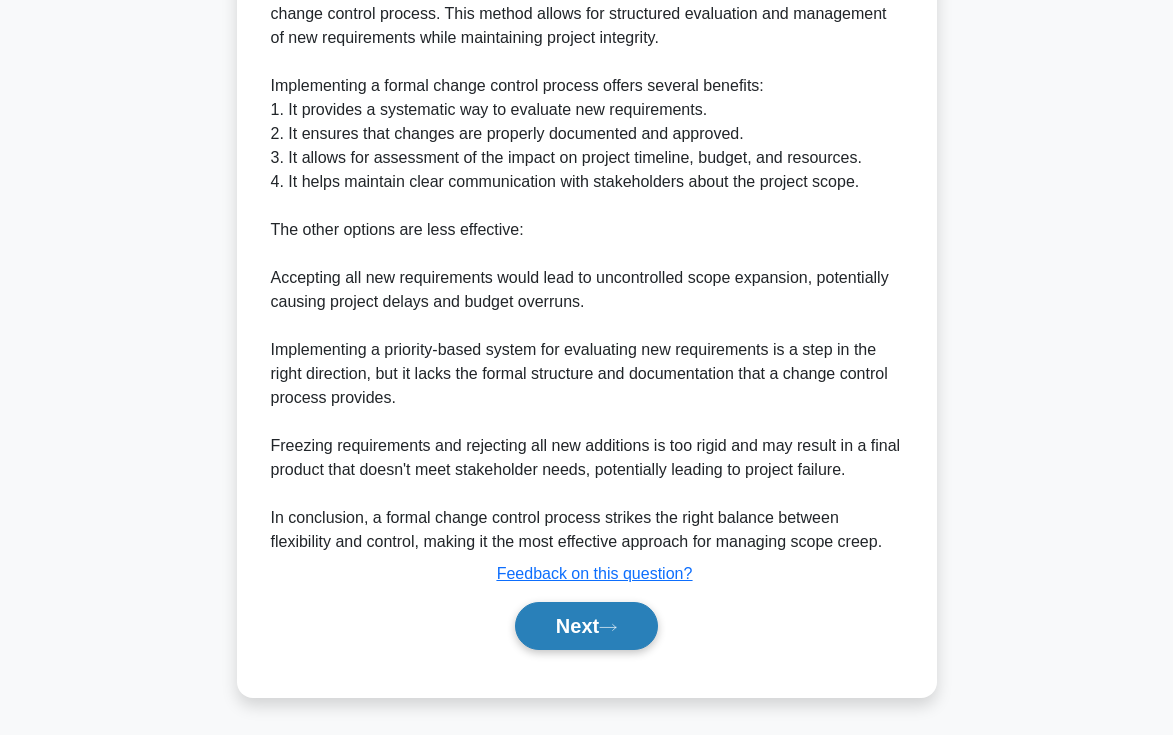click on "Next" at bounding box center (586, 626) 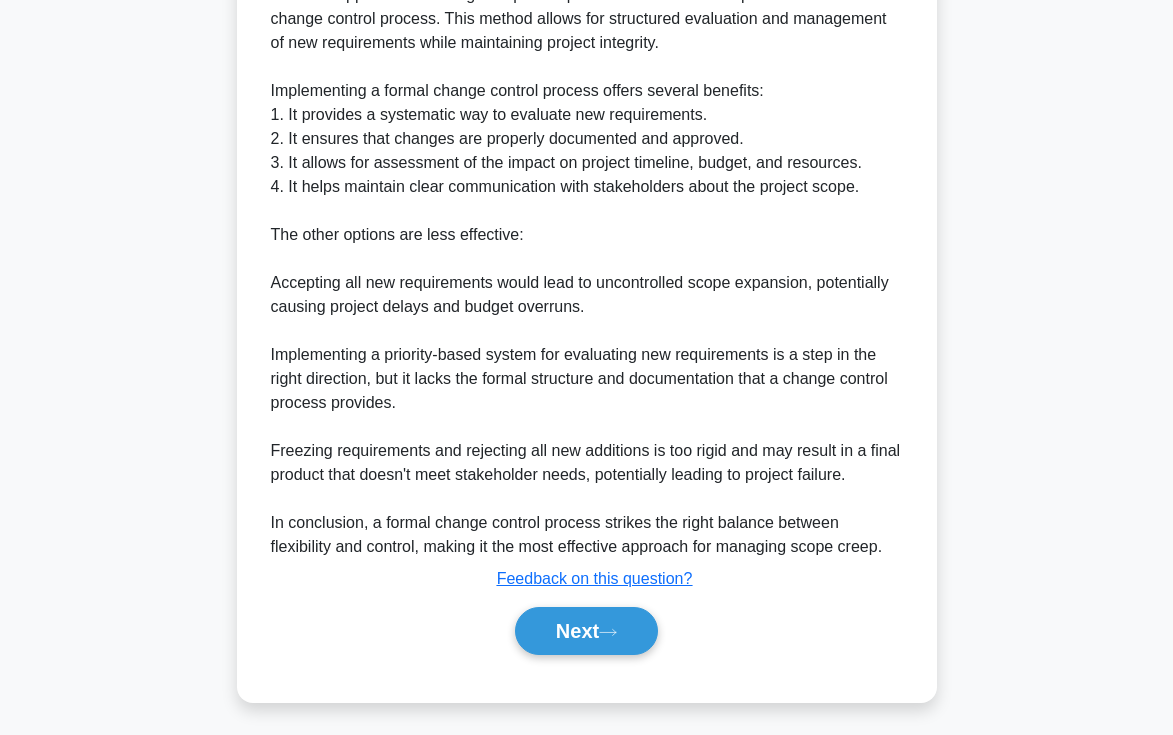 scroll, scrollTop: 345, scrollLeft: 0, axis: vertical 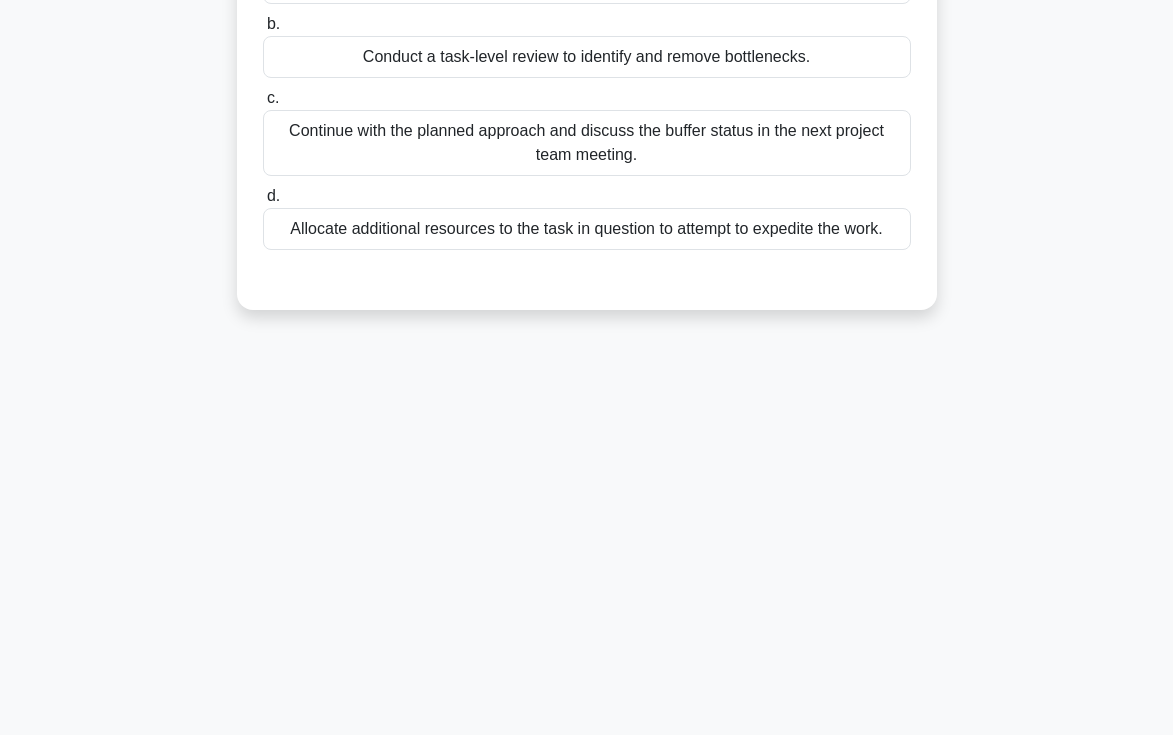 click on "[TIME]
Stop
CAPM
Advanced
61/150
In executing a project with Critical Chain Project Management (CCPM), you observe that the remaining buffer for a critical task is less than the remaining task duration calculated using conservative estimates. What action should you take?
.spinner_0XTQ{transform-origin:center;animation:spinner_y6GP .75s linear infinite}@keyframes spinner_y6GP{100%{transform:rotate(360deg)}}
a. b. c." at bounding box center (587, 227) 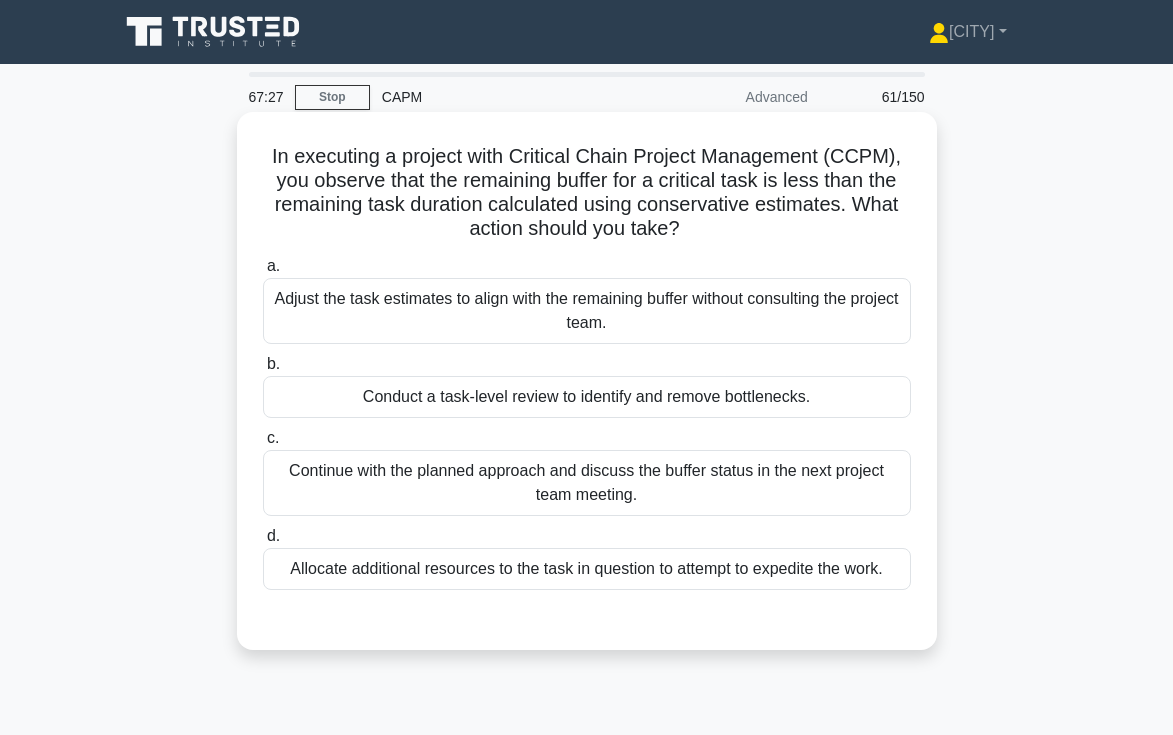 click on "Conduct a task-level review to identify and remove bottlenecks." at bounding box center [587, 397] 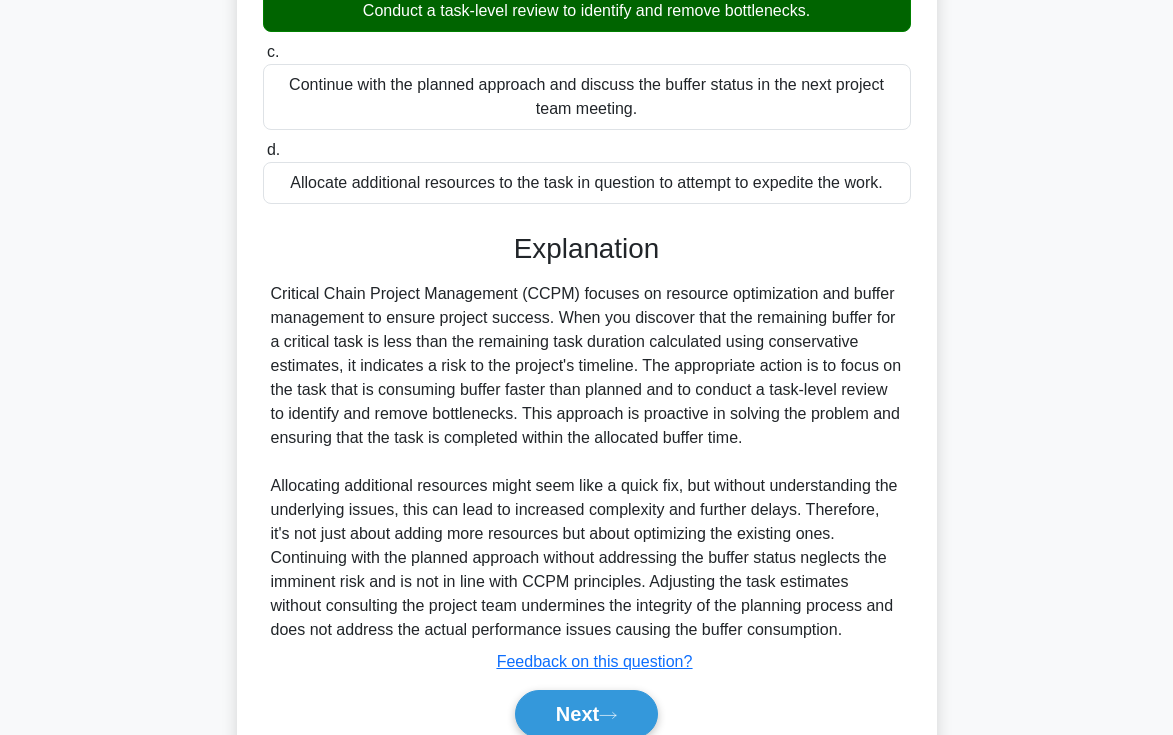 scroll, scrollTop: 391, scrollLeft: 0, axis: vertical 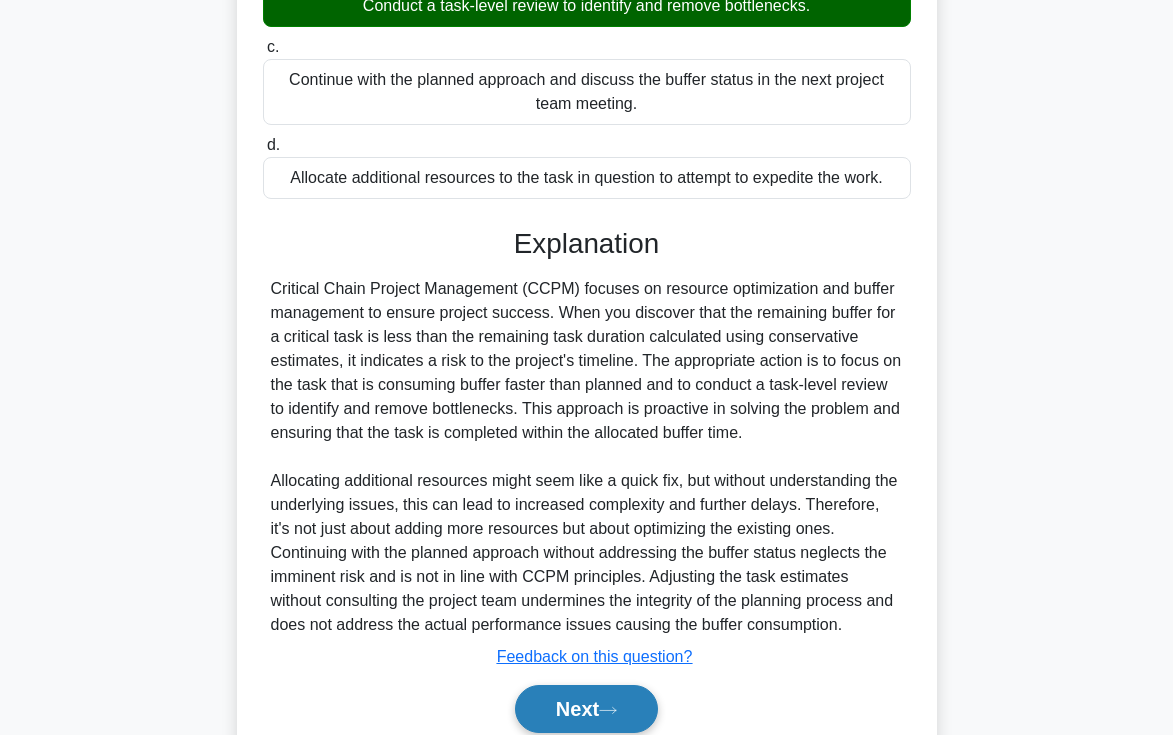 click on "Next" at bounding box center (586, 709) 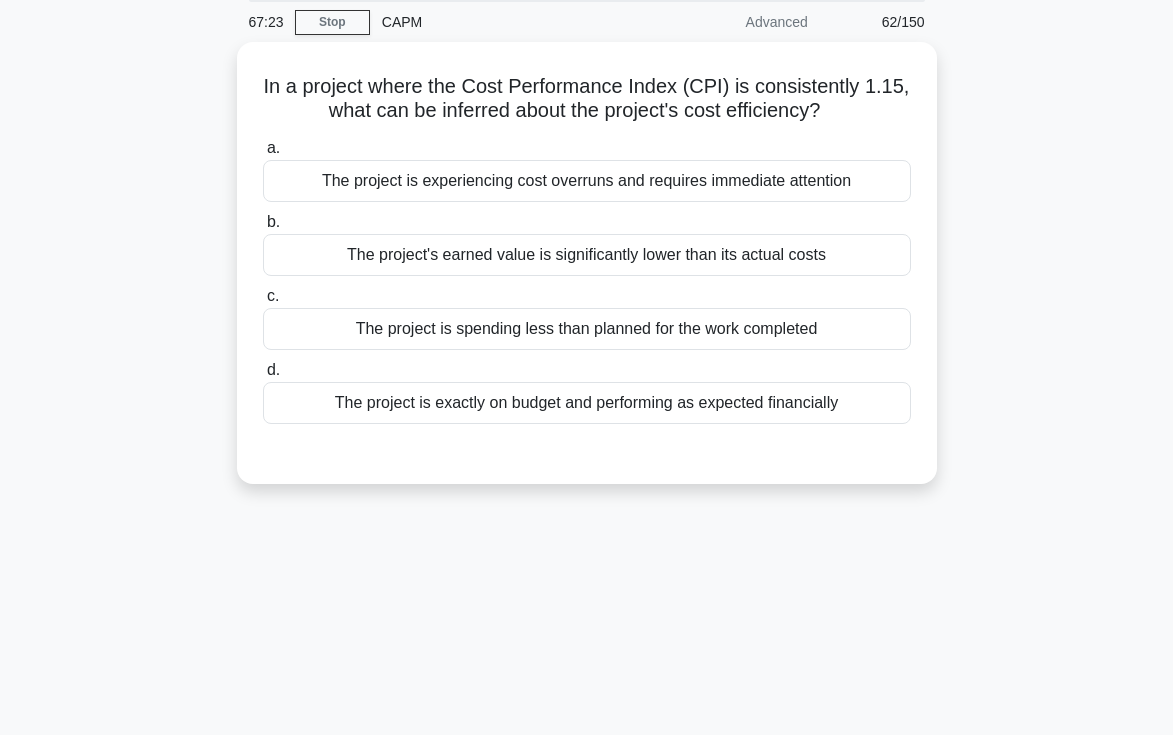 scroll, scrollTop: 20, scrollLeft: 0, axis: vertical 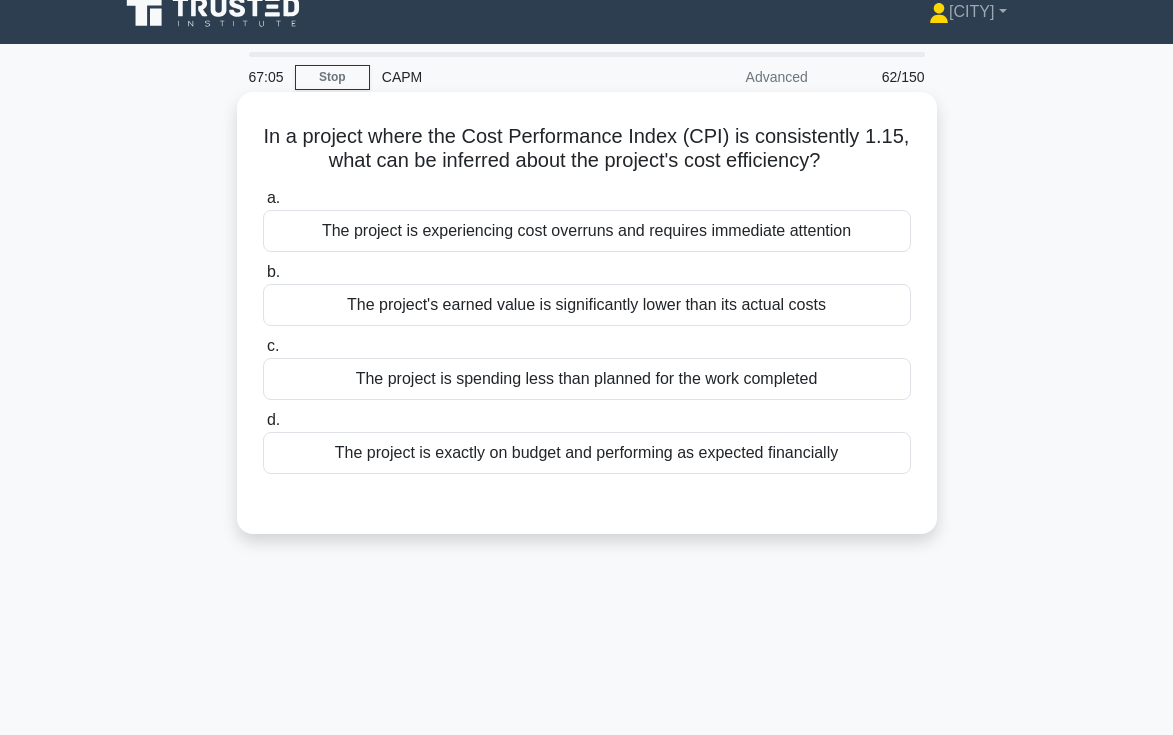click on "The project's earned value is significantly lower than its actual costs" at bounding box center [587, 305] 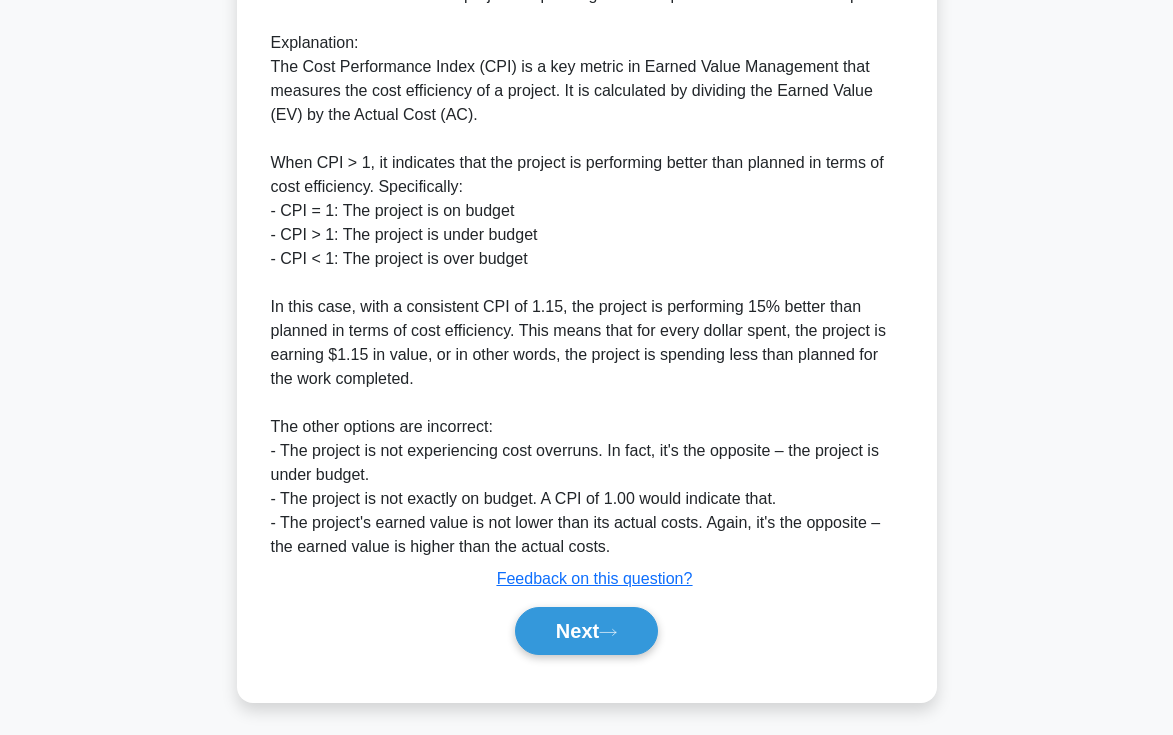 scroll, scrollTop: 596, scrollLeft: 0, axis: vertical 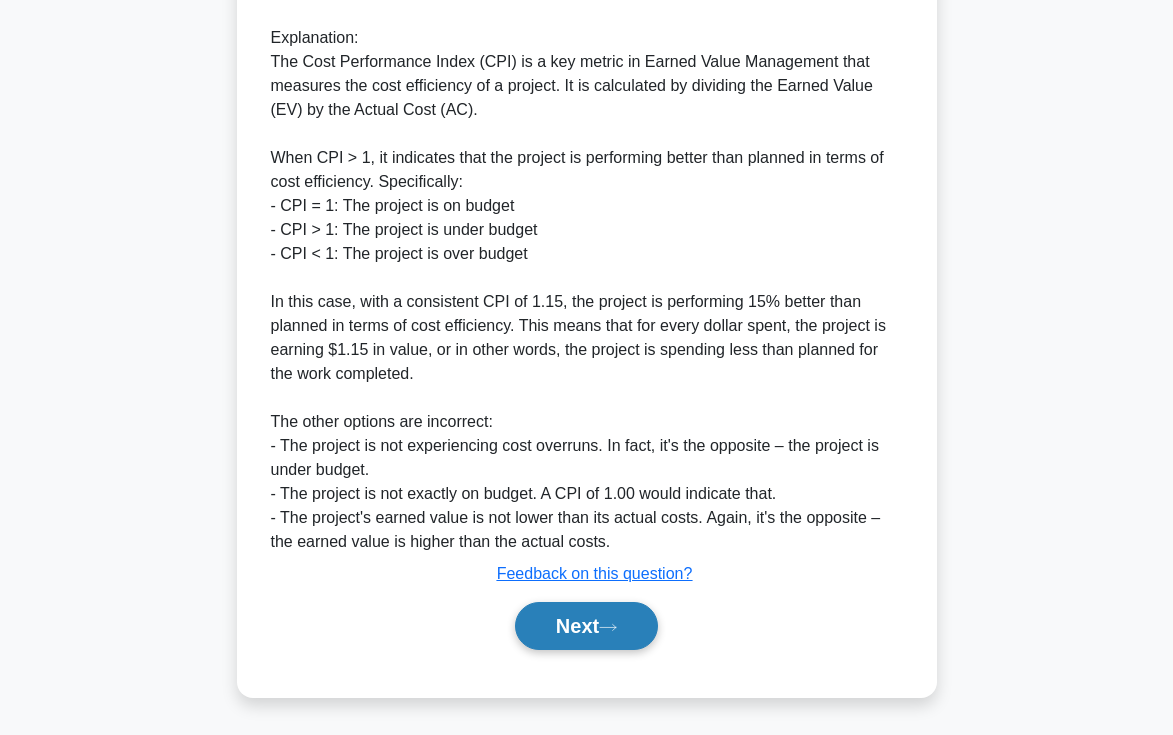 click on "Next" at bounding box center (586, 626) 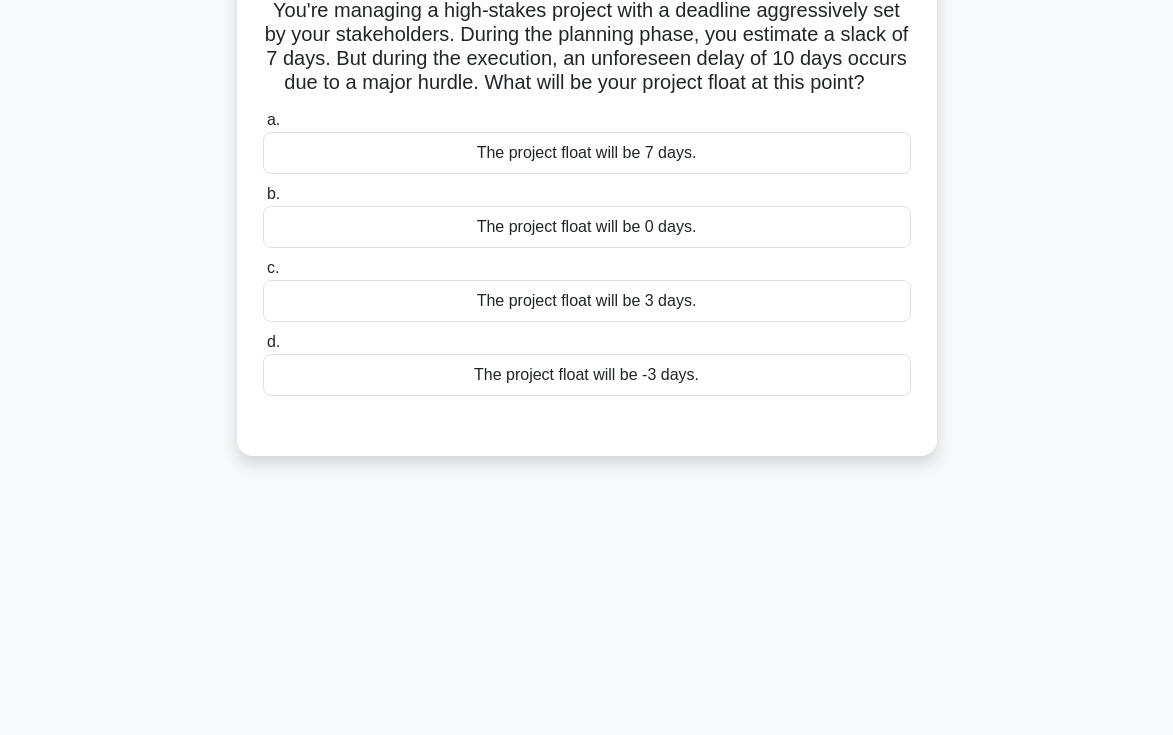 scroll, scrollTop: 0, scrollLeft: 0, axis: both 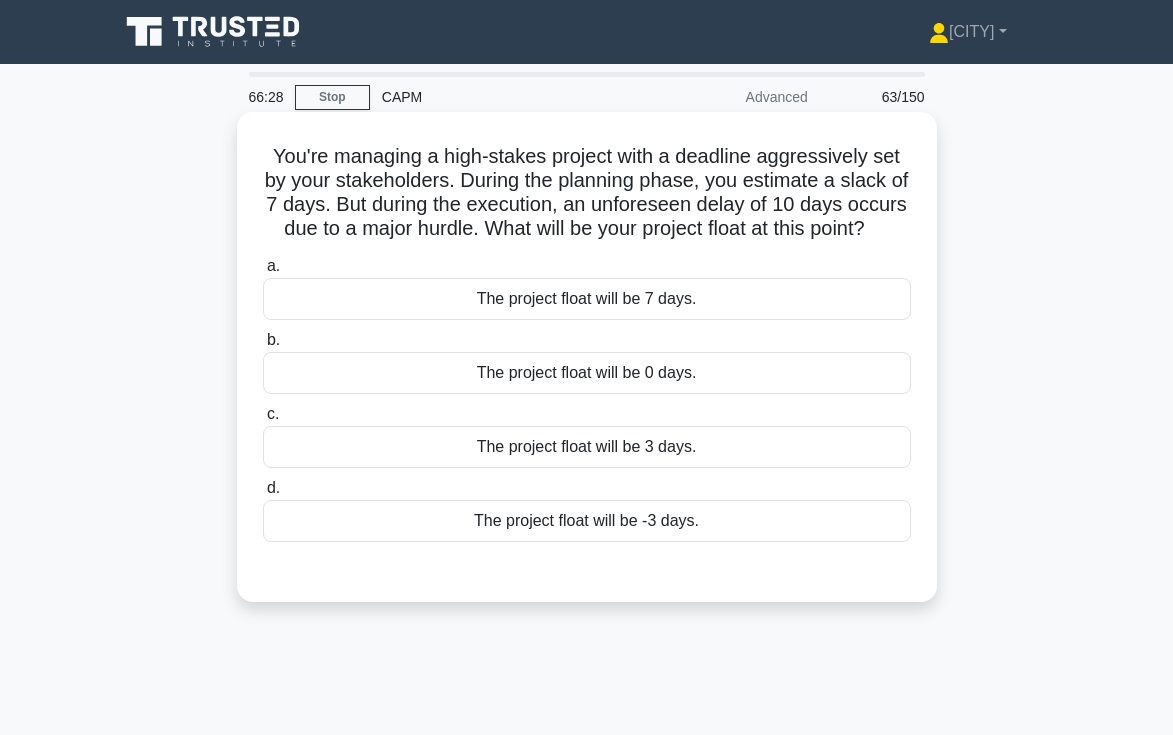 click on "The project float will be -3 days." at bounding box center (587, 521) 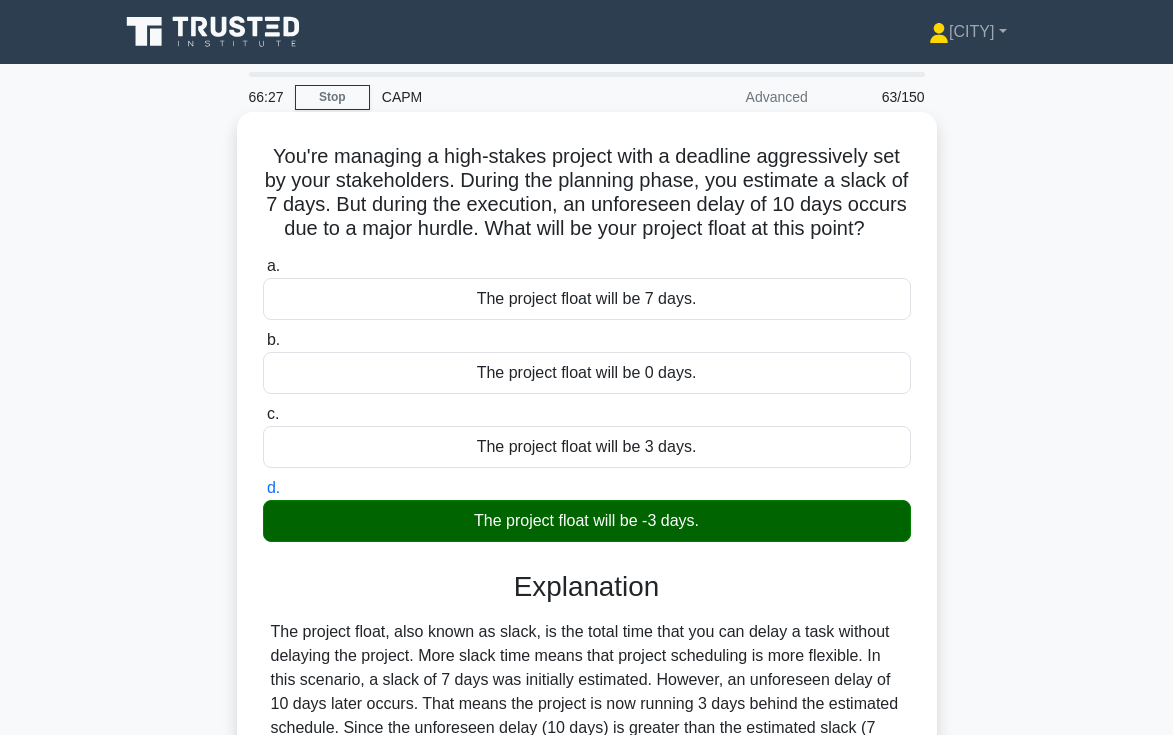 scroll, scrollTop: 345, scrollLeft: 0, axis: vertical 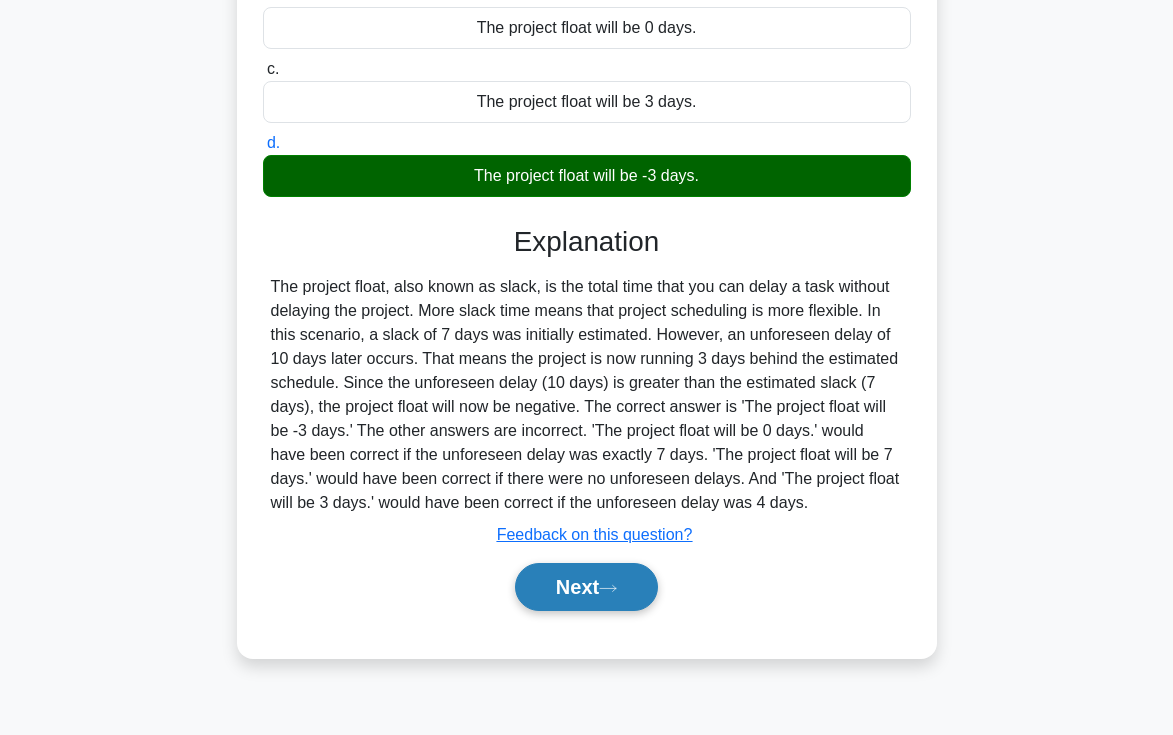 click on "Next" at bounding box center (586, 587) 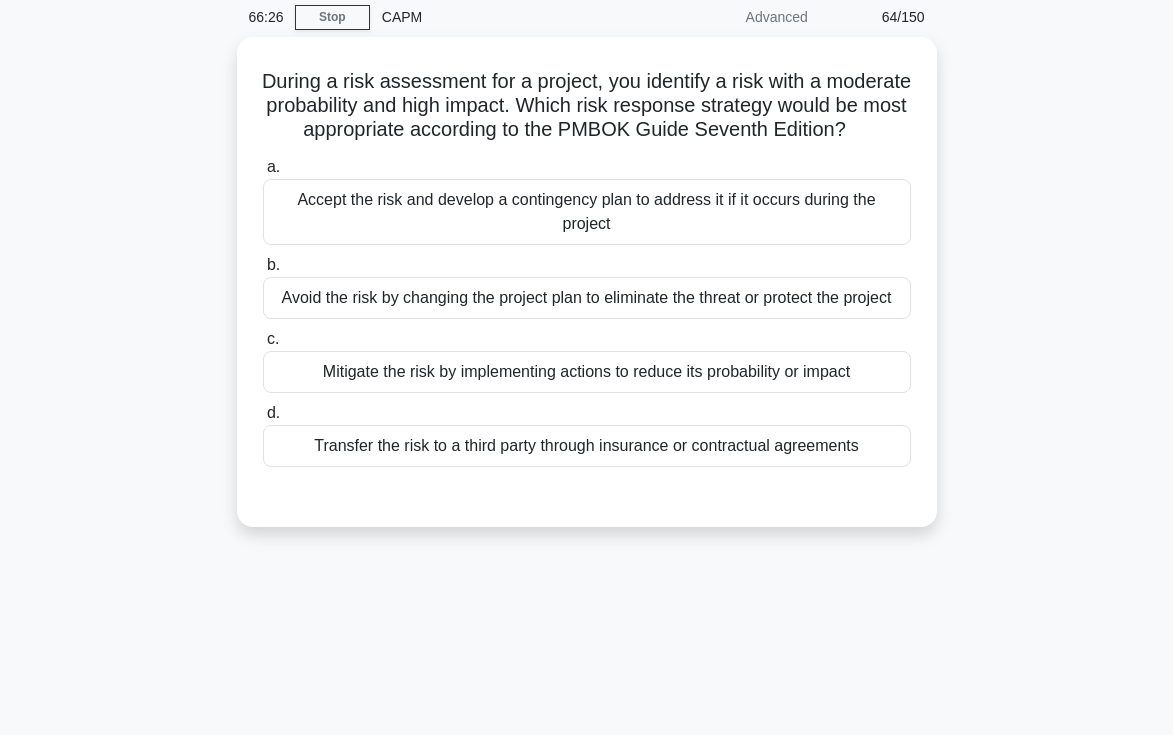 scroll, scrollTop: 79, scrollLeft: 0, axis: vertical 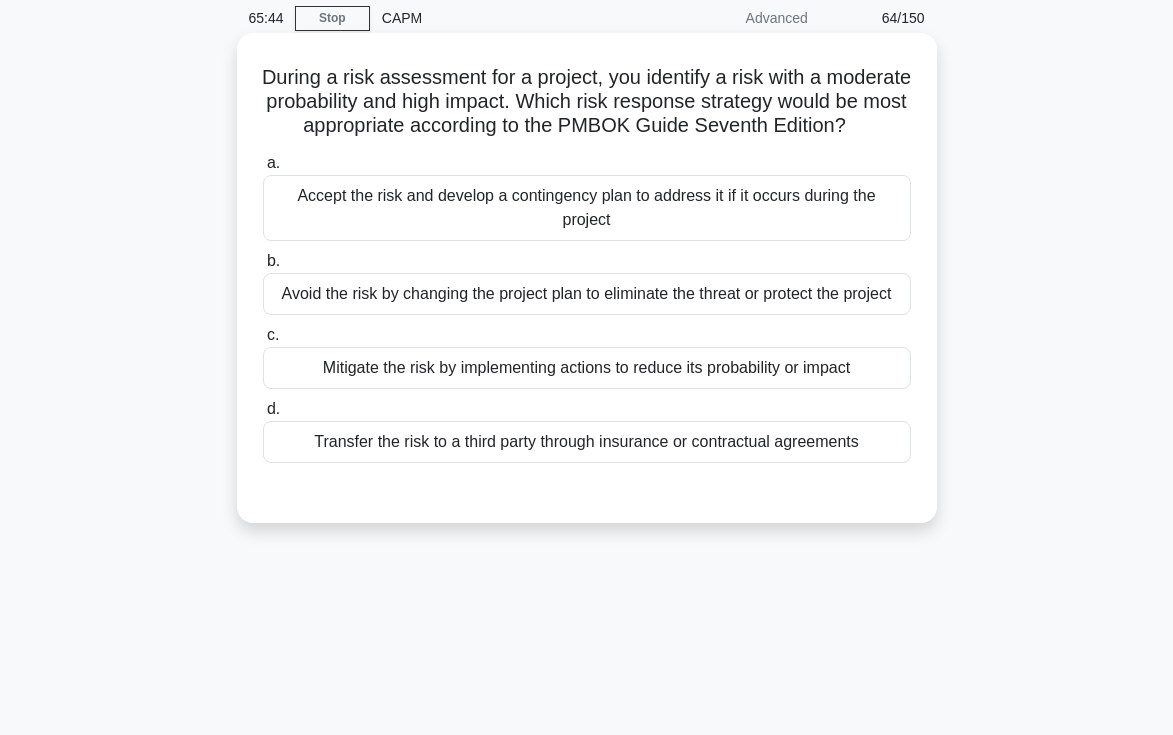 click on "Mitigate the risk by implementing actions to reduce its probability or impact" at bounding box center (587, 368) 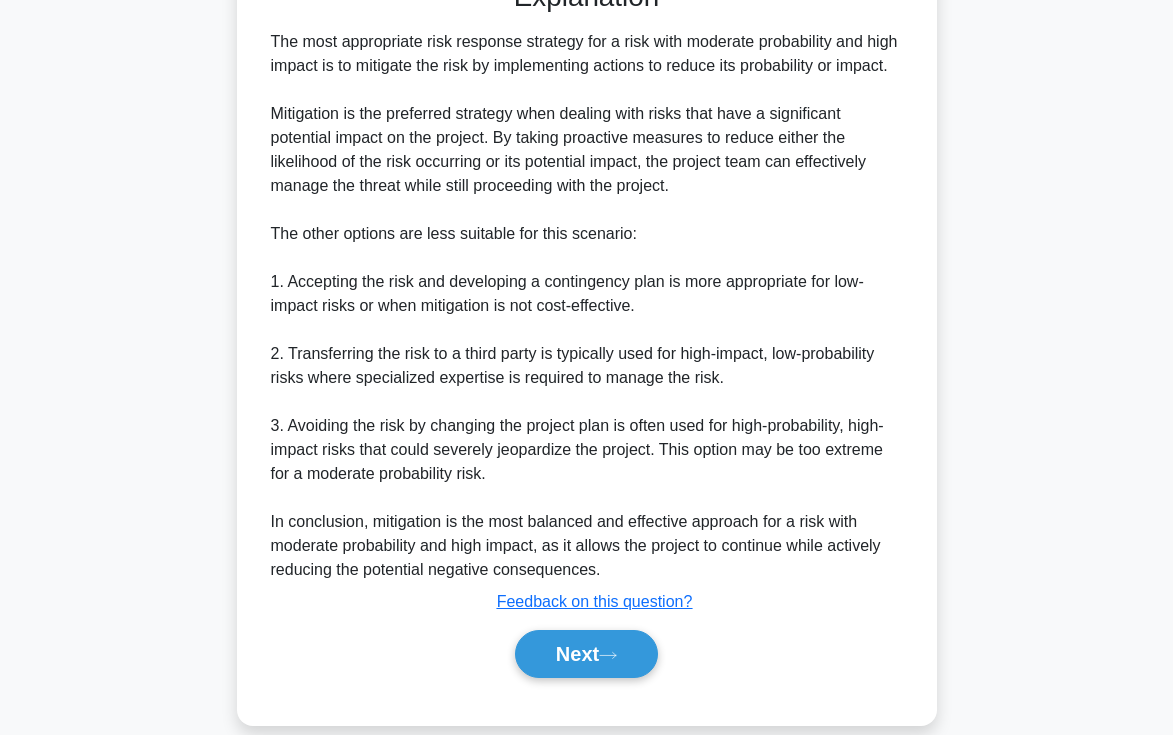 scroll, scrollTop: 593, scrollLeft: 0, axis: vertical 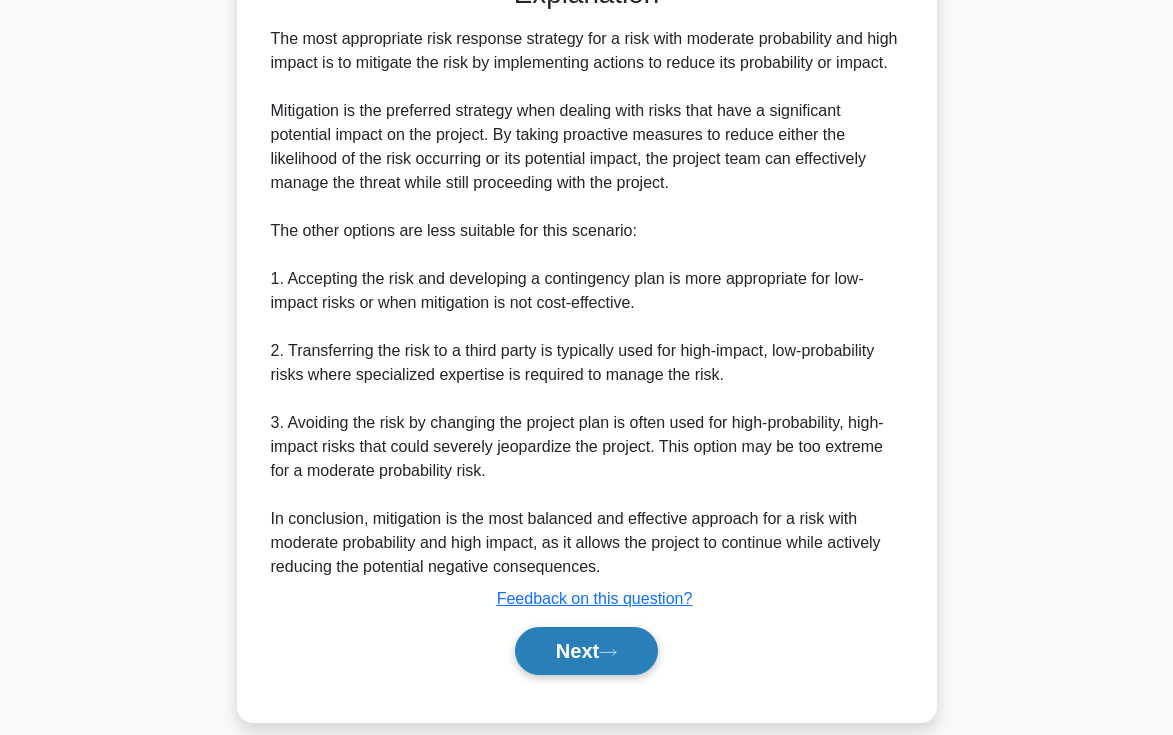click on "Next" at bounding box center (586, 651) 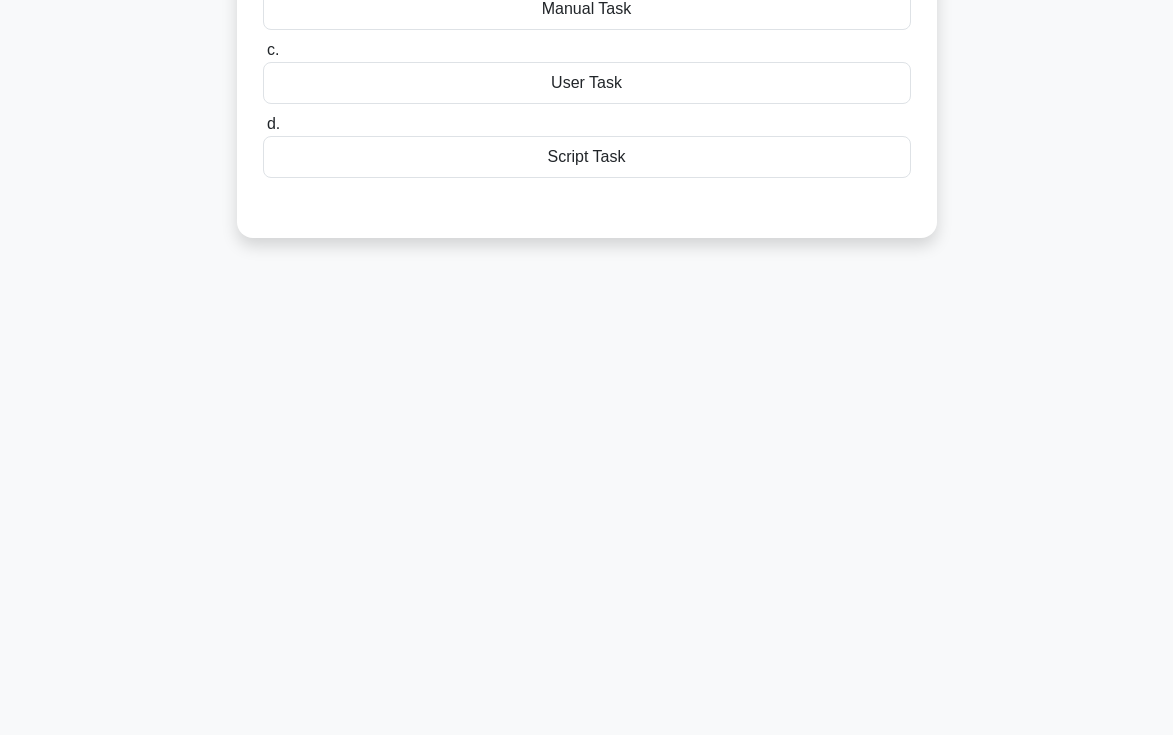 scroll, scrollTop: 0, scrollLeft: 0, axis: both 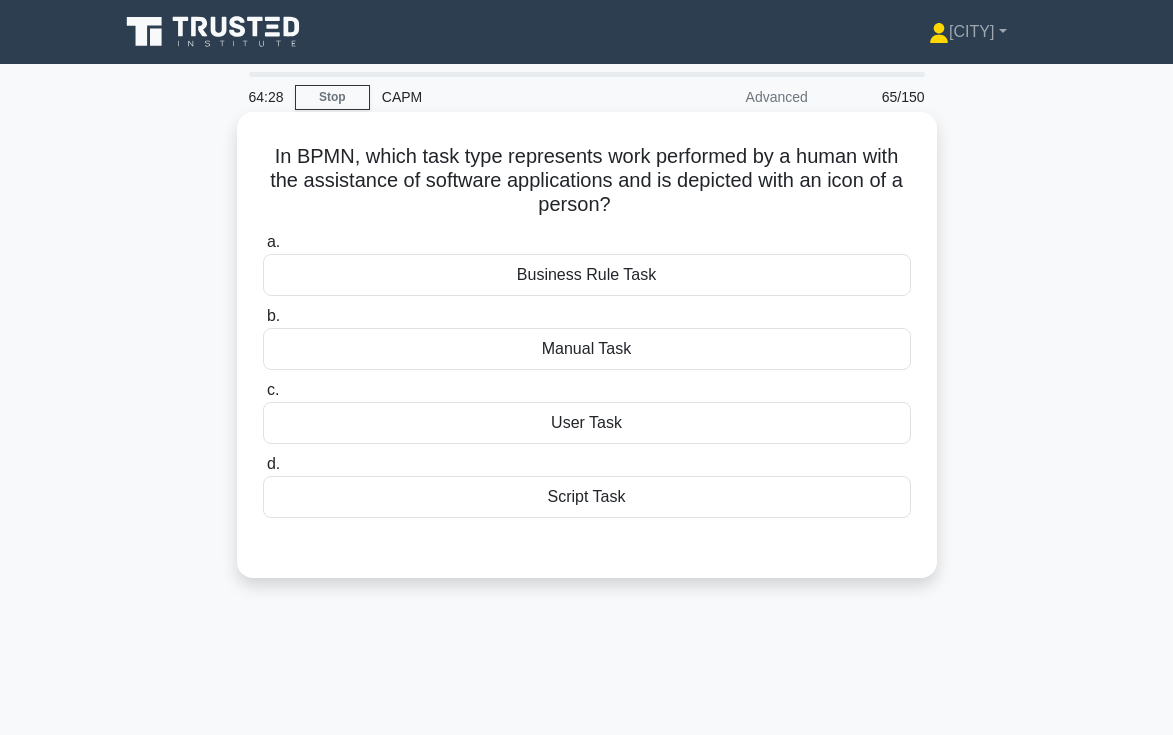 click on "User Task" at bounding box center (587, 423) 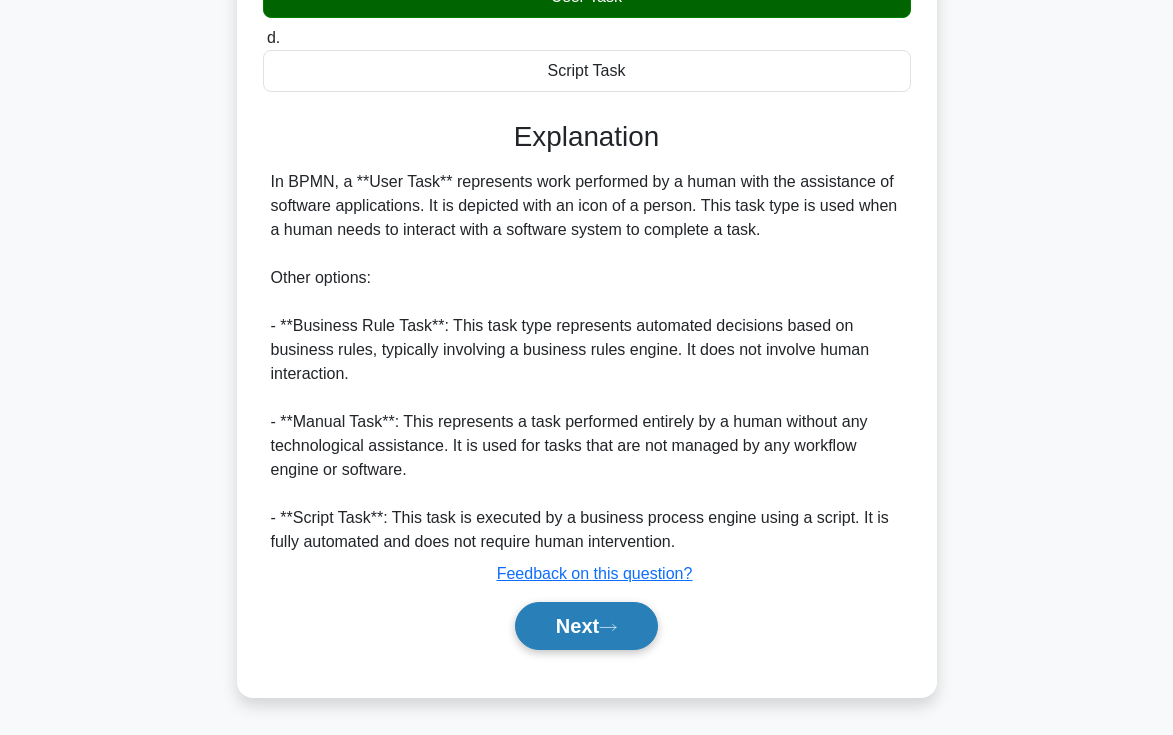 click on "Next" at bounding box center (586, 626) 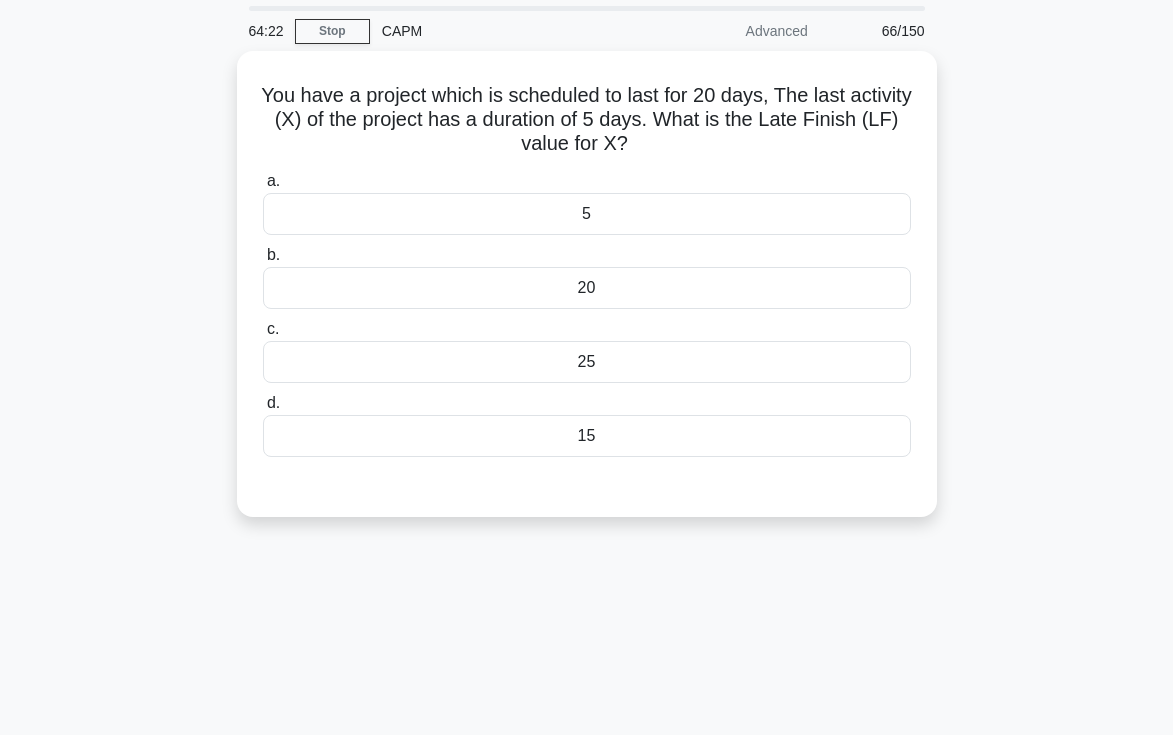 scroll, scrollTop: 64, scrollLeft: 0, axis: vertical 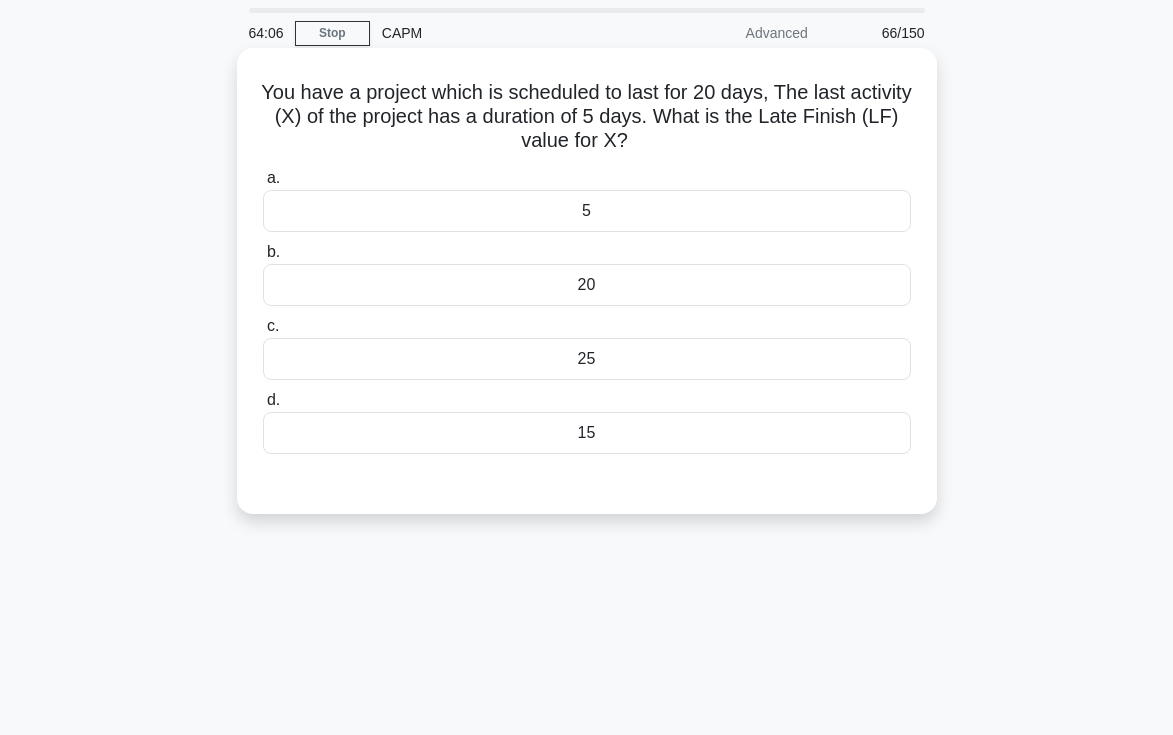 click on "5" at bounding box center [587, 211] 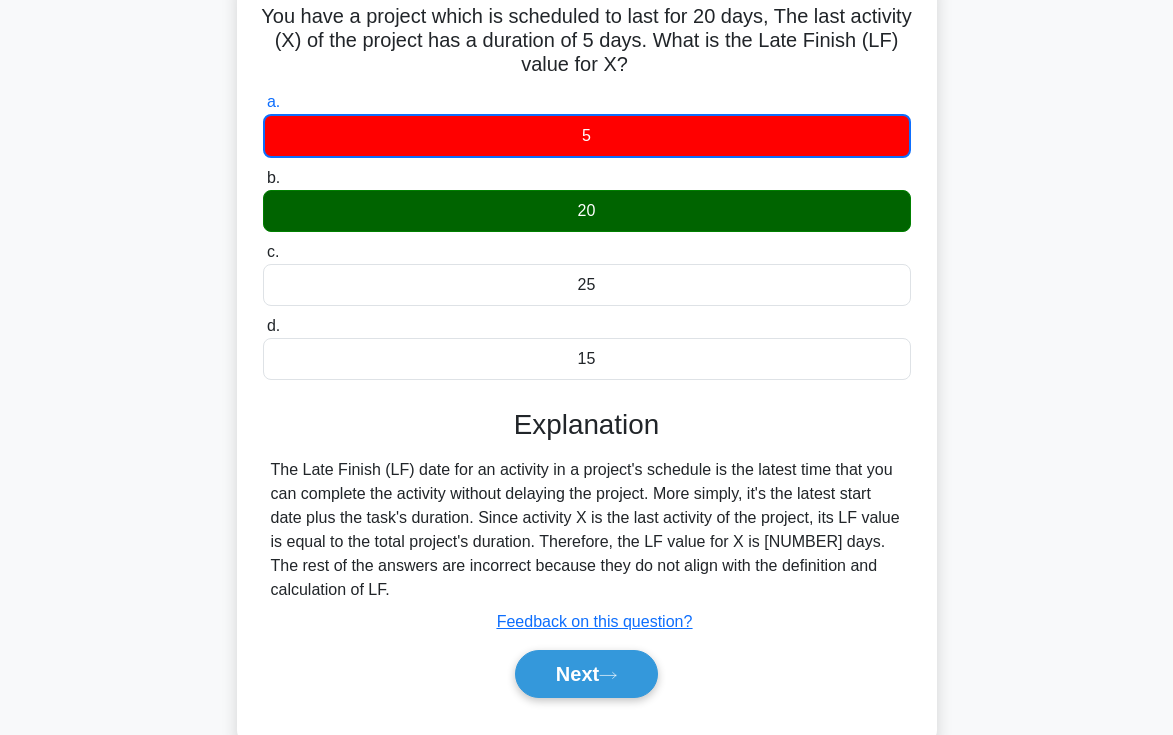 scroll, scrollTop: 271, scrollLeft: 0, axis: vertical 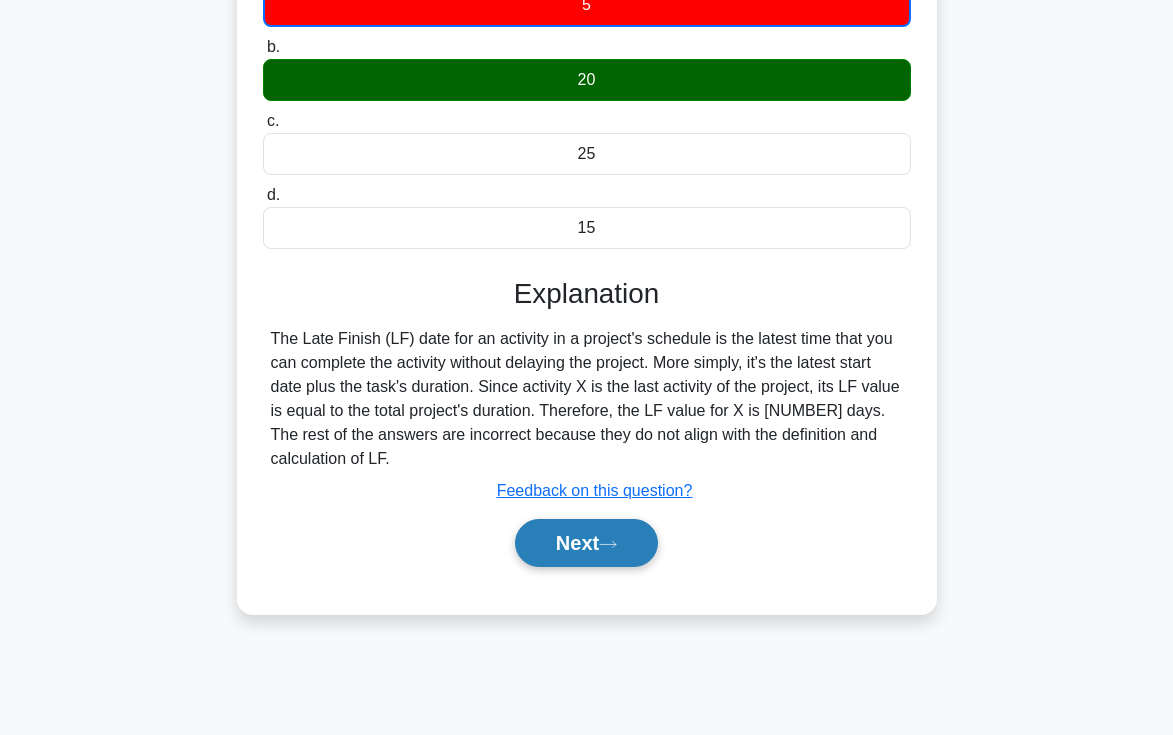 click on "Next" at bounding box center (586, 543) 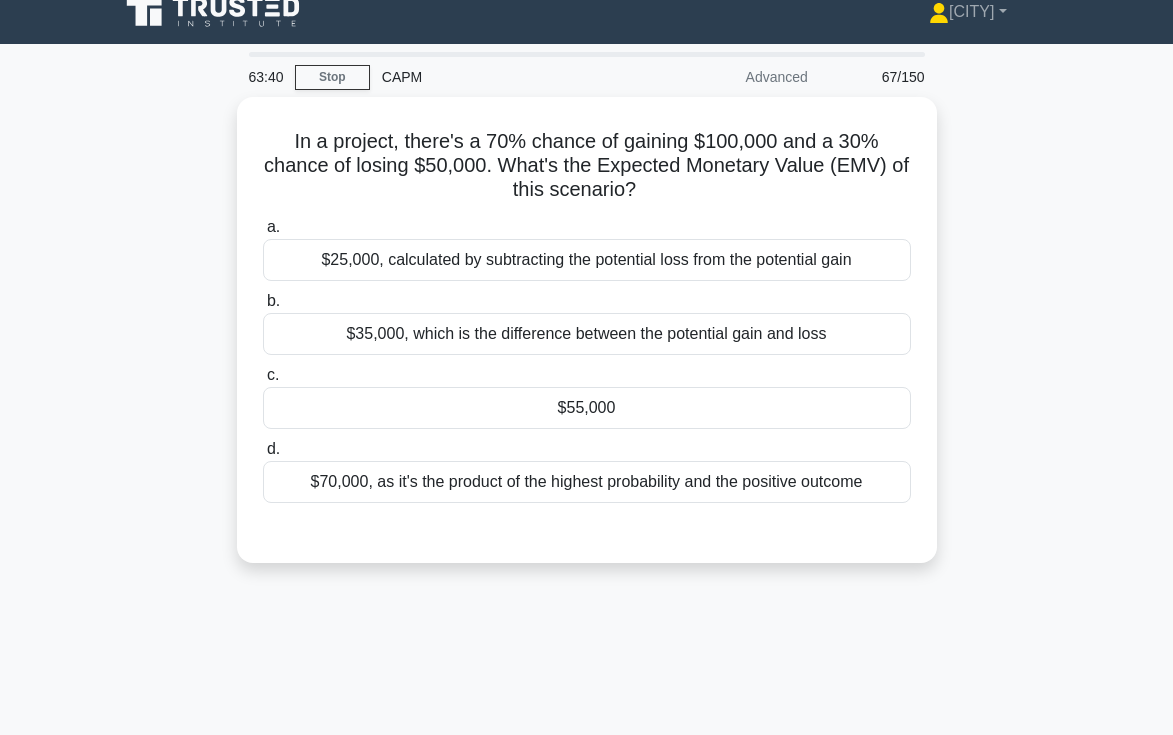 scroll, scrollTop: 16, scrollLeft: 0, axis: vertical 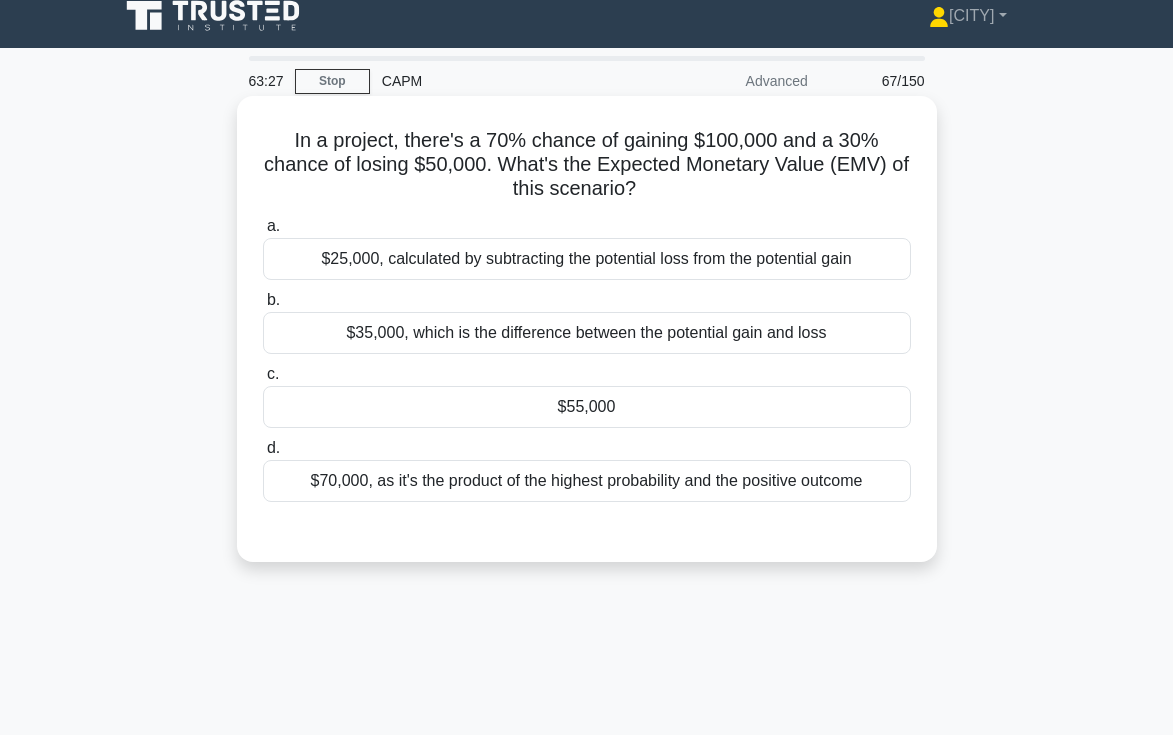 click on "$35,000, which is the difference between the potential gain and loss" at bounding box center (587, 333) 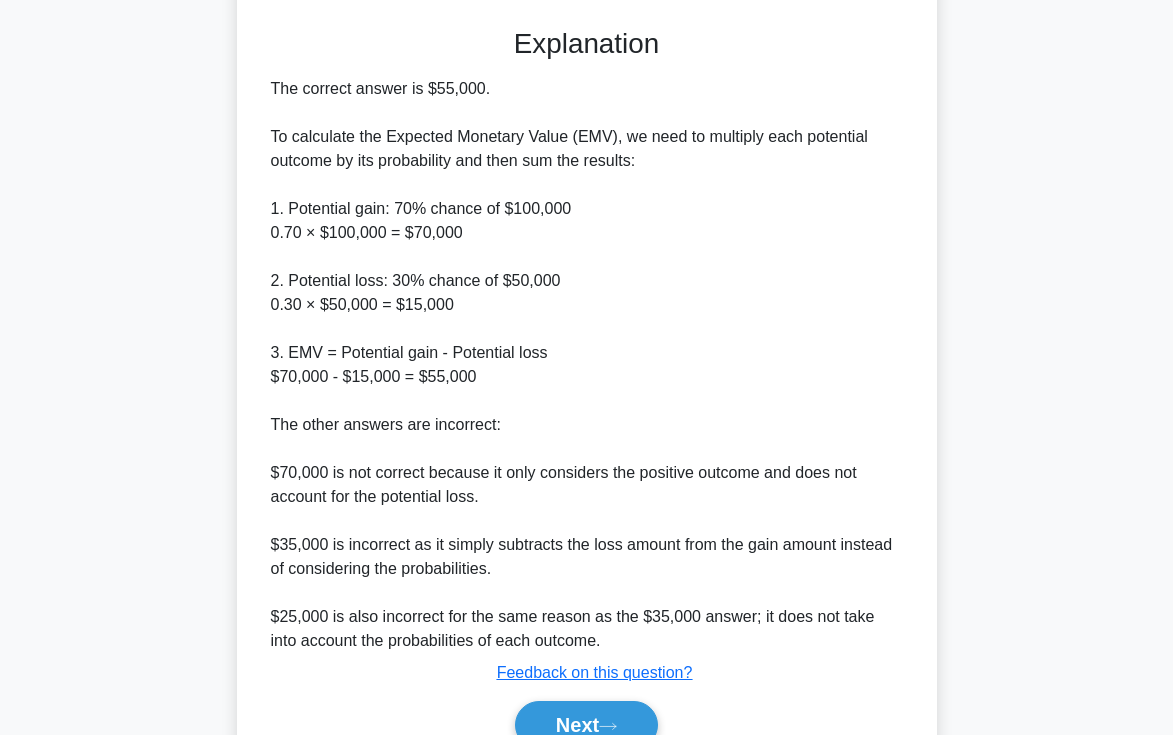 scroll, scrollTop: 530, scrollLeft: 0, axis: vertical 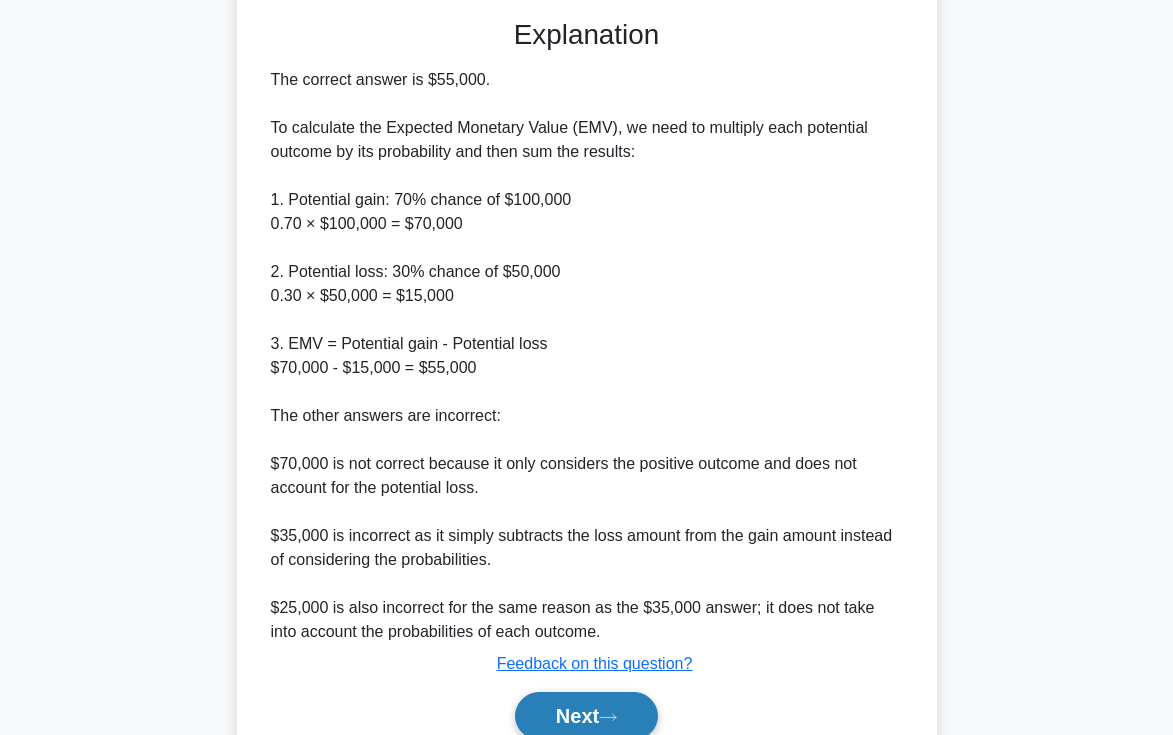 click on "Next" at bounding box center (586, 716) 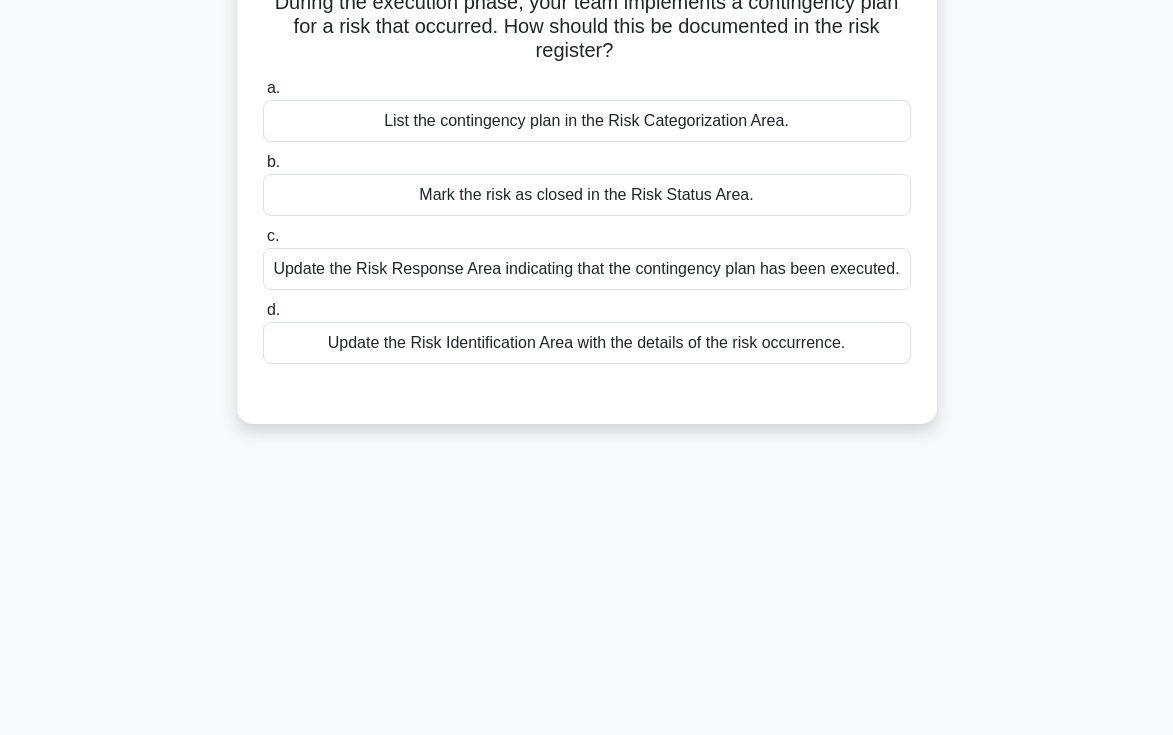 scroll, scrollTop: 0, scrollLeft: 0, axis: both 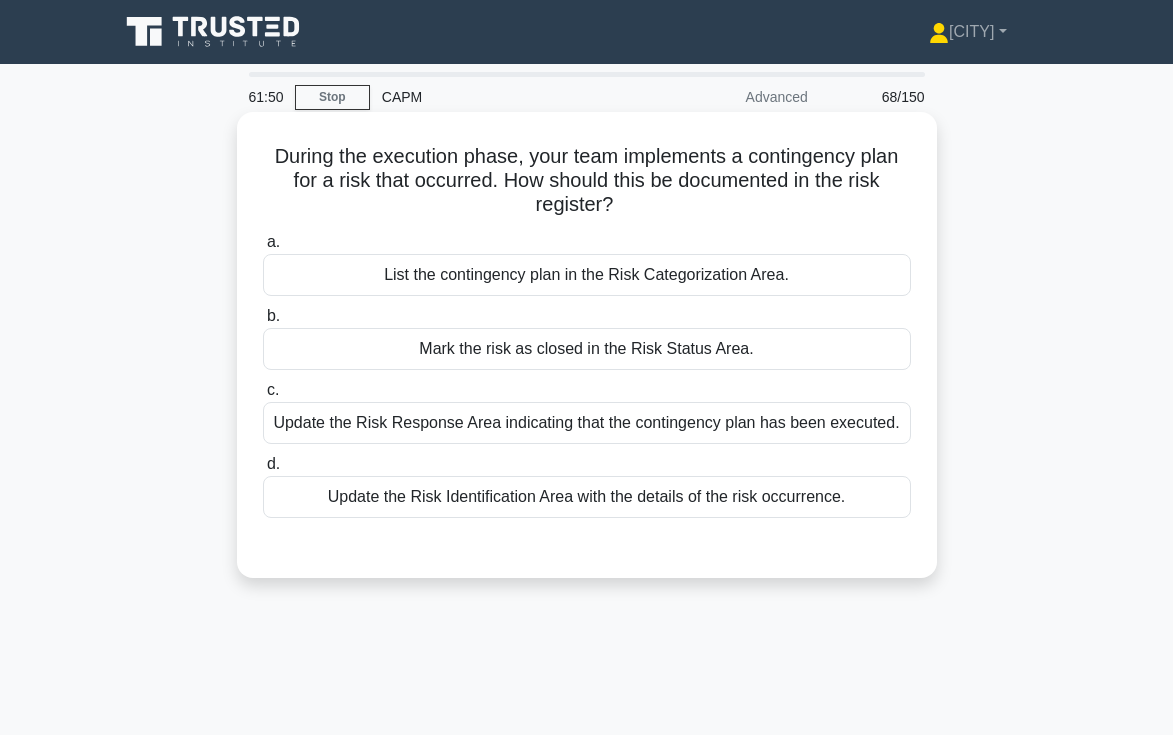 click on "List the contingency plan in the Risk Categorization Area." at bounding box center [587, 275] 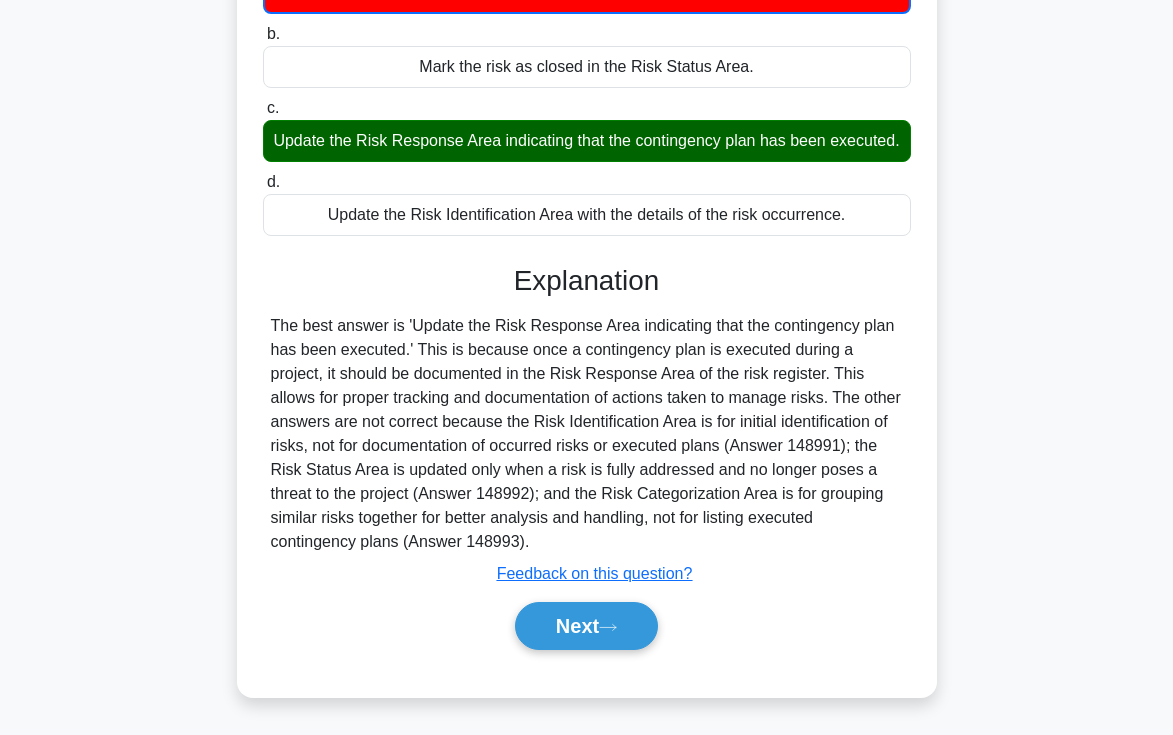 scroll, scrollTop: 292, scrollLeft: 0, axis: vertical 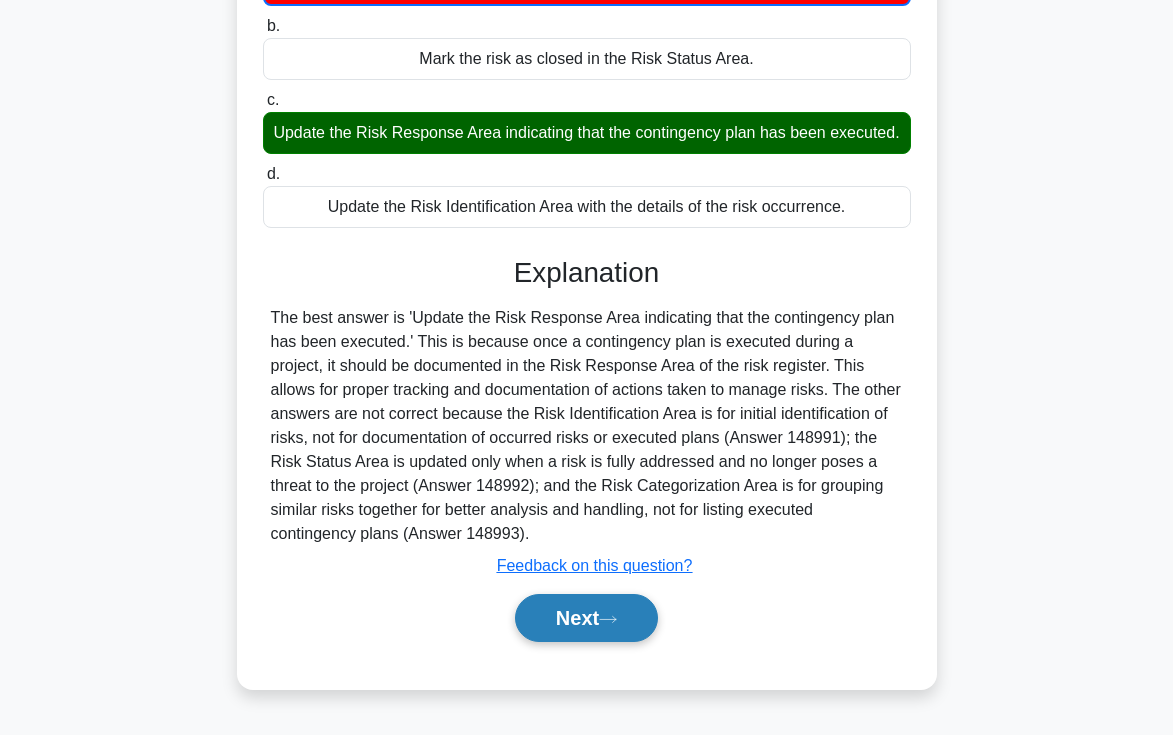 click on "Next" at bounding box center (586, 618) 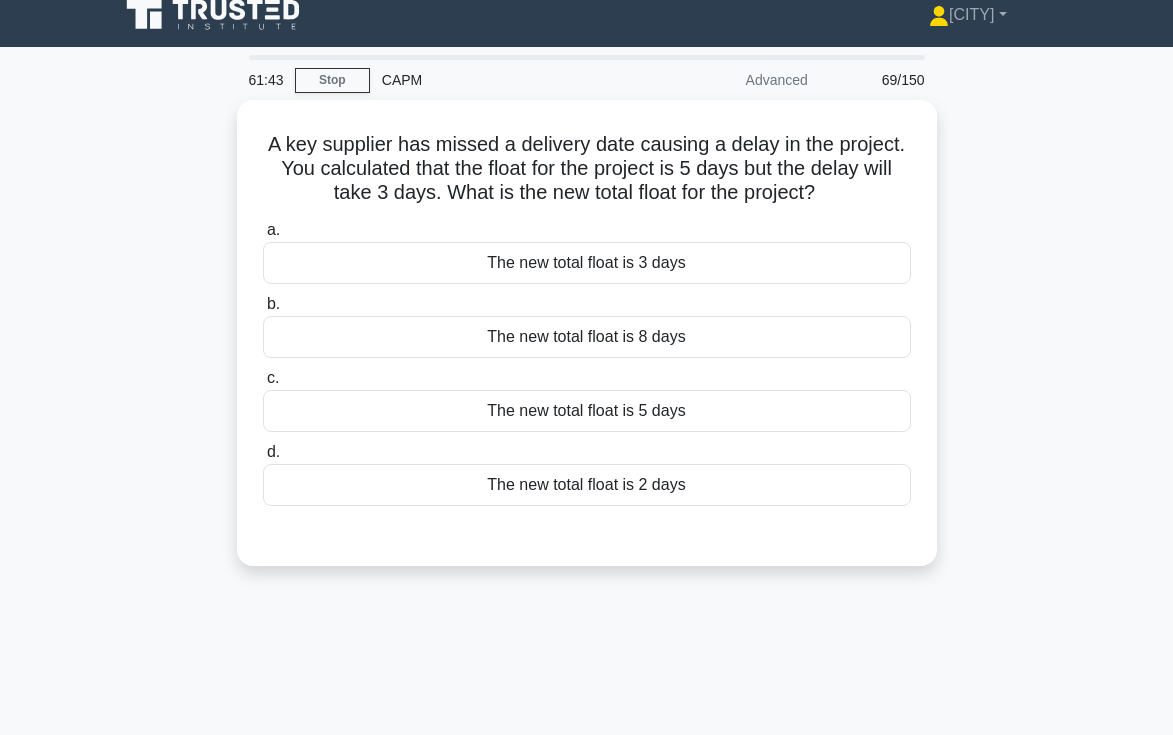 scroll, scrollTop: 2, scrollLeft: 0, axis: vertical 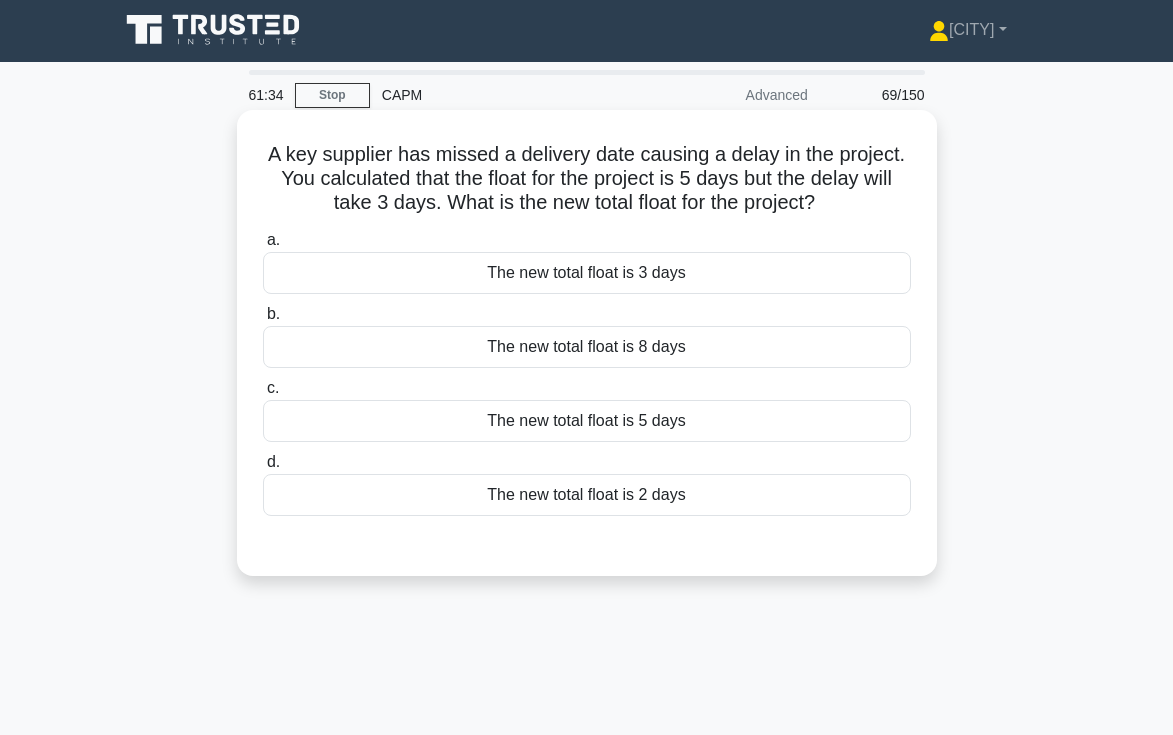 click on "The new total float is 2 days" at bounding box center [587, 495] 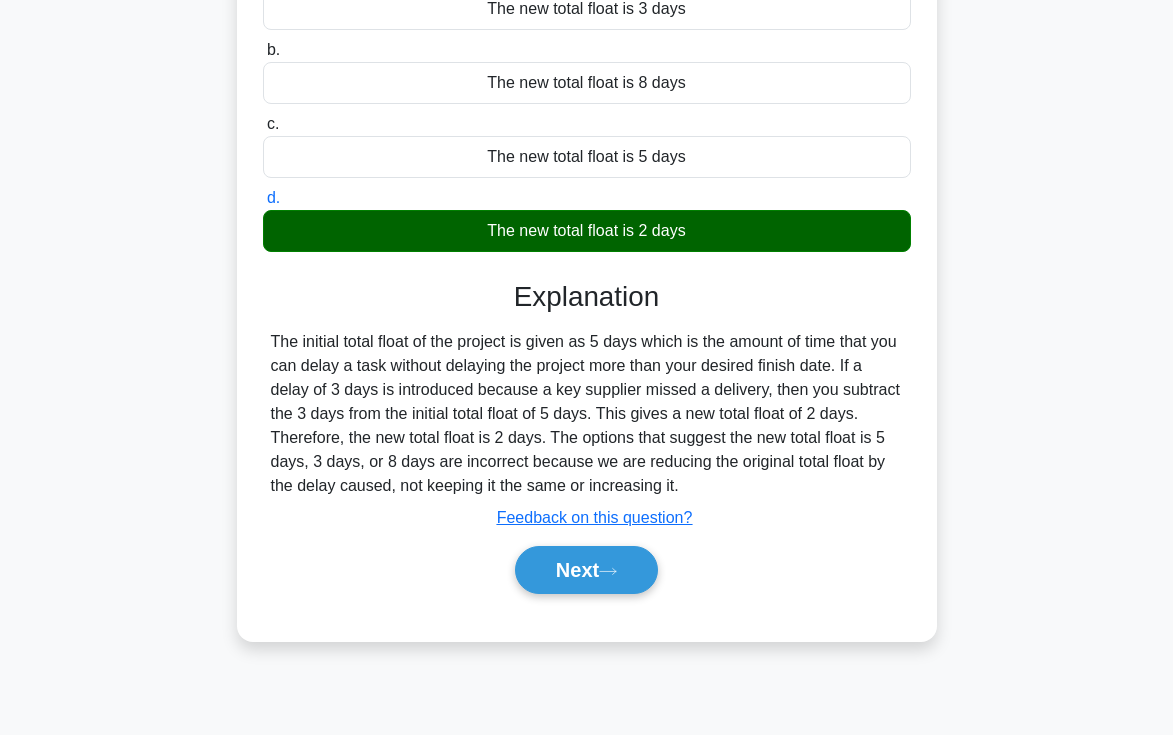 scroll, scrollTop: 345, scrollLeft: 0, axis: vertical 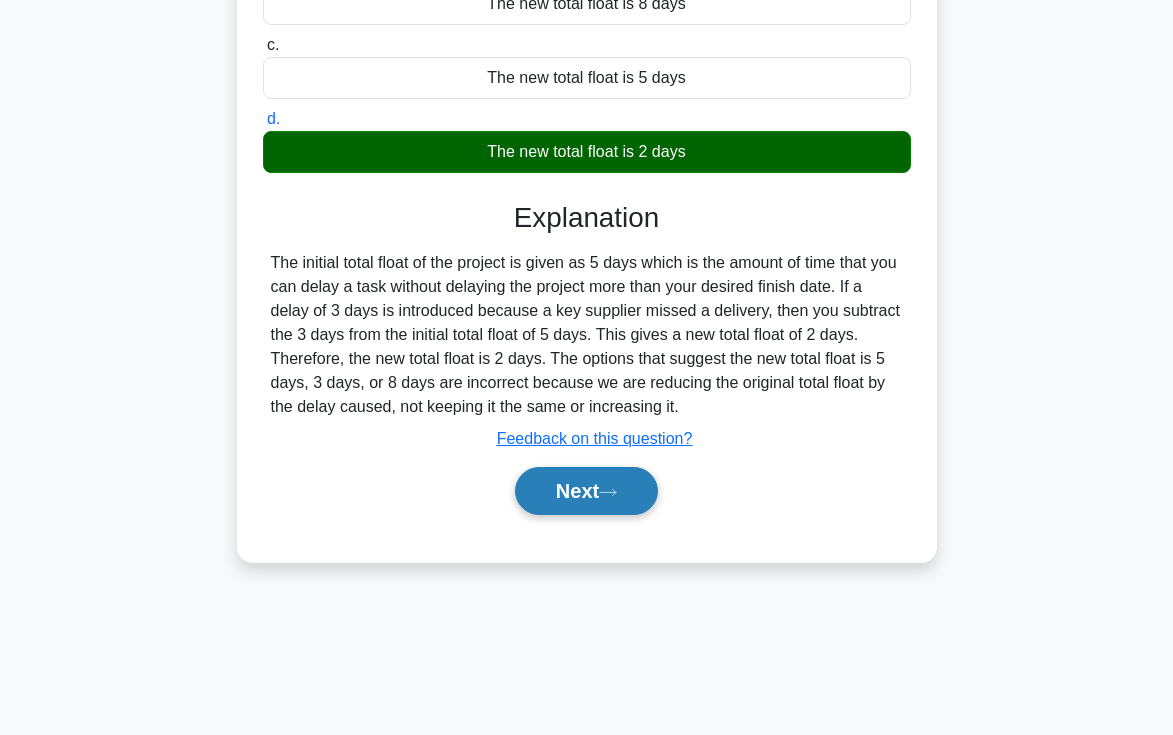 click 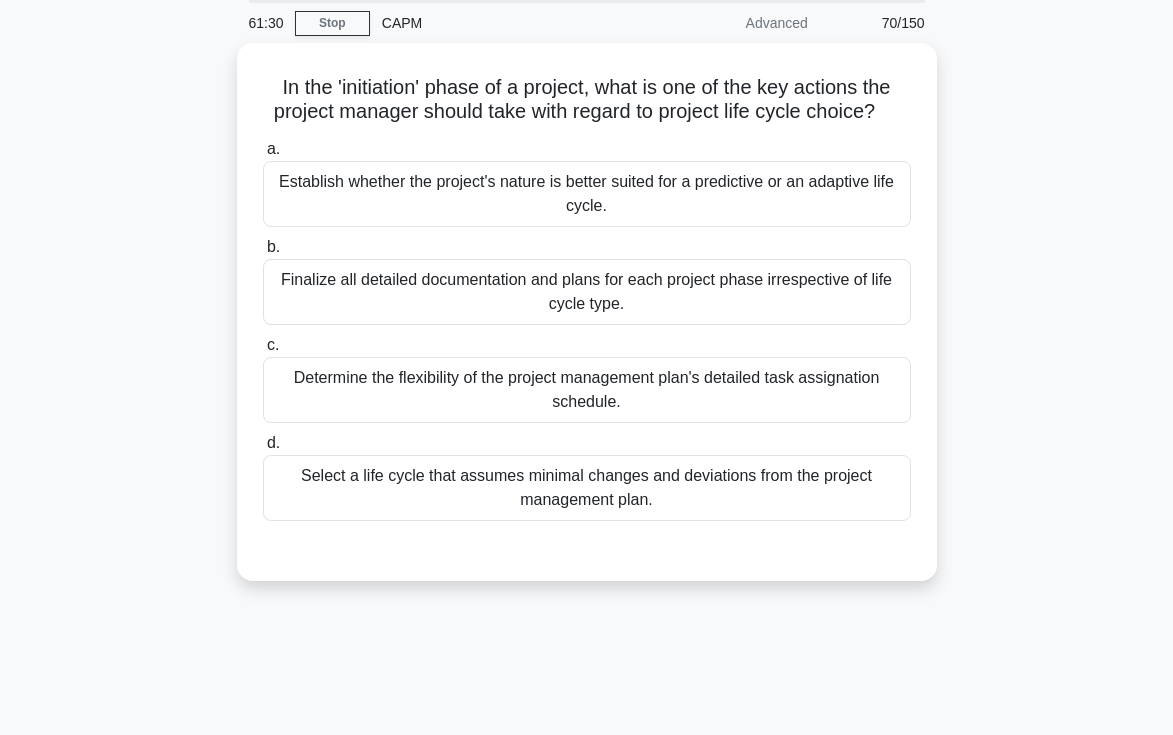 scroll, scrollTop: 76, scrollLeft: 0, axis: vertical 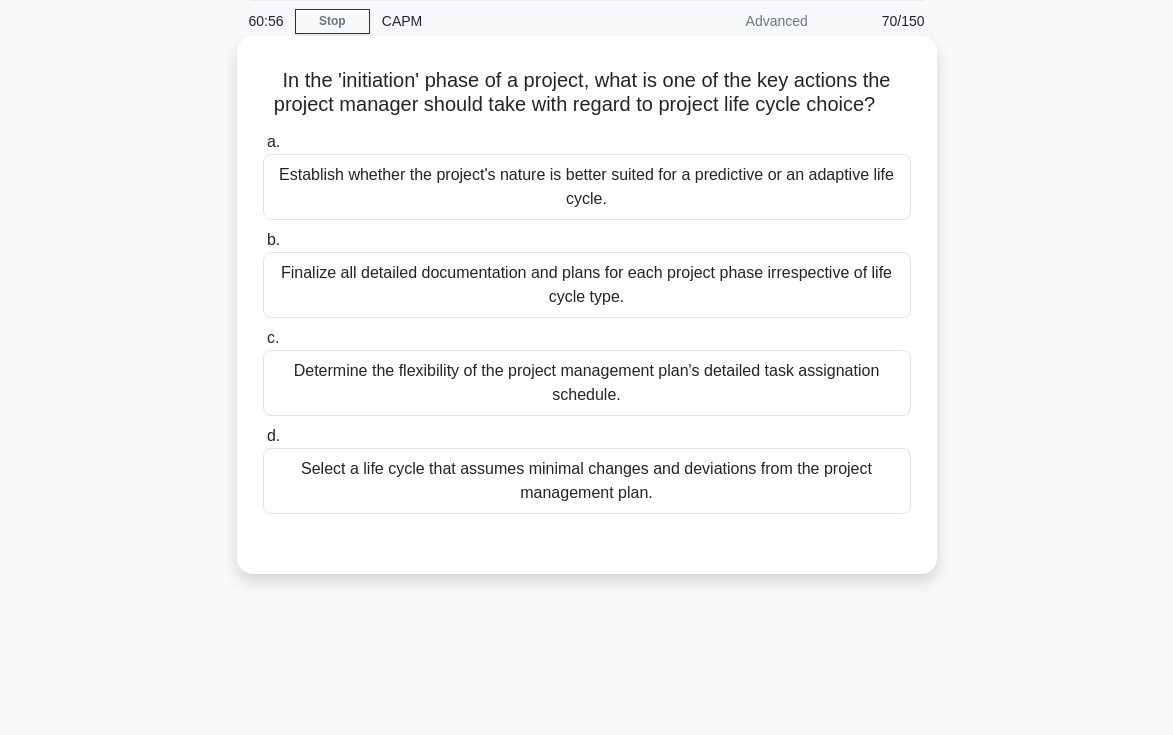 click on "Establish whether the project's nature is better suited for a predictive or an adaptive life cycle." at bounding box center (587, 187) 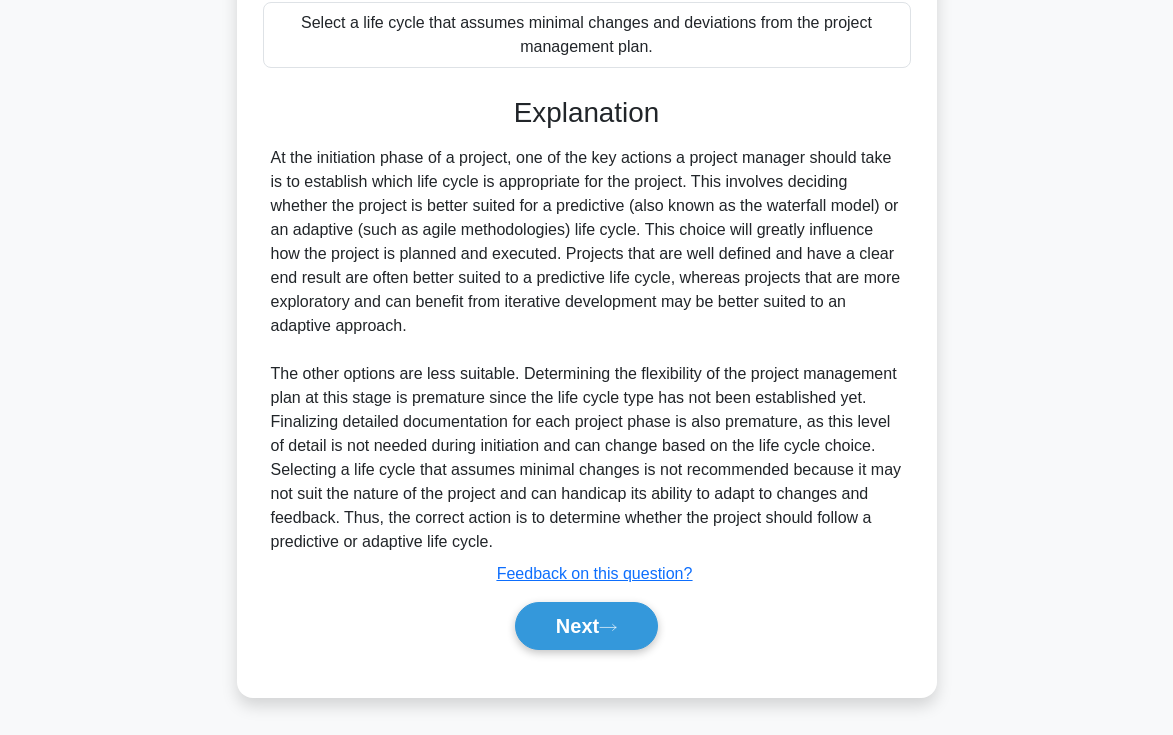 scroll, scrollTop: 519, scrollLeft: 0, axis: vertical 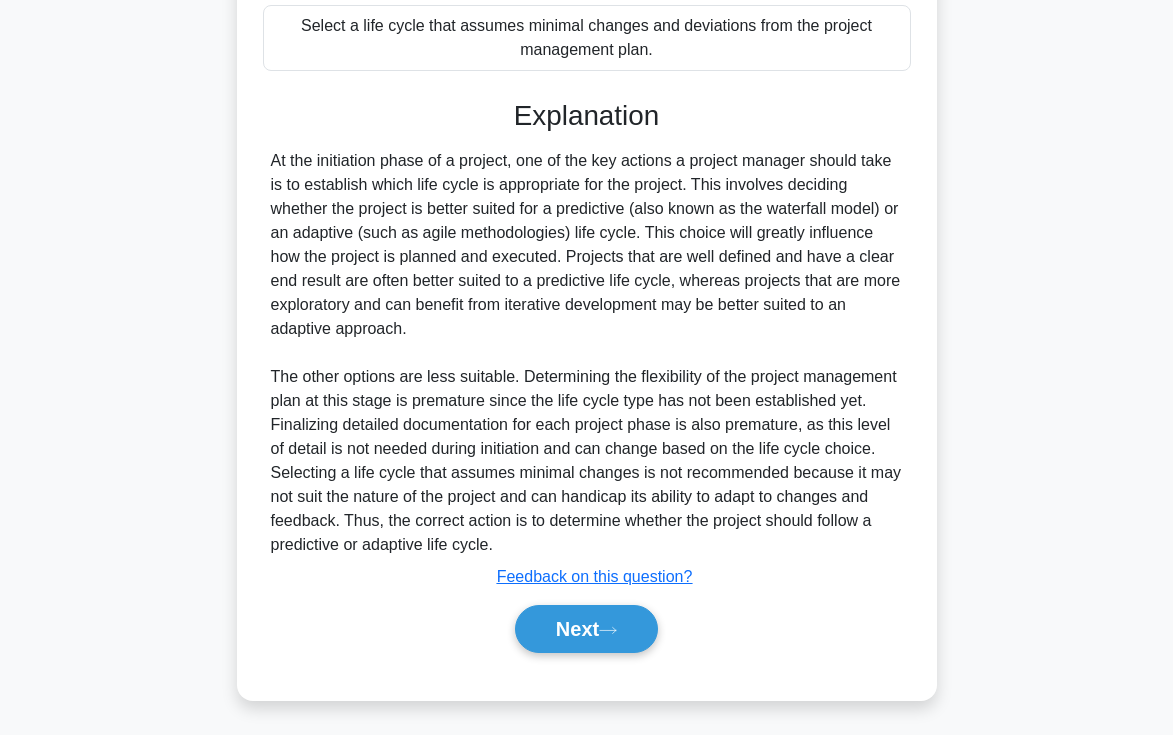 click on "Next" at bounding box center [587, 629] 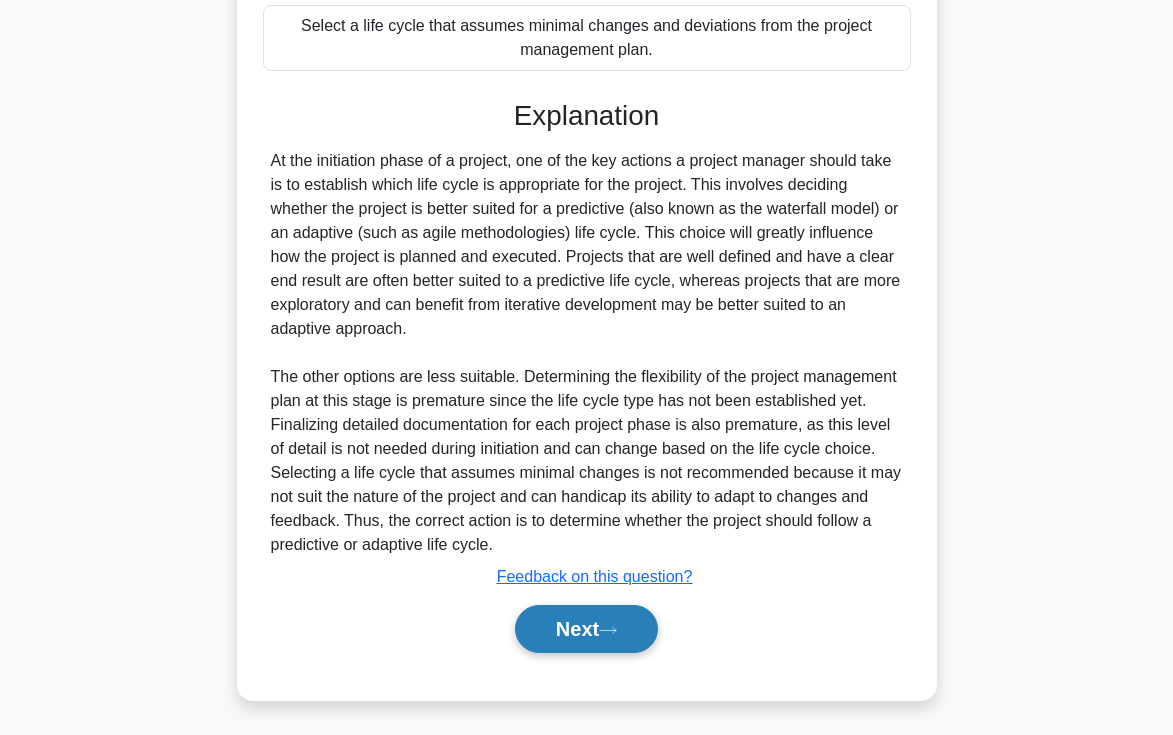 click on "Next" at bounding box center [586, 629] 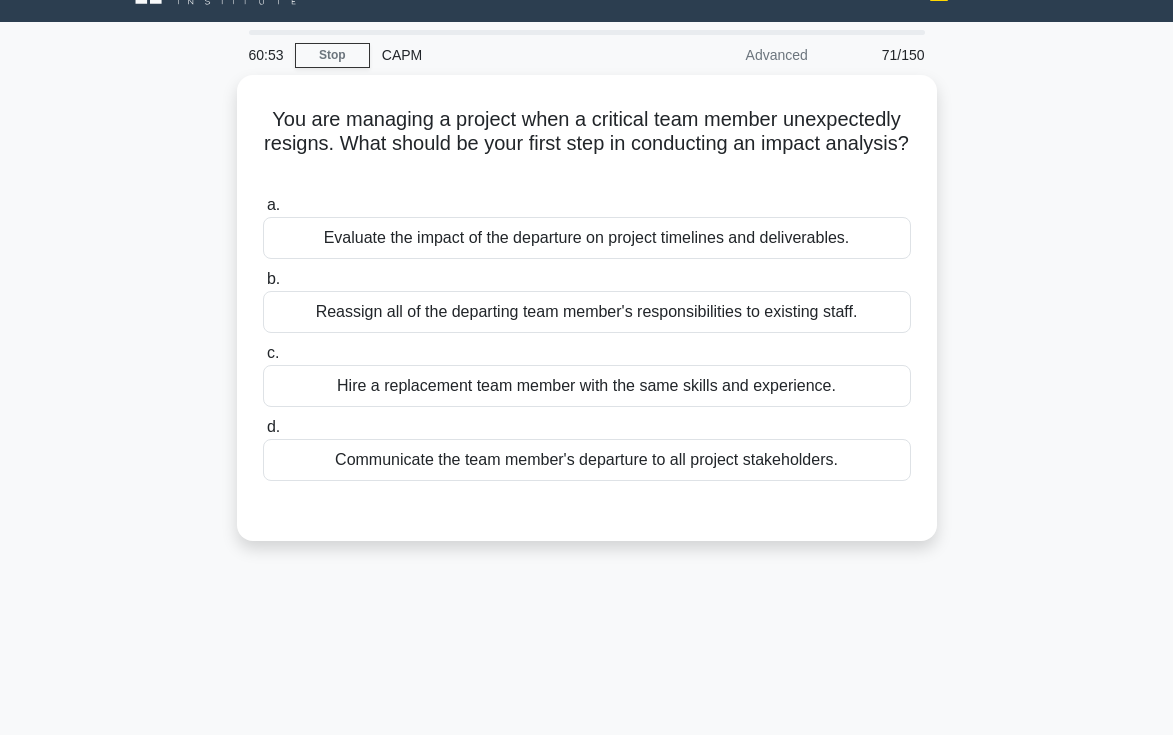 scroll, scrollTop: 0, scrollLeft: 0, axis: both 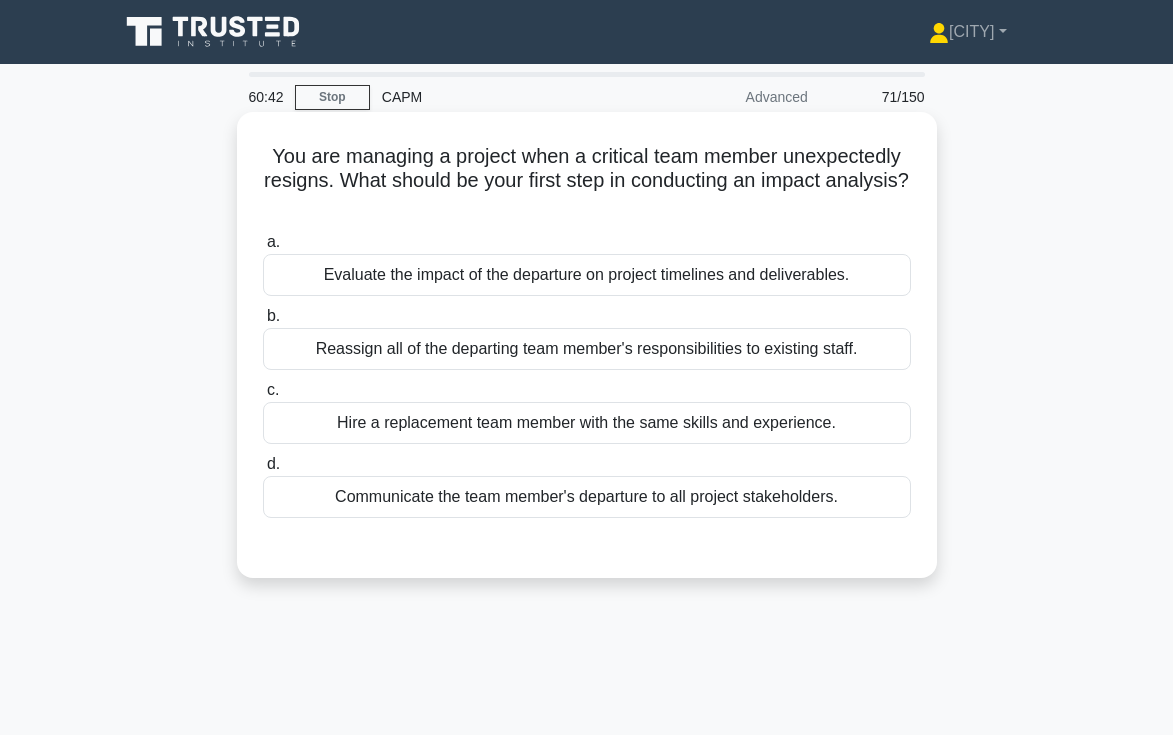 click on "Evaluate the impact of the departure on project timelines and deliverables." at bounding box center [587, 275] 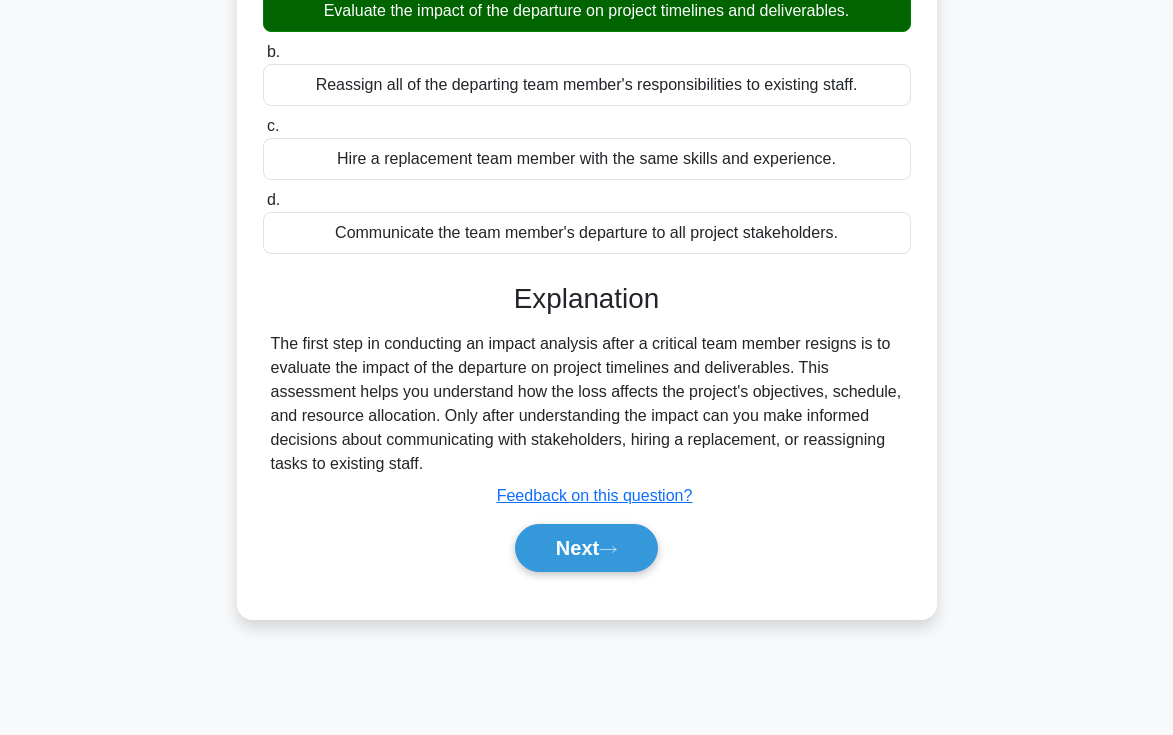 scroll, scrollTop: 262, scrollLeft: 0, axis: vertical 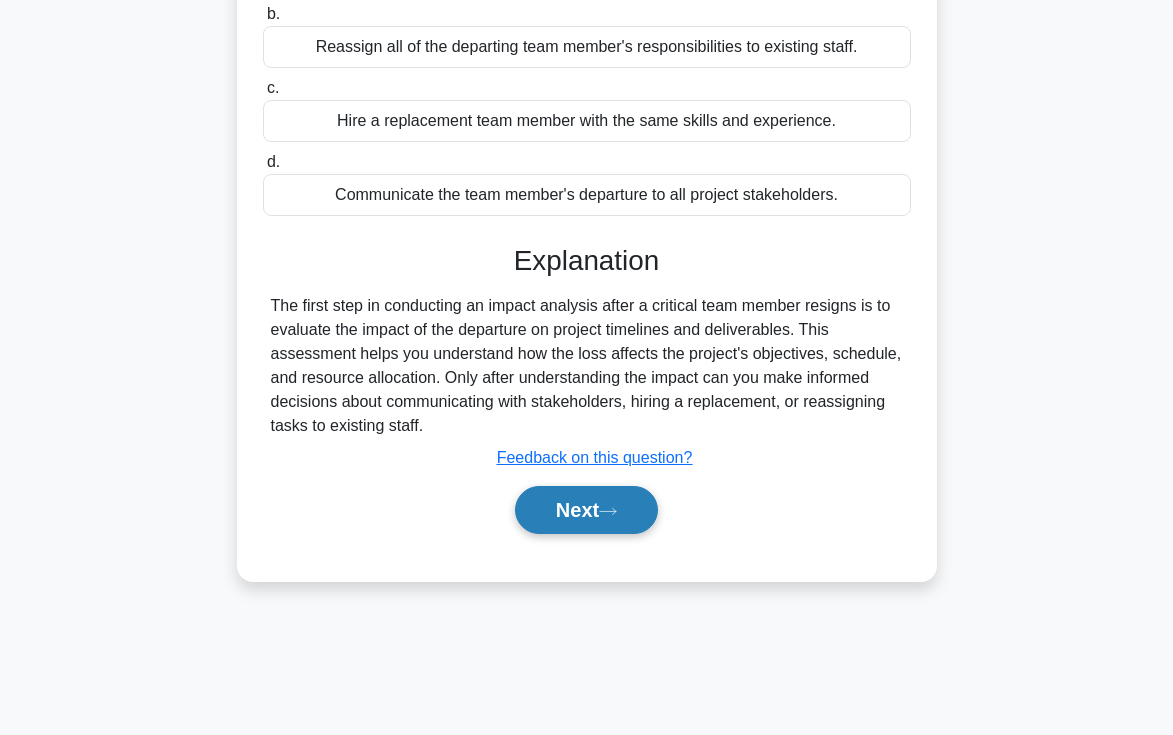 click on "Next" at bounding box center (586, 510) 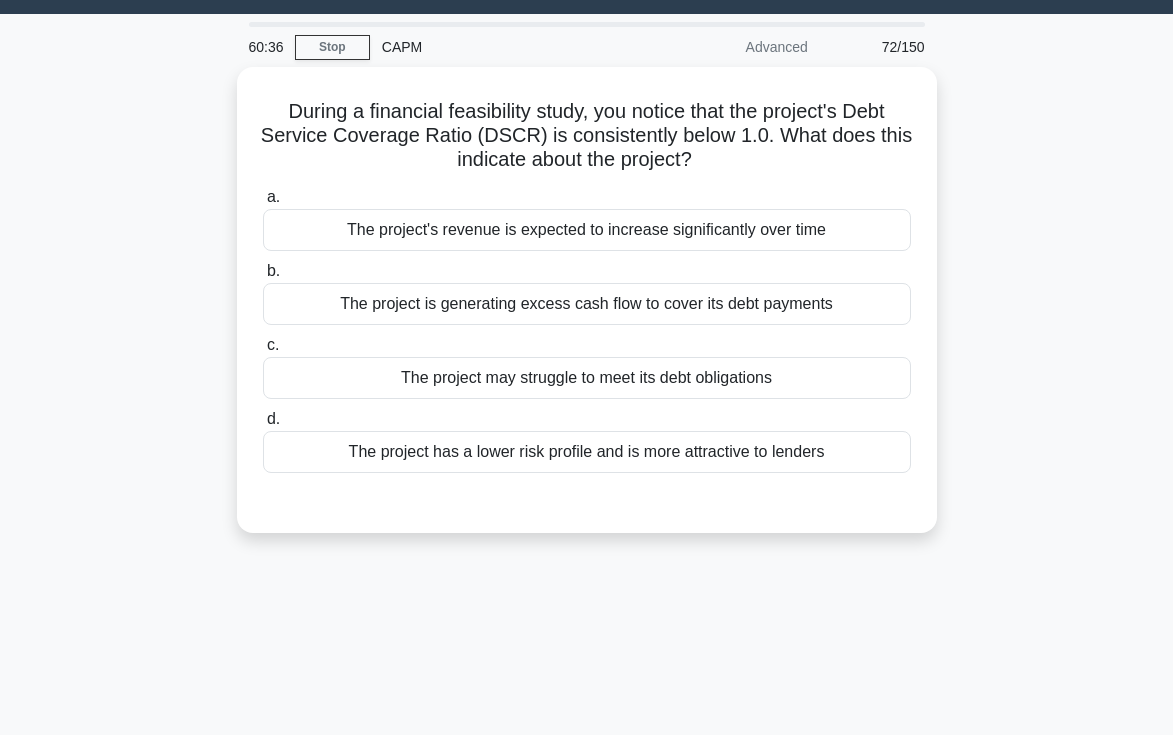 scroll, scrollTop: 49, scrollLeft: 0, axis: vertical 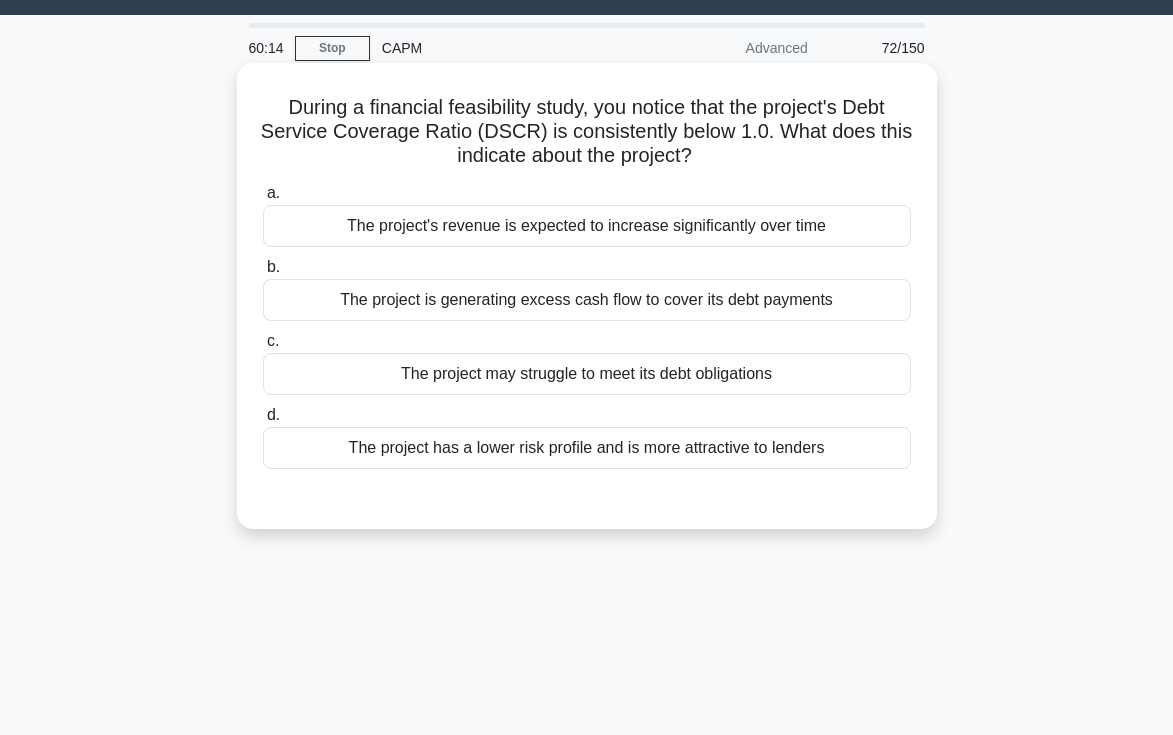 click on "The project may struggle to meet its debt obligations" at bounding box center (587, 374) 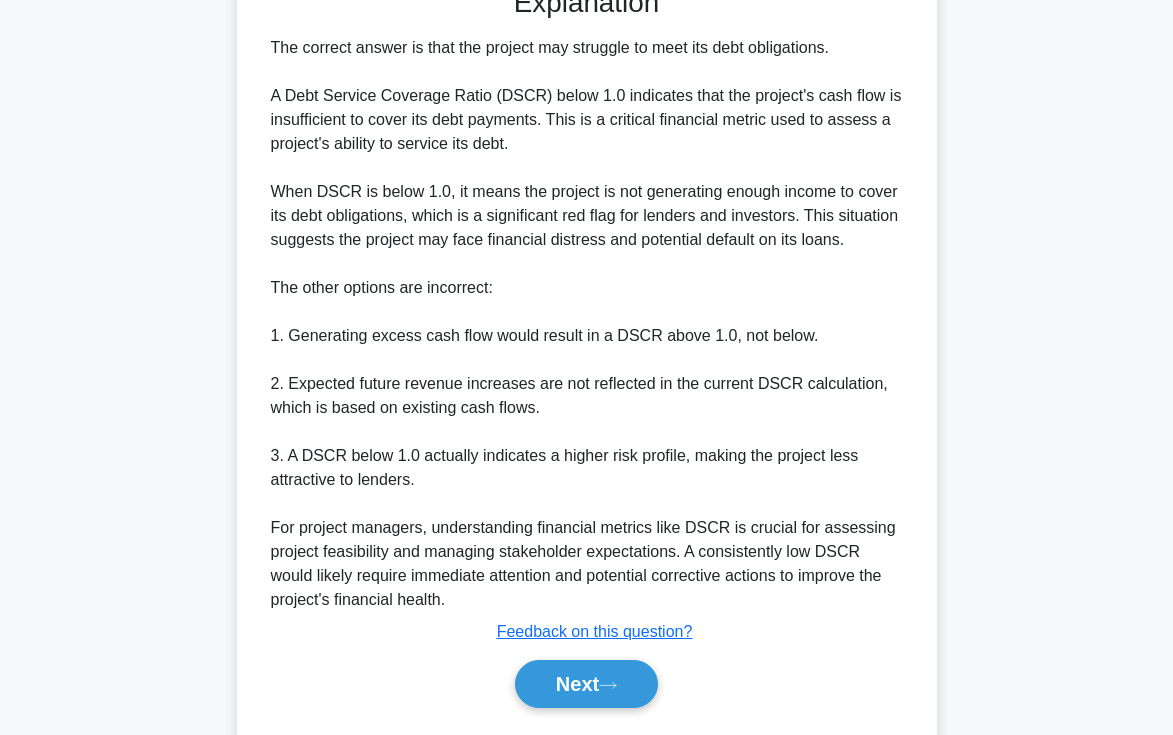 scroll, scrollTop: 566, scrollLeft: 0, axis: vertical 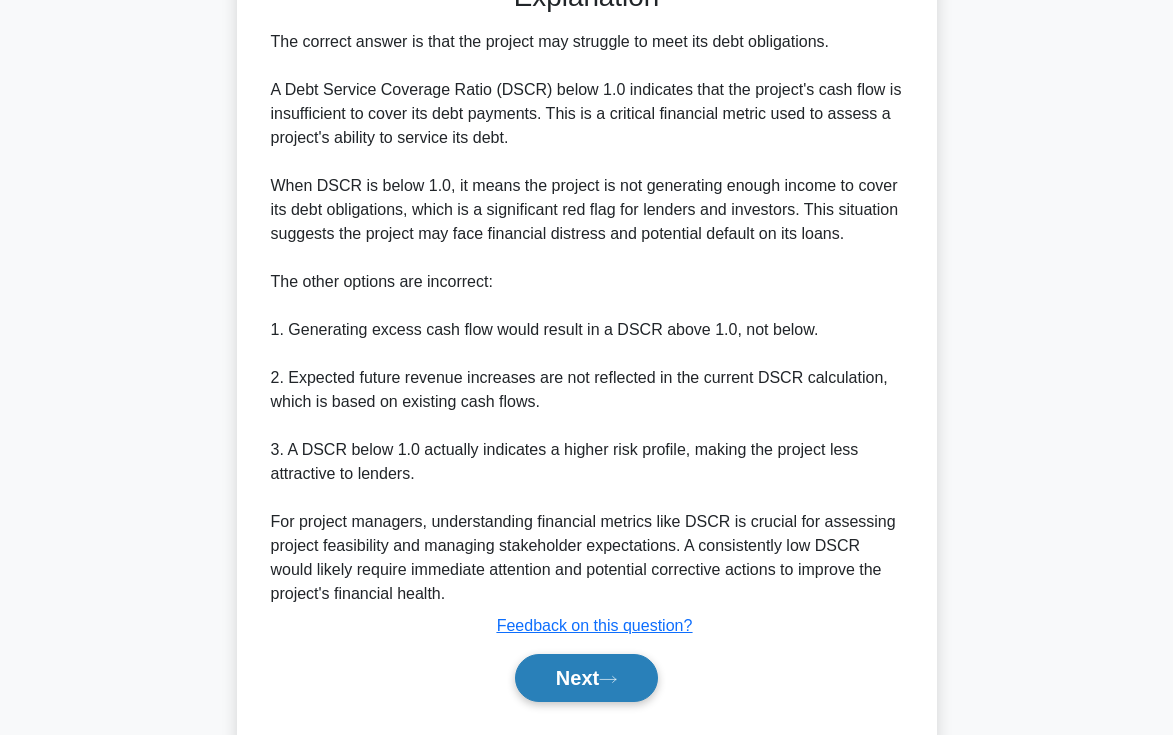 click on "Next" at bounding box center [586, 678] 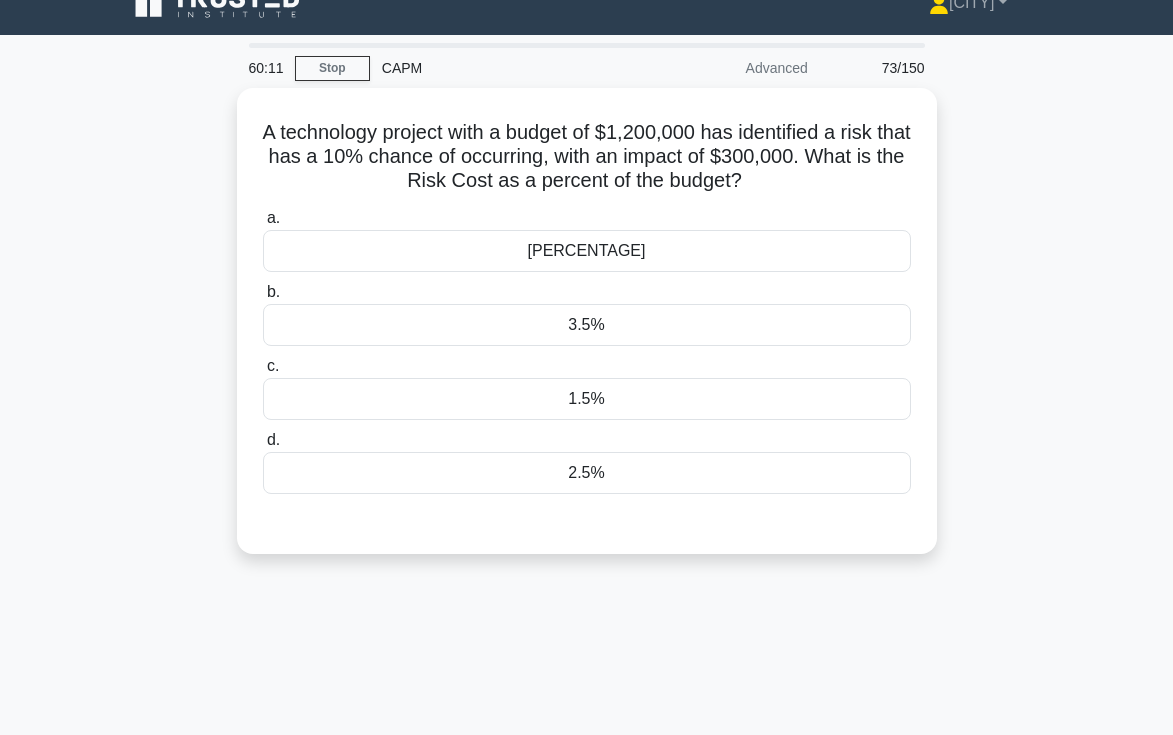 scroll, scrollTop: 26, scrollLeft: 0, axis: vertical 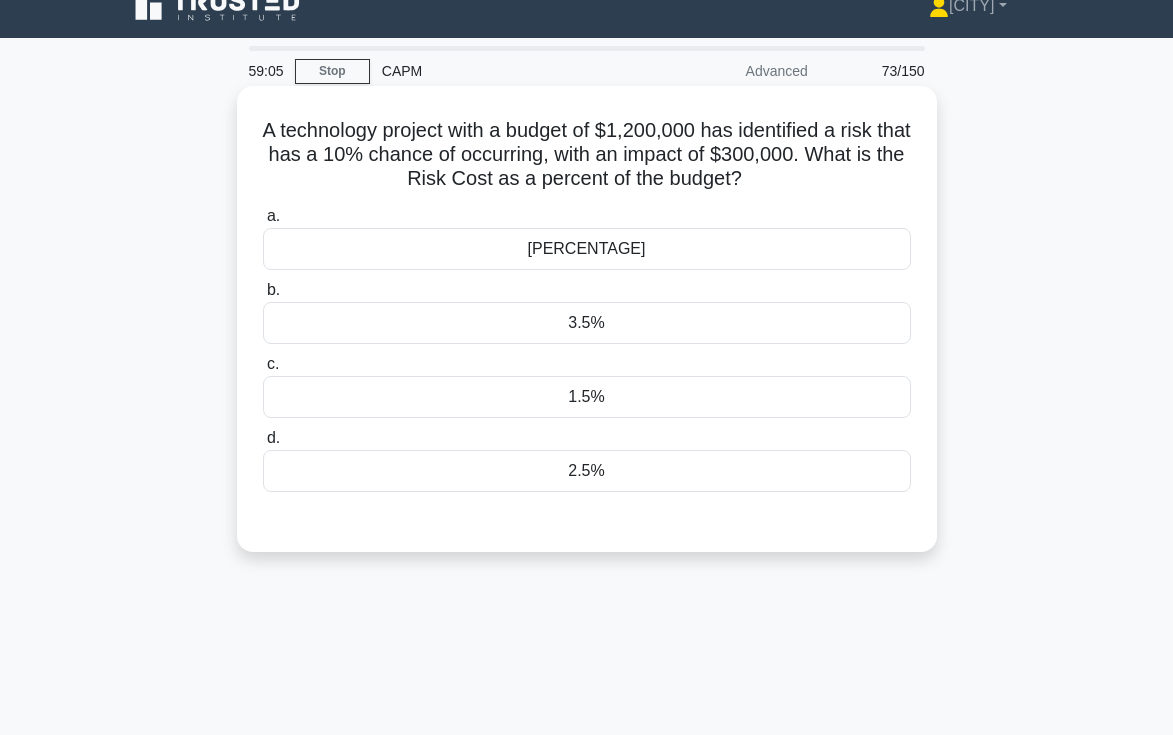 click on "3.5%" at bounding box center (587, 323) 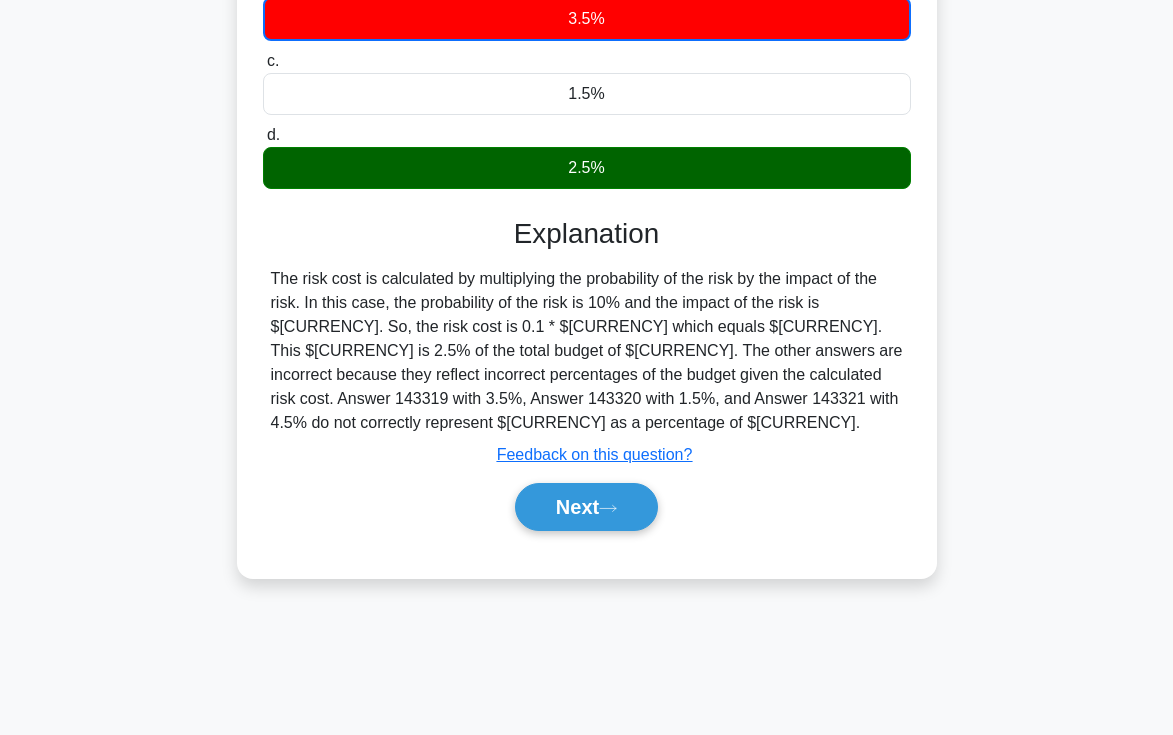 scroll, scrollTop: 345, scrollLeft: 0, axis: vertical 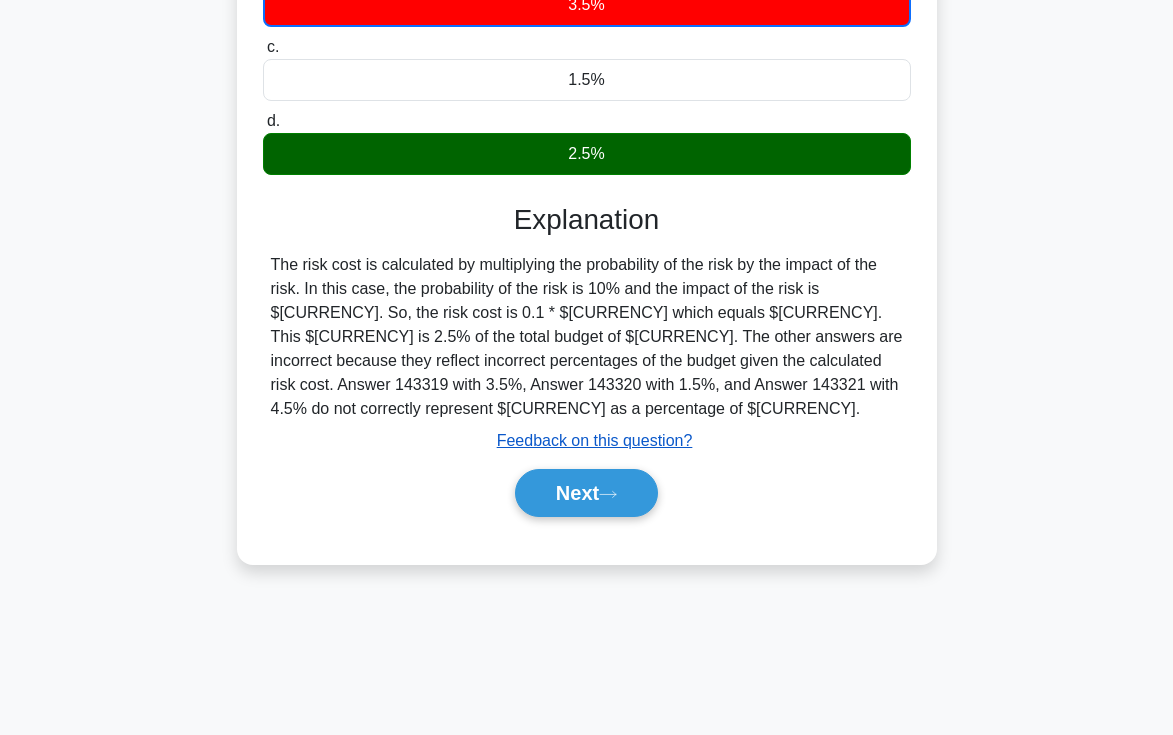 click on "Feedback on this question?" at bounding box center (595, 440) 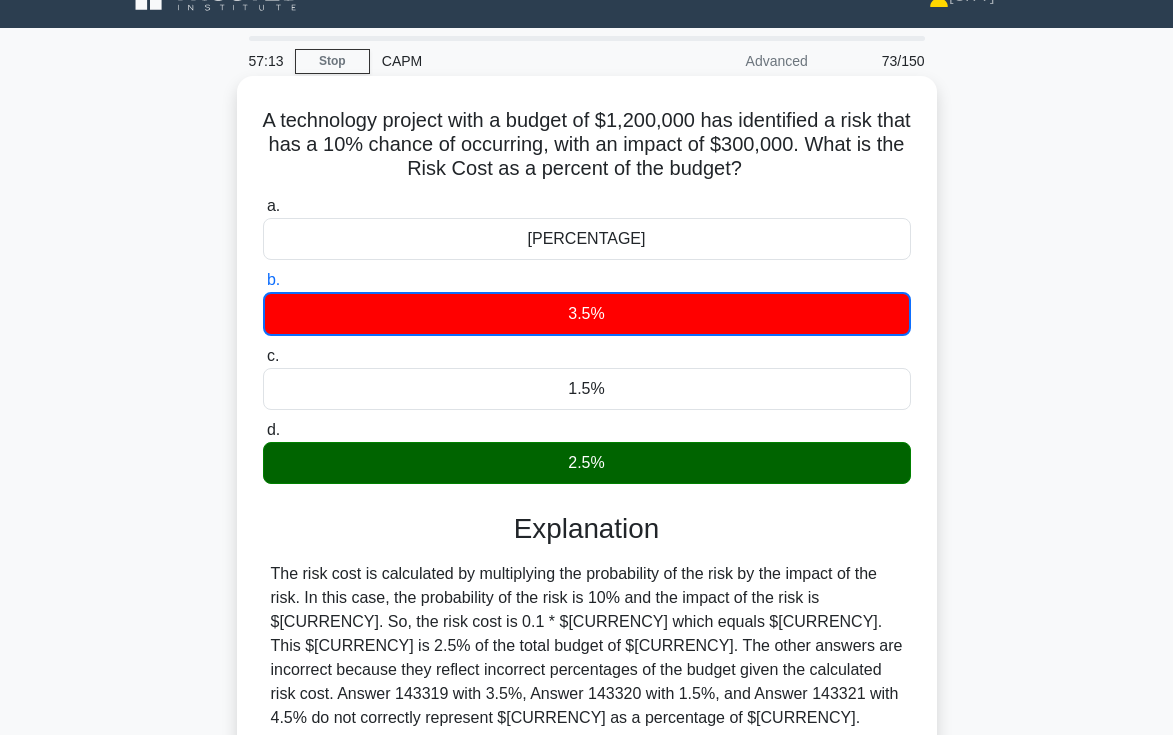 scroll, scrollTop: 20, scrollLeft: 0, axis: vertical 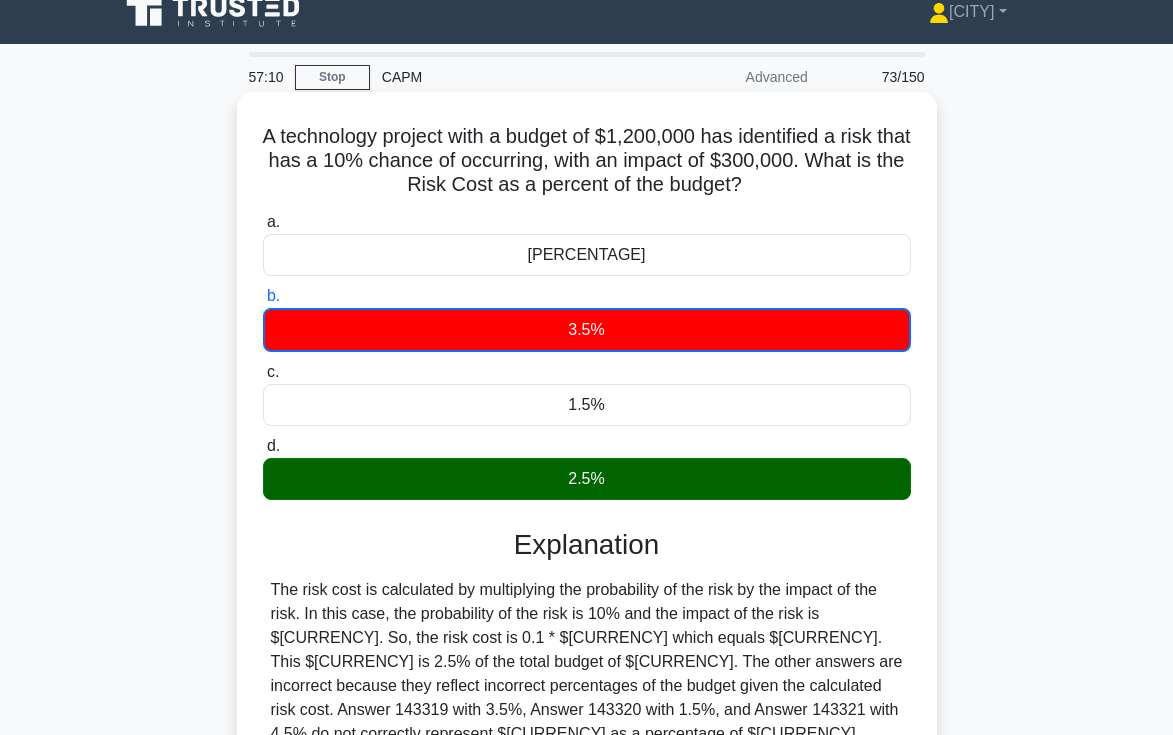 drag, startPoint x: 829, startPoint y: 185, endPoint x: 829, endPoint y: 168, distance: 17 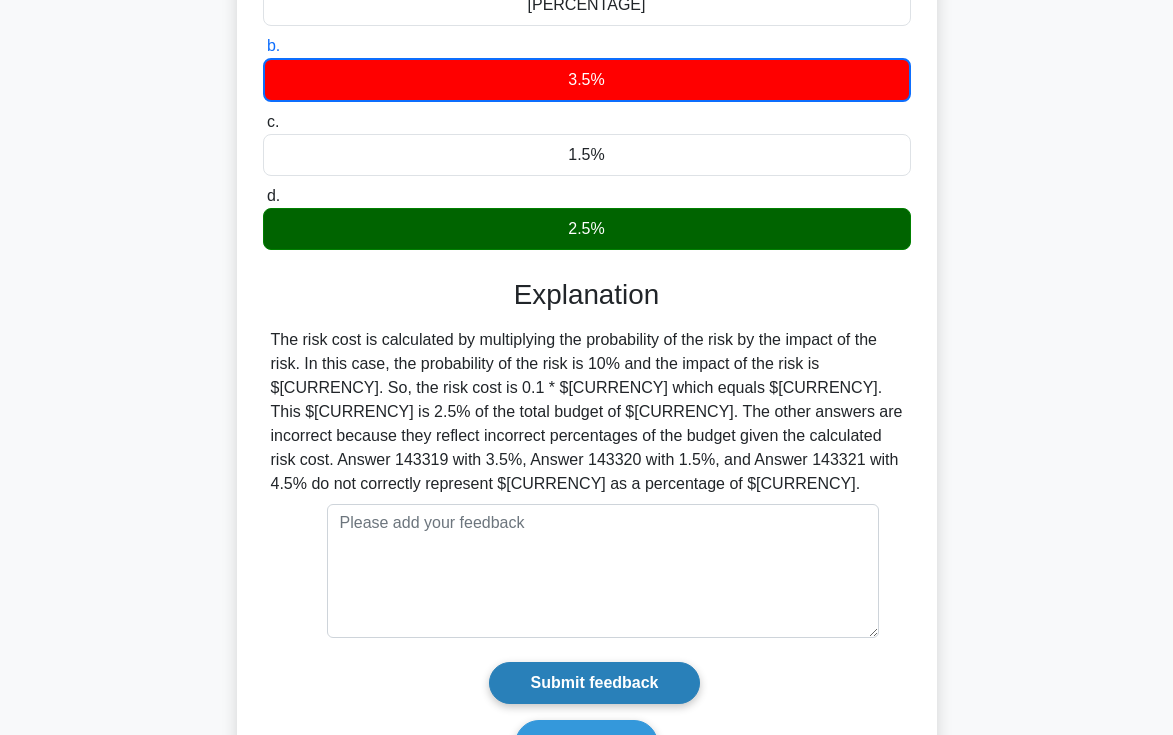 scroll, scrollTop: 353, scrollLeft: 0, axis: vertical 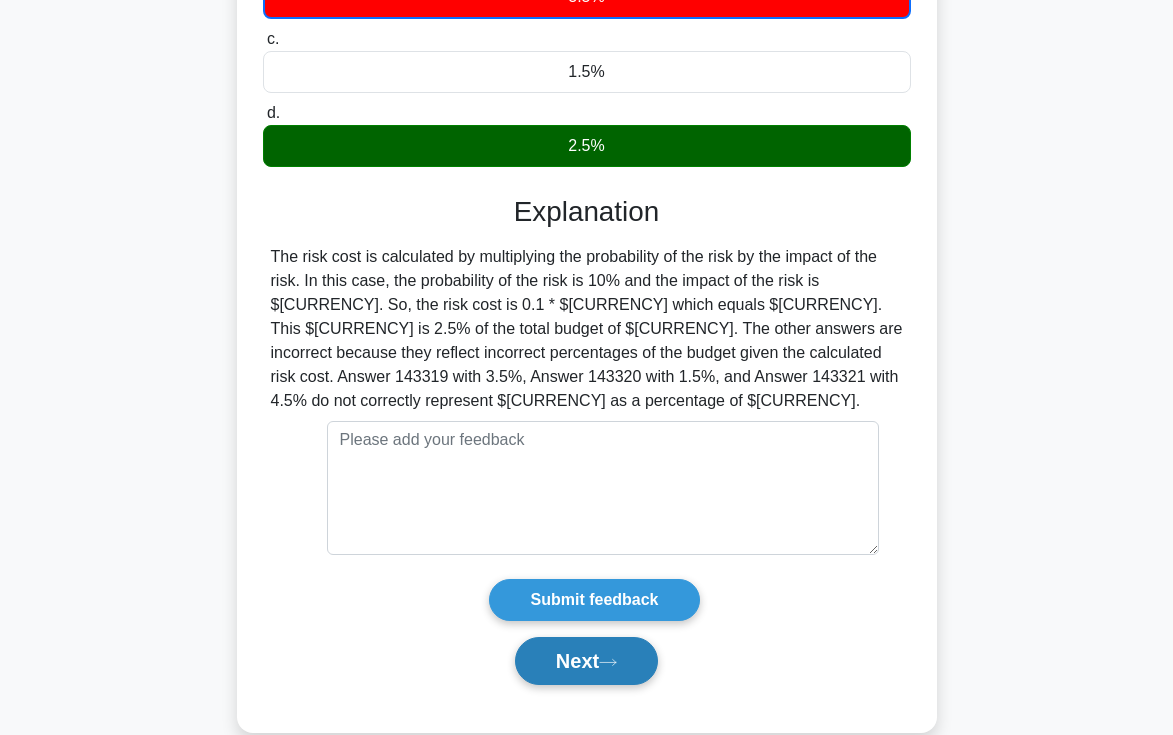 click on "Next" at bounding box center (586, 661) 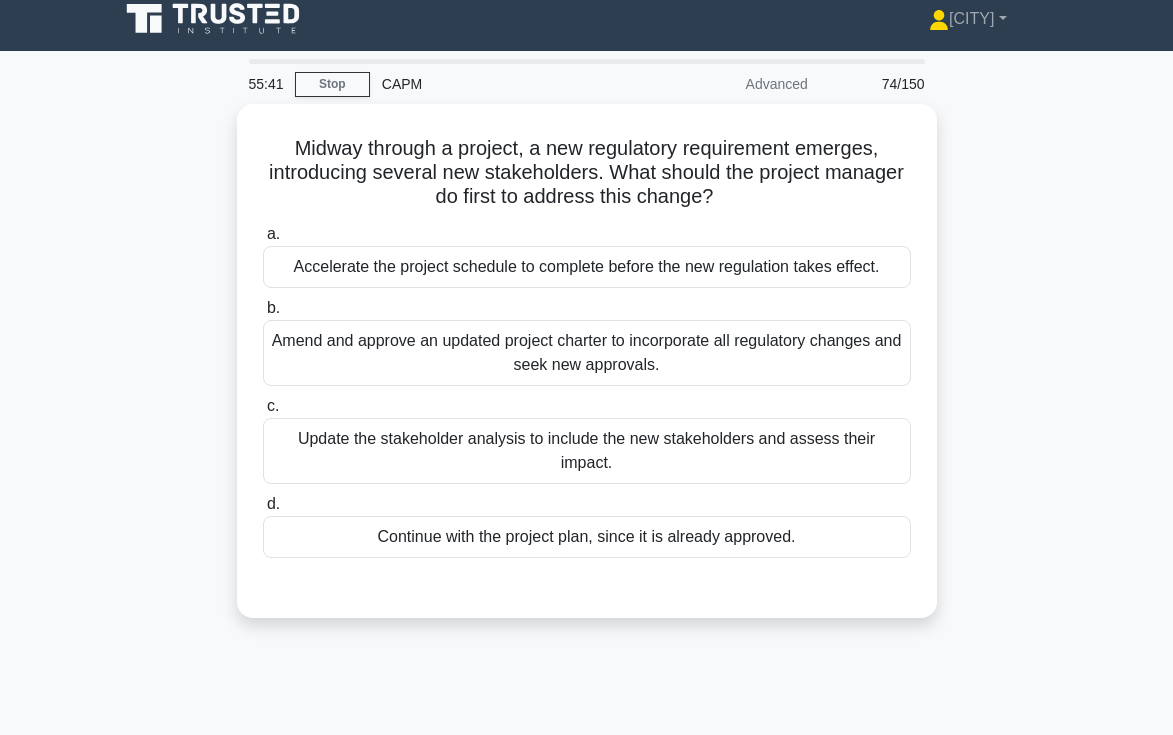 scroll, scrollTop: 0, scrollLeft: 0, axis: both 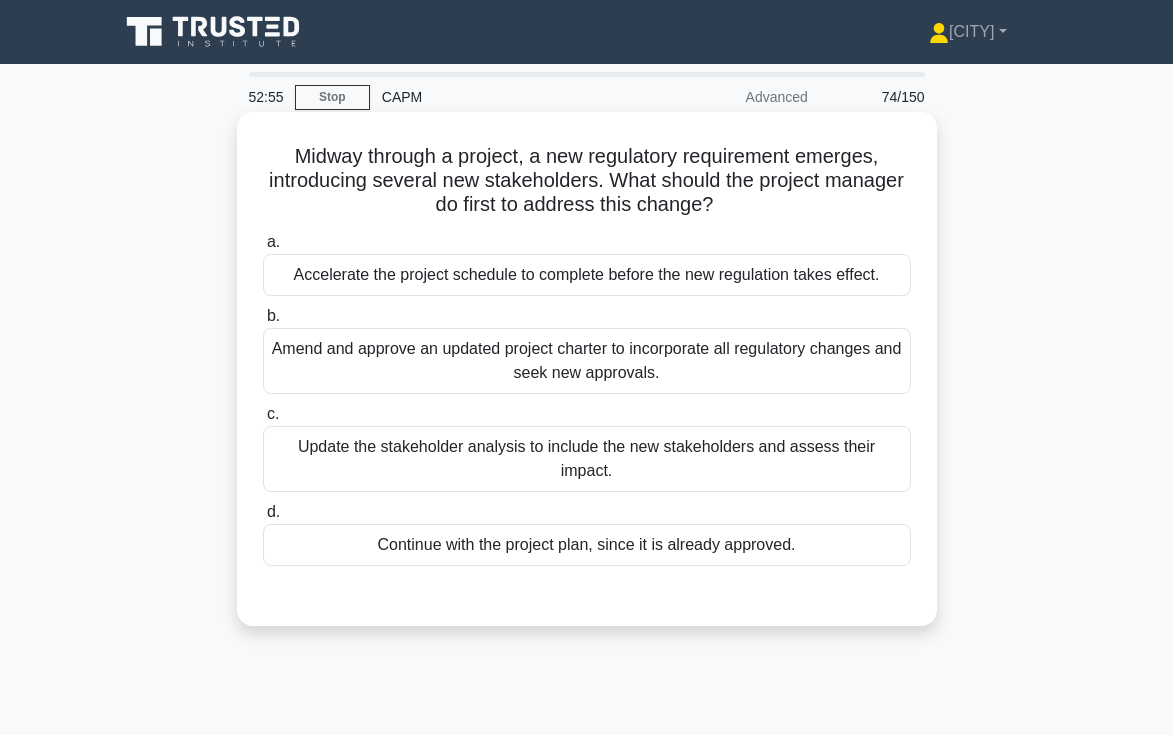 click on "Update the stakeholder analysis to include the new stakeholders and assess their impact." at bounding box center [587, 459] 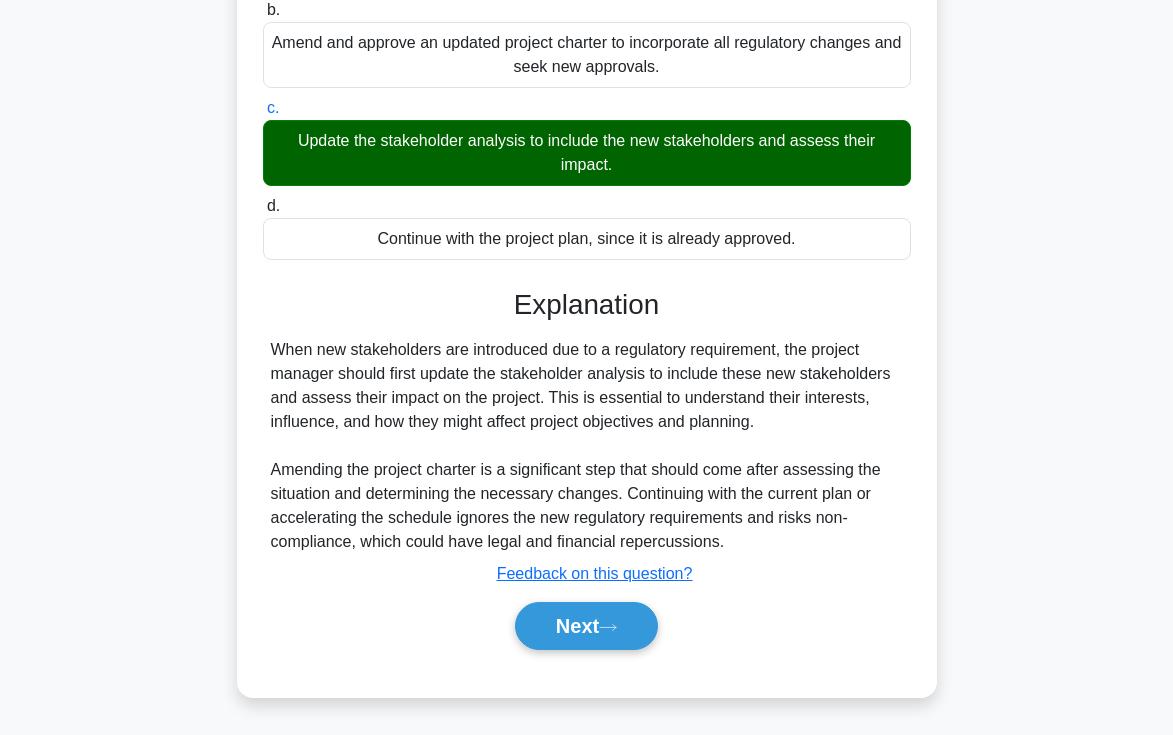 scroll, scrollTop: 308, scrollLeft: 0, axis: vertical 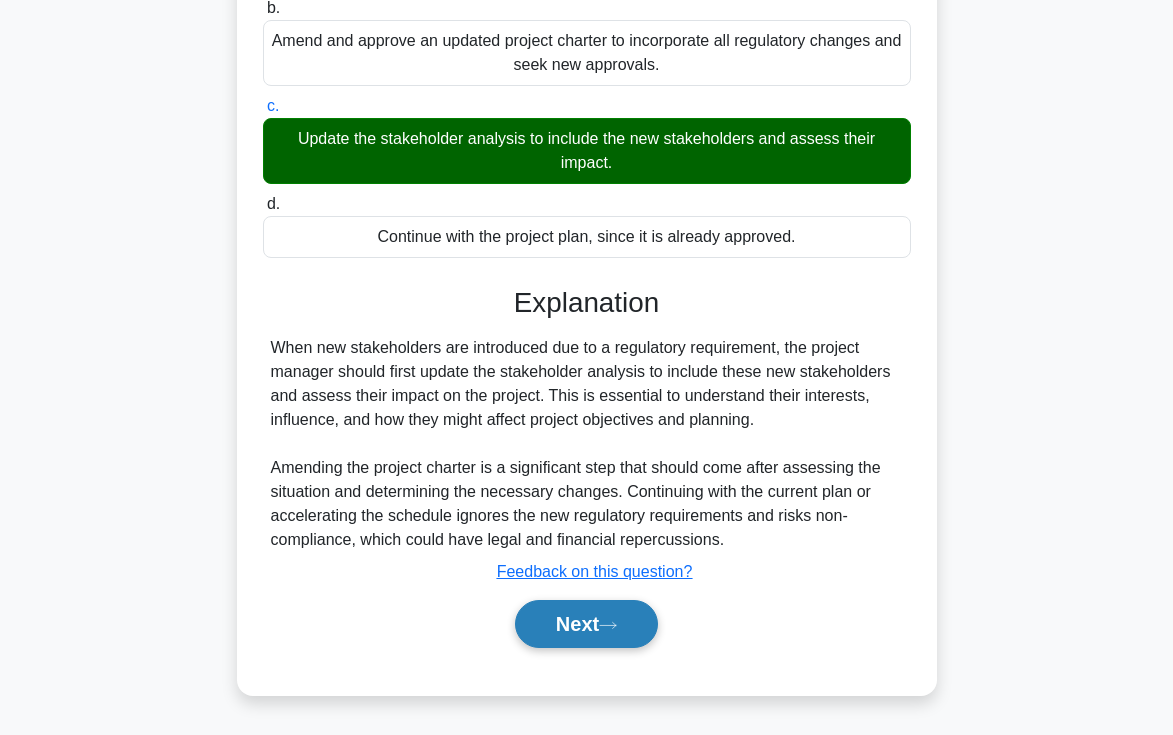 click on "Next" at bounding box center [586, 624] 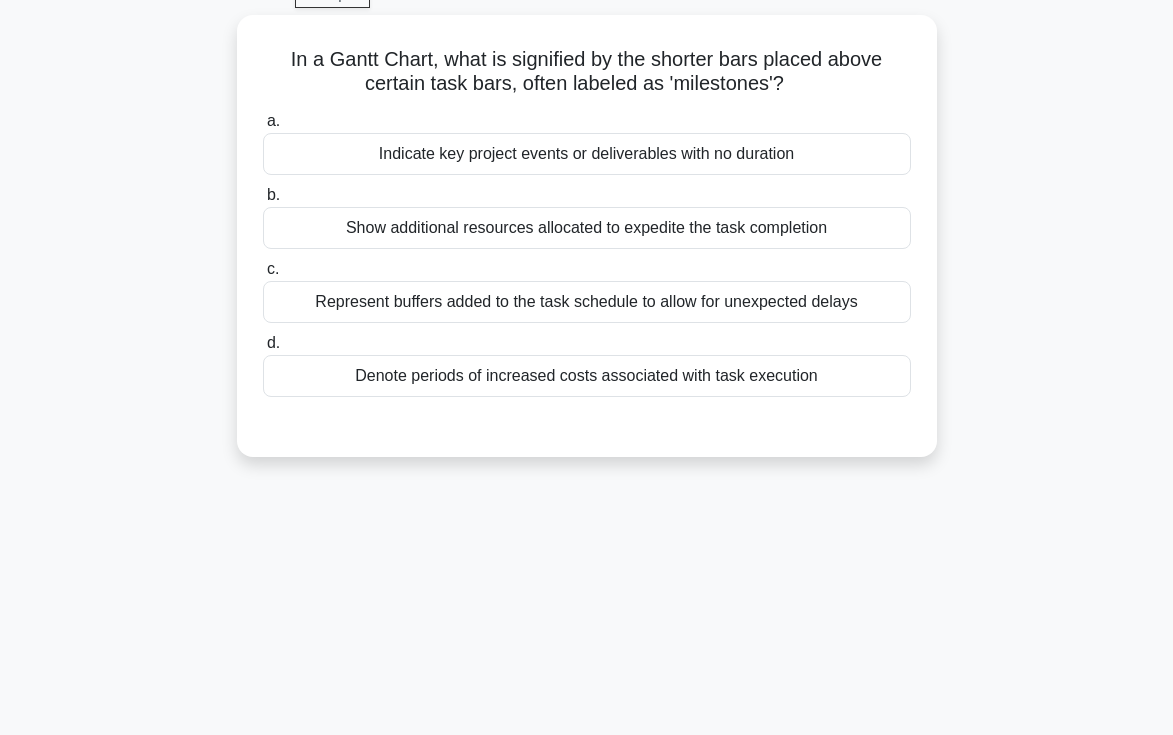 scroll, scrollTop: 0, scrollLeft: 0, axis: both 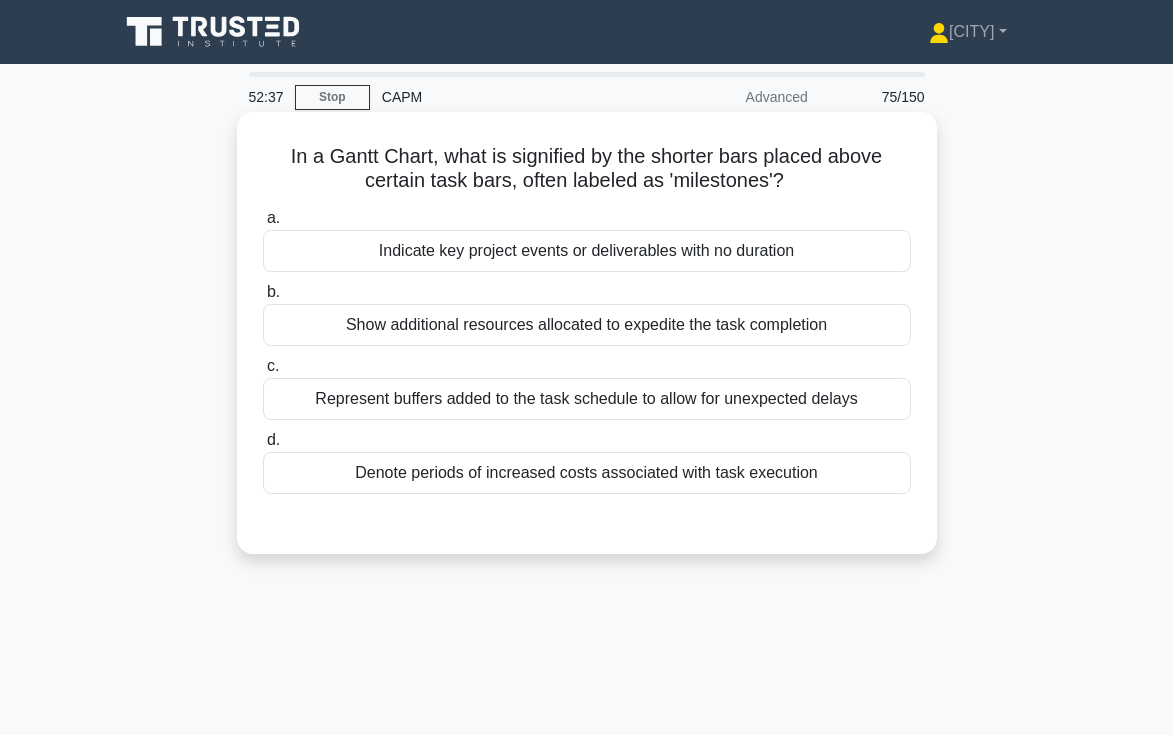 click on "Denote periods of increased costs associated with task execution" at bounding box center (587, 473) 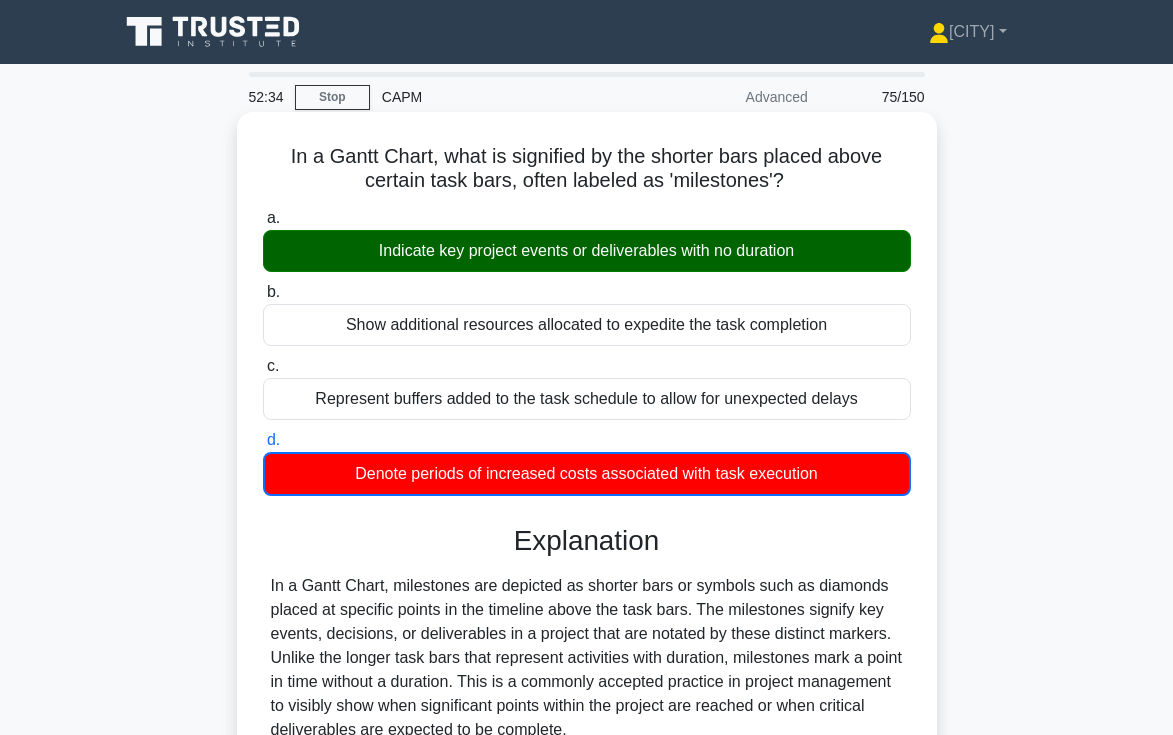 click on "Indicate key project events or deliverables with no duration" at bounding box center [587, 251] 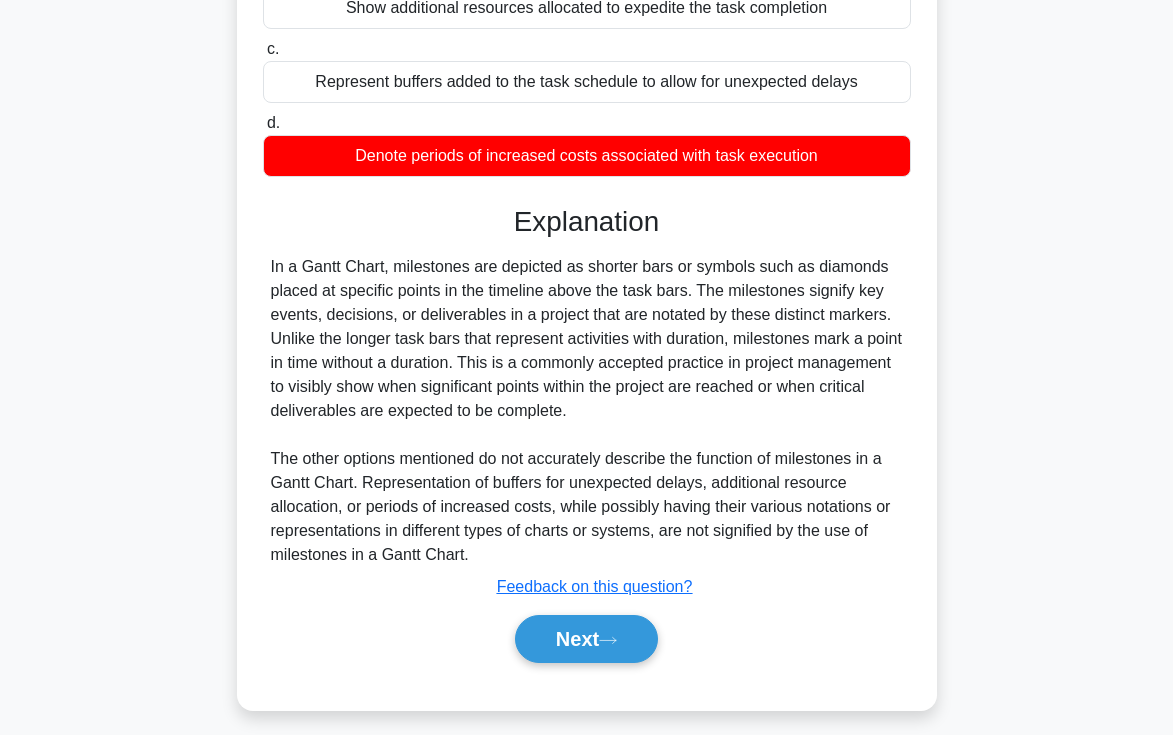 scroll, scrollTop: 345, scrollLeft: 0, axis: vertical 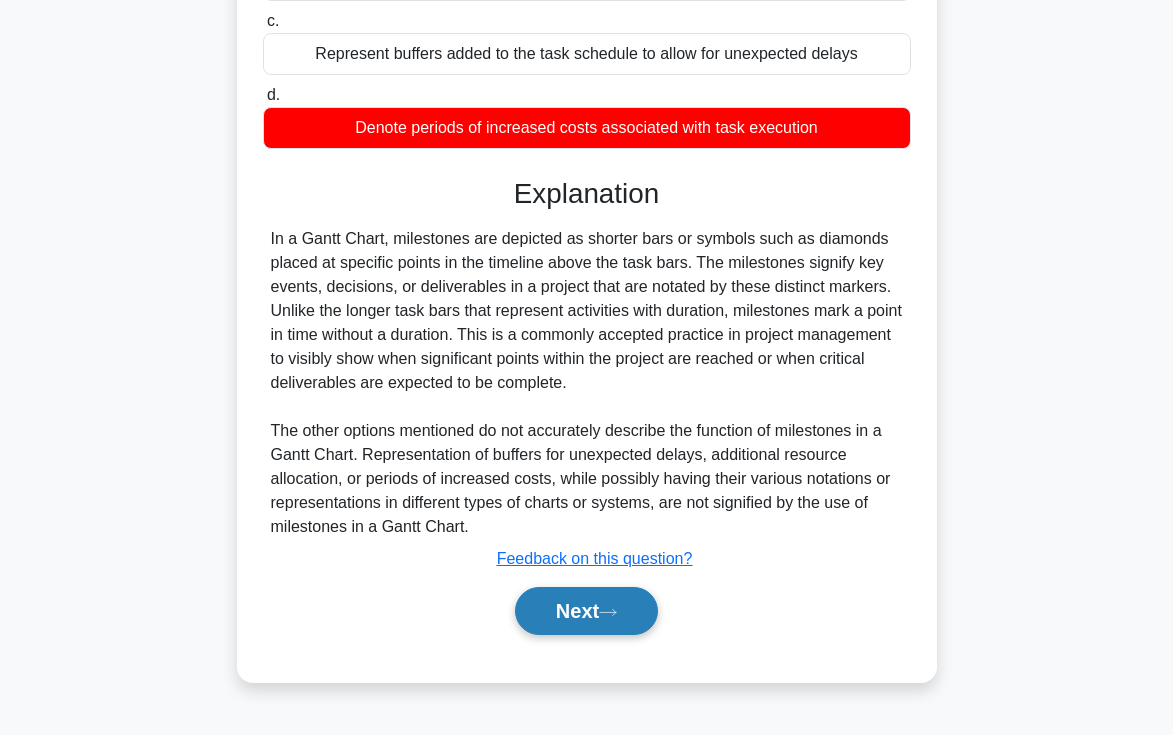 click on "Next" at bounding box center (586, 611) 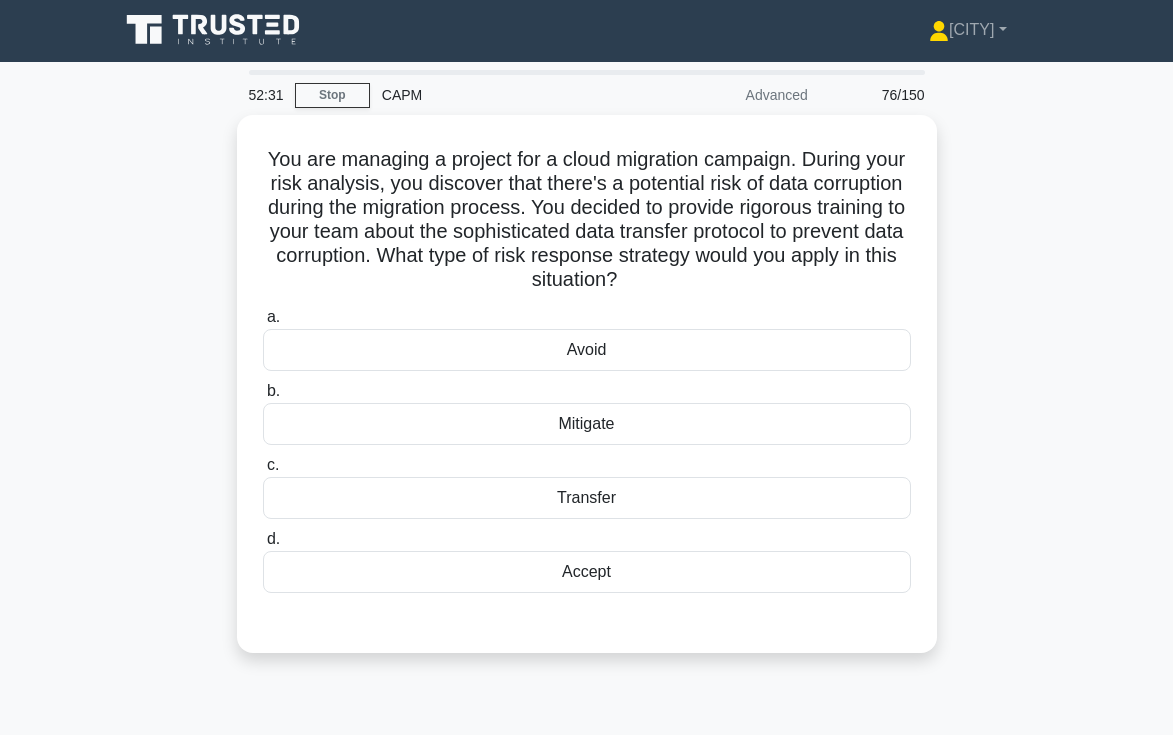 scroll, scrollTop: 0, scrollLeft: 0, axis: both 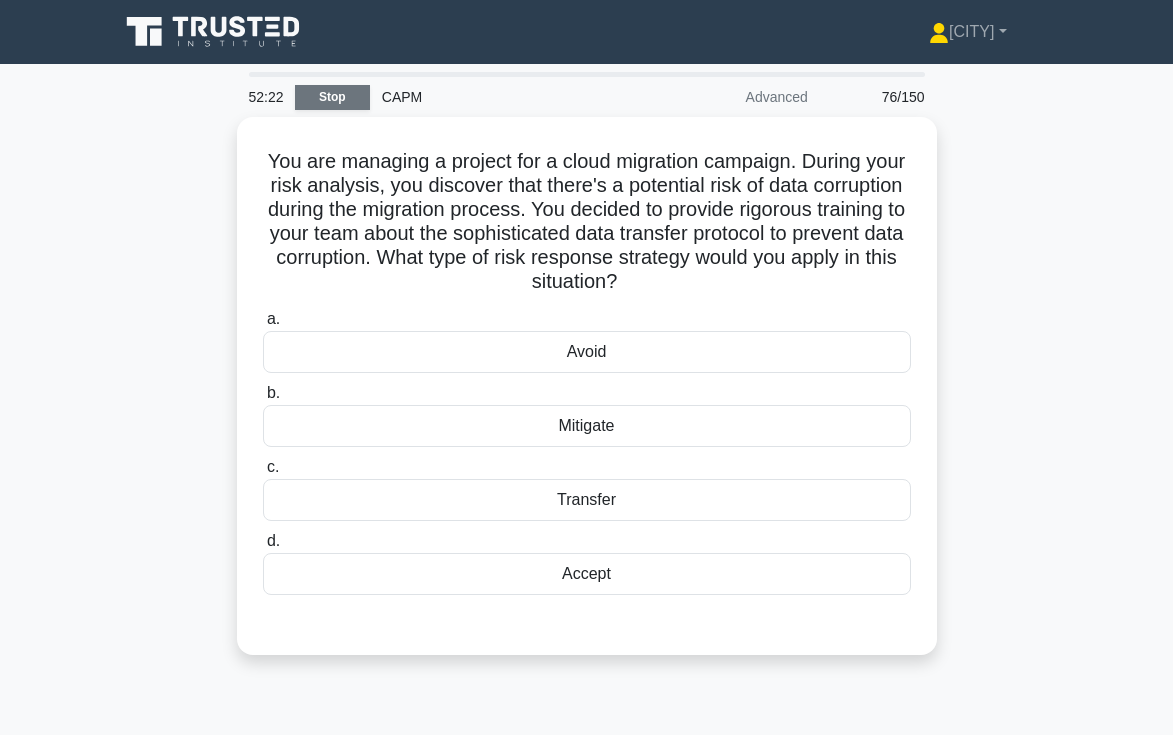 click on "Stop" at bounding box center [332, 97] 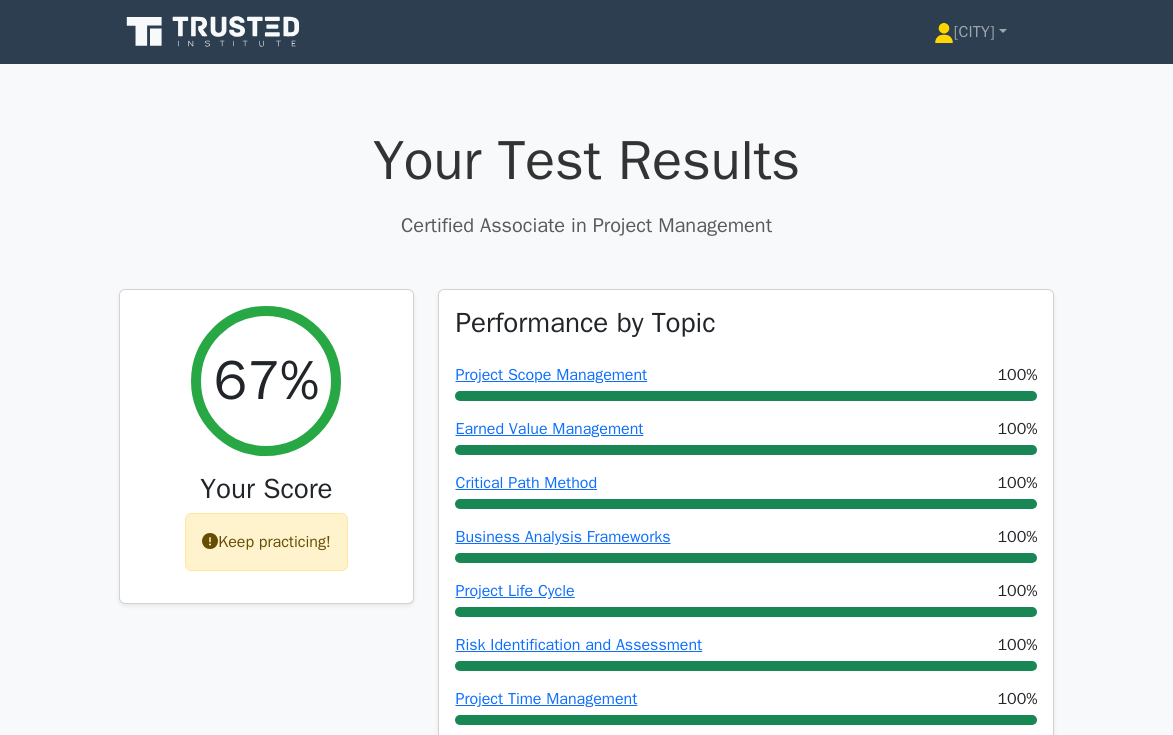 scroll, scrollTop: 0, scrollLeft: 0, axis: both 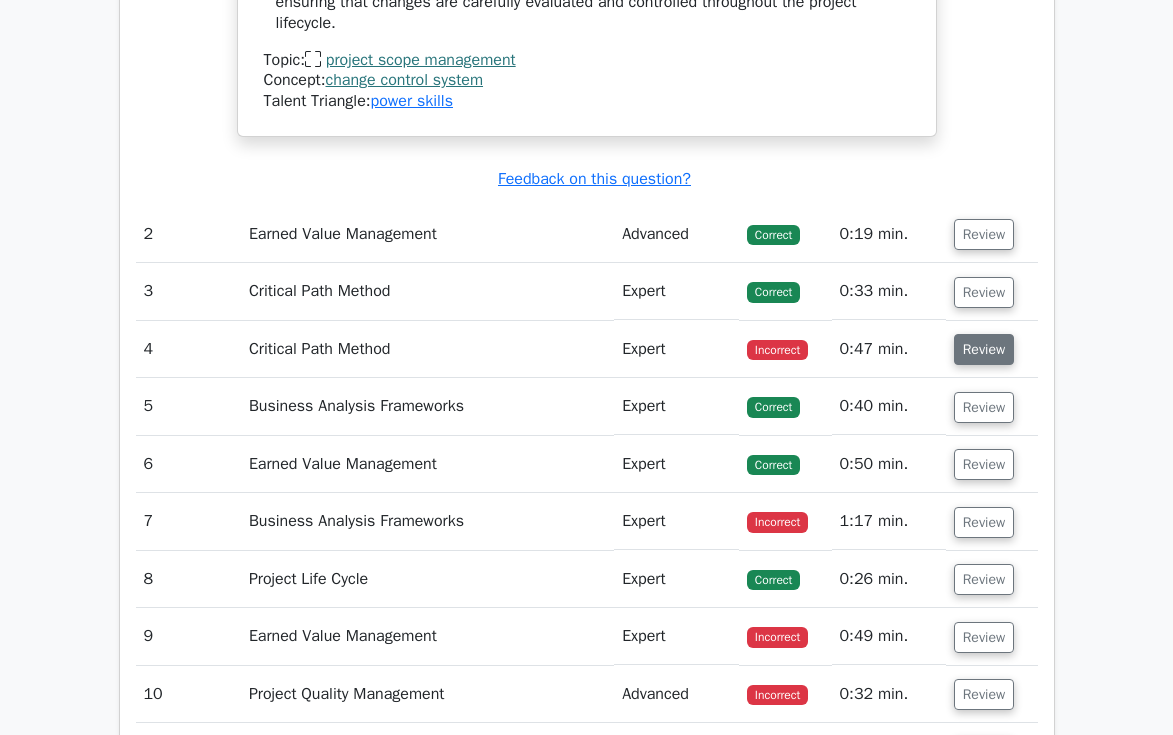 click on "Review" at bounding box center [984, 349] 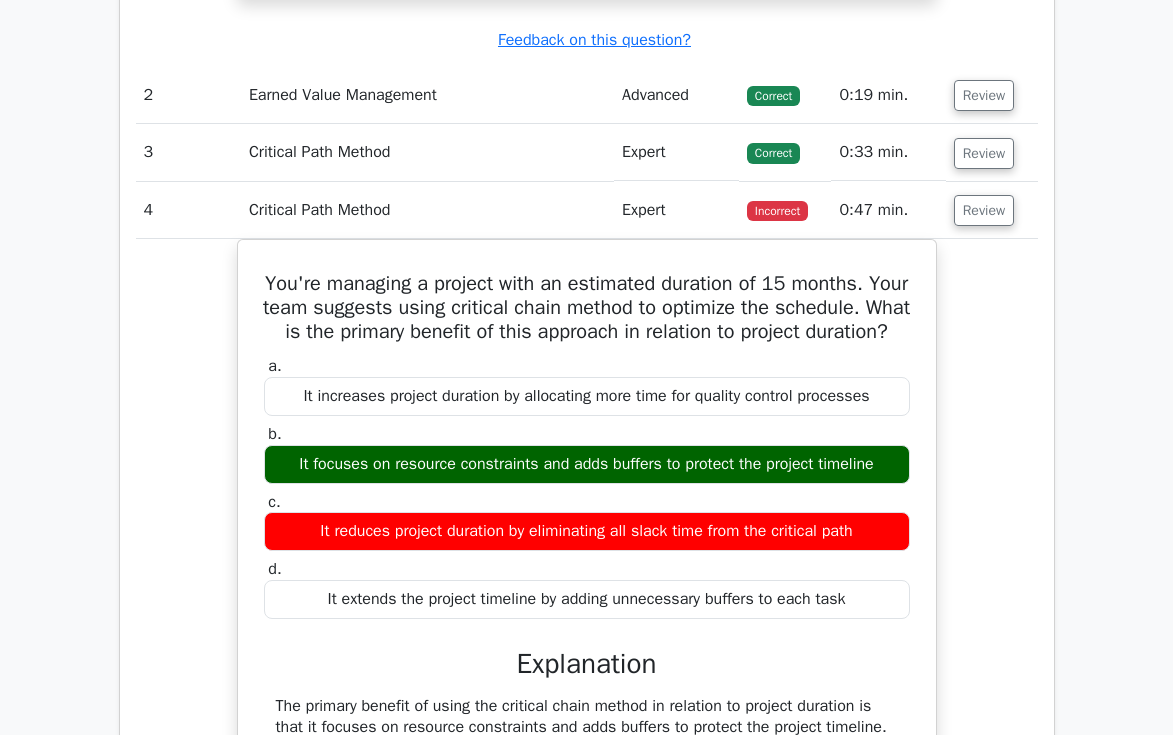 scroll, scrollTop: 3348, scrollLeft: 0, axis: vertical 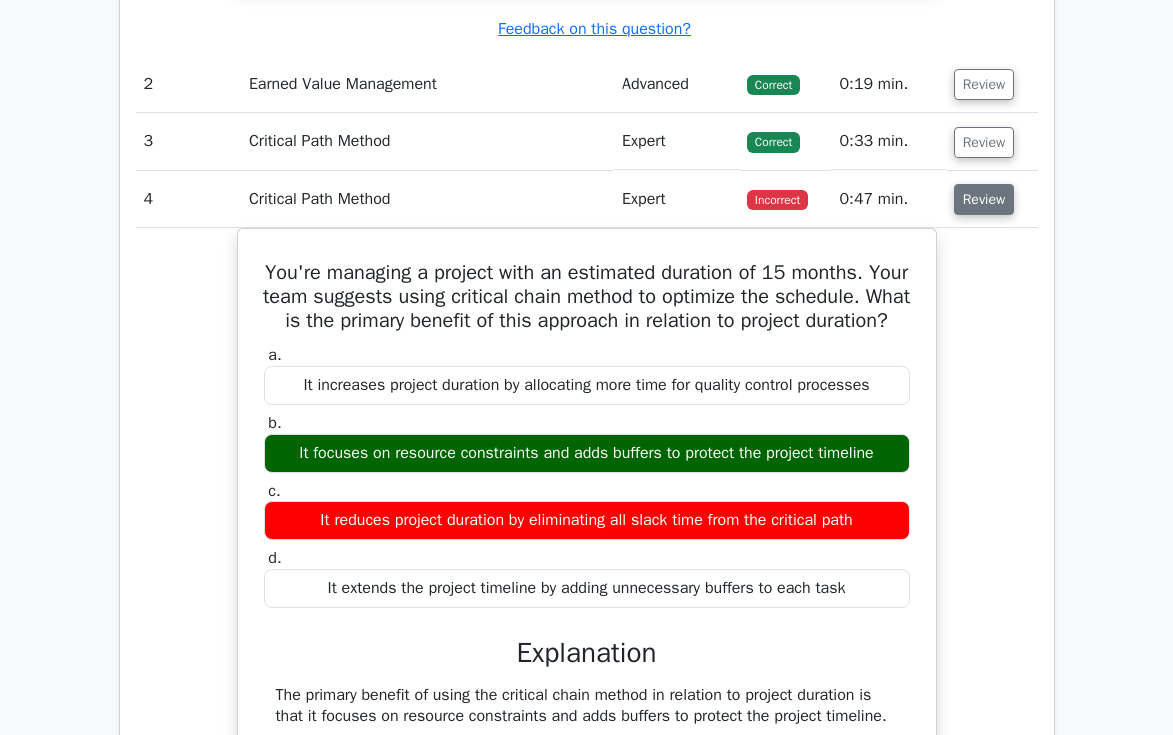 click on "Review" at bounding box center [984, 199] 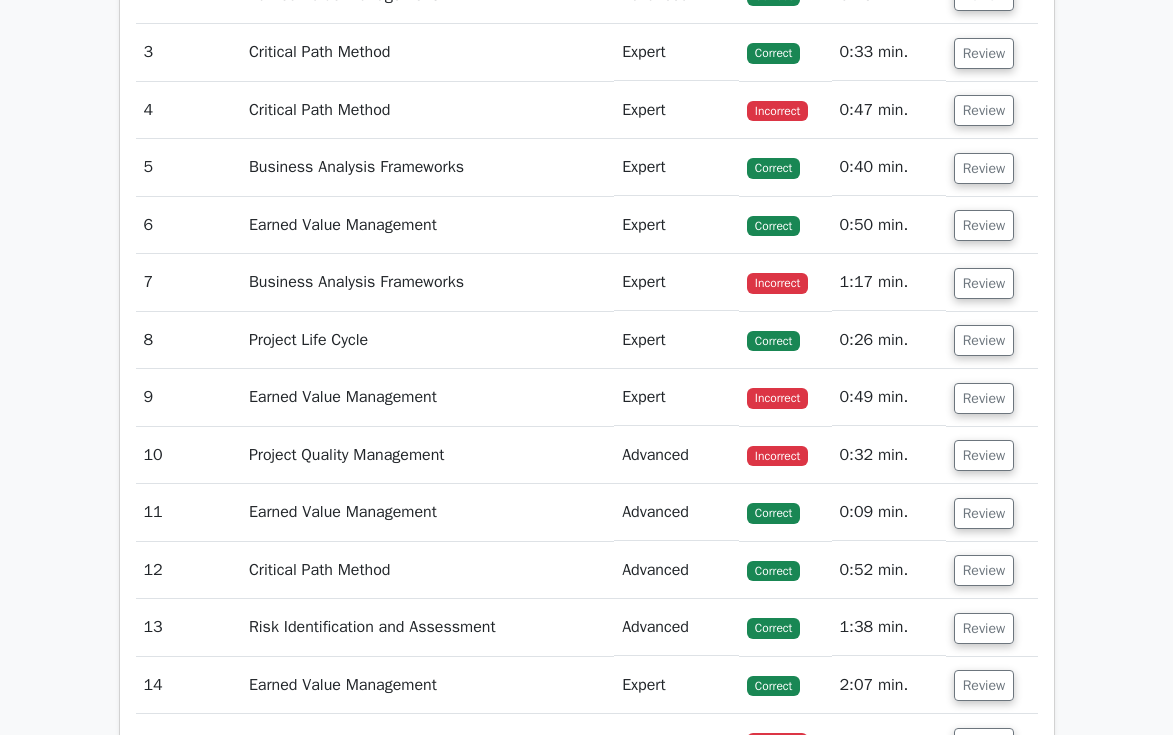 scroll, scrollTop: 3439, scrollLeft: 0, axis: vertical 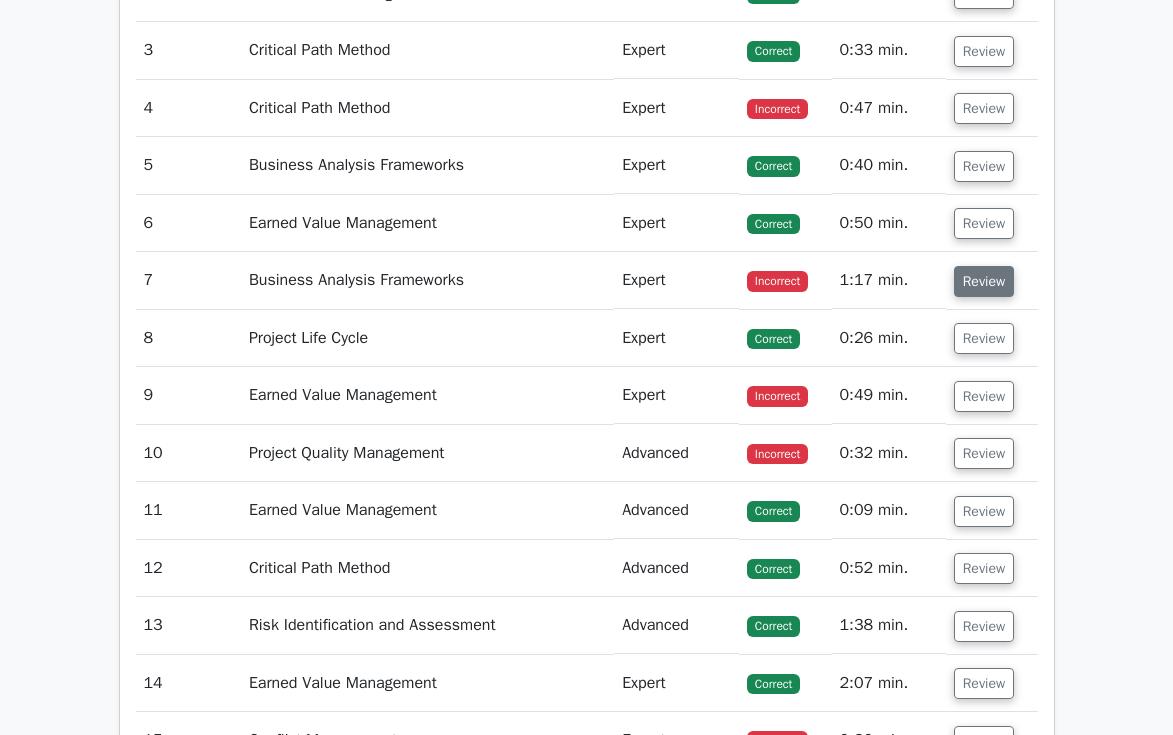 click on "Review" at bounding box center (984, 281) 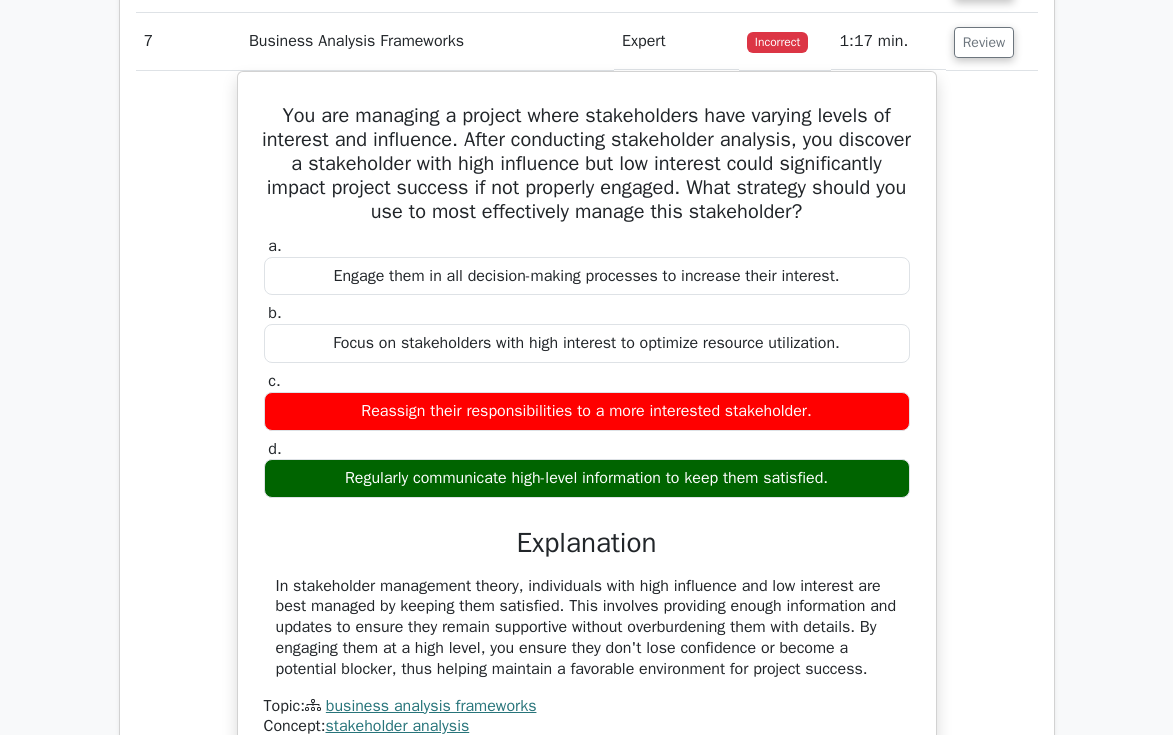scroll, scrollTop: 3679, scrollLeft: 0, axis: vertical 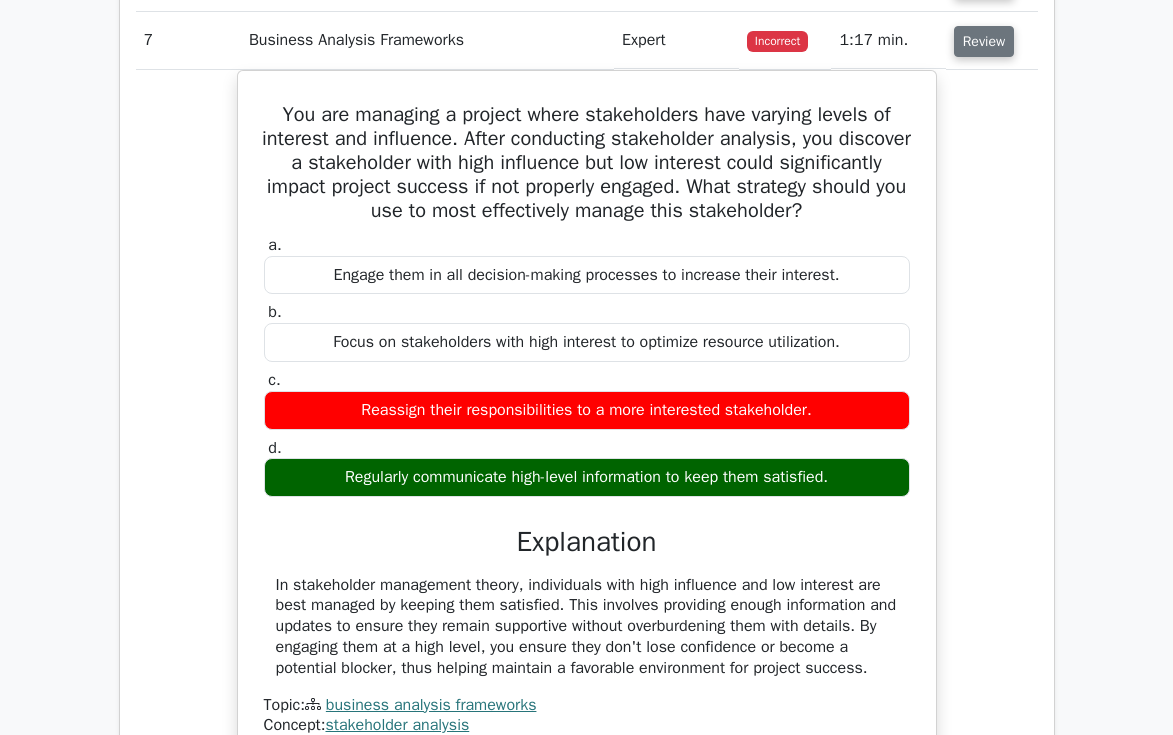 click on "Review" at bounding box center [984, 41] 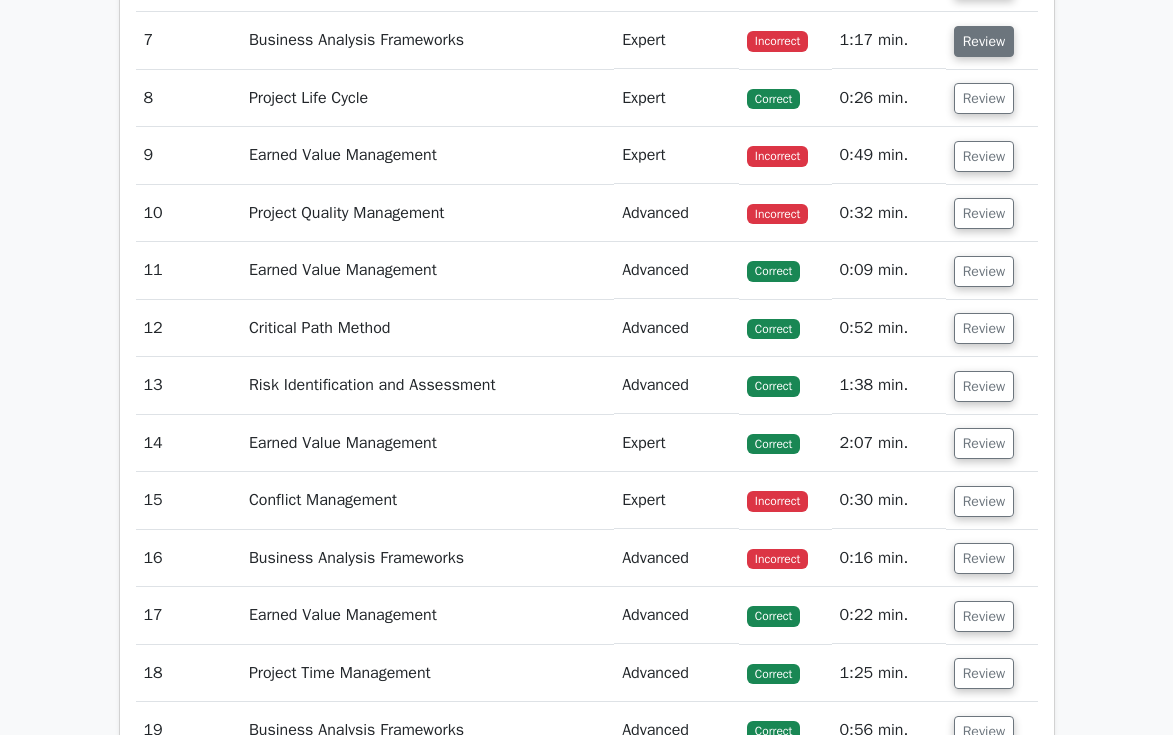click on "Review" at bounding box center (984, 41) 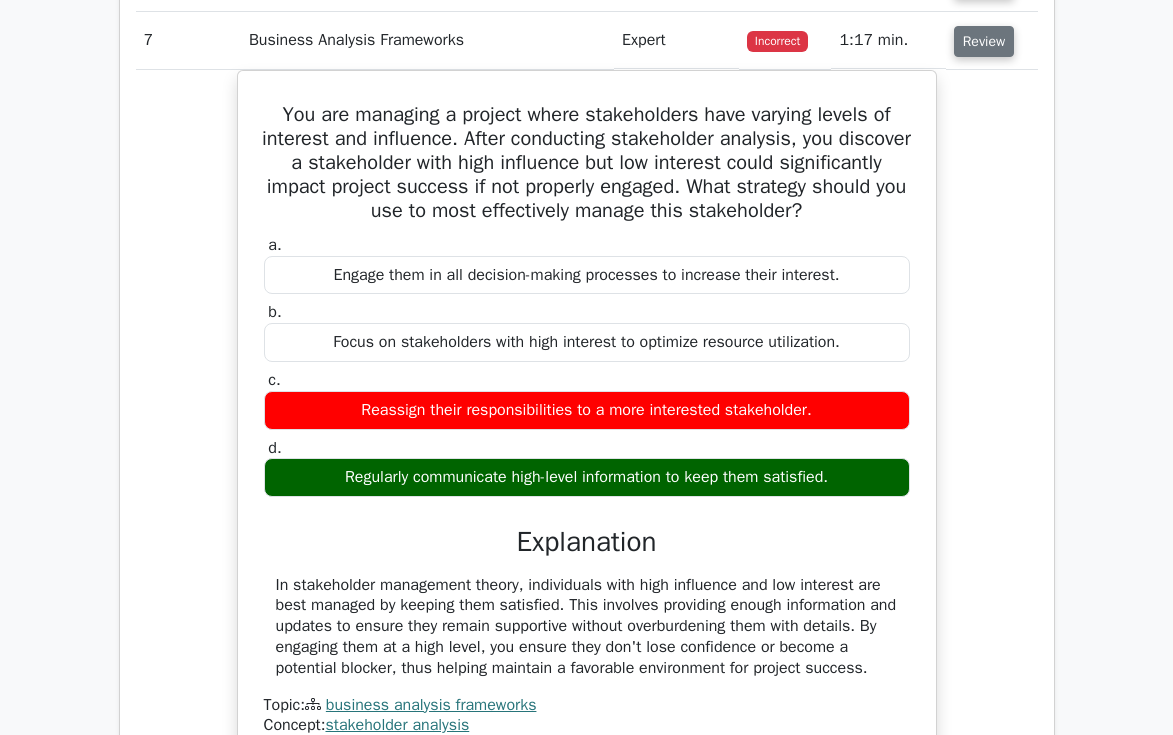 click on "Review" at bounding box center [984, 41] 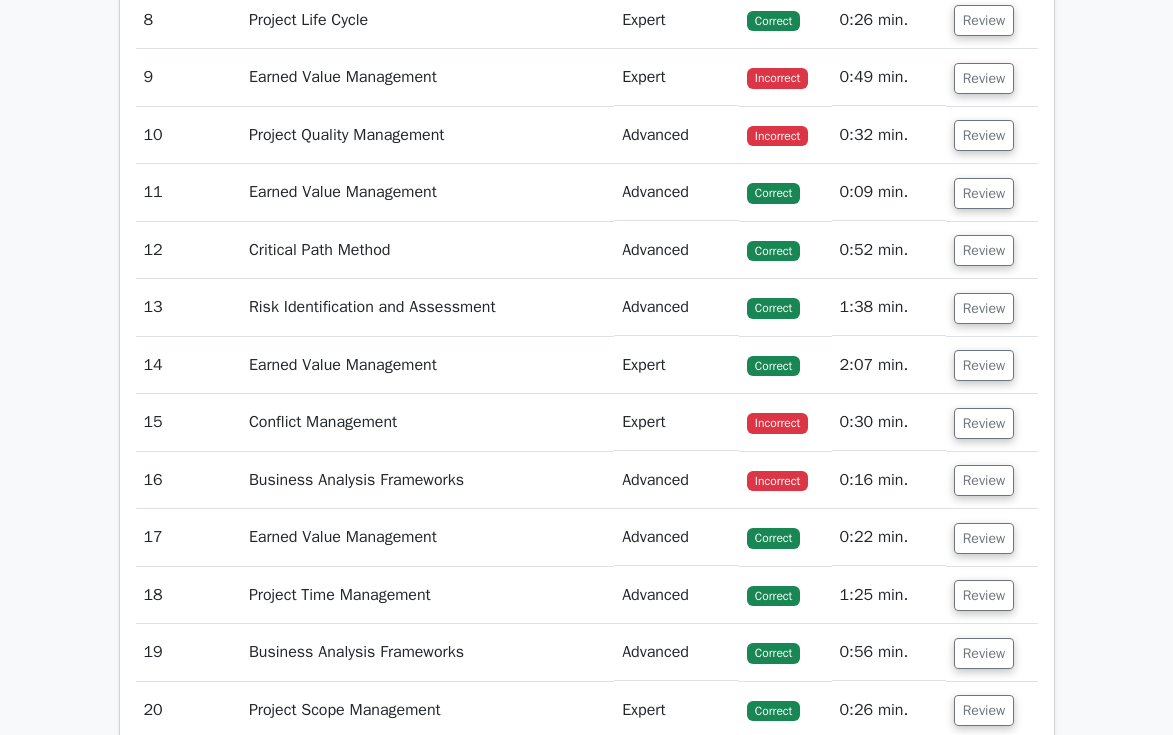 scroll, scrollTop: 3759, scrollLeft: 0, axis: vertical 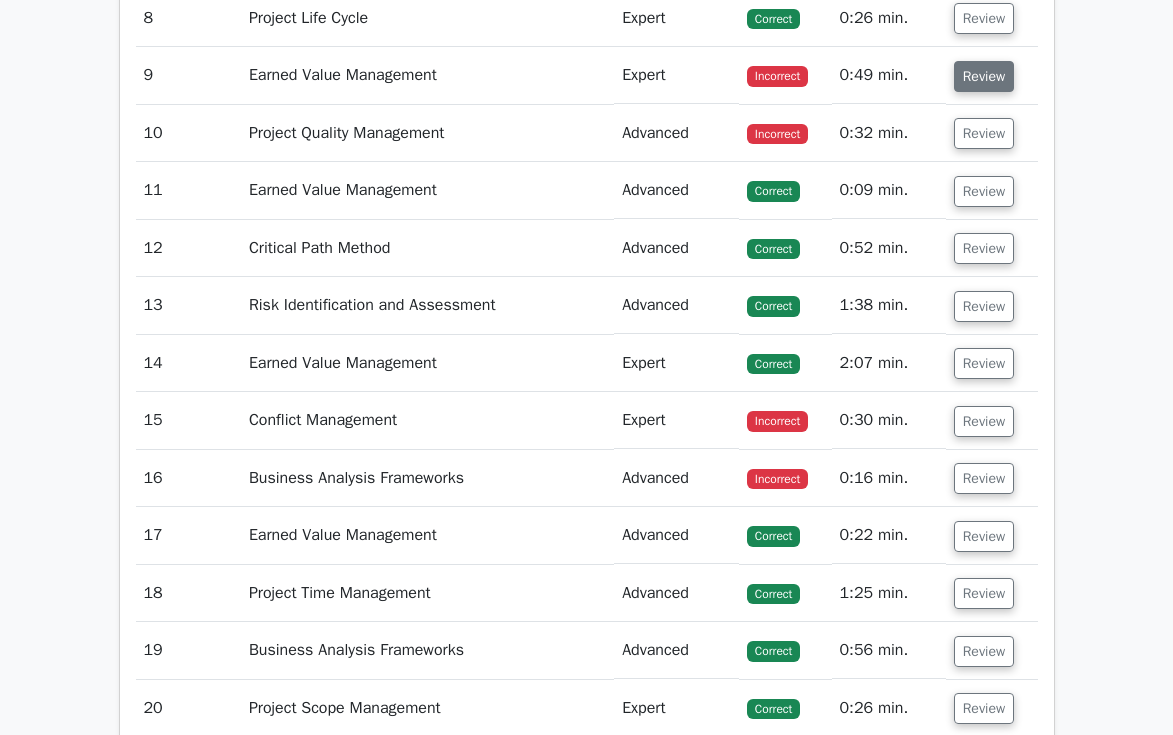 click on "Review" at bounding box center (984, 76) 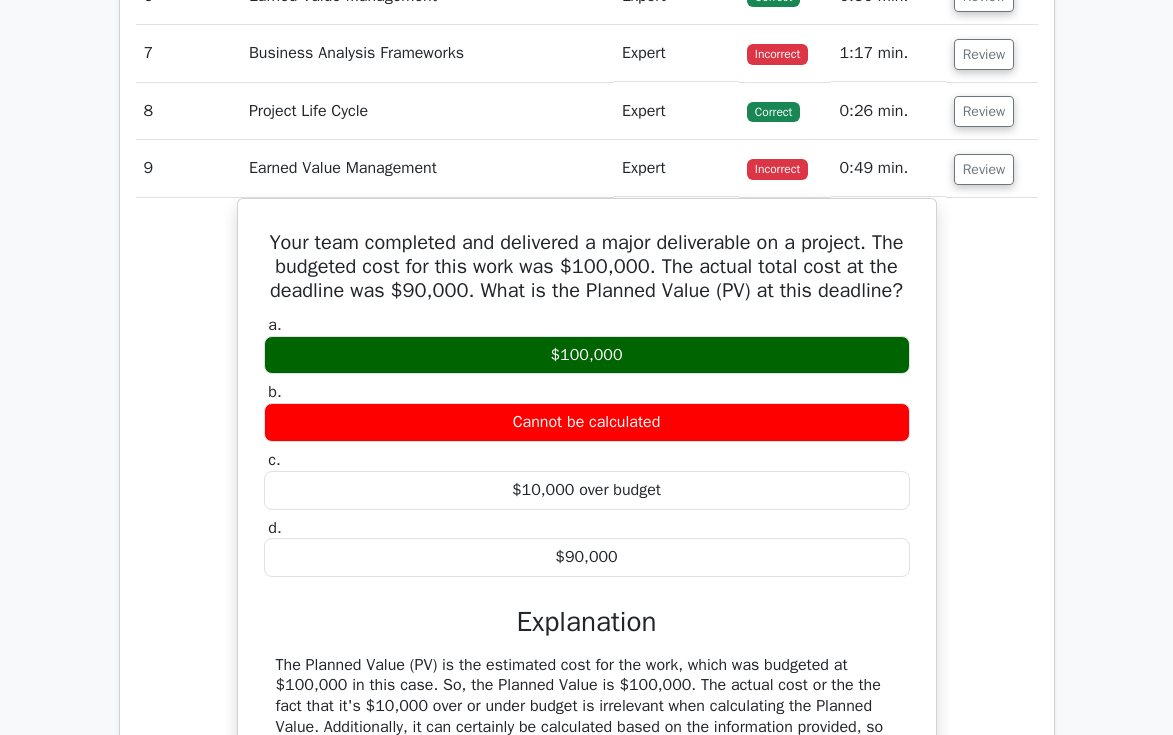 scroll, scrollTop: 3655, scrollLeft: 0, axis: vertical 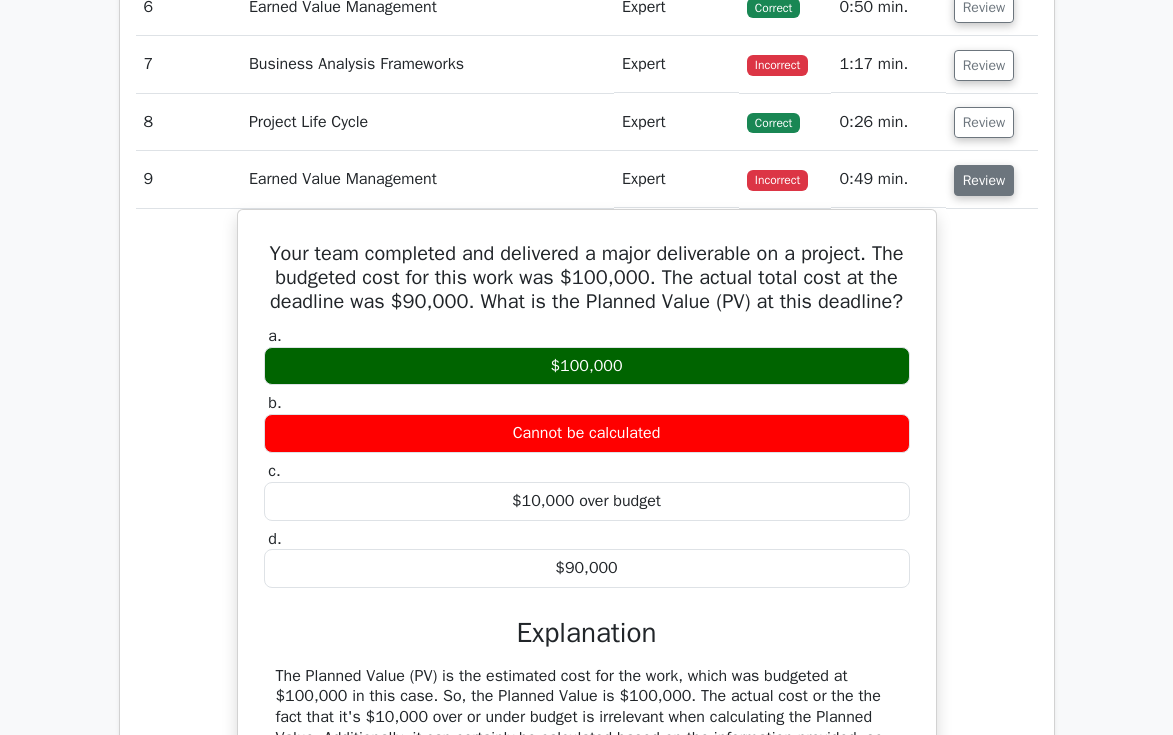 click on "Review" at bounding box center (984, 180) 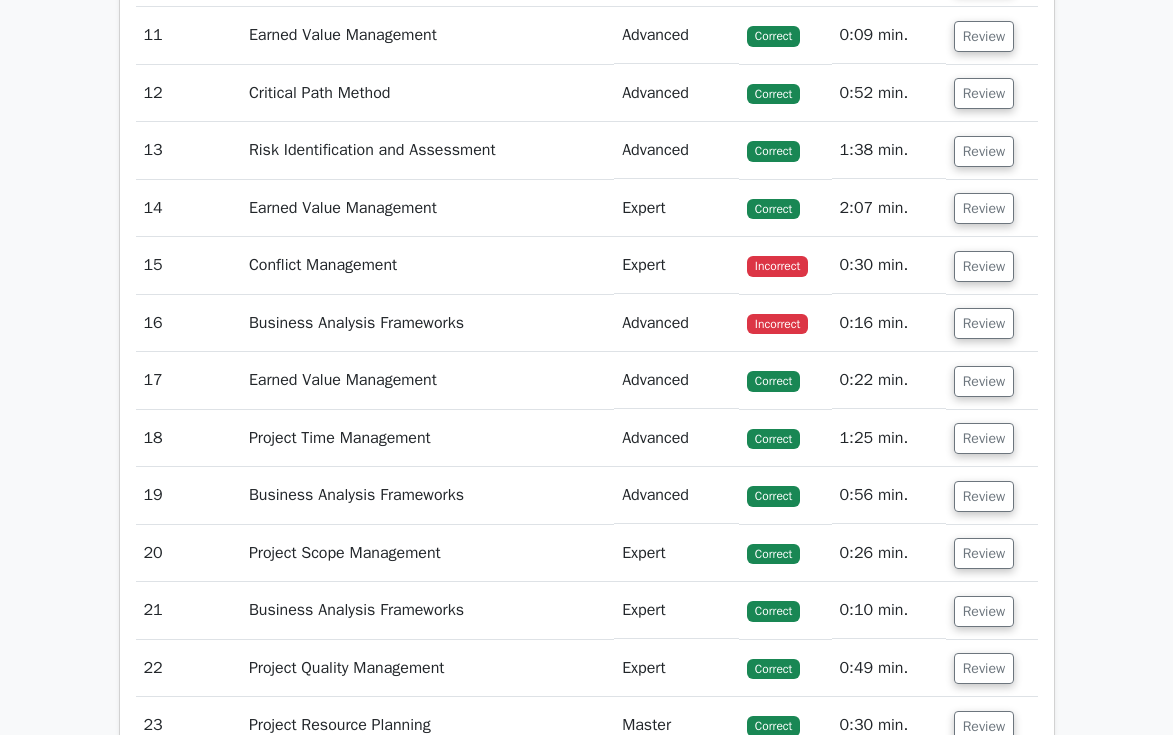 scroll, scrollTop: 3921, scrollLeft: 0, axis: vertical 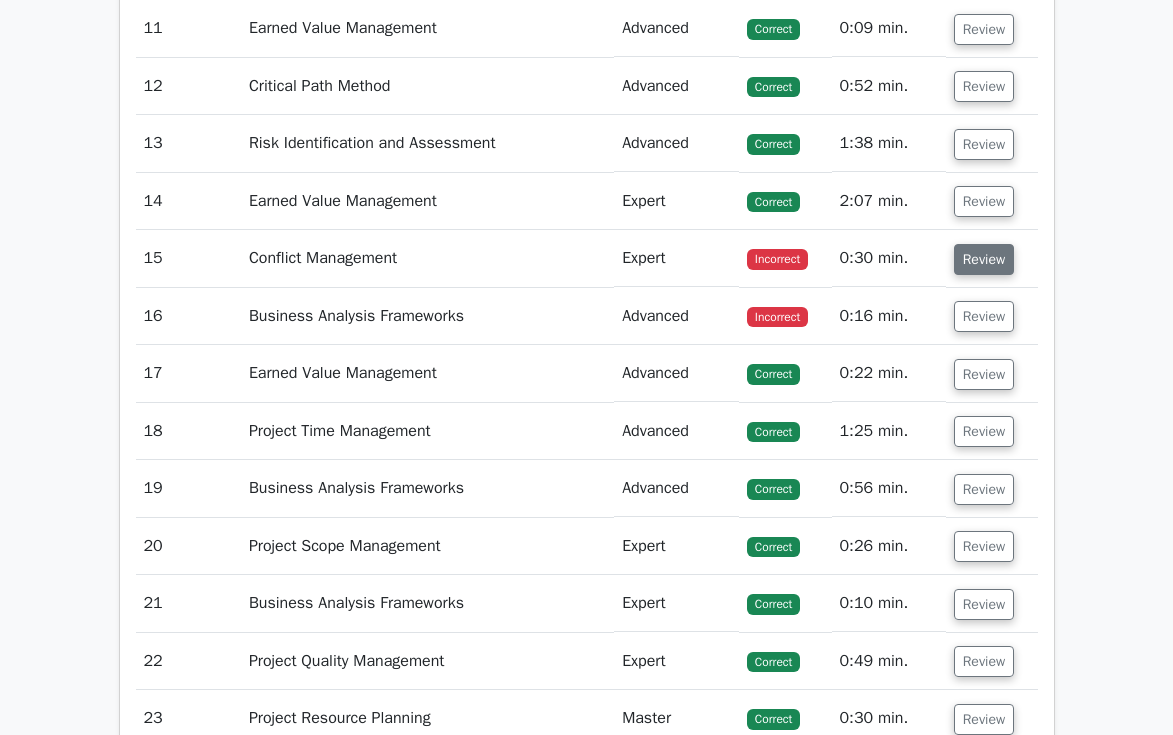 click on "Review" at bounding box center (984, 259) 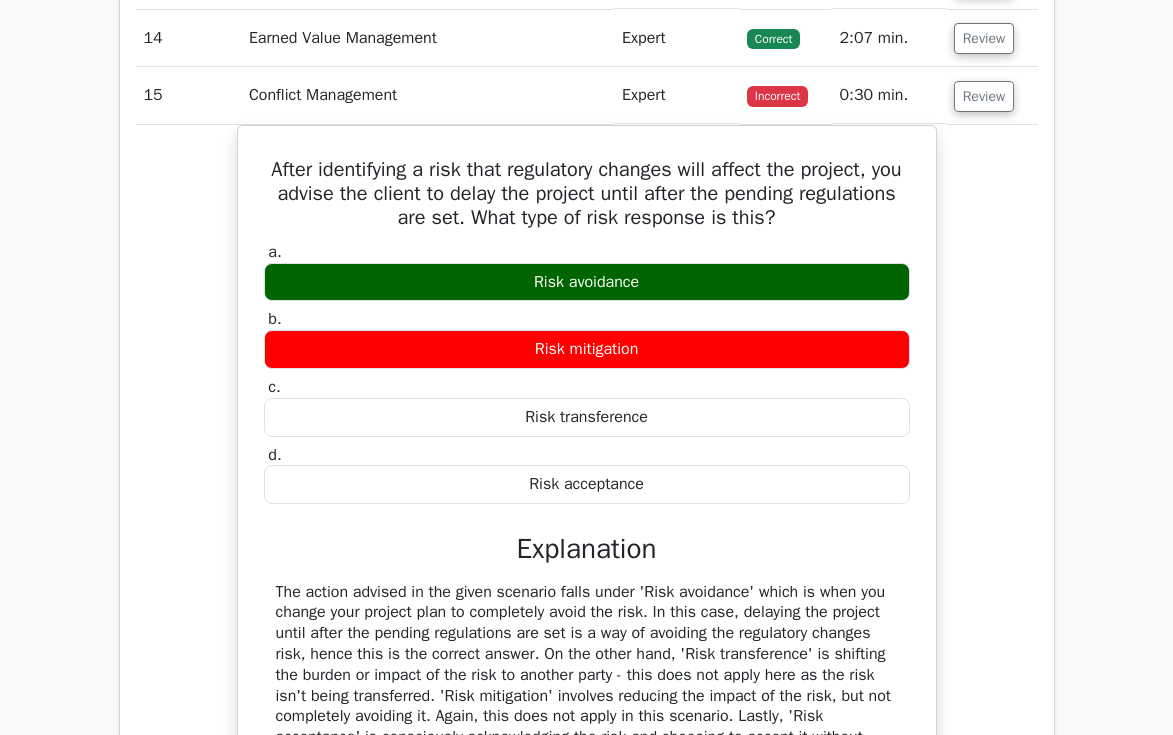 scroll, scrollTop: 4078, scrollLeft: 0, axis: vertical 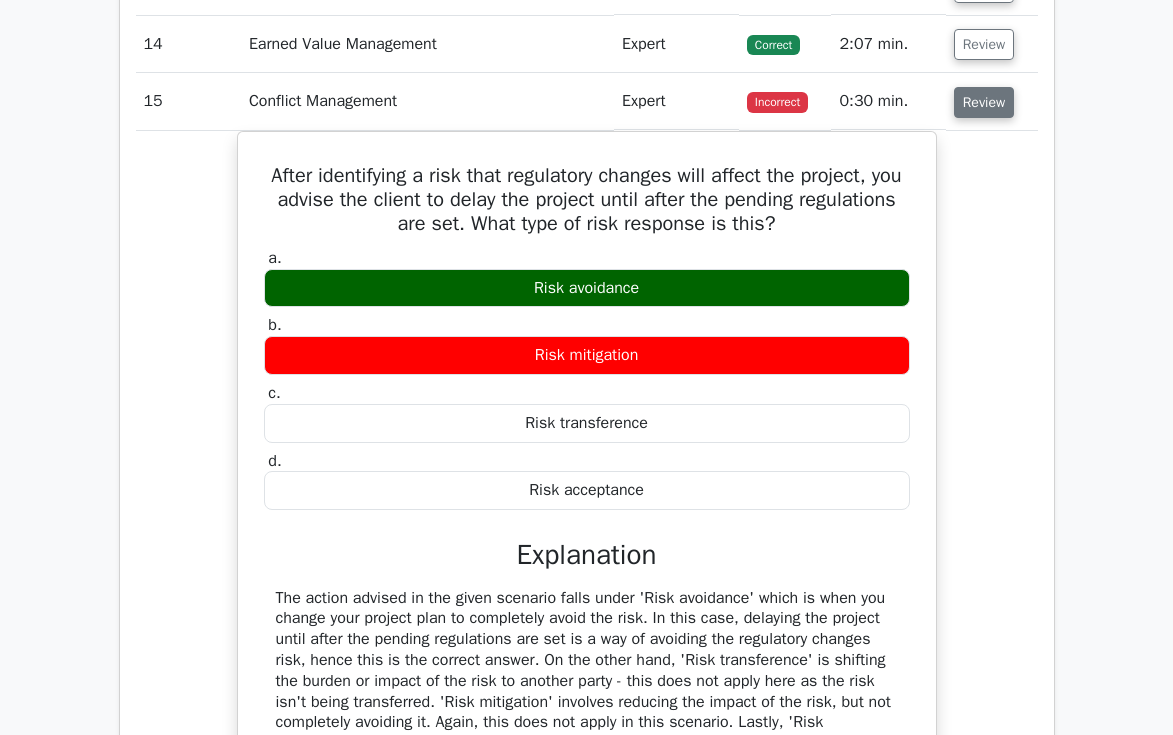 click on "Review" at bounding box center (984, 102) 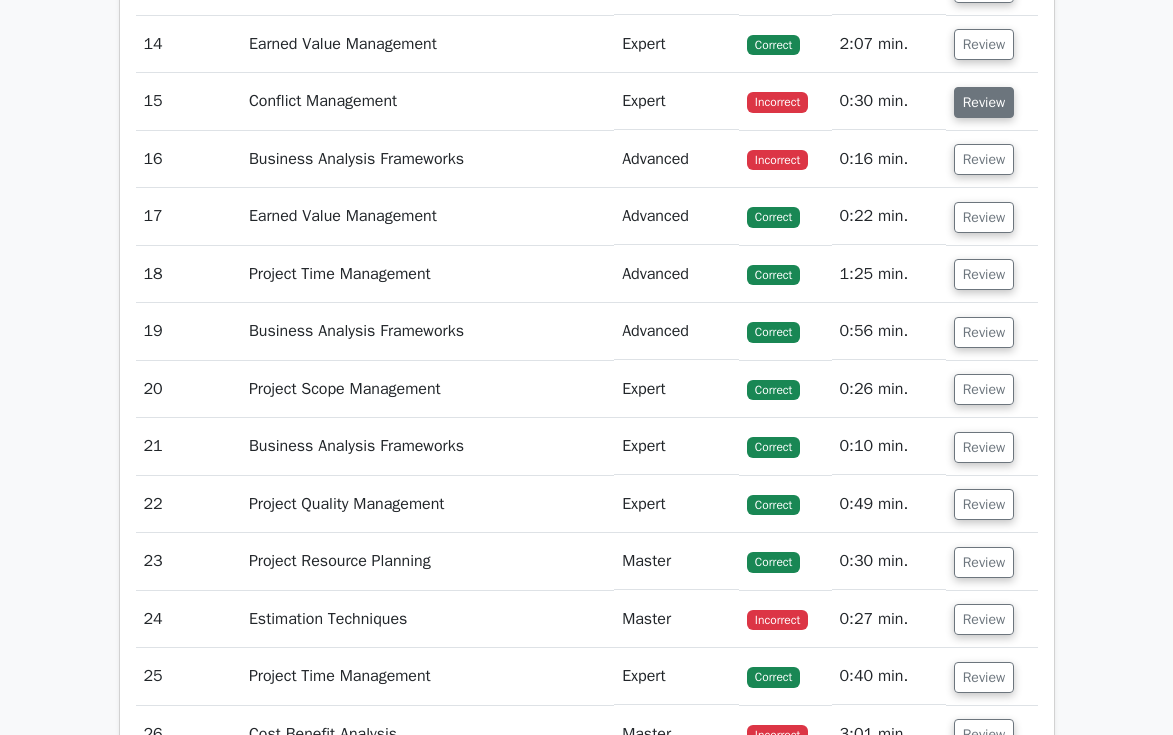 click on "Review" at bounding box center [984, 102] 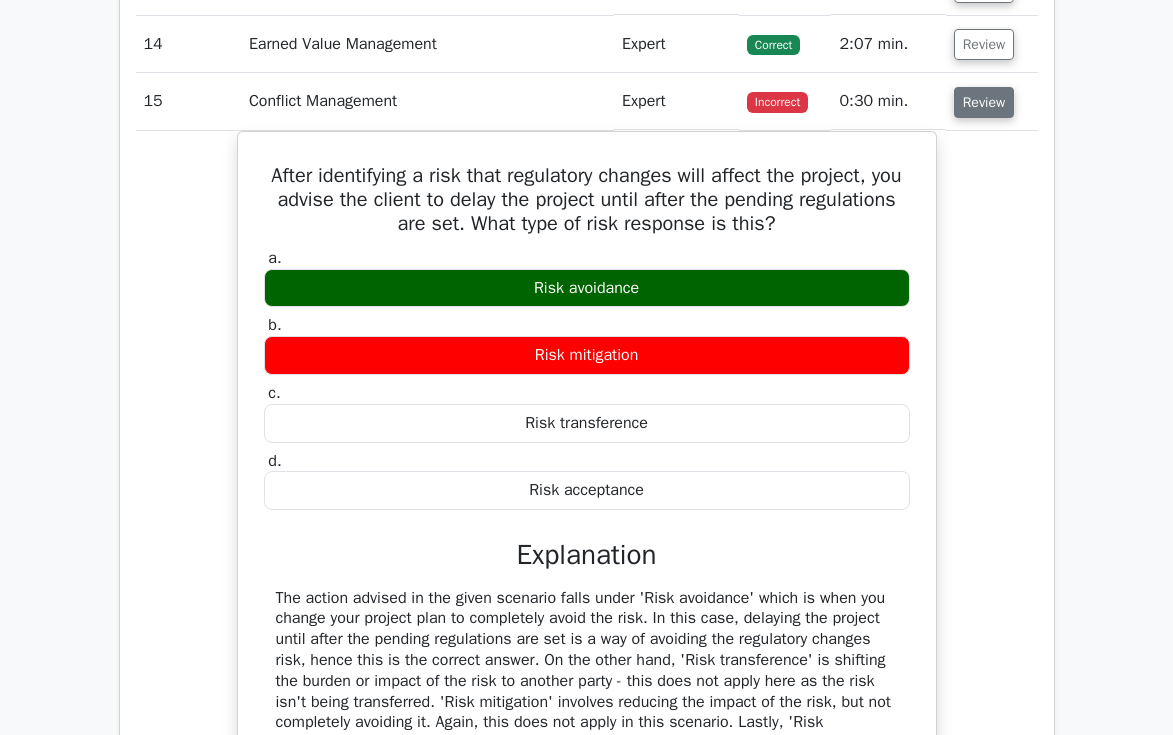 click on "Review" at bounding box center [984, 102] 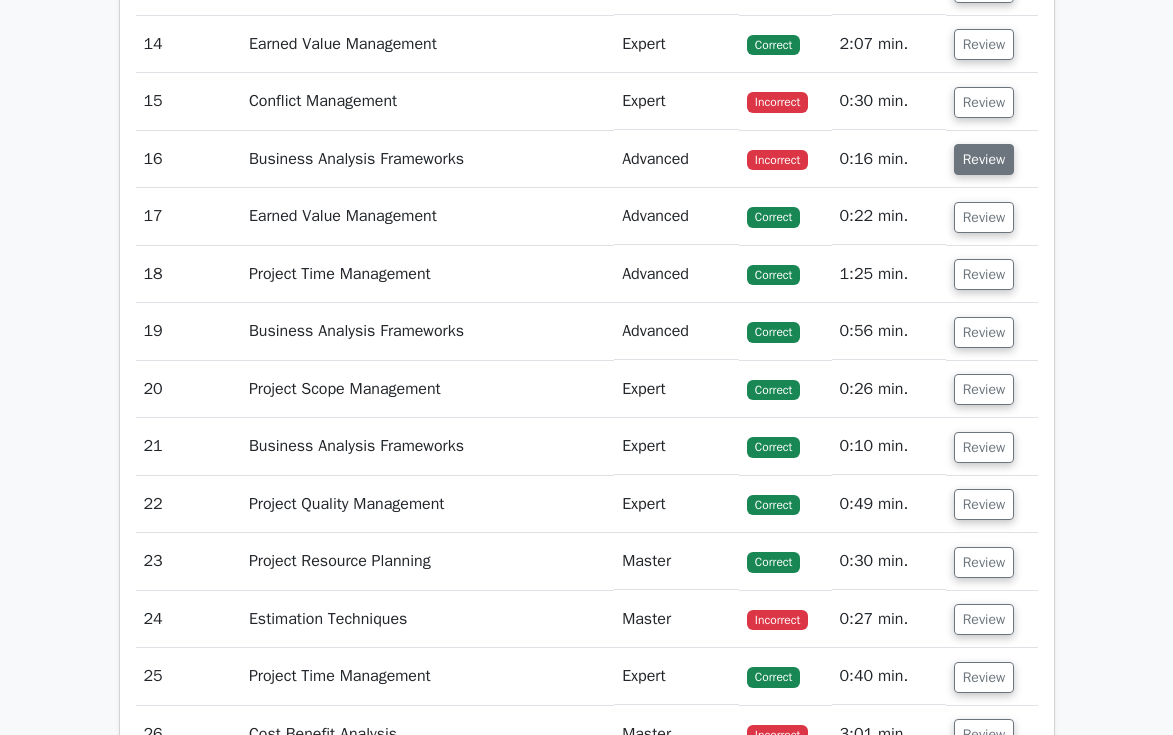 click on "Review" at bounding box center (984, 159) 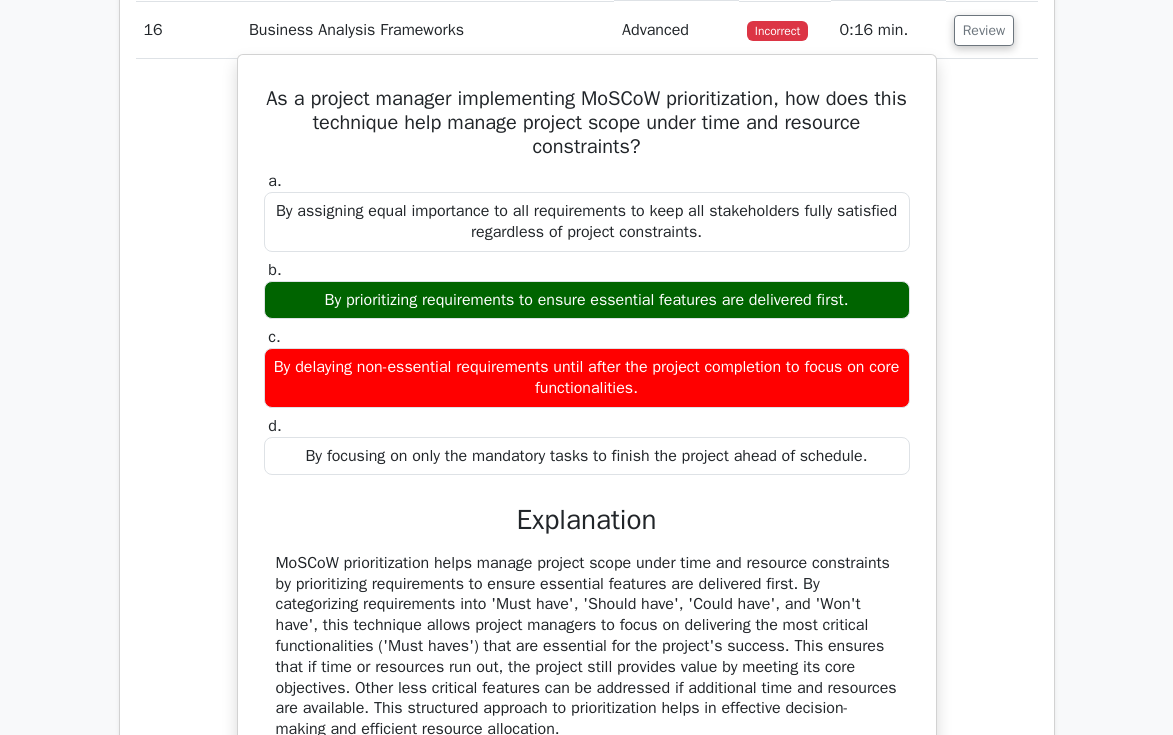 scroll, scrollTop: 4165, scrollLeft: 0, axis: vertical 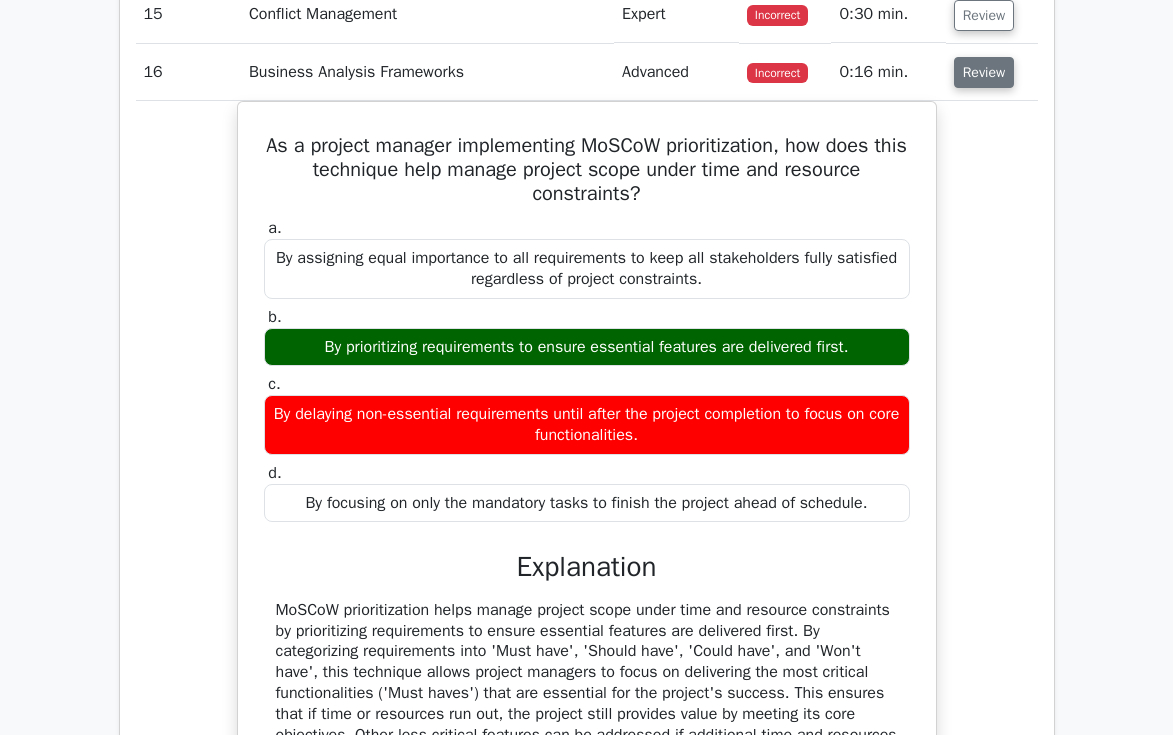 click on "Review" at bounding box center (984, 72) 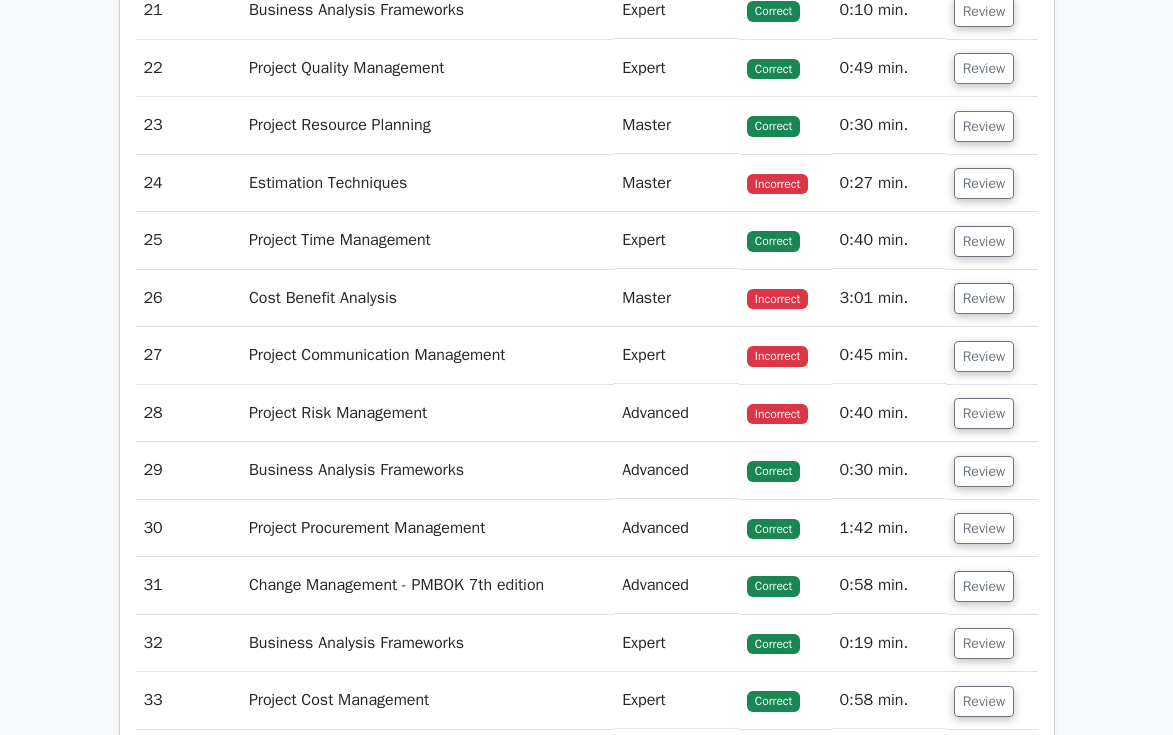 scroll, scrollTop: 4516, scrollLeft: 0, axis: vertical 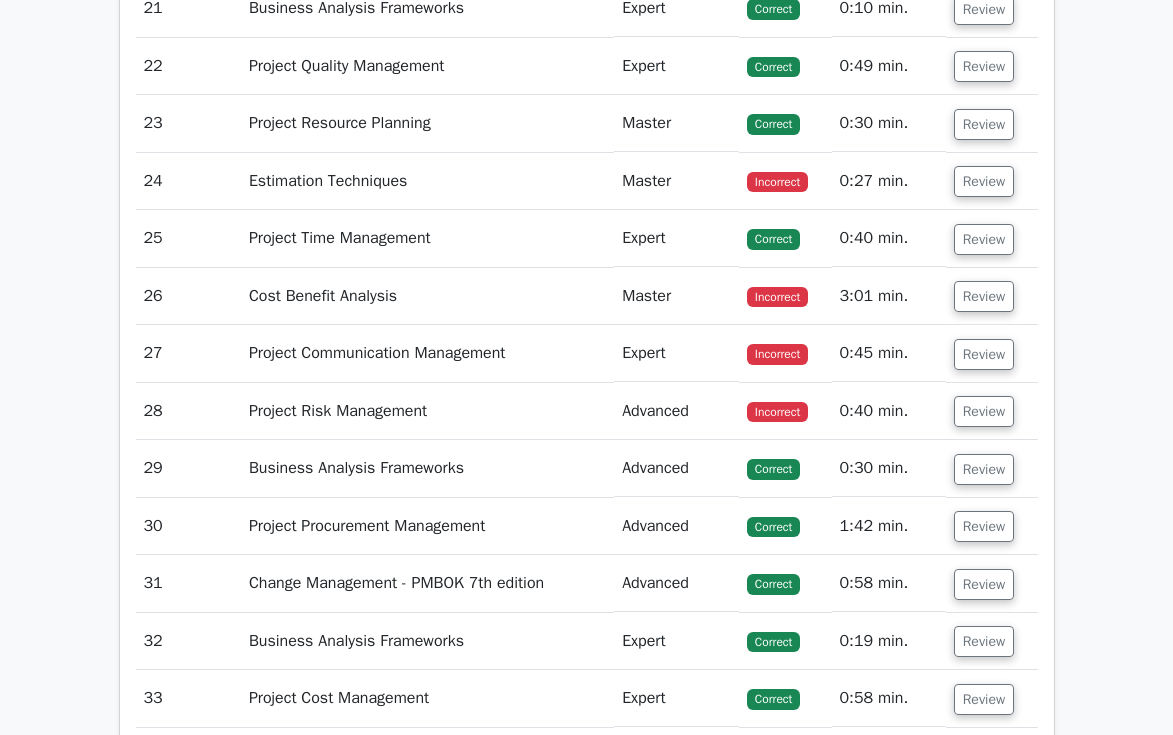 click on "Review" at bounding box center (992, 181) 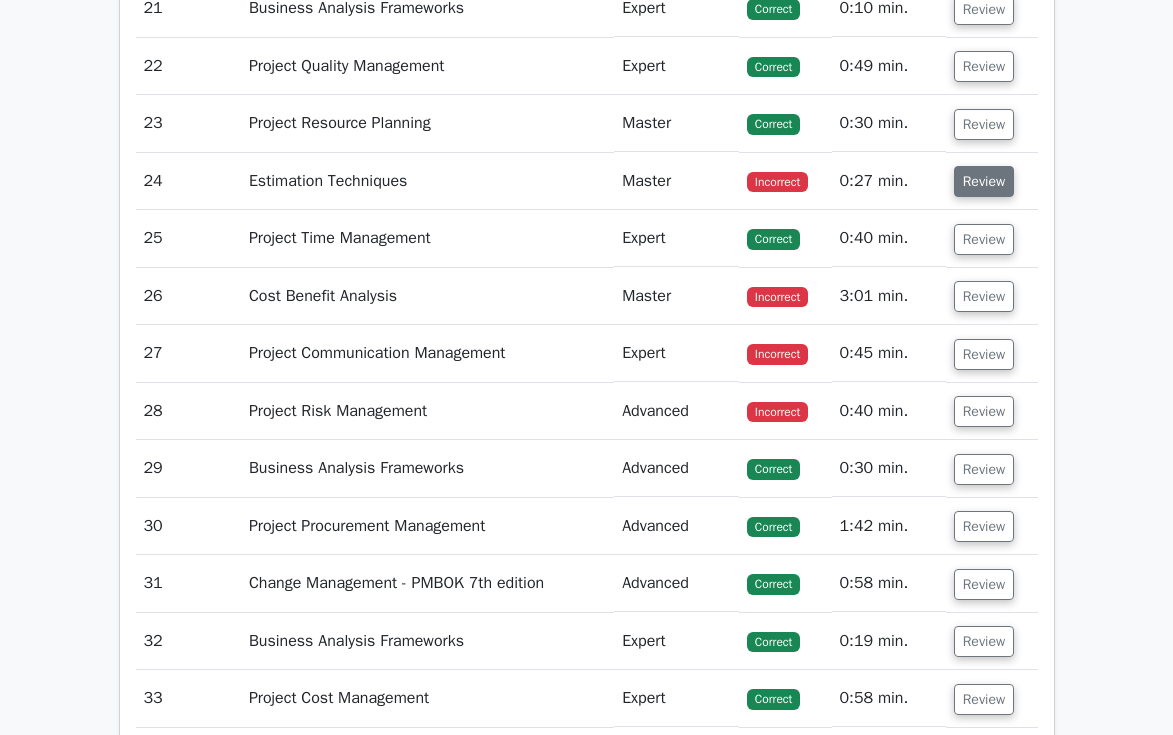 click on "Review" at bounding box center (984, 181) 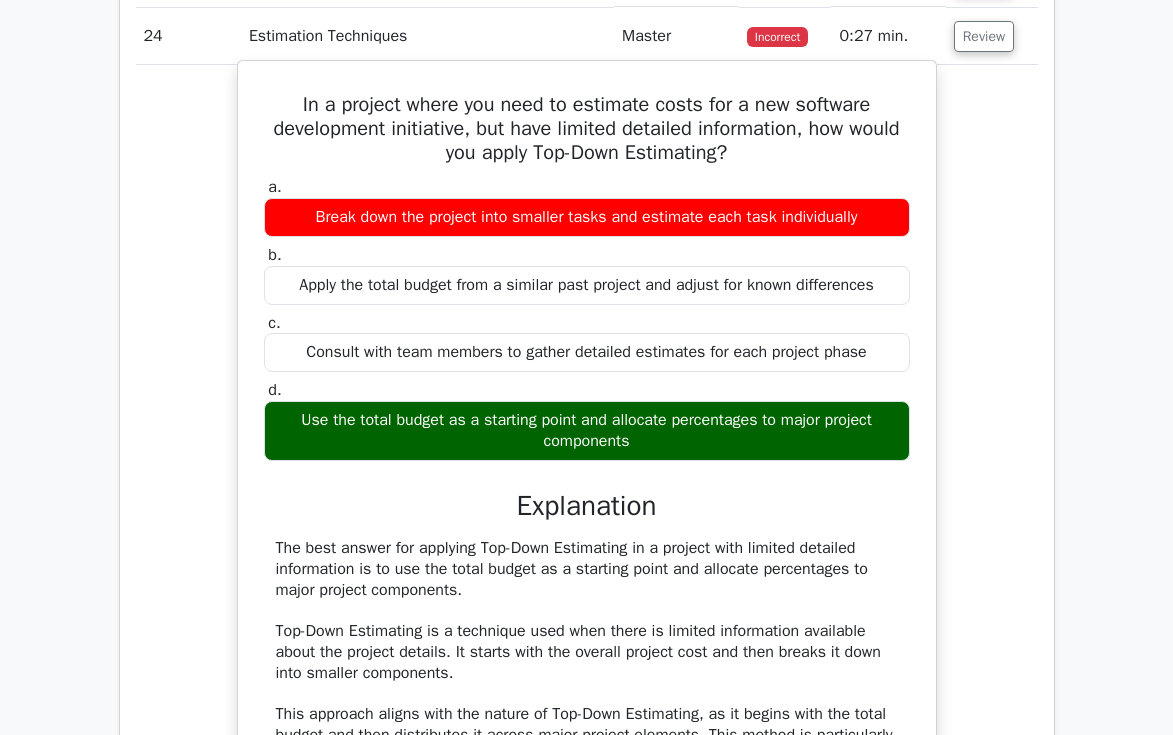 scroll, scrollTop: 4668, scrollLeft: 0, axis: vertical 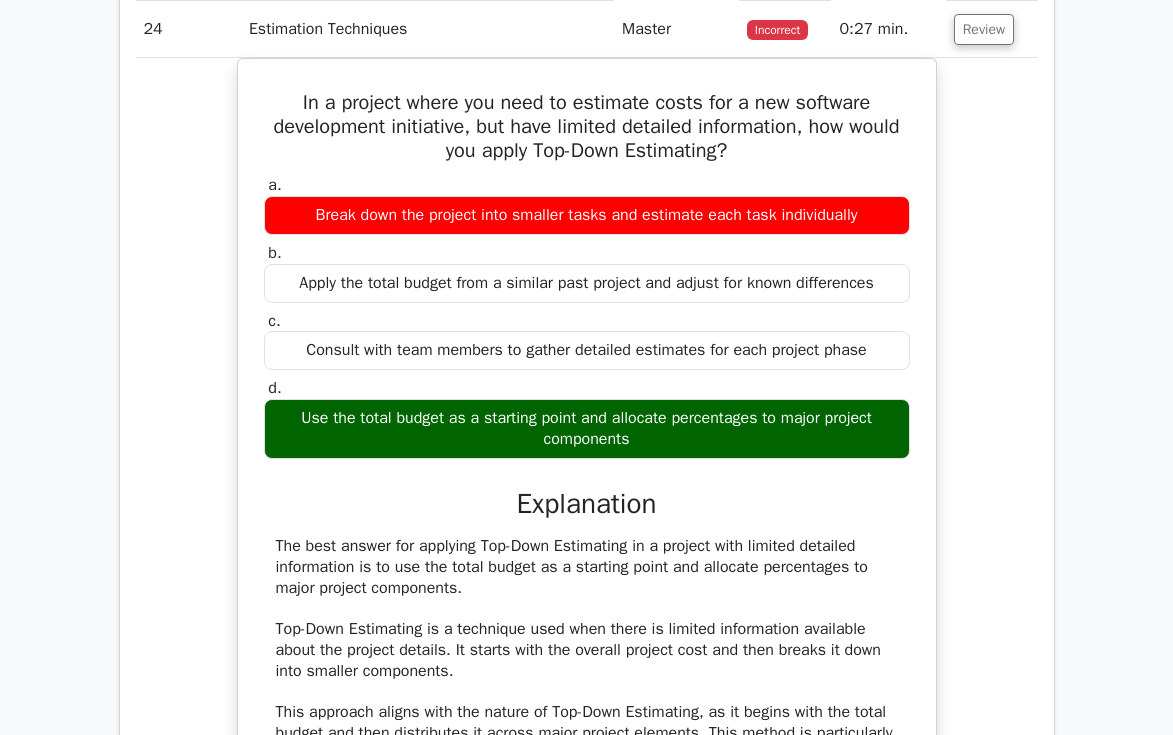 click on "Review" at bounding box center (992, 29) 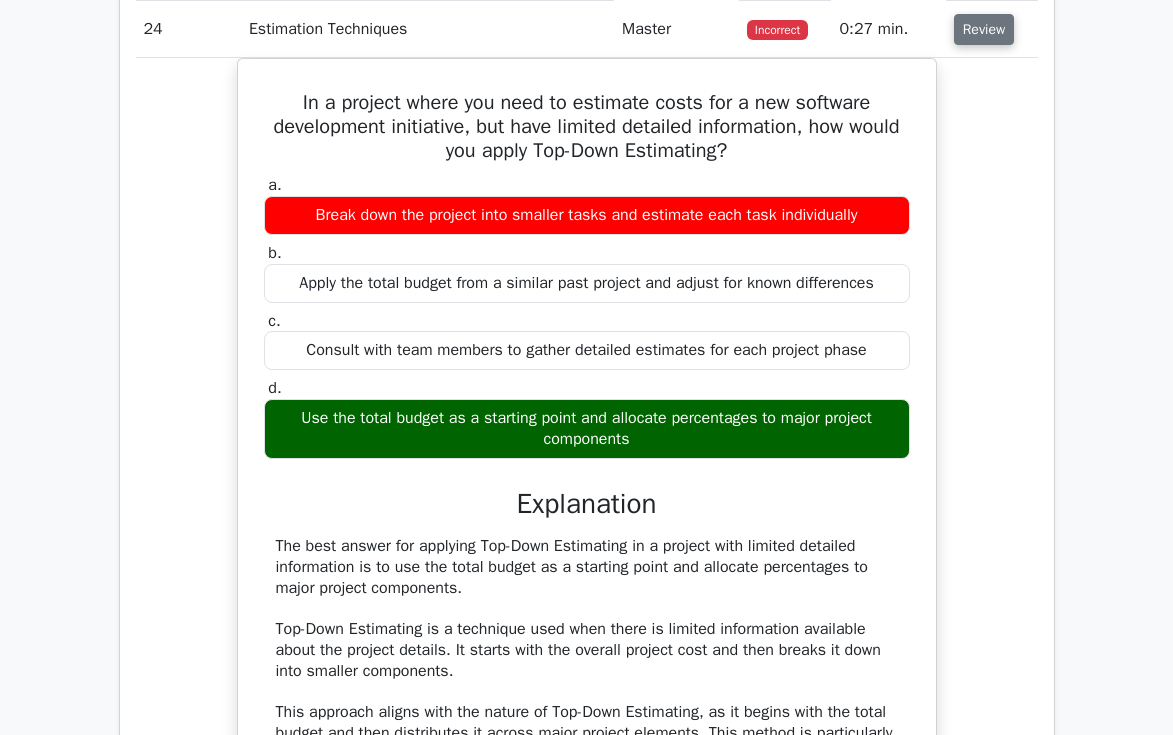click on "Review" at bounding box center (984, 29) 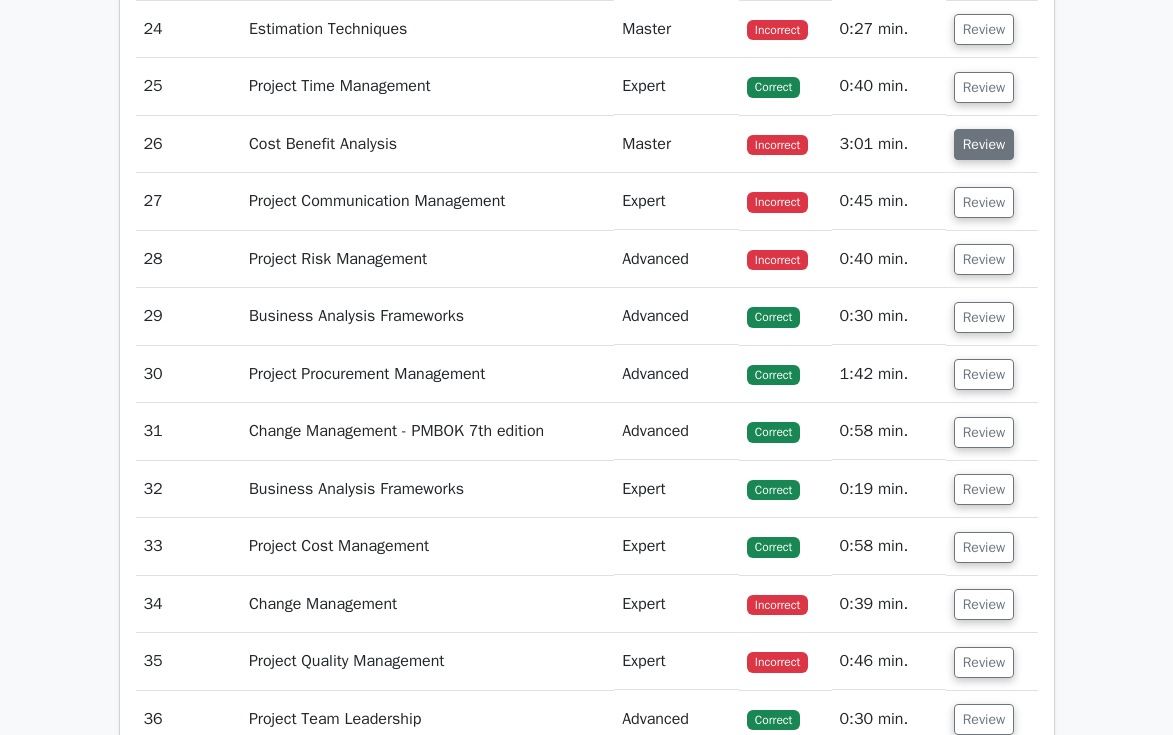 click on "Review" at bounding box center [984, 144] 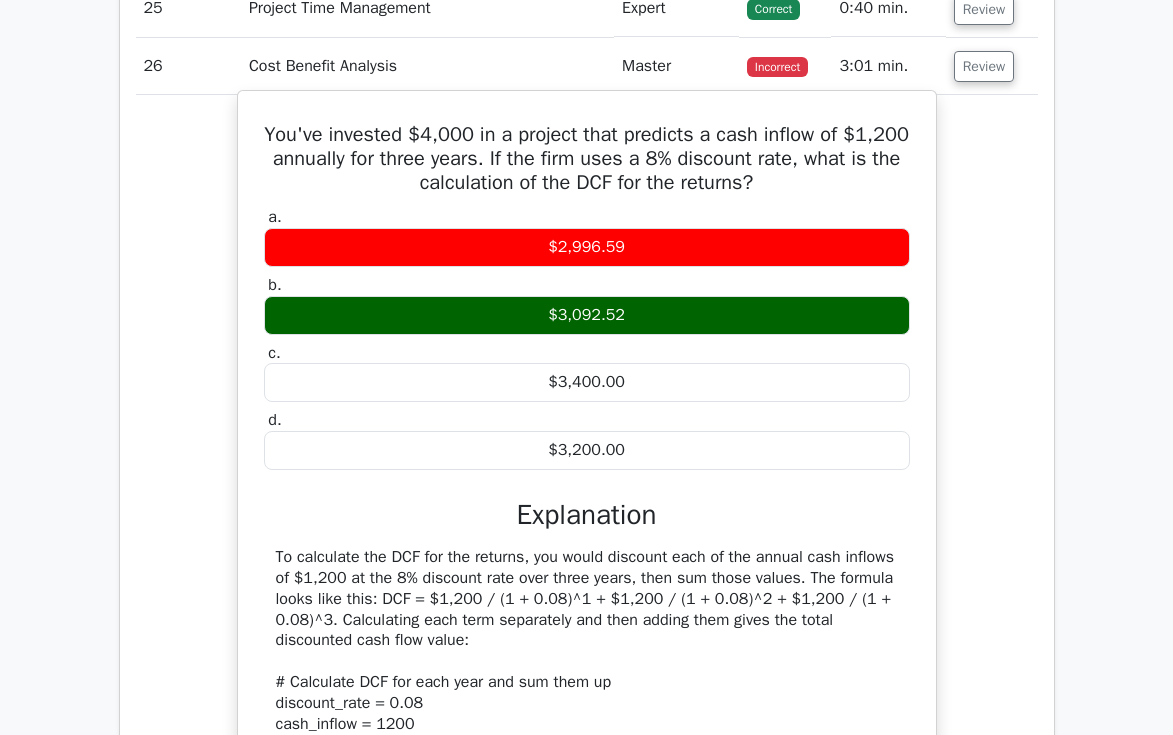 scroll, scrollTop: 4688, scrollLeft: 0, axis: vertical 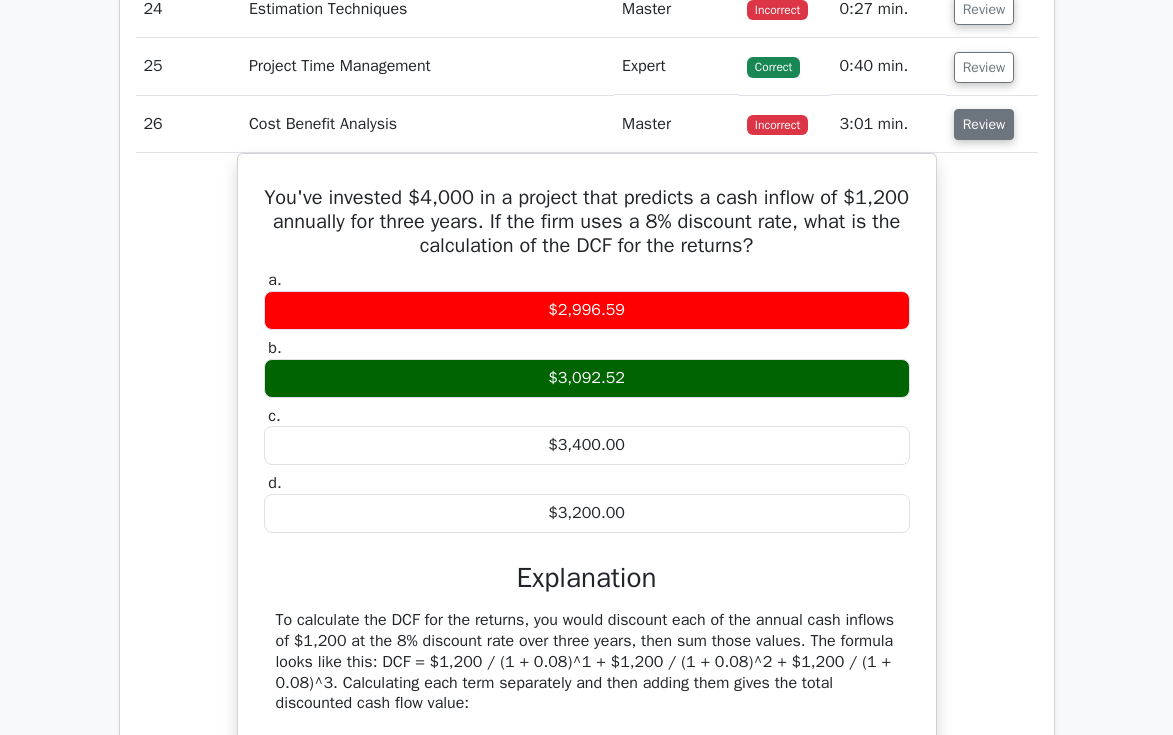 click on "Review" at bounding box center (984, 124) 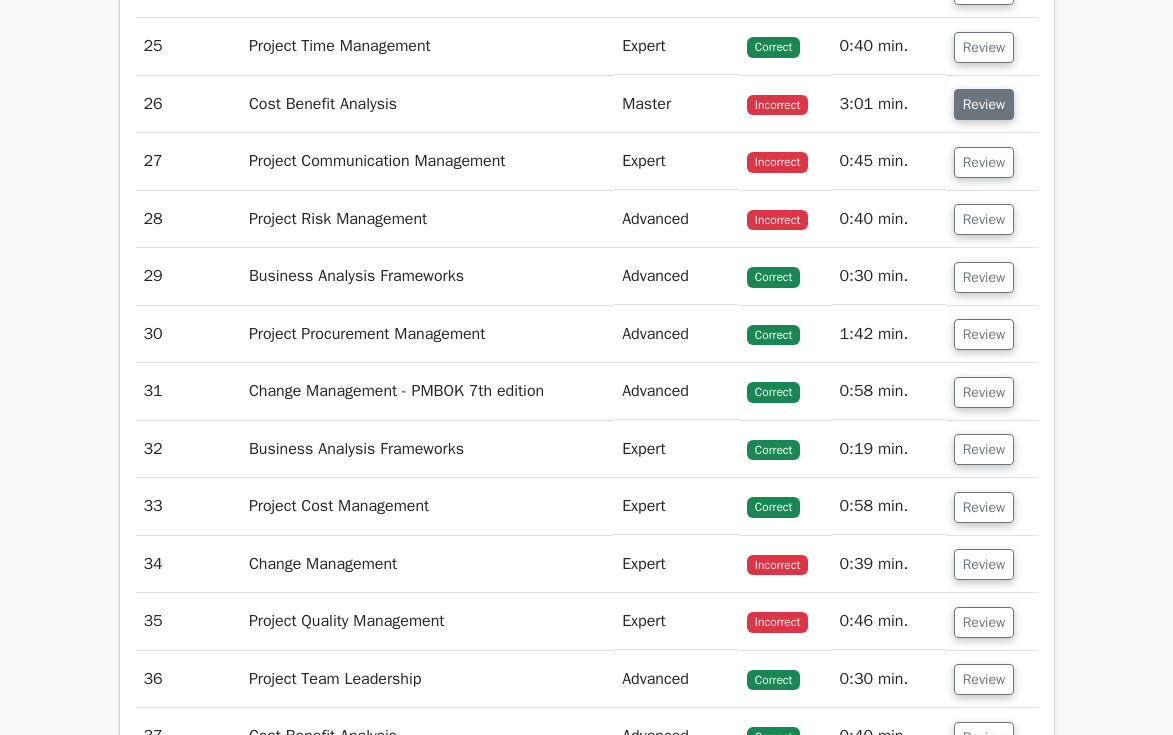 scroll, scrollTop: 4719, scrollLeft: 0, axis: vertical 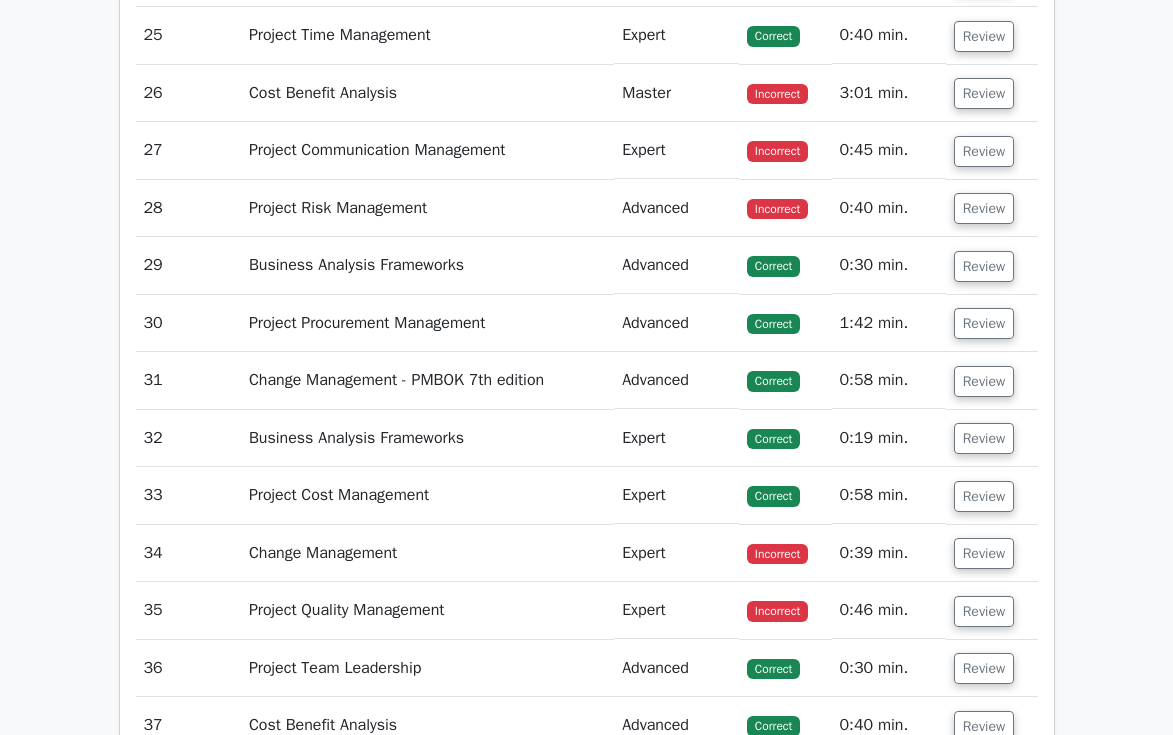 click on "Review" at bounding box center (992, 150) 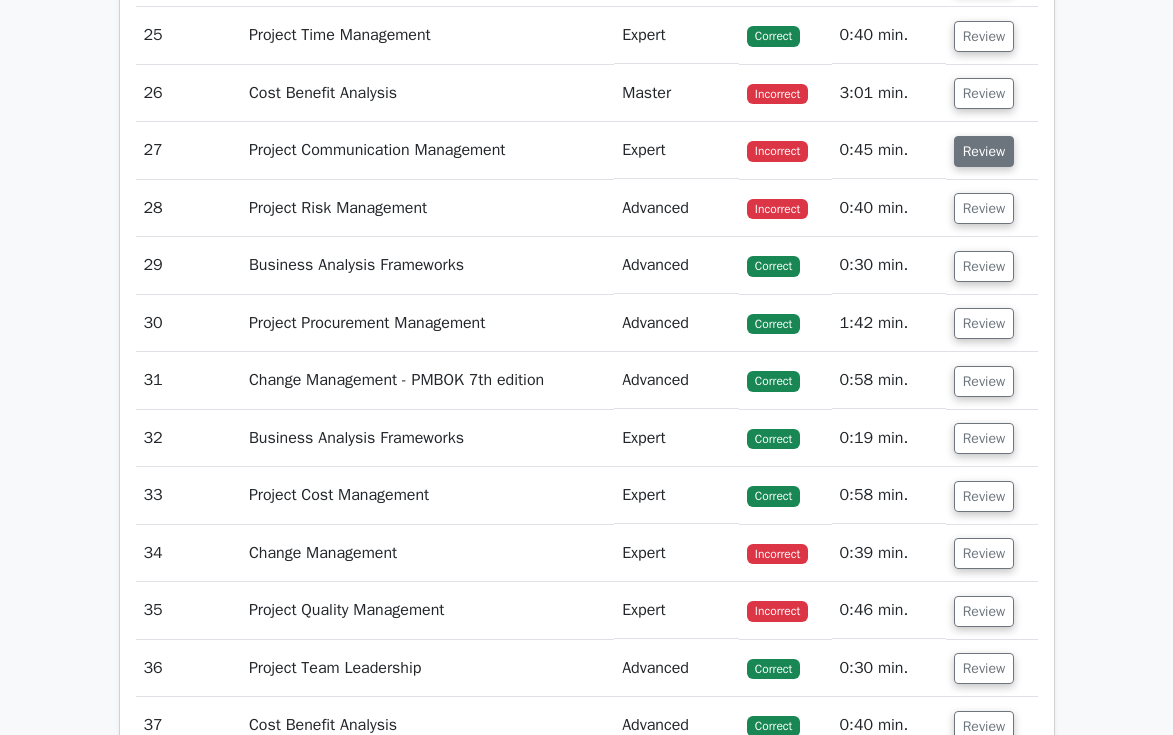 click on "Review" at bounding box center (984, 151) 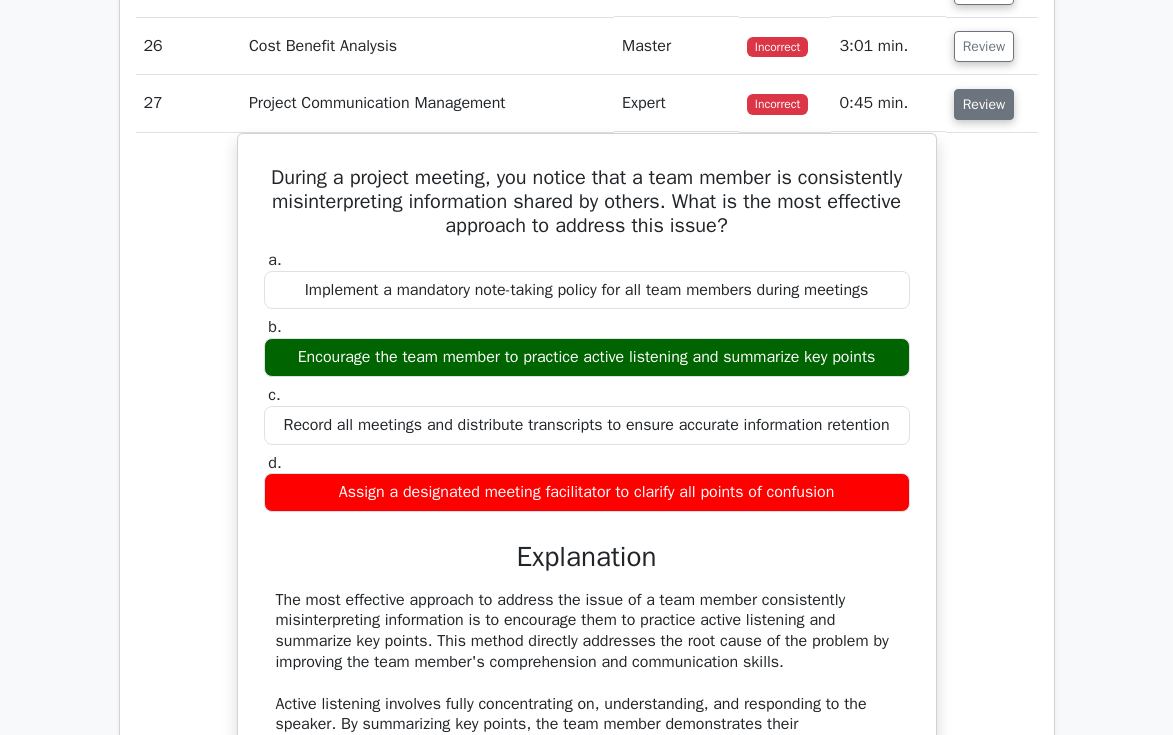 scroll, scrollTop: 4772, scrollLeft: 0, axis: vertical 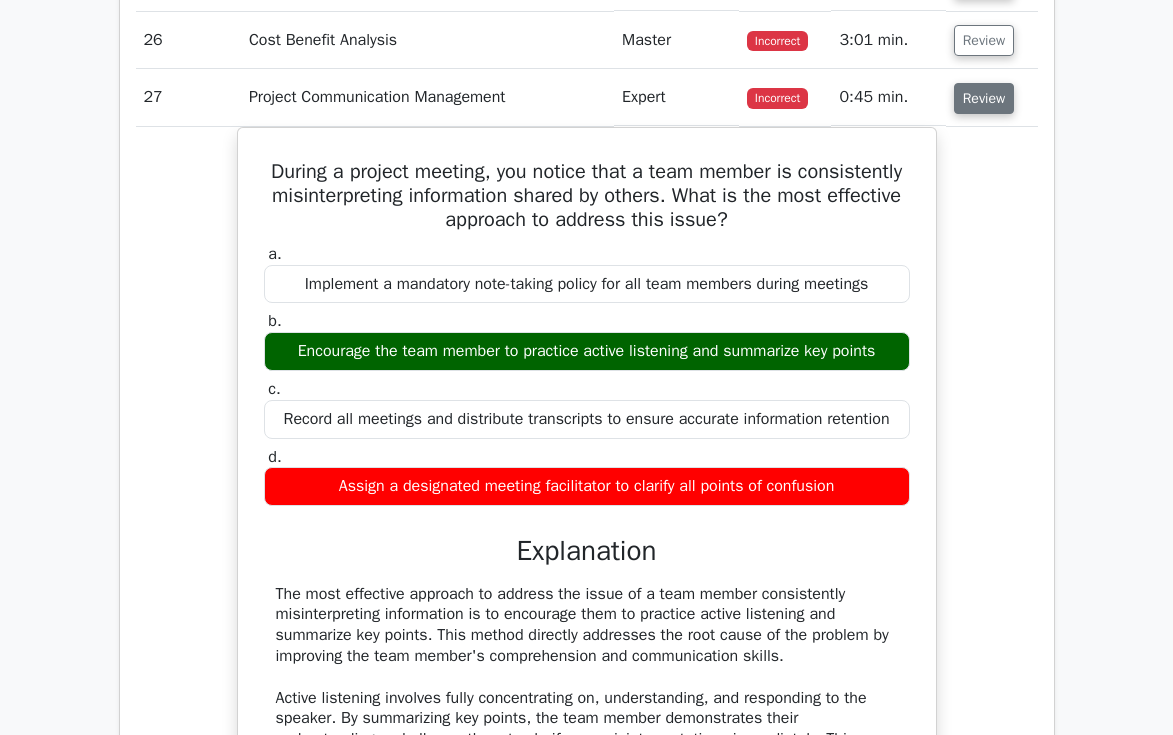 click on "Review" at bounding box center (984, 98) 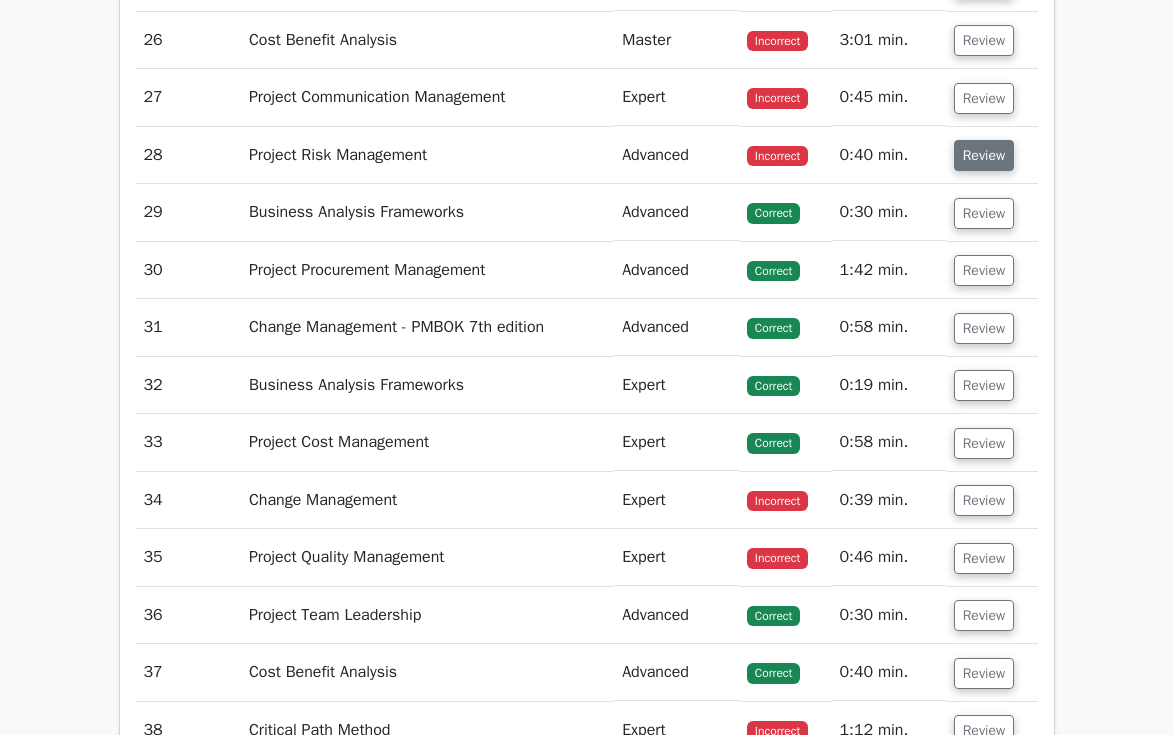 click on "Review" at bounding box center [984, 155] 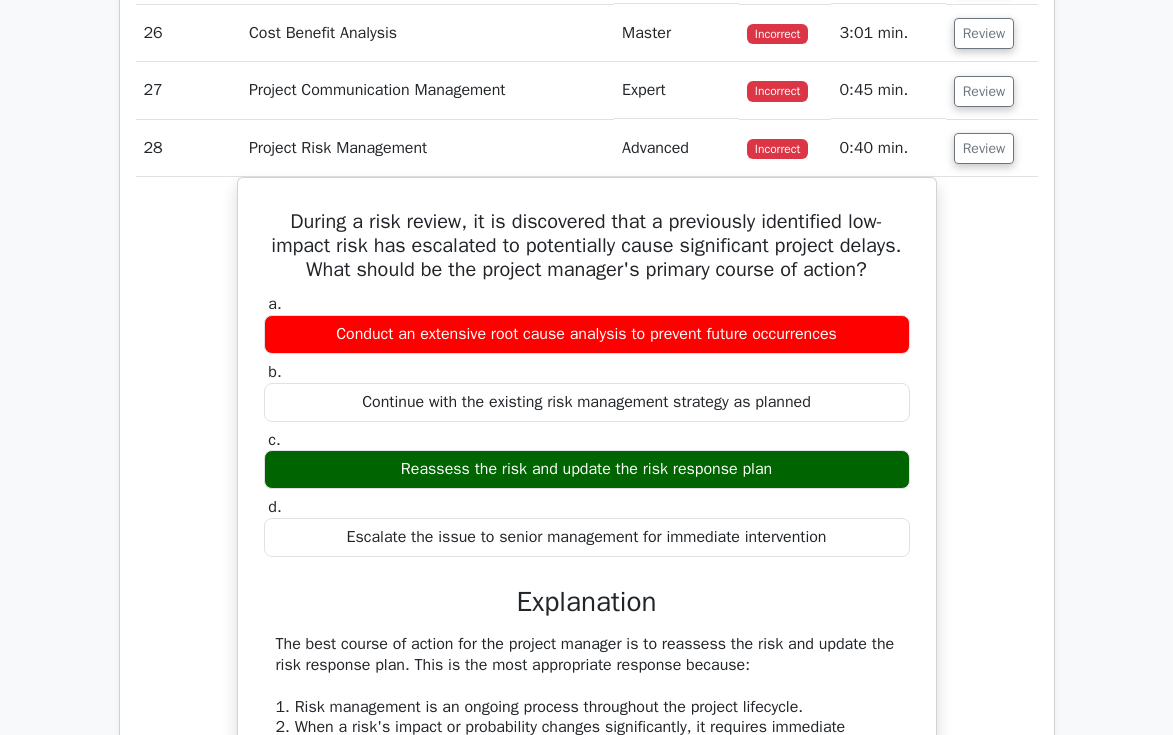 scroll, scrollTop: 4796, scrollLeft: 0, axis: vertical 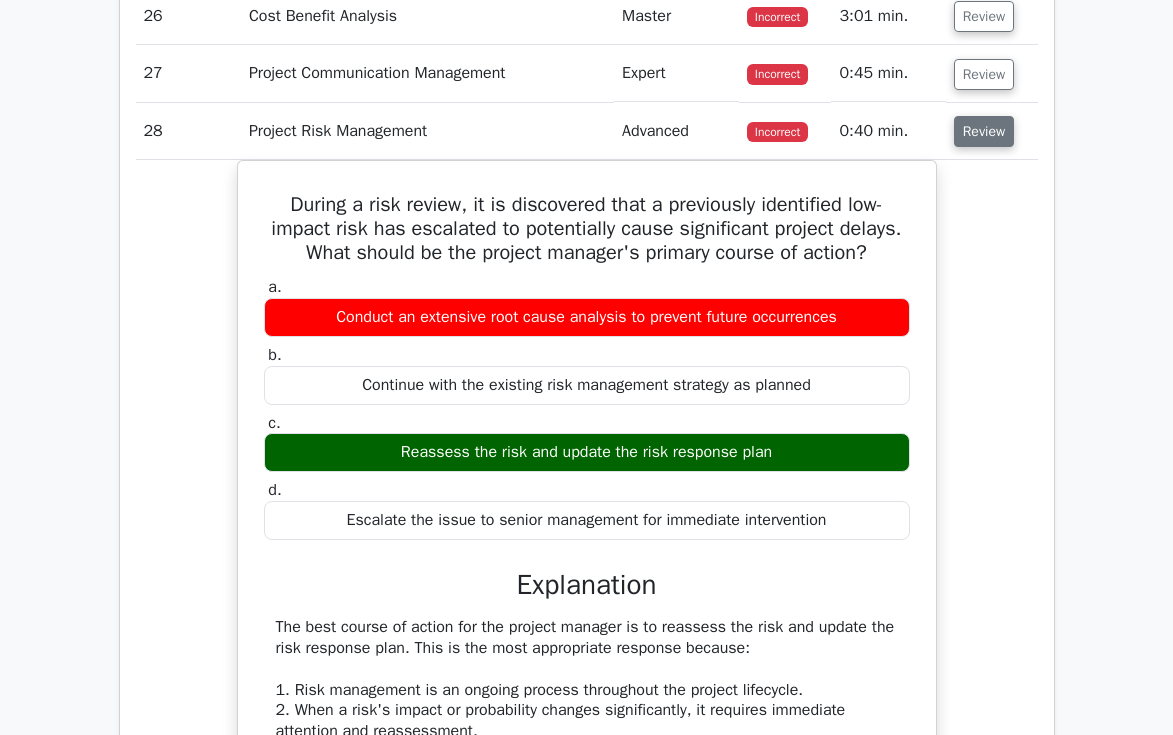 click on "Review" at bounding box center [984, 131] 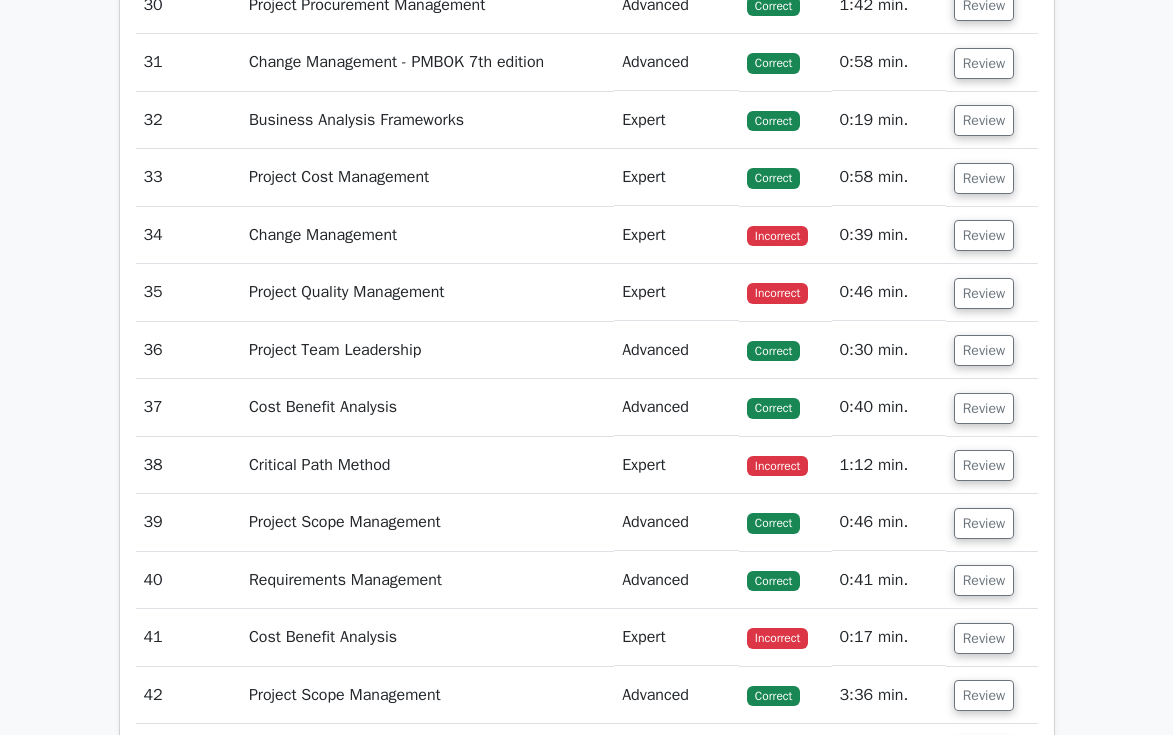 scroll, scrollTop: 5053, scrollLeft: 0, axis: vertical 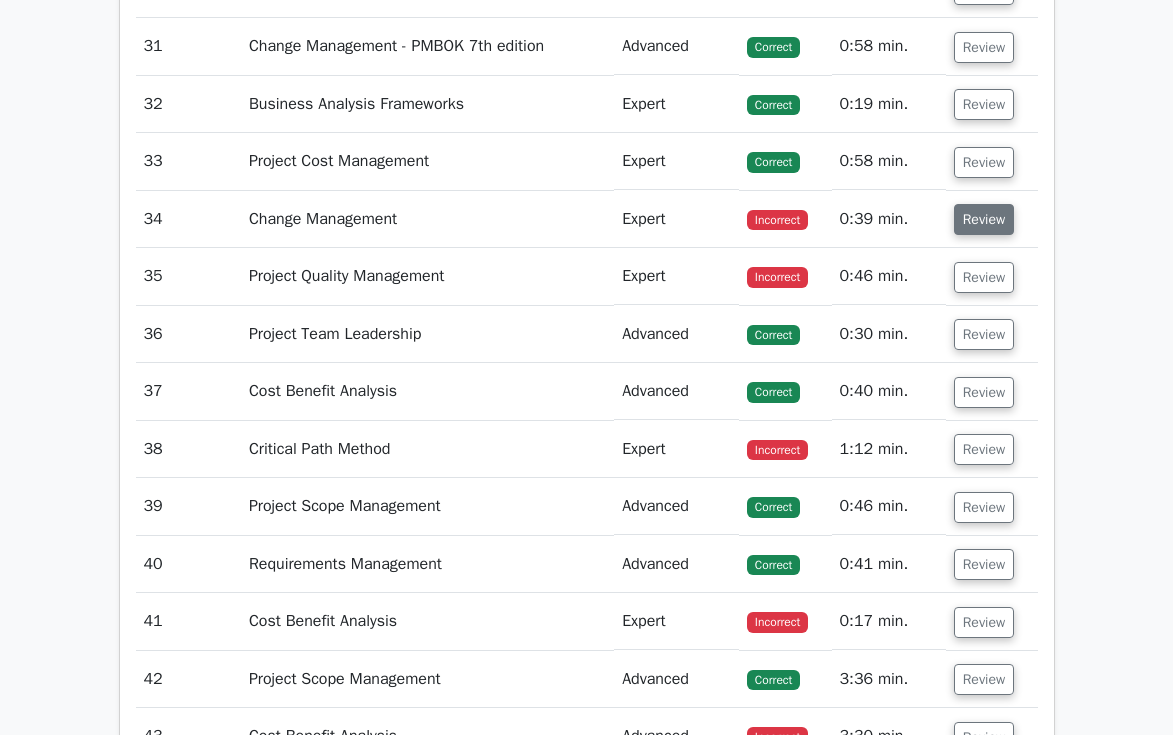 click on "Review" at bounding box center (984, 219) 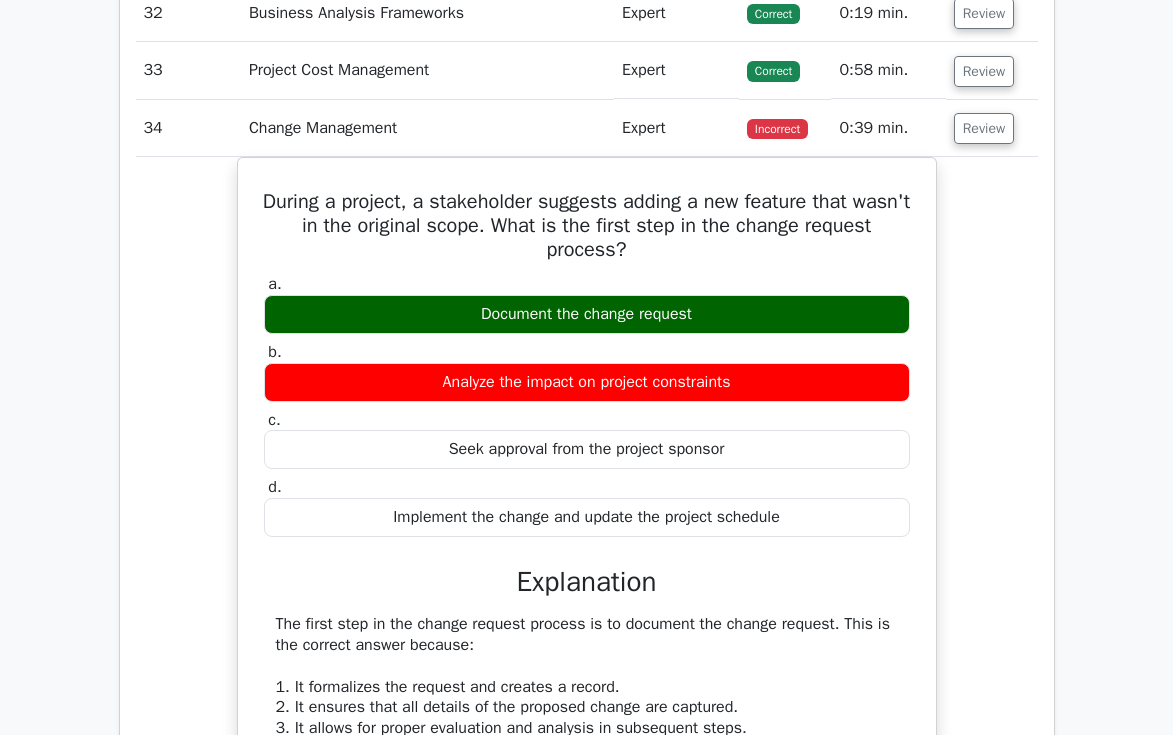 scroll, scrollTop: 5147, scrollLeft: 0, axis: vertical 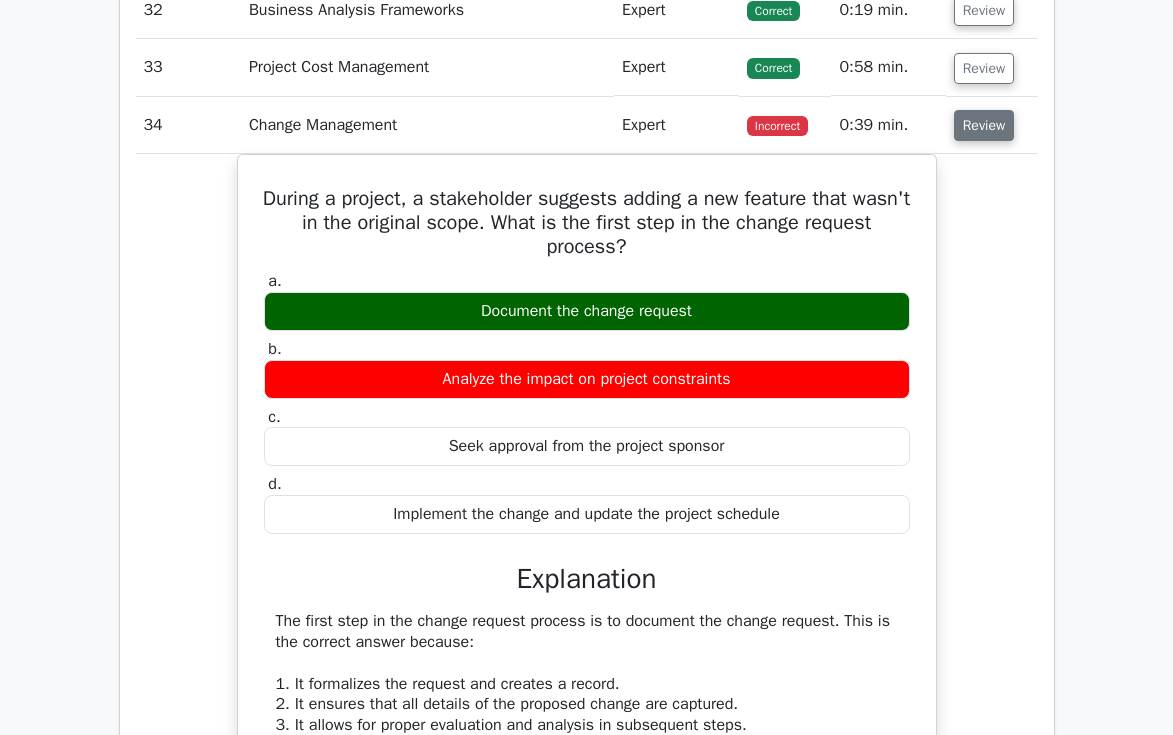 click on "Review" at bounding box center [984, 125] 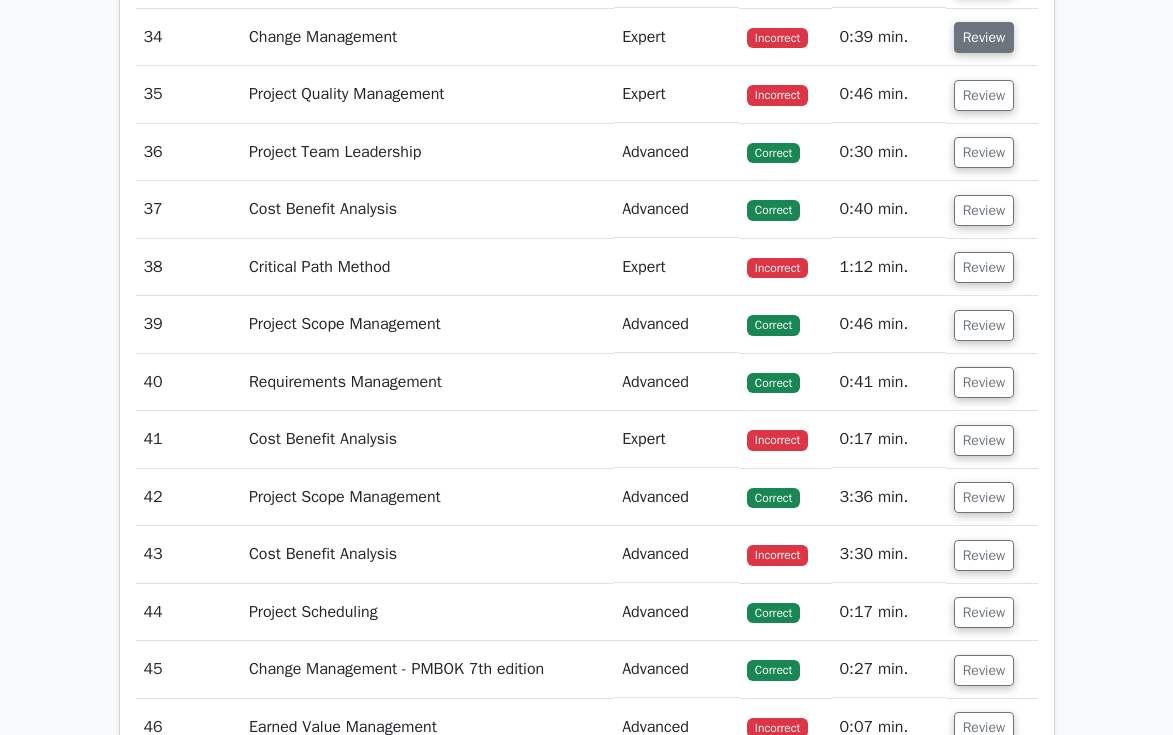 scroll, scrollTop: 5240, scrollLeft: 0, axis: vertical 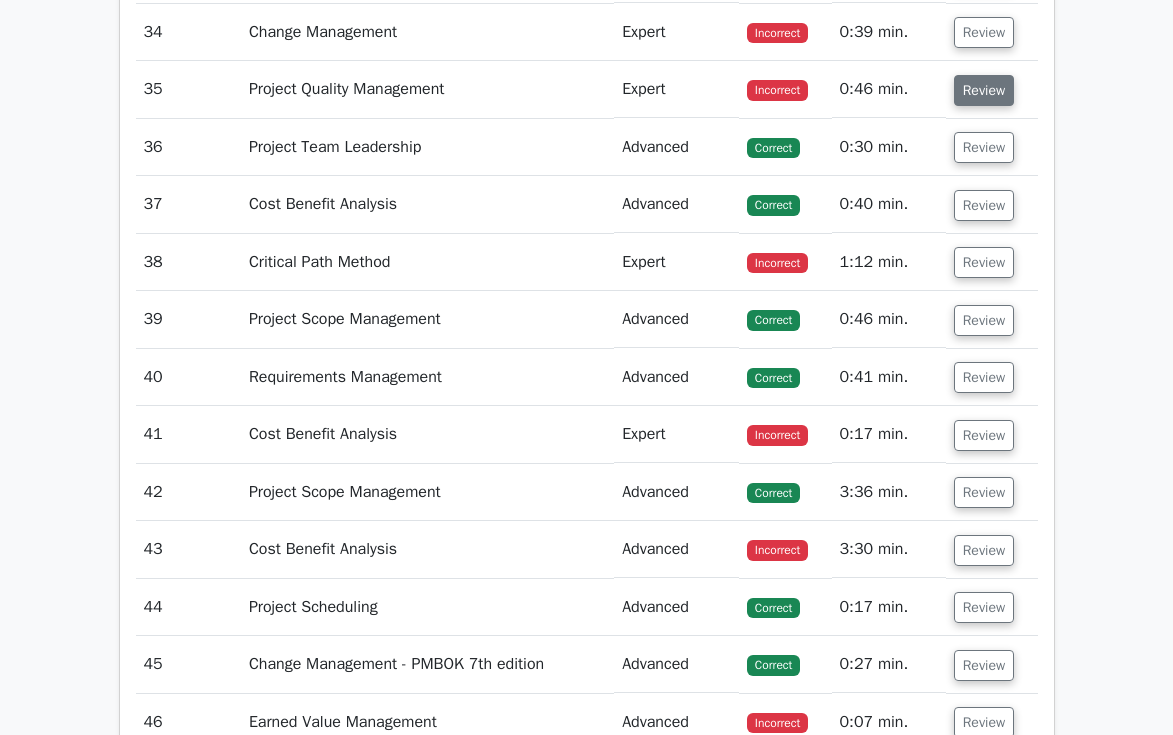 click on "Review" at bounding box center [984, 90] 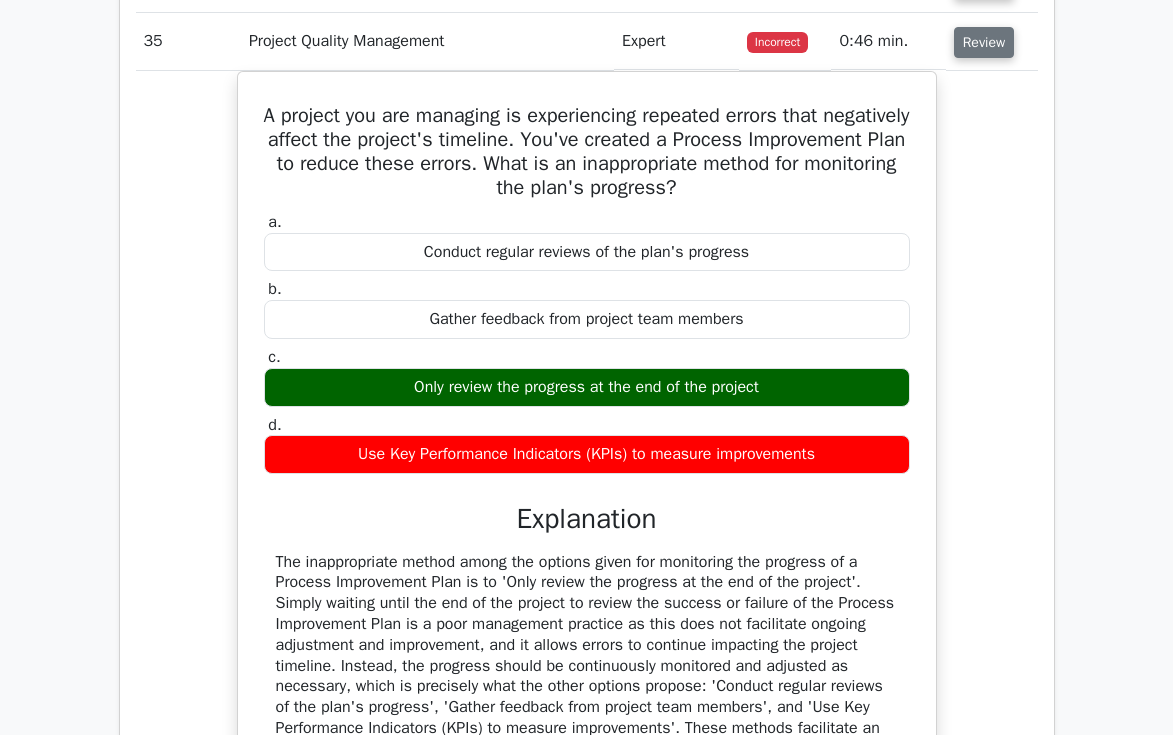 scroll, scrollTop: 5293, scrollLeft: 0, axis: vertical 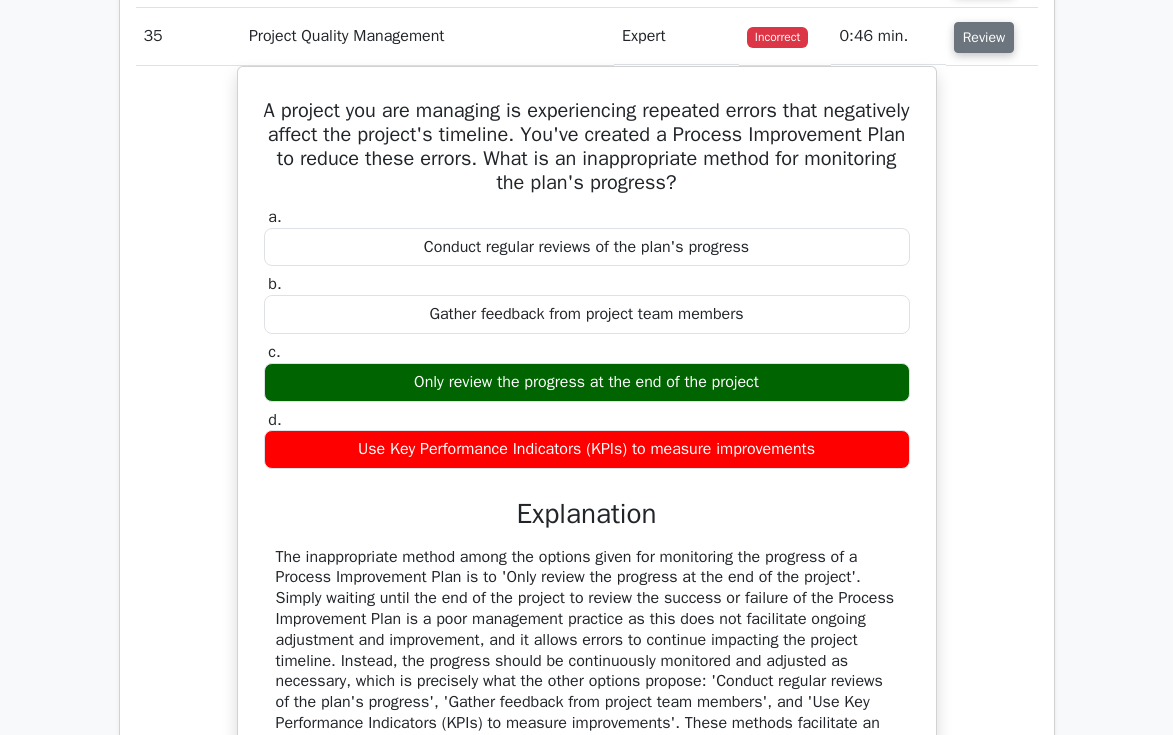 click on "Review" at bounding box center [984, 37] 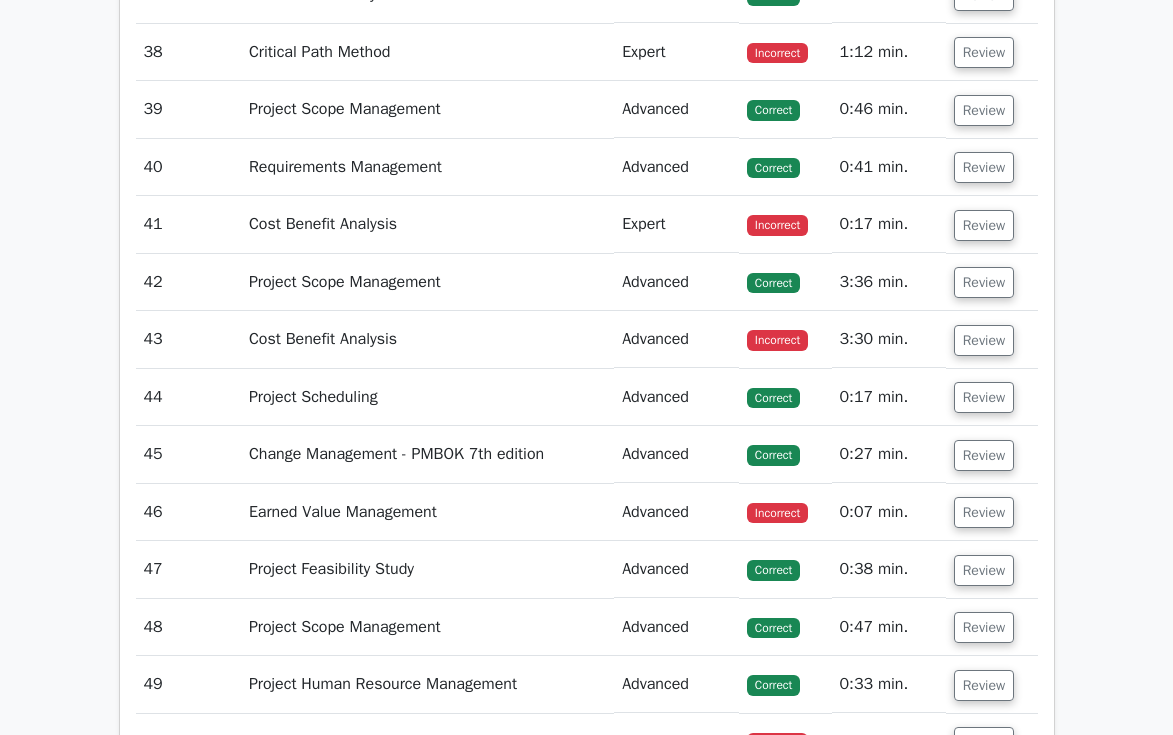 scroll, scrollTop: 5456, scrollLeft: 0, axis: vertical 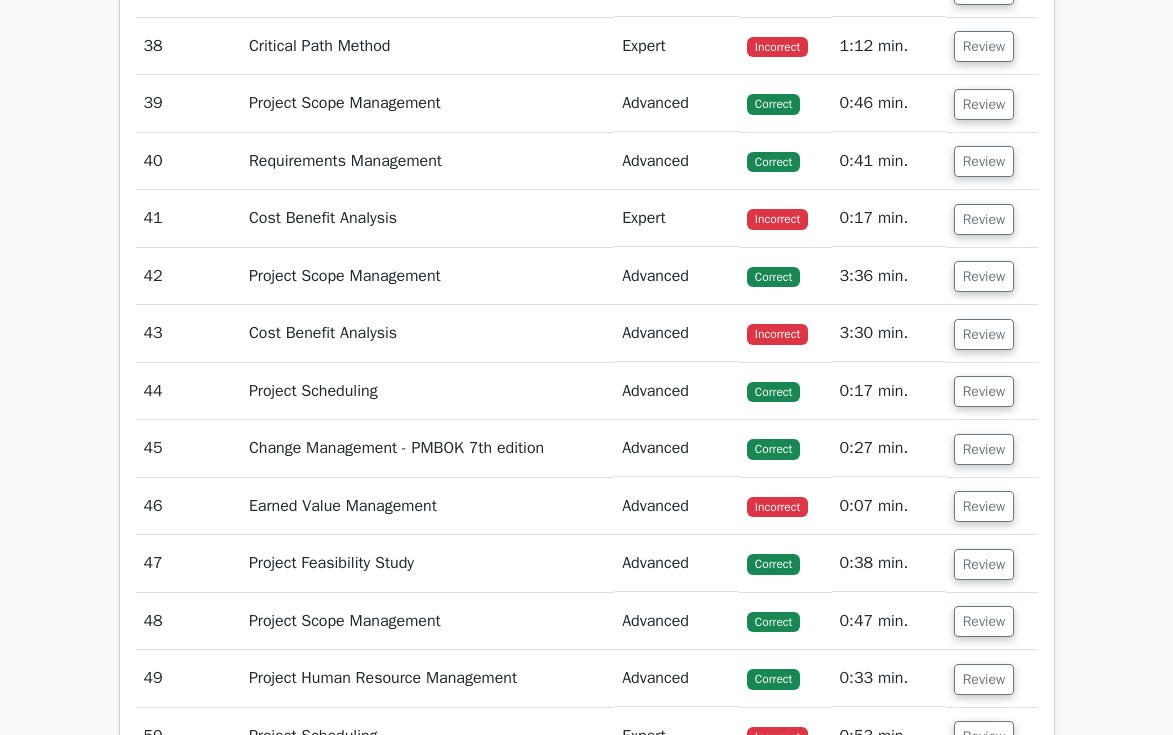 click on "Review" at bounding box center [984, 46] 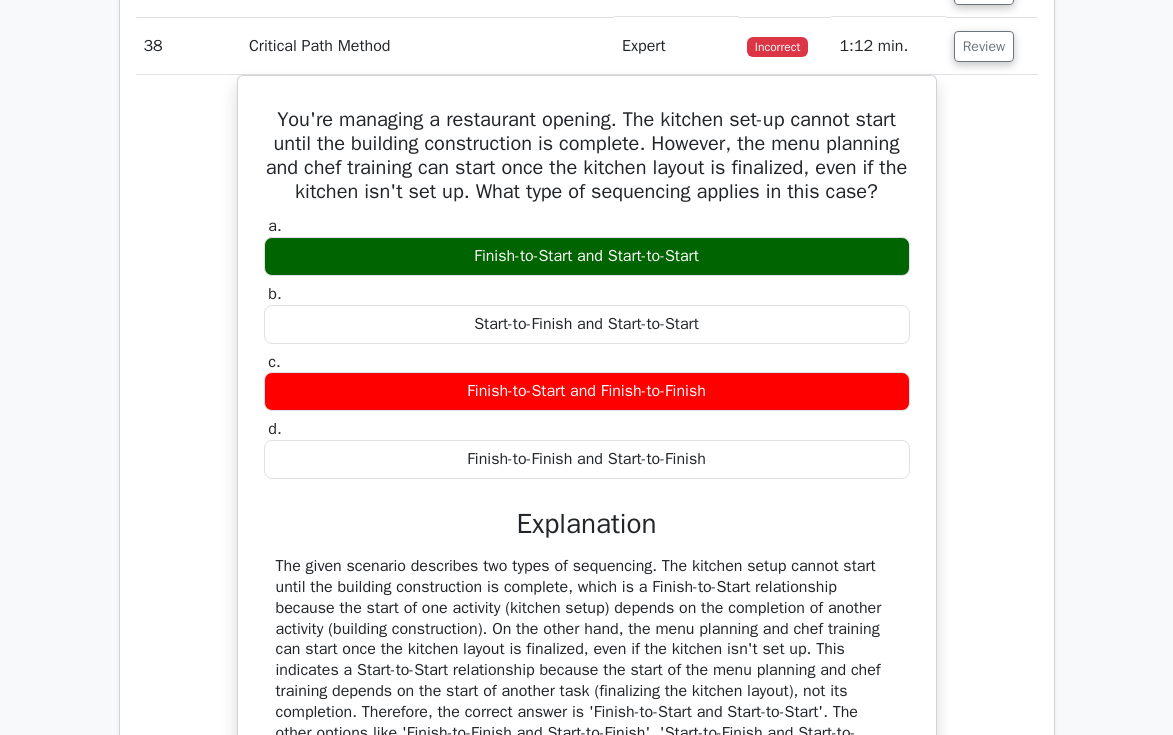 click on "Review" at bounding box center [984, 46] 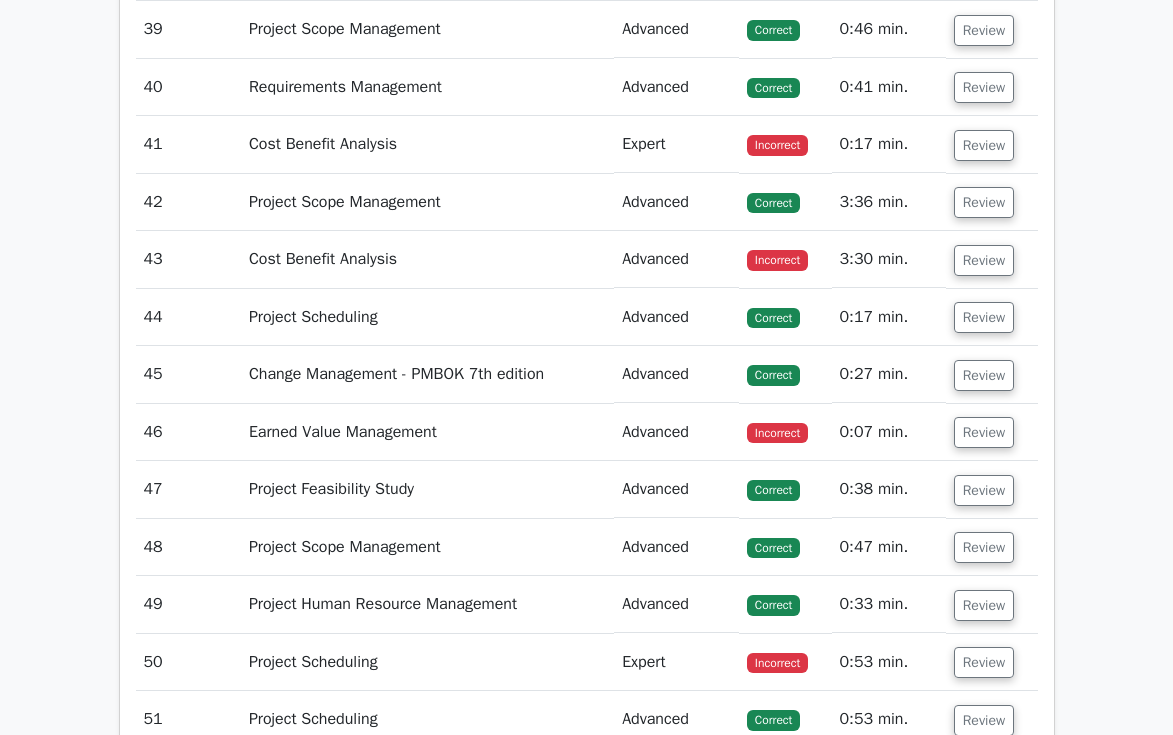 scroll, scrollTop: 5531, scrollLeft: 0, axis: vertical 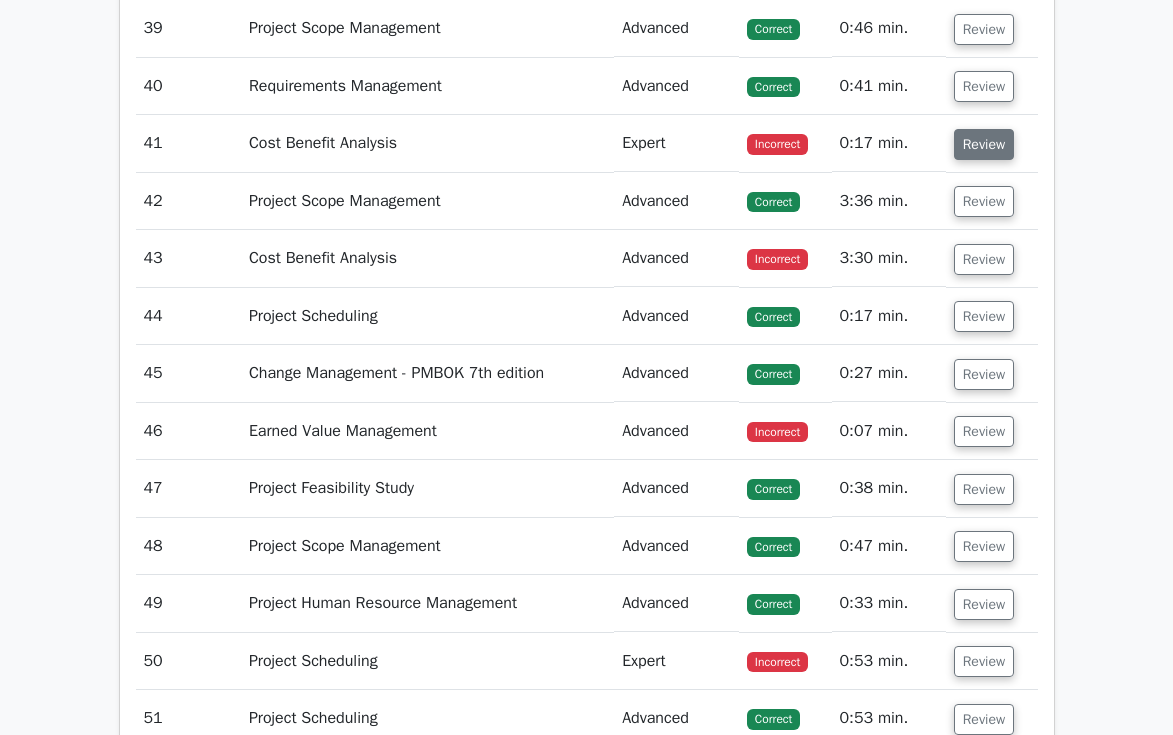 click on "Review" at bounding box center [984, 144] 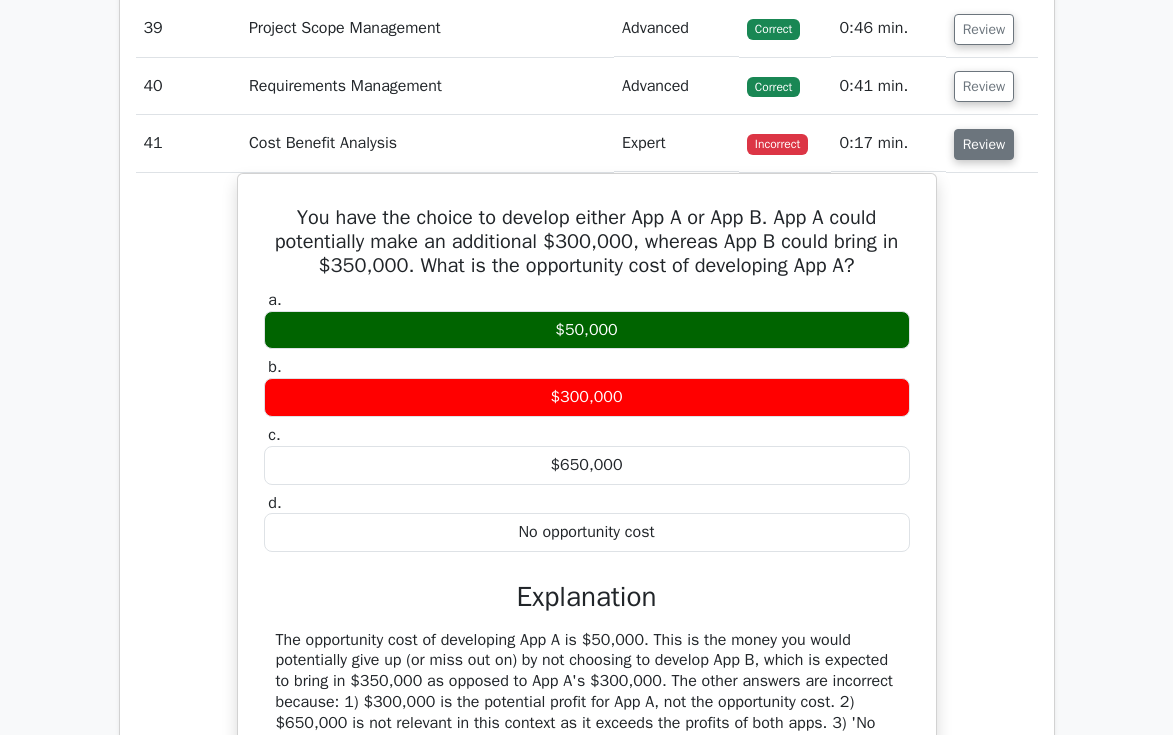 click on "Review" at bounding box center (984, 144) 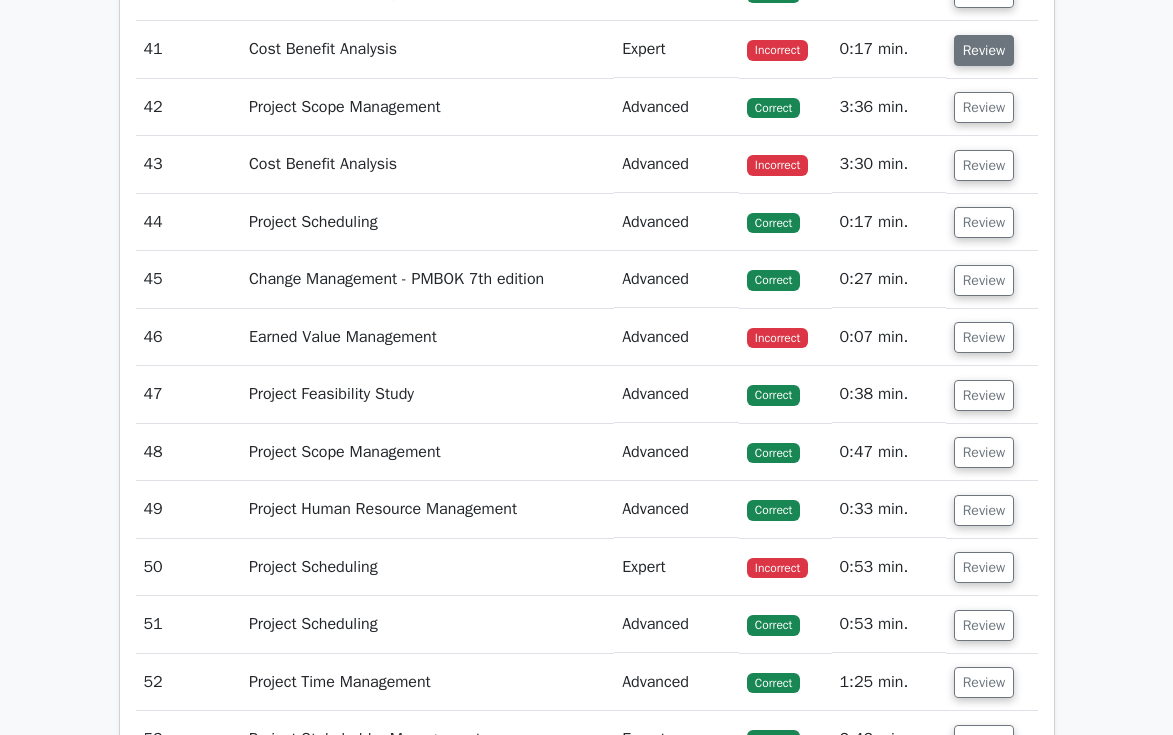 scroll, scrollTop: 5632, scrollLeft: 0, axis: vertical 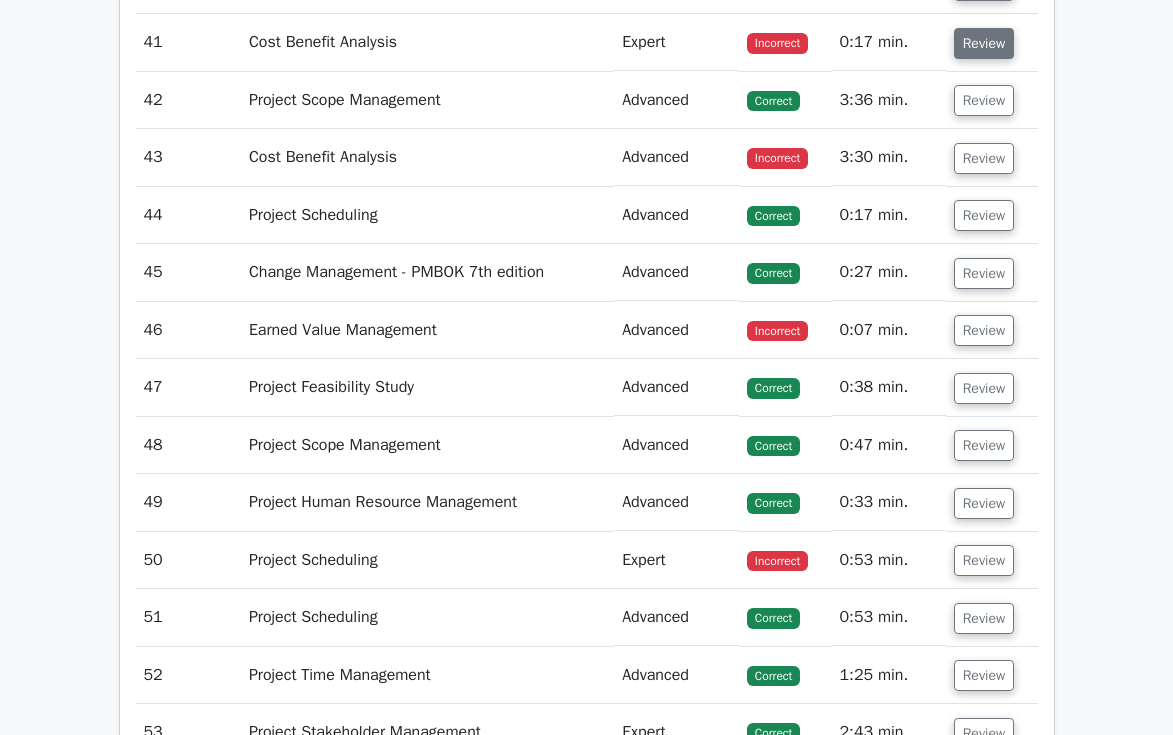 click on "Review" at bounding box center (984, 158) 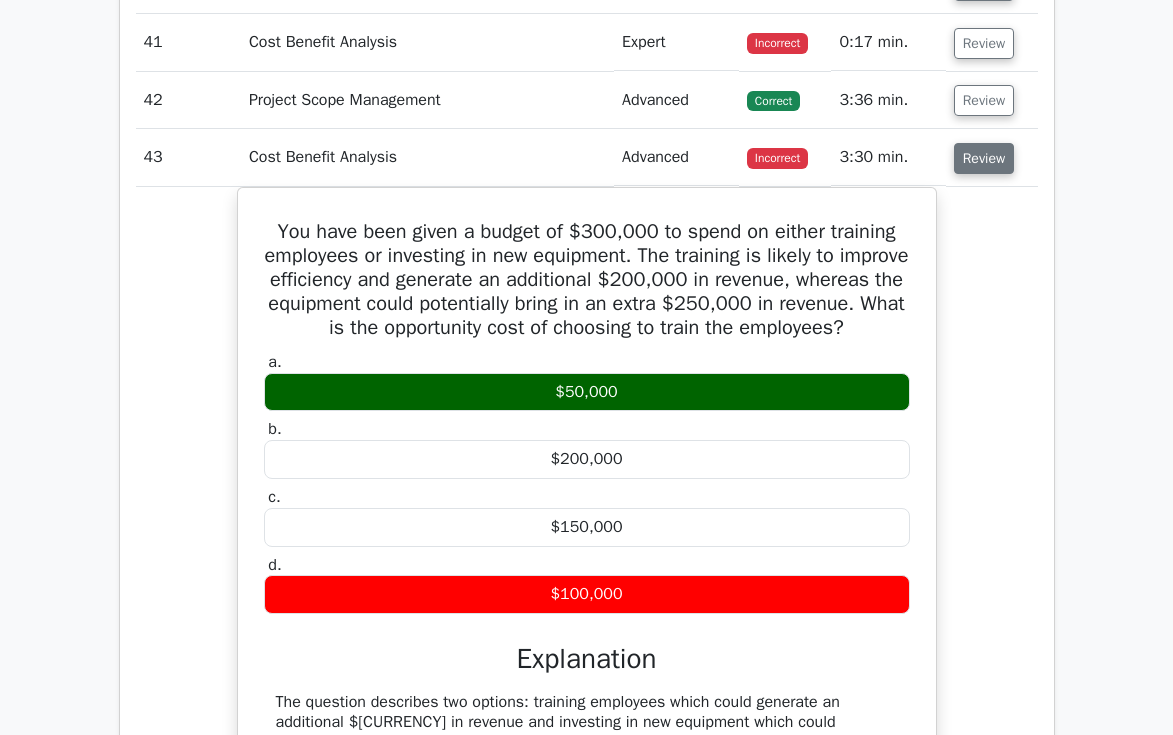 click on "Review" at bounding box center (984, 158) 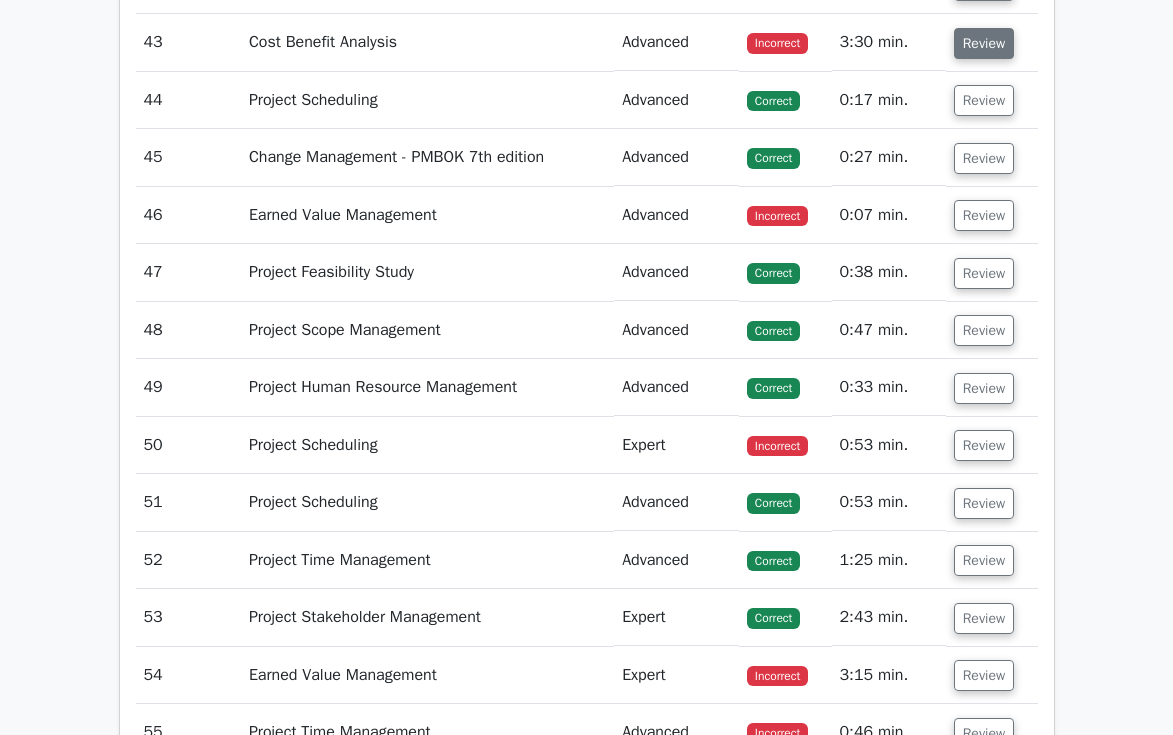 scroll, scrollTop: 5751, scrollLeft: 0, axis: vertical 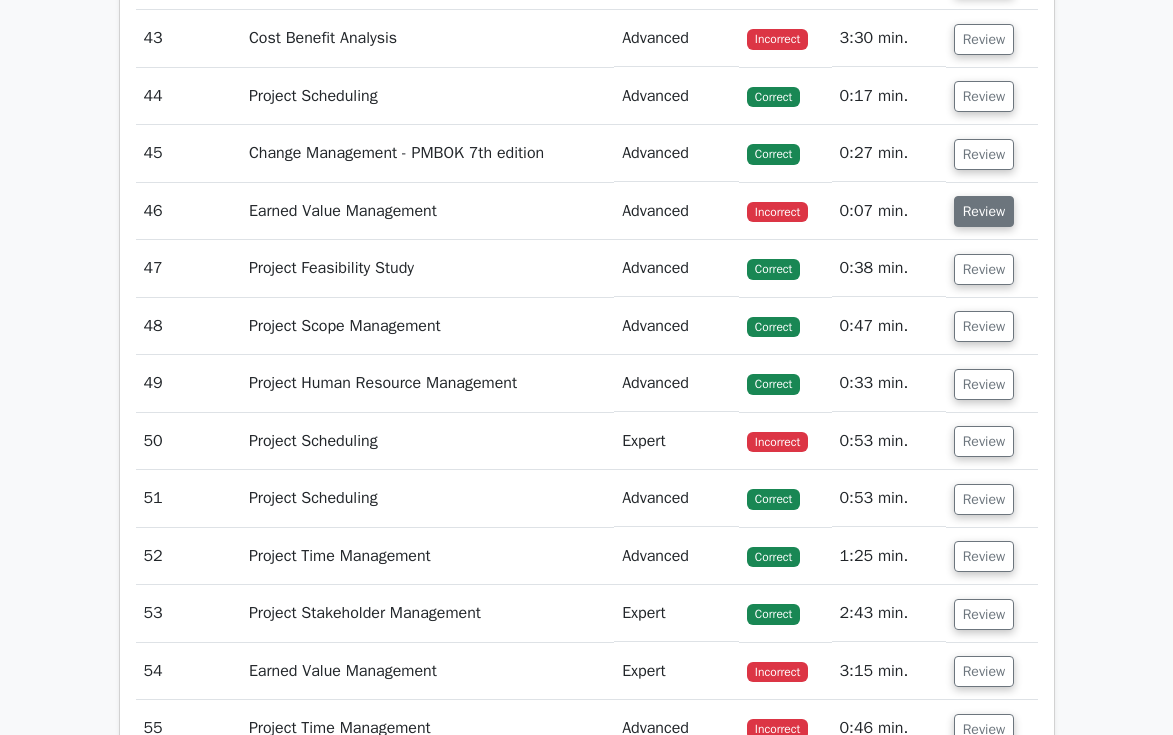 click on "Review" at bounding box center [984, 211] 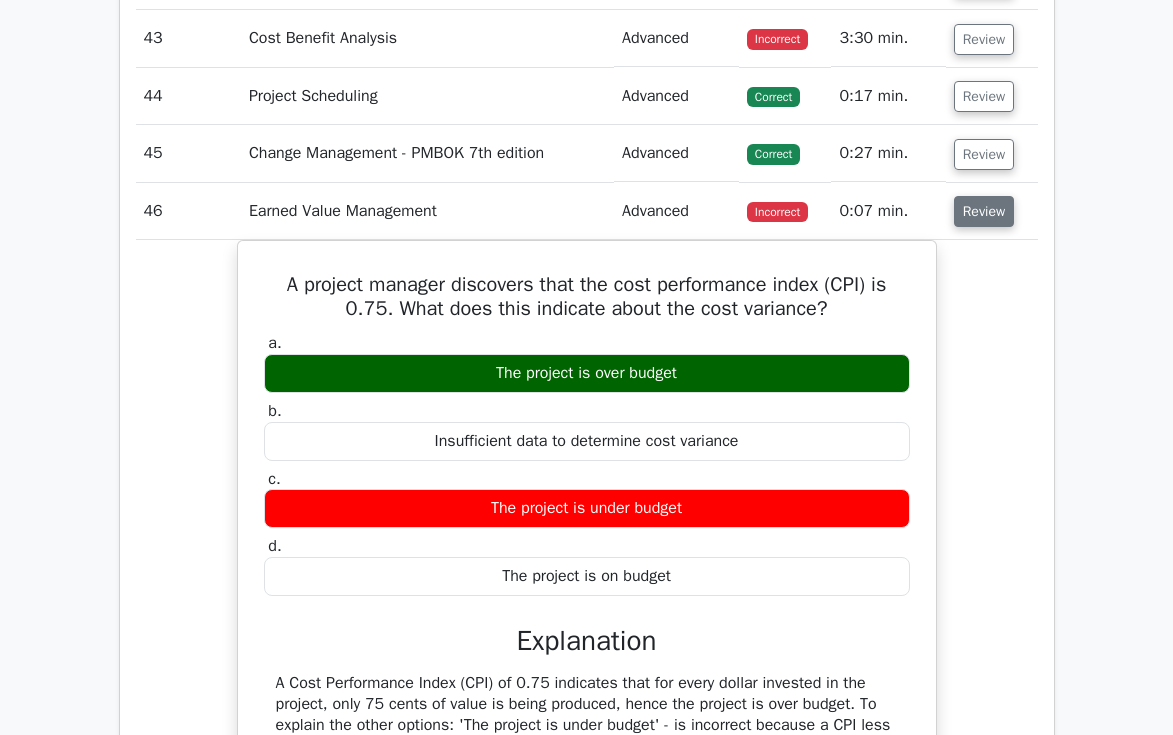 click on "Review" at bounding box center [984, 211] 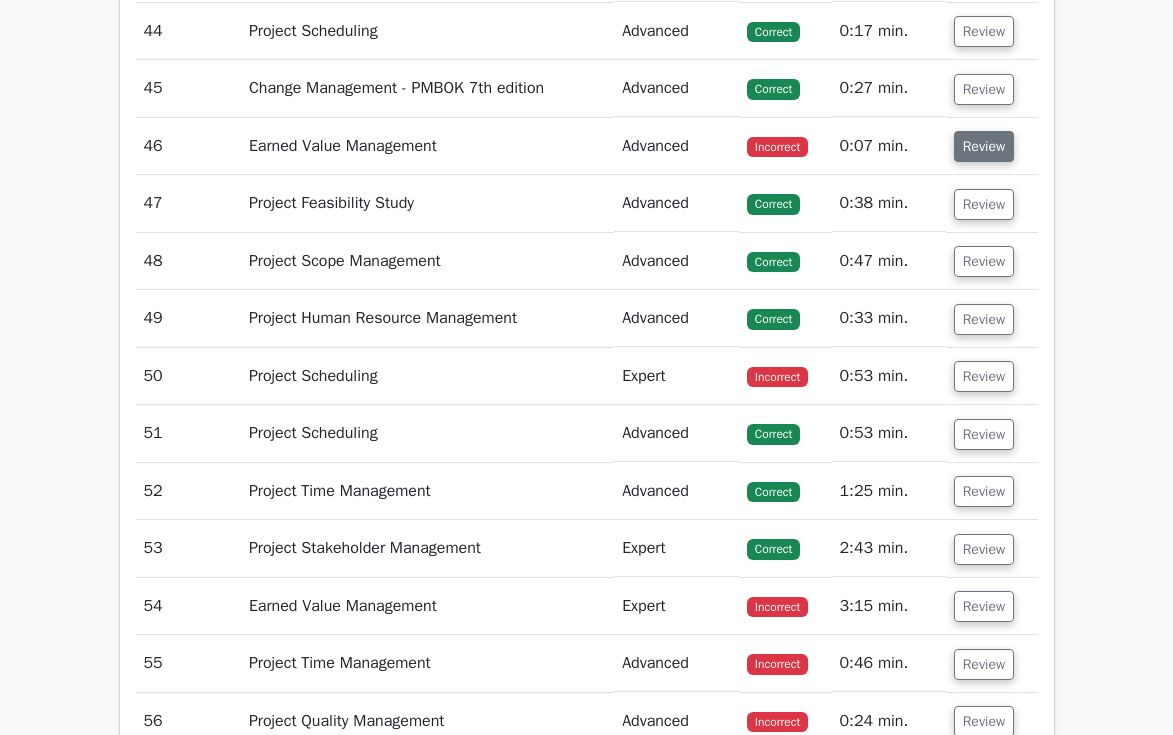 scroll, scrollTop: 5822, scrollLeft: 0, axis: vertical 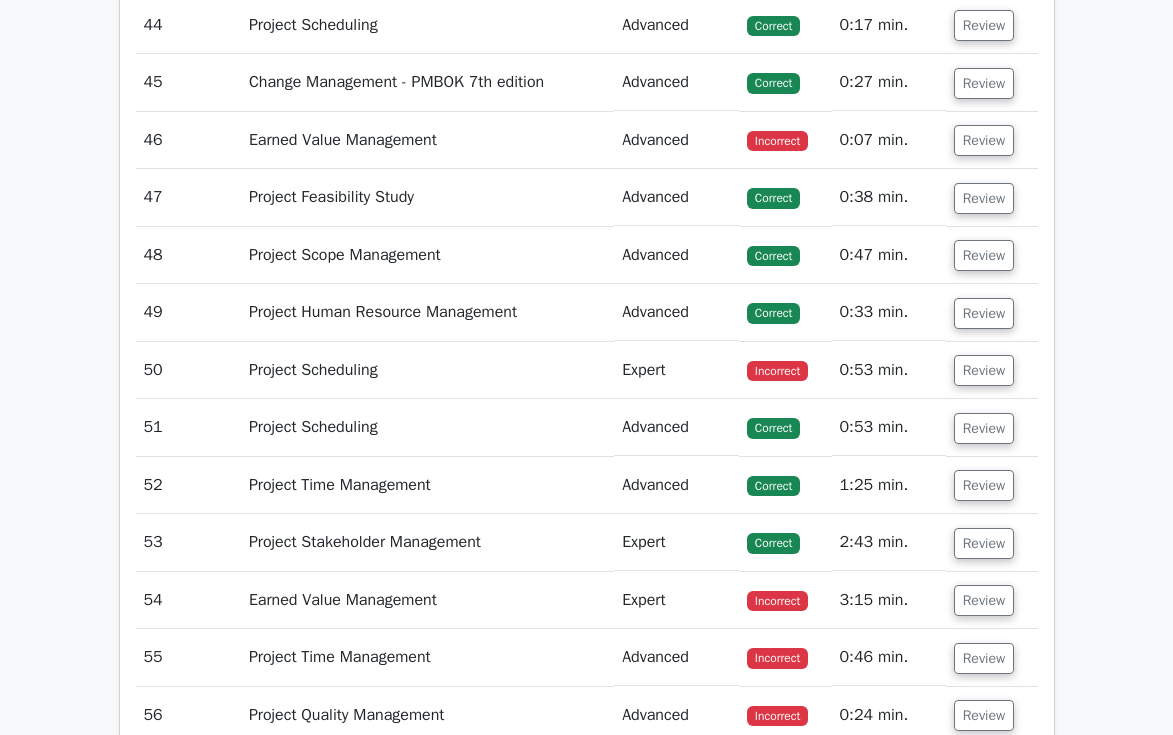click on "Review" at bounding box center [992, 370] 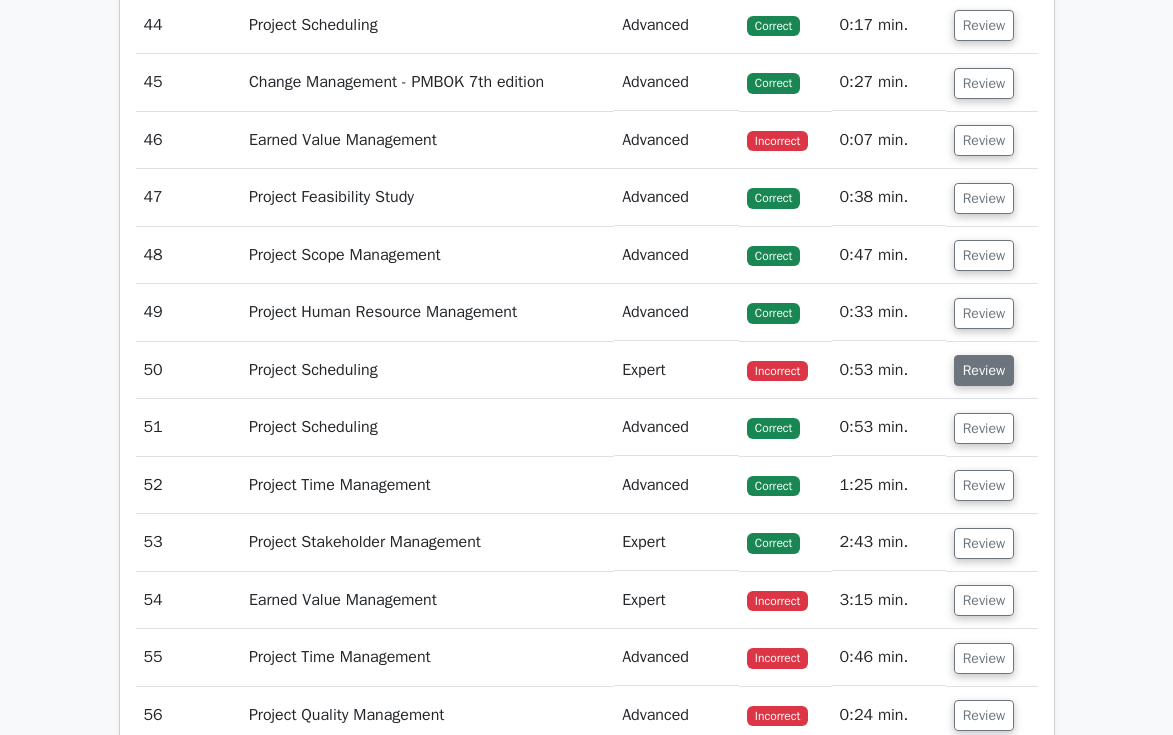 click on "Review" at bounding box center (984, 370) 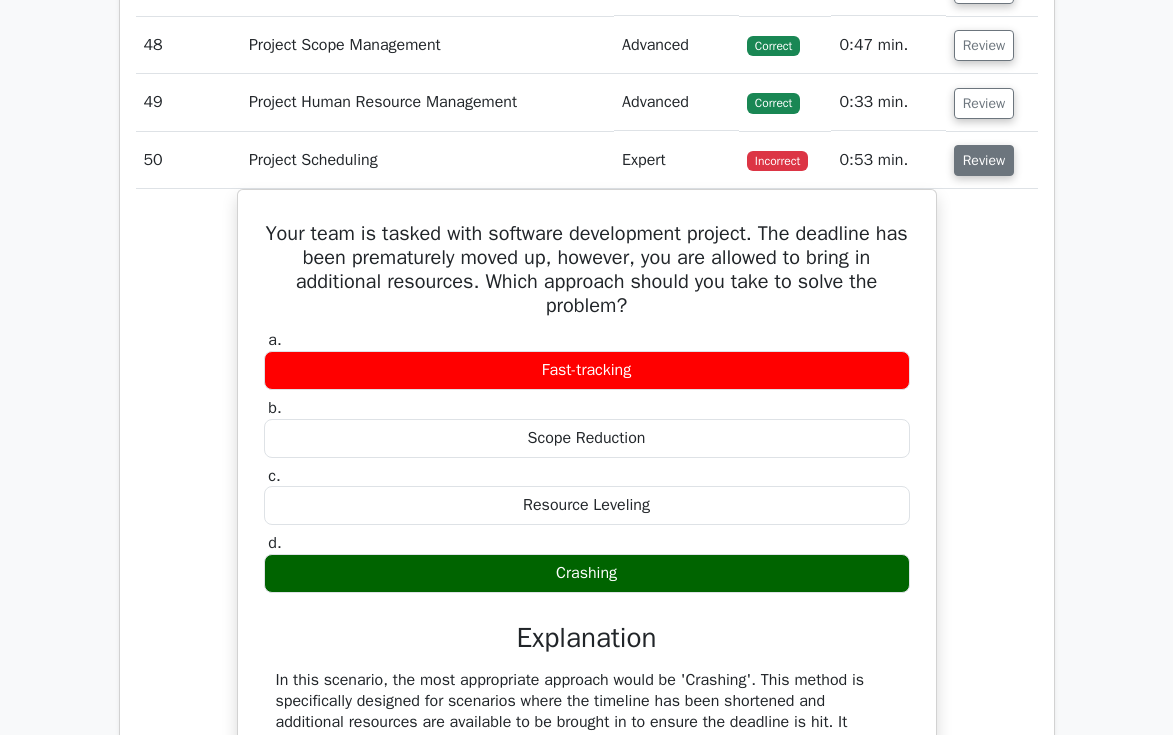 scroll, scrollTop: 6035, scrollLeft: 0, axis: vertical 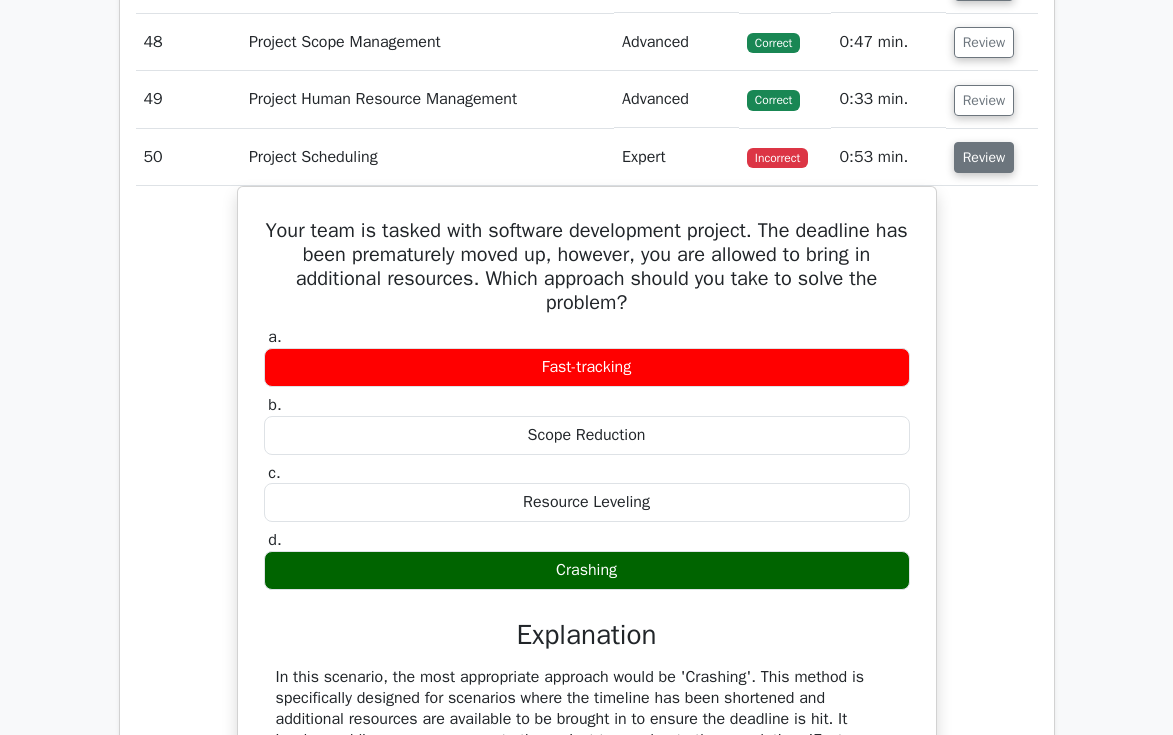 click on "Review" at bounding box center (984, 157) 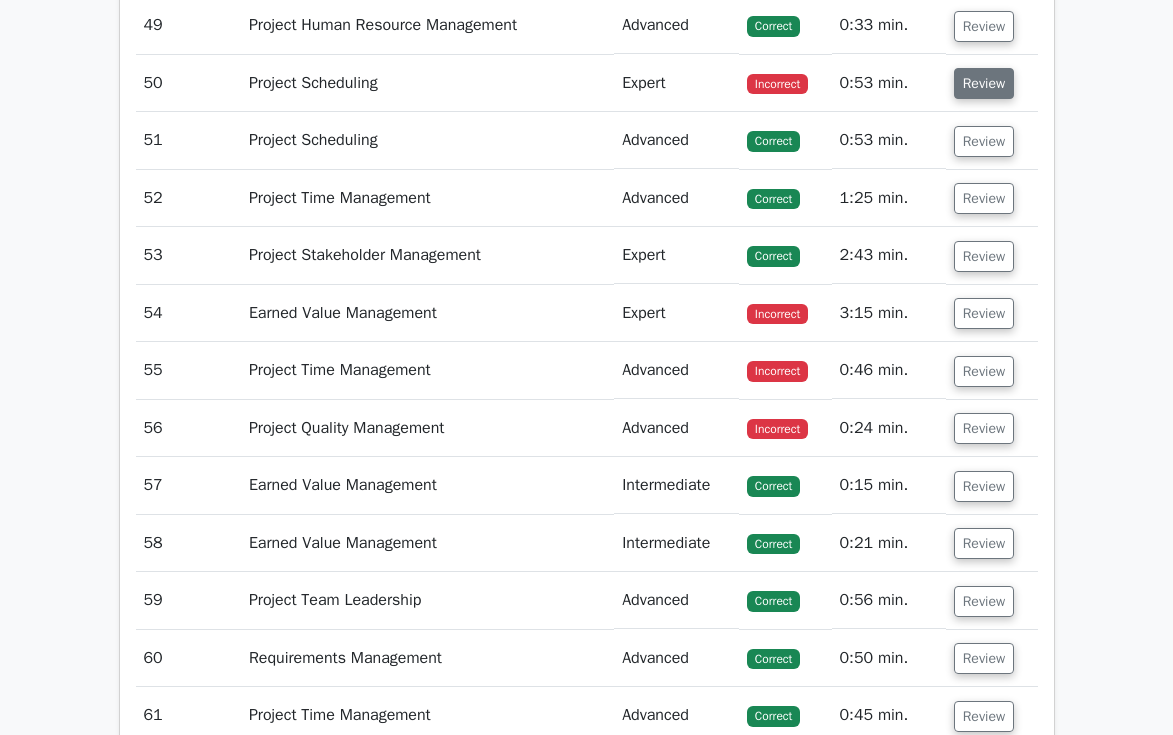 scroll, scrollTop: 6115, scrollLeft: 0, axis: vertical 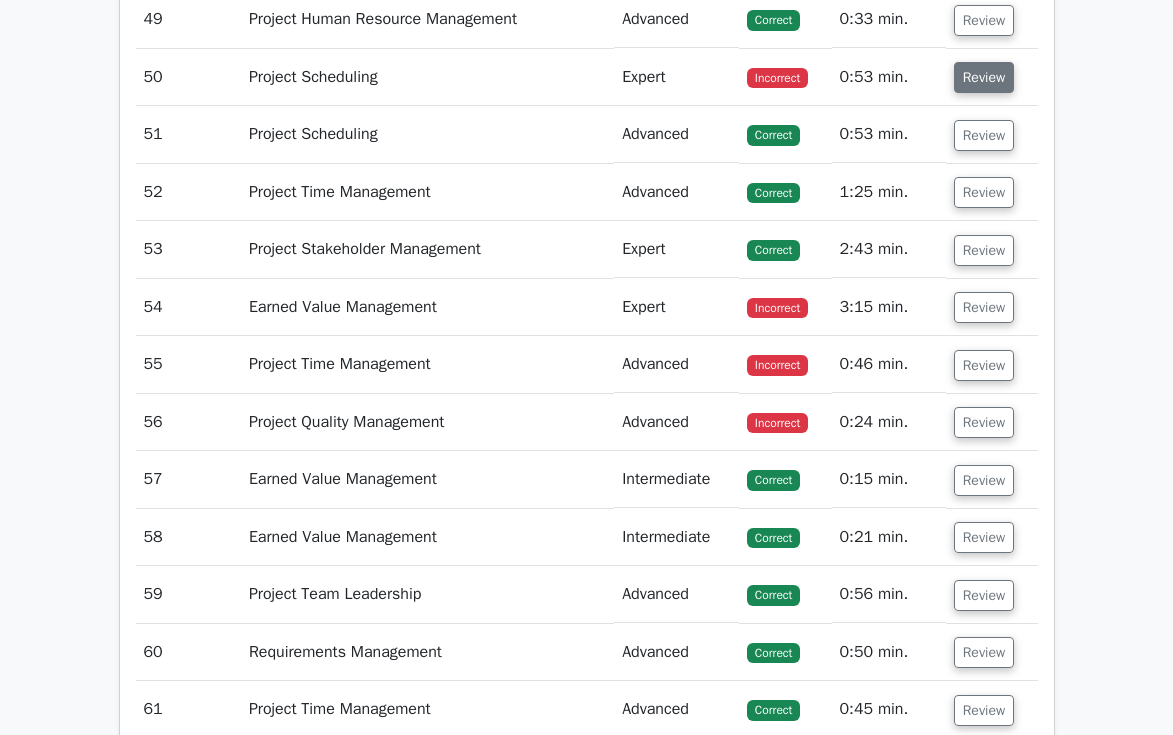 click on "Review" at bounding box center [984, 77] 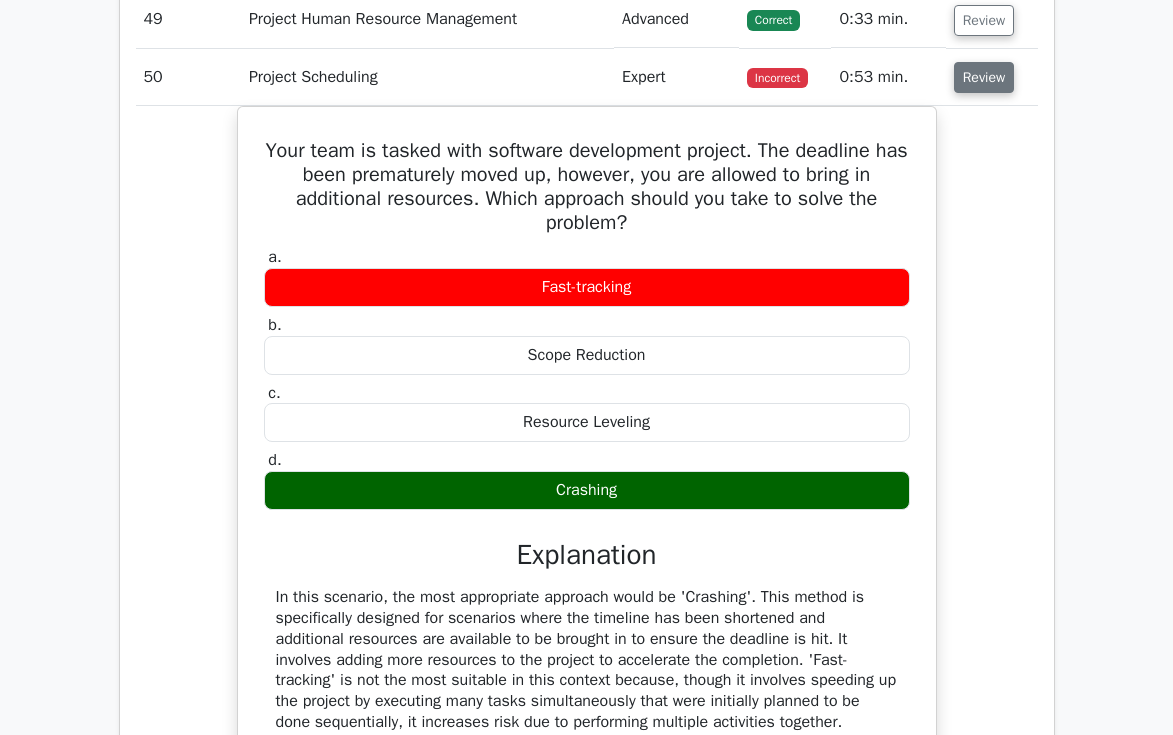 click on "Review" at bounding box center [984, 77] 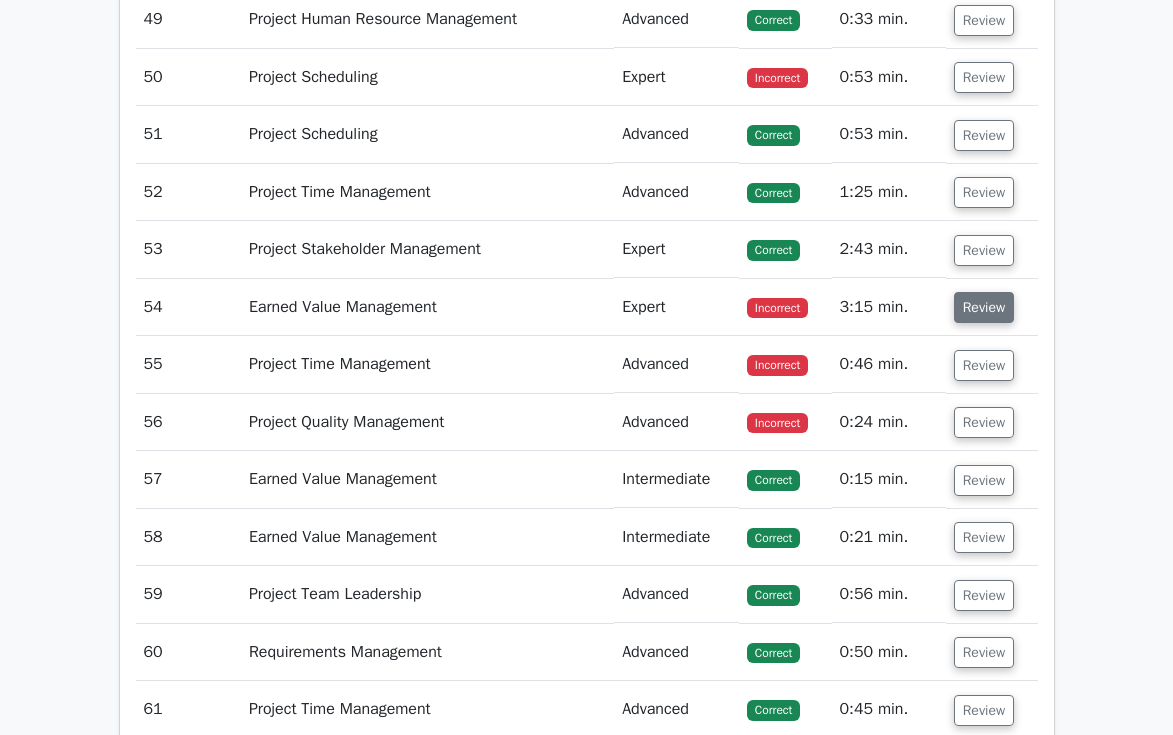 click on "Review" at bounding box center [984, 307] 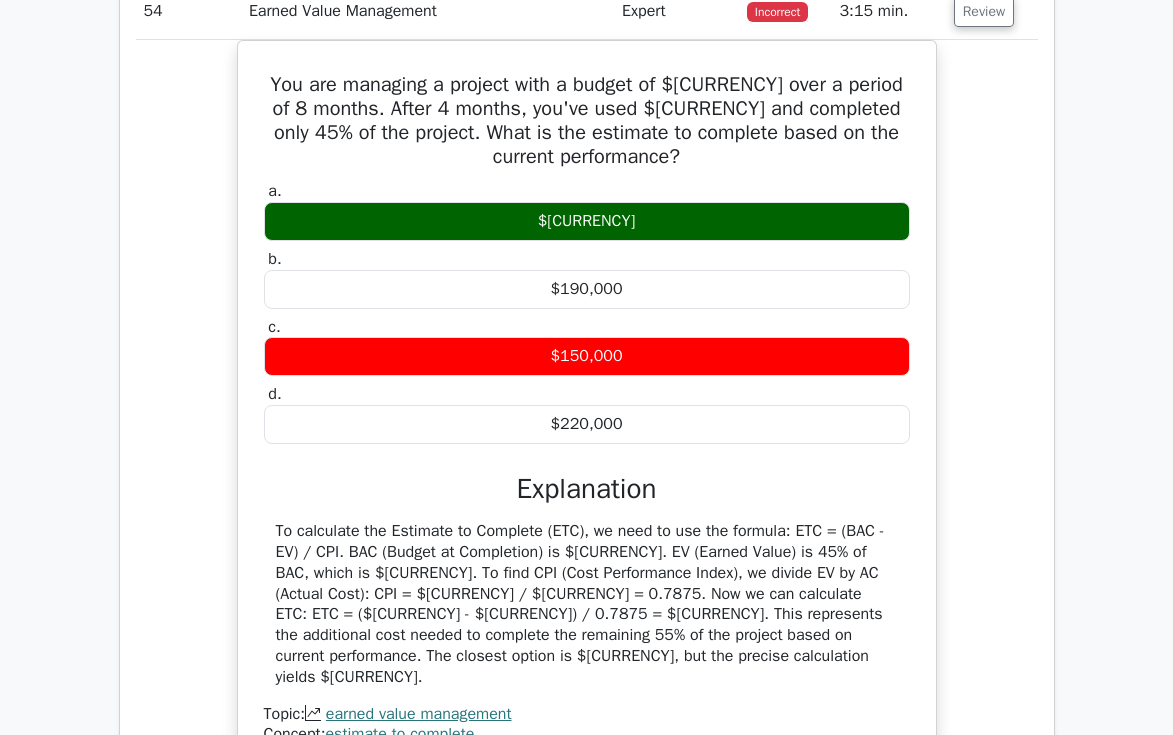 scroll, scrollTop: 6405, scrollLeft: 0, axis: vertical 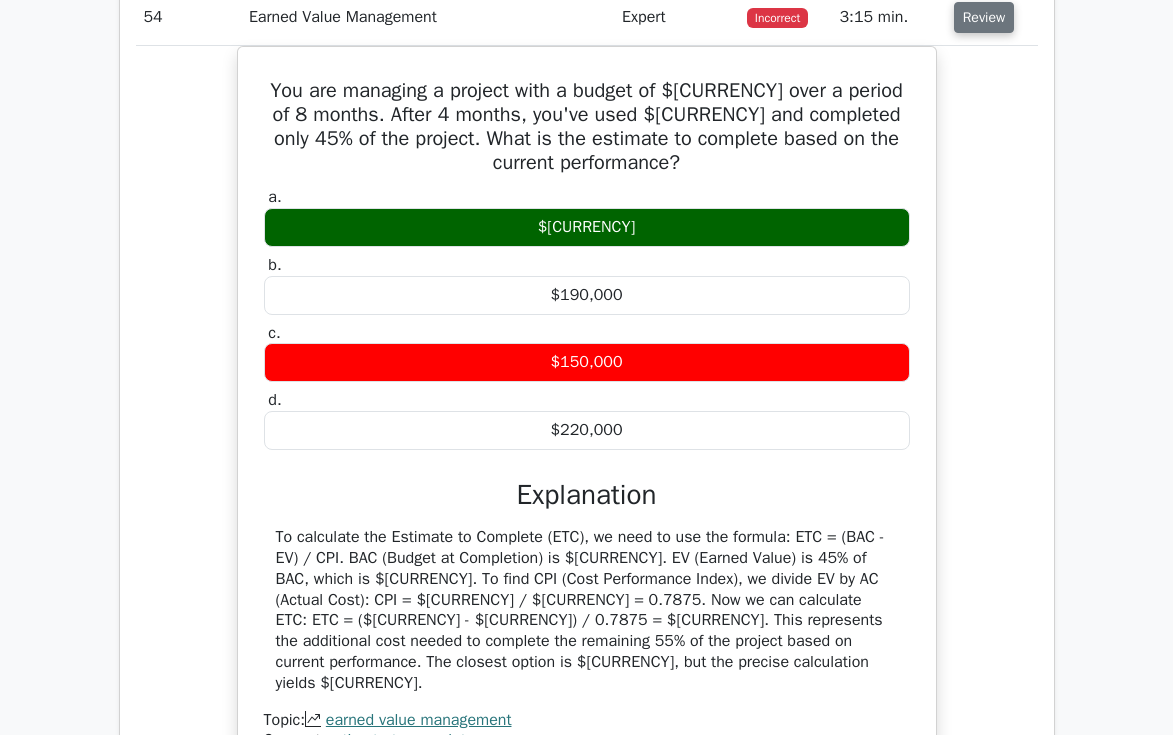 click on "Review" at bounding box center (984, 17) 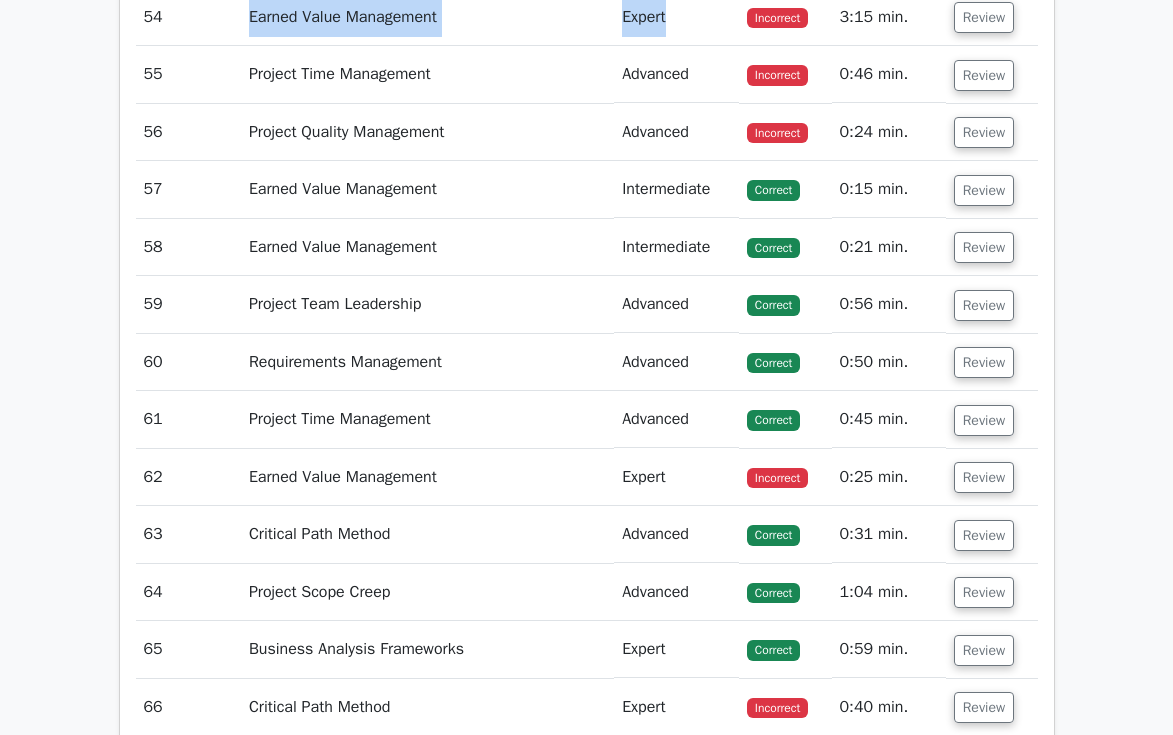 drag, startPoint x: 251, startPoint y: 43, endPoint x: 664, endPoint y: 43, distance: 413 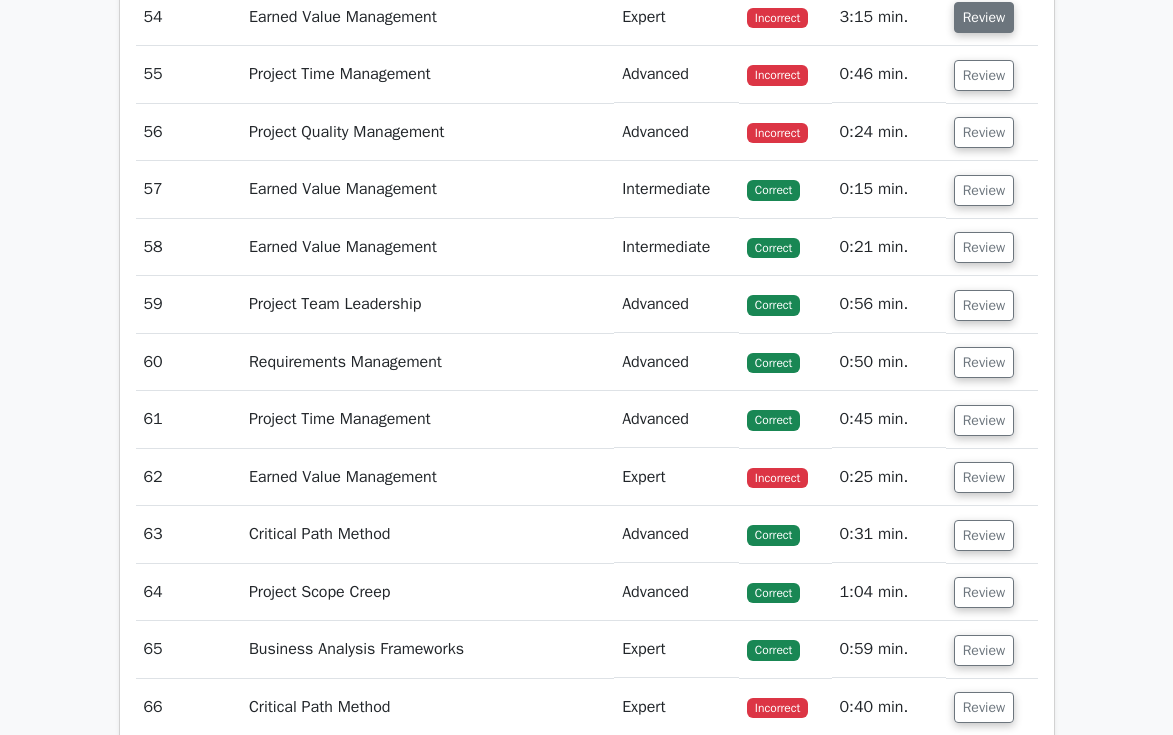 click on "Review" at bounding box center (984, 17) 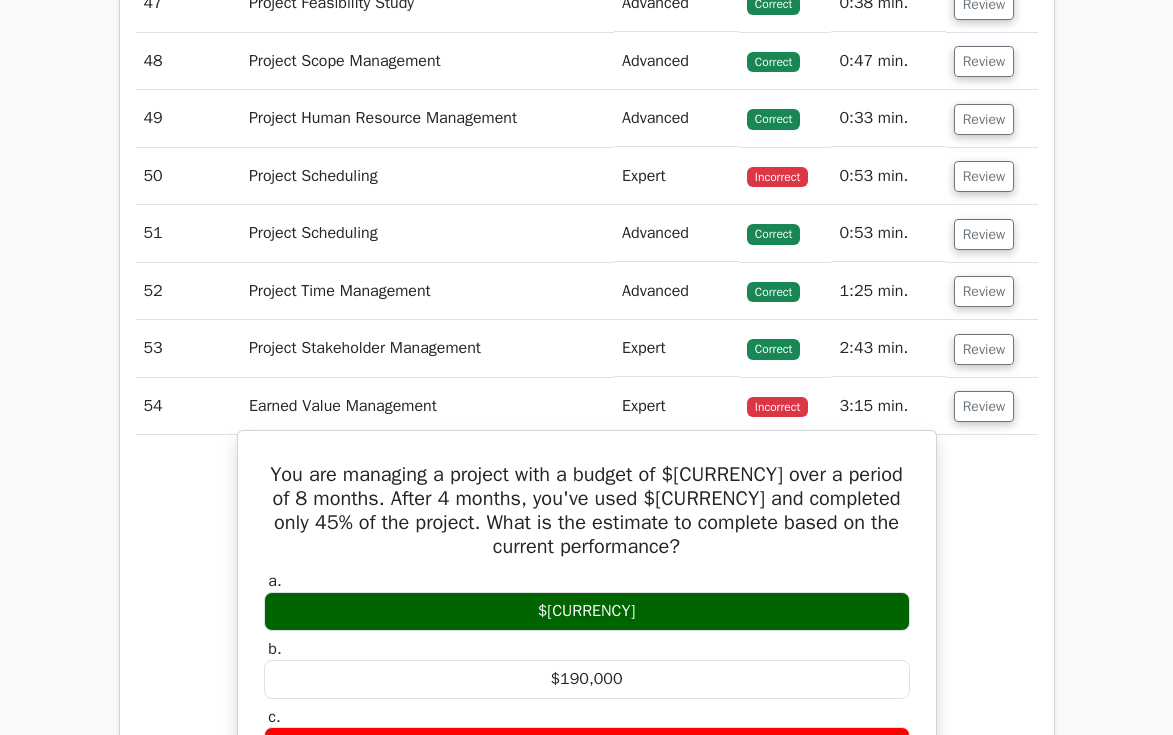 scroll, scrollTop: 5940, scrollLeft: 0, axis: vertical 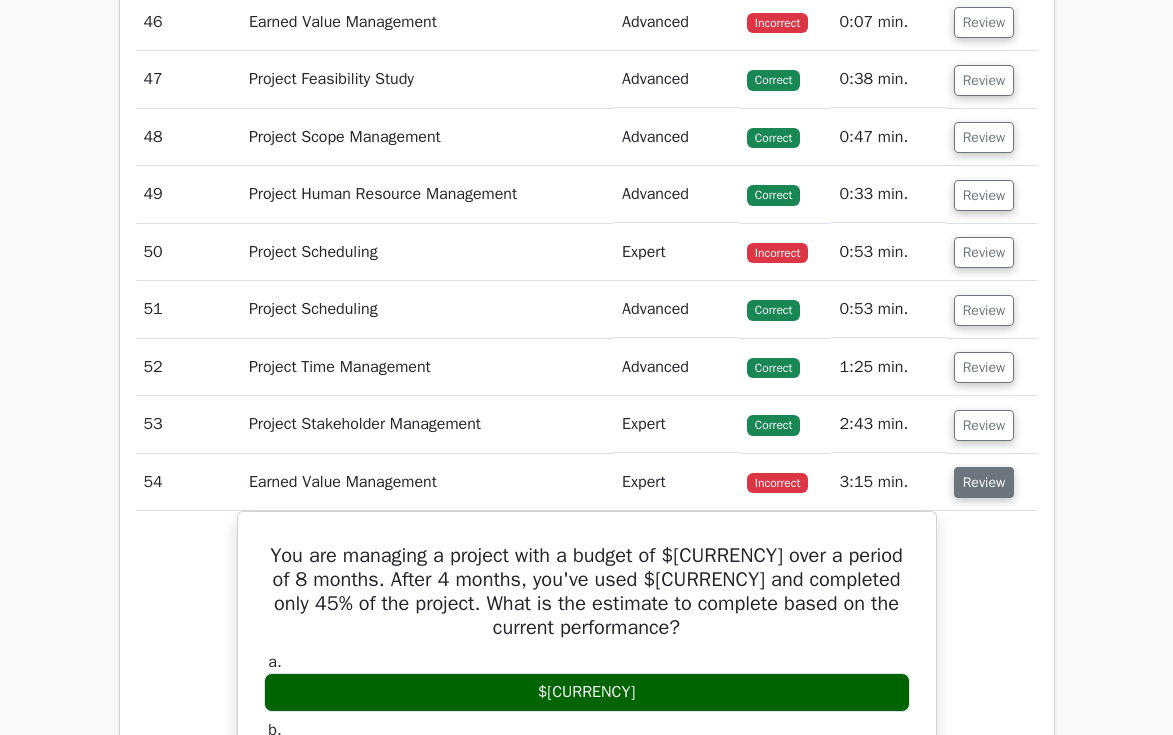 click on "Review" at bounding box center (984, 482) 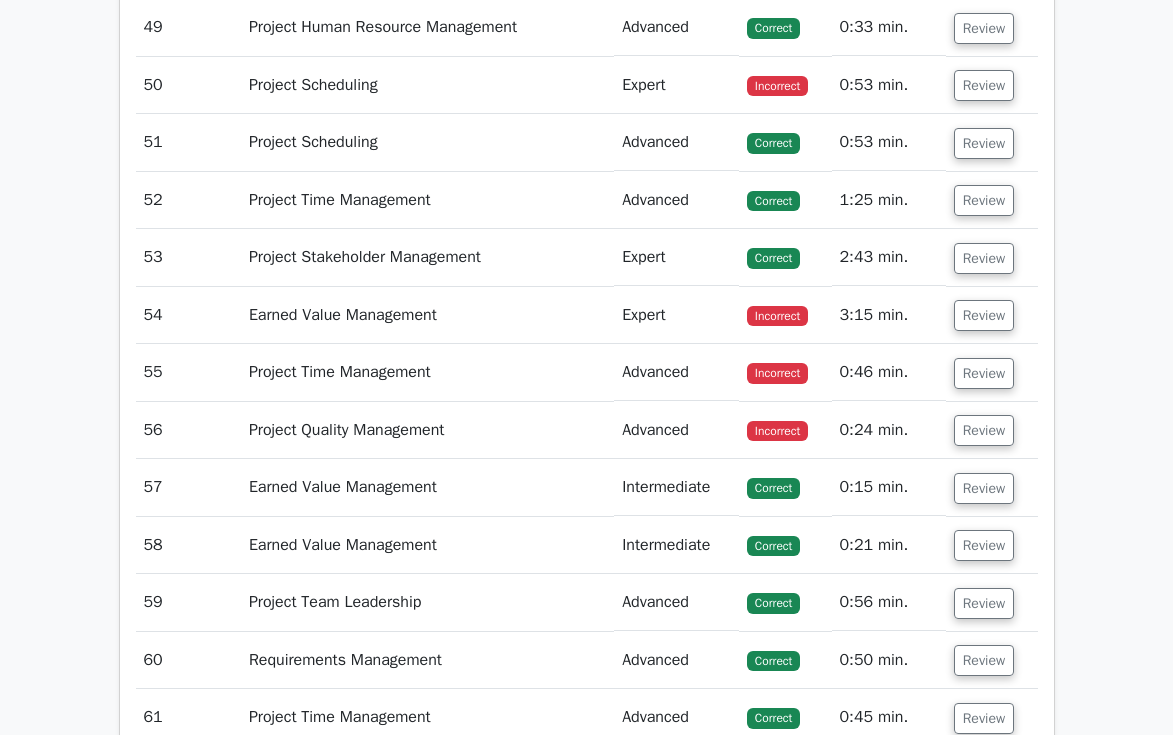 scroll, scrollTop: 6111, scrollLeft: 0, axis: vertical 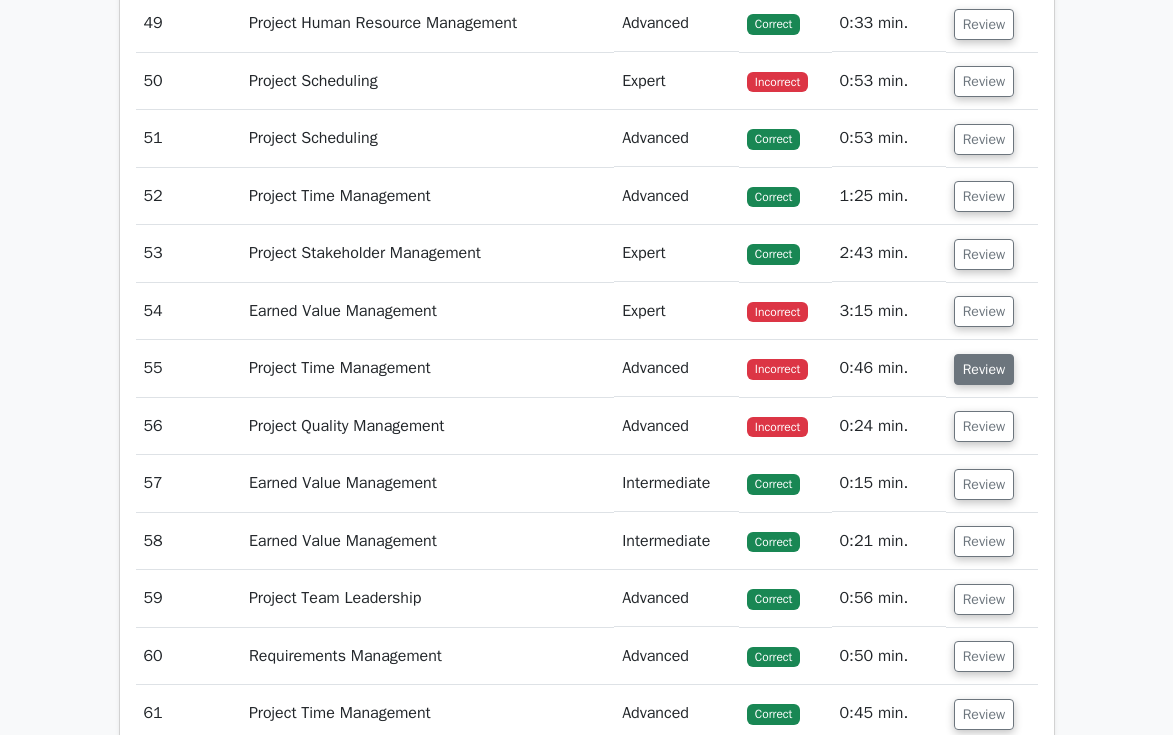 click on "Review" at bounding box center [984, 369] 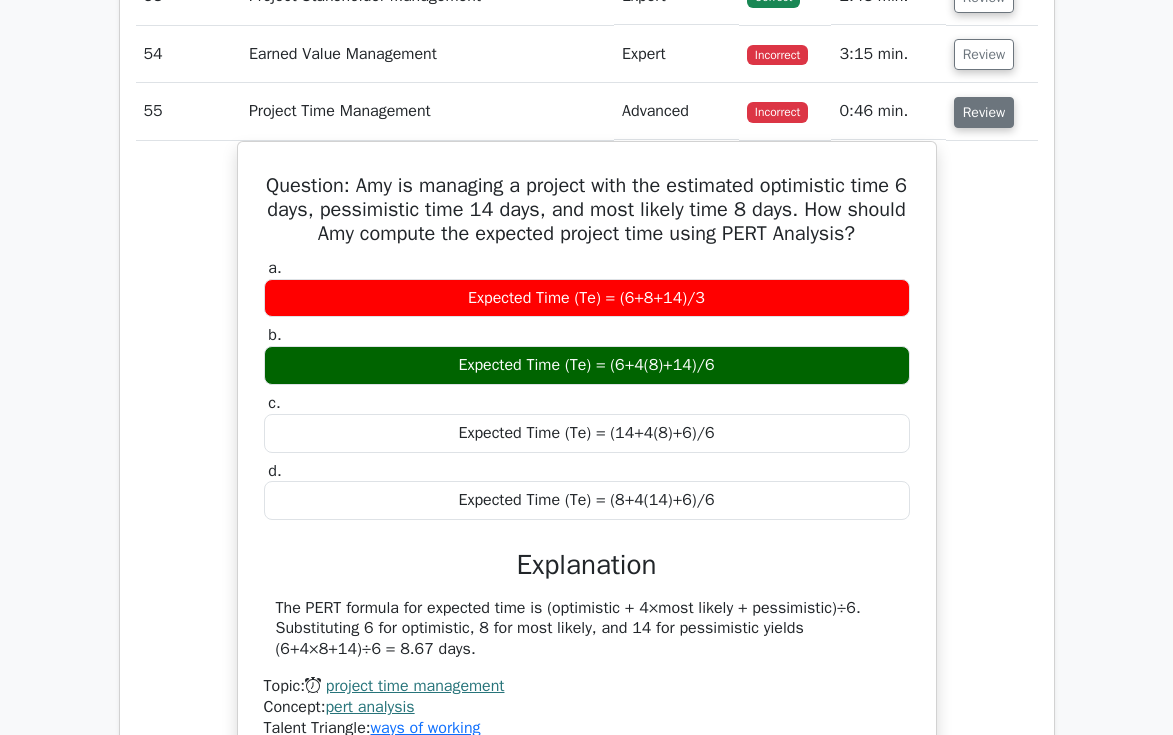 scroll, scrollTop: 6370, scrollLeft: 0, axis: vertical 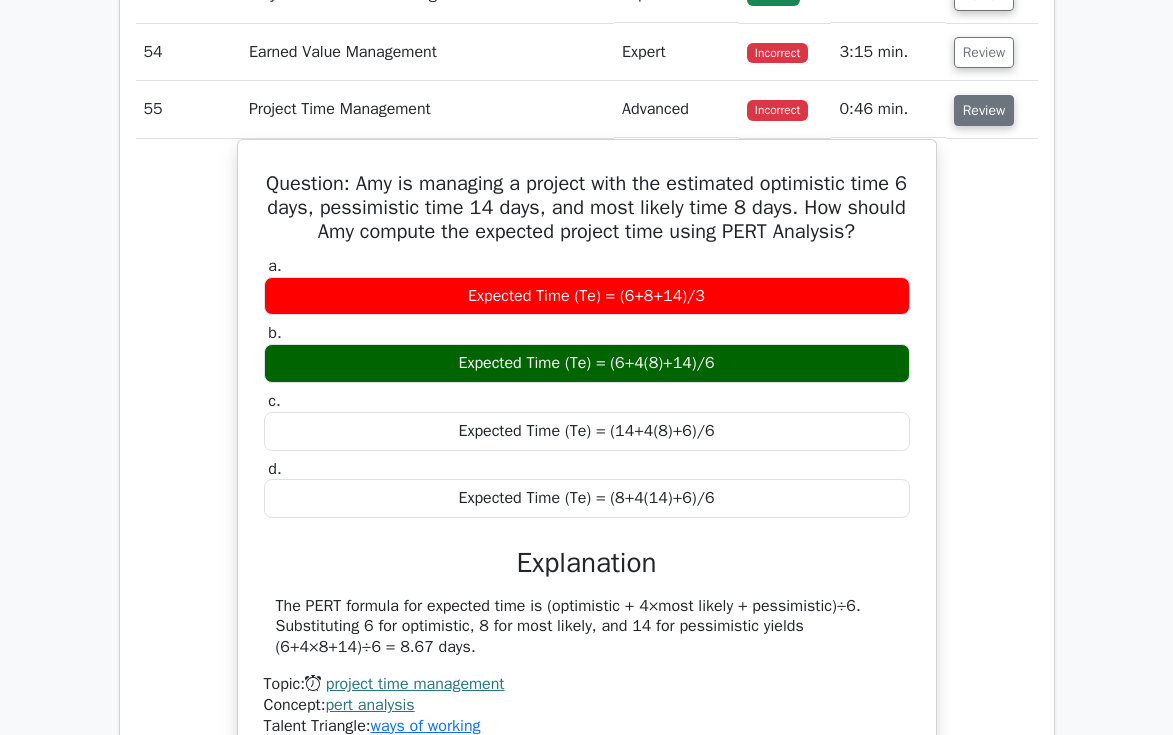 click on "Review" at bounding box center [984, 110] 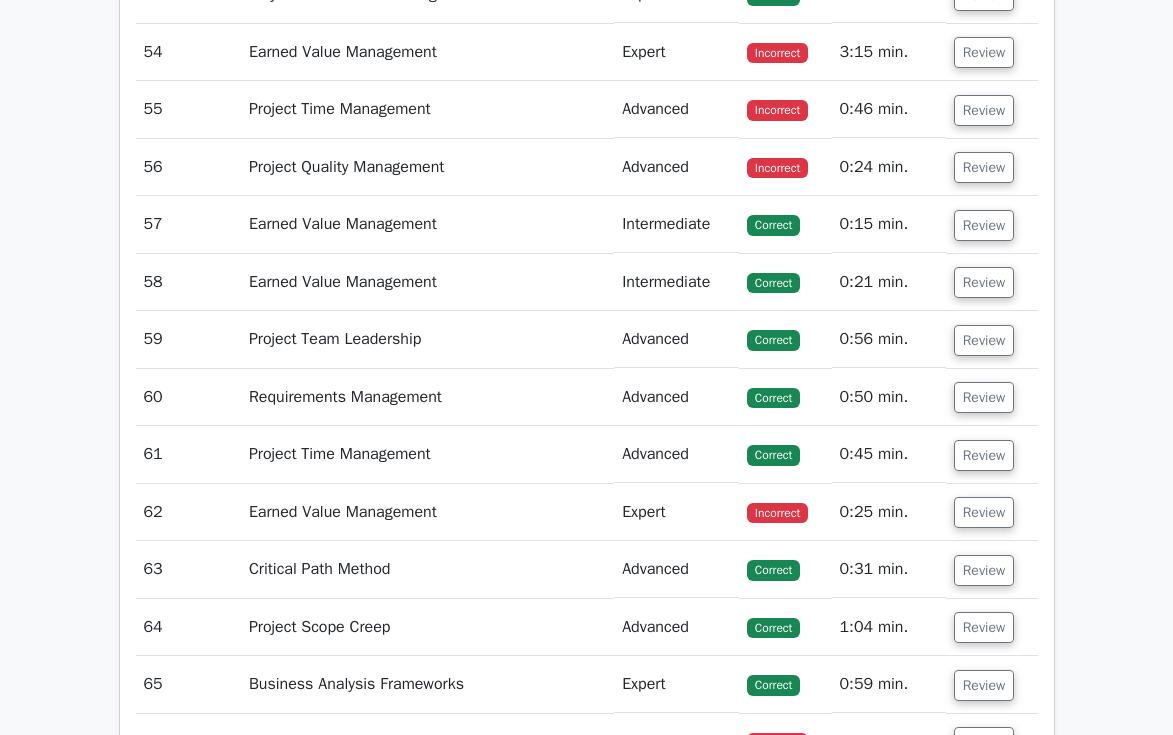click on "Review" at bounding box center [992, 167] 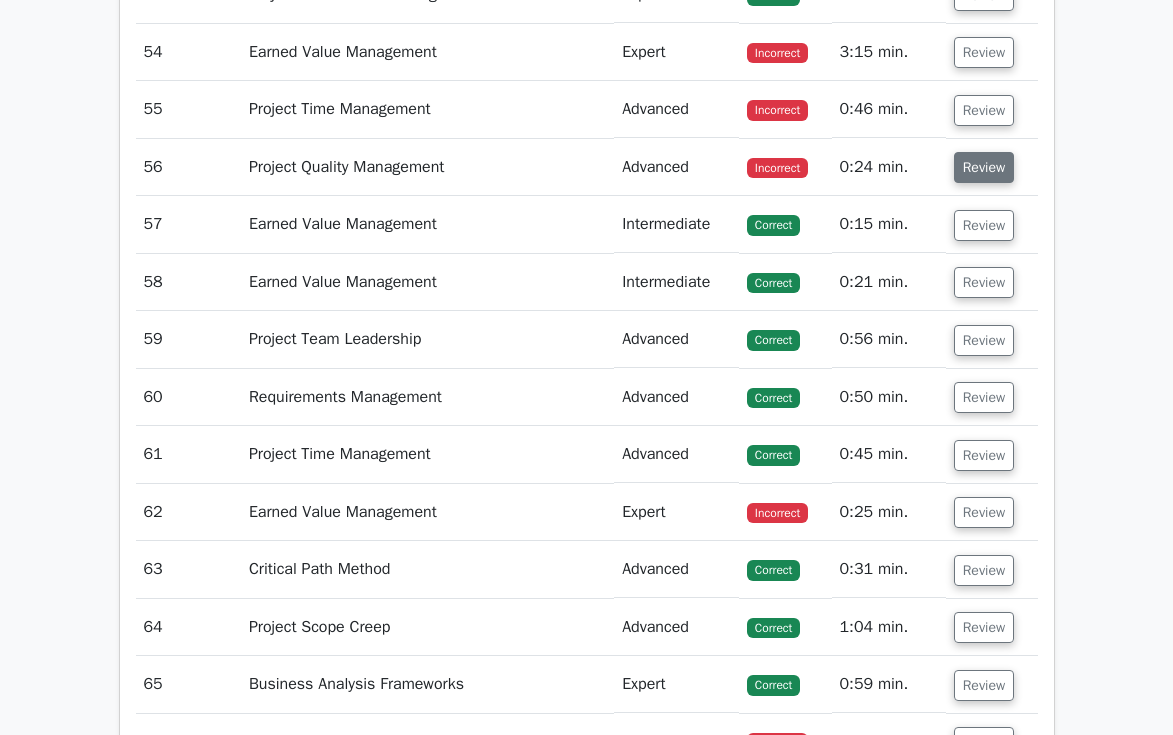 click on "Review" at bounding box center [984, 167] 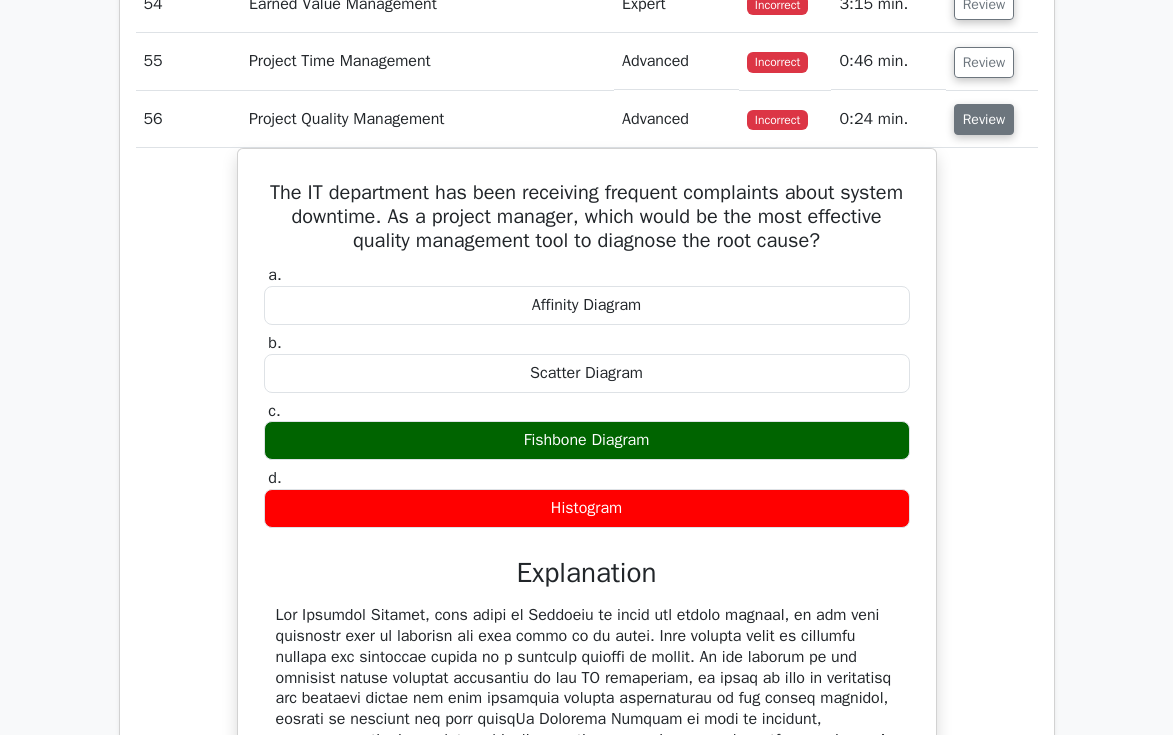 scroll, scrollTop: 6422, scrollLeft: 0, axis: vertical 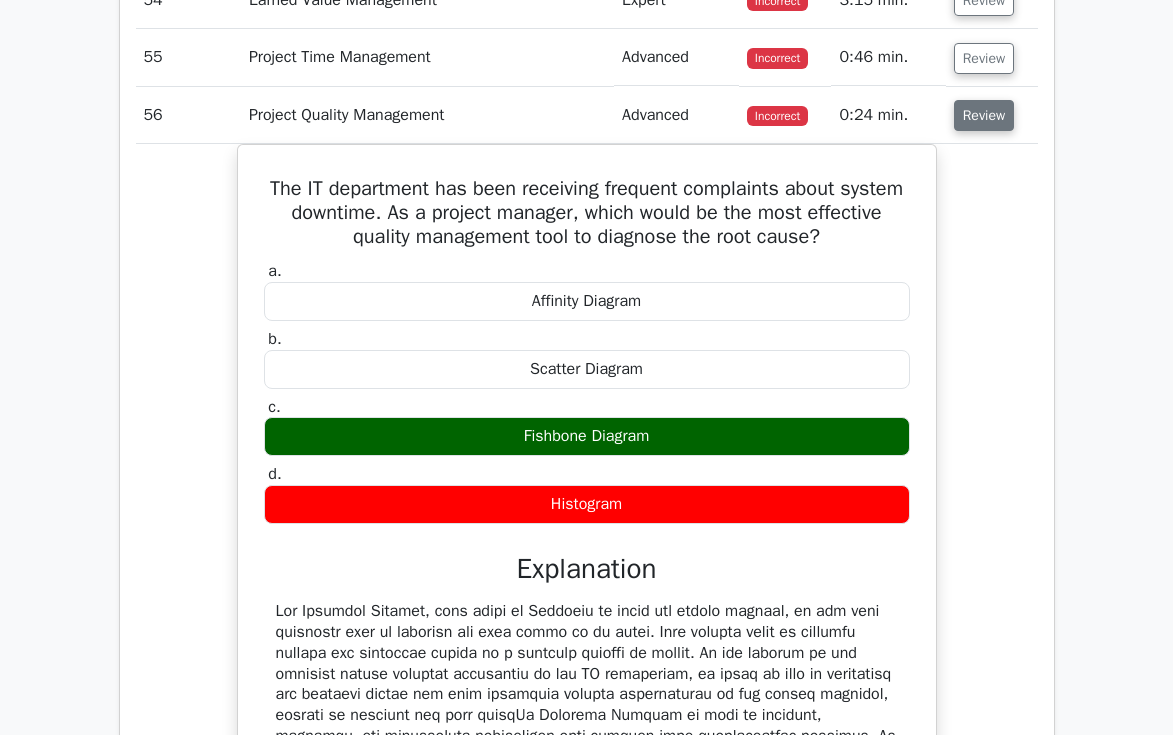 click on "Review" at bounding box center (984, 115) 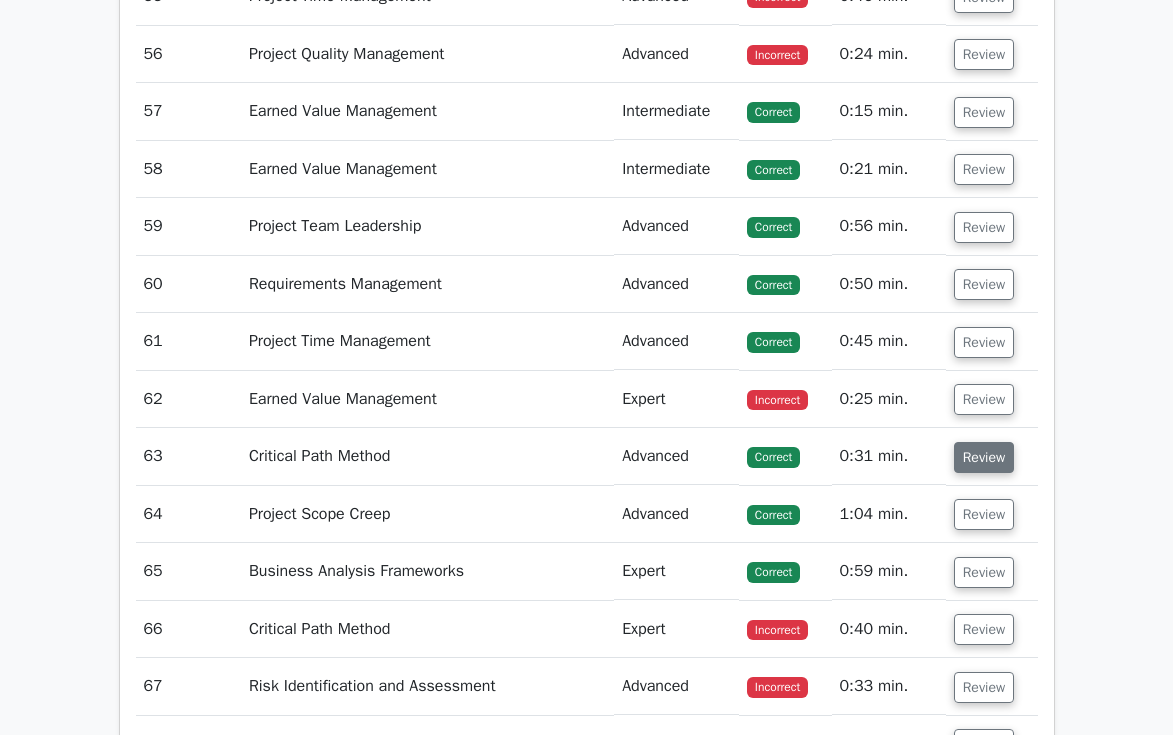 scroll, scrollTop: 6480, scrollLeft: 0, axis: vertical 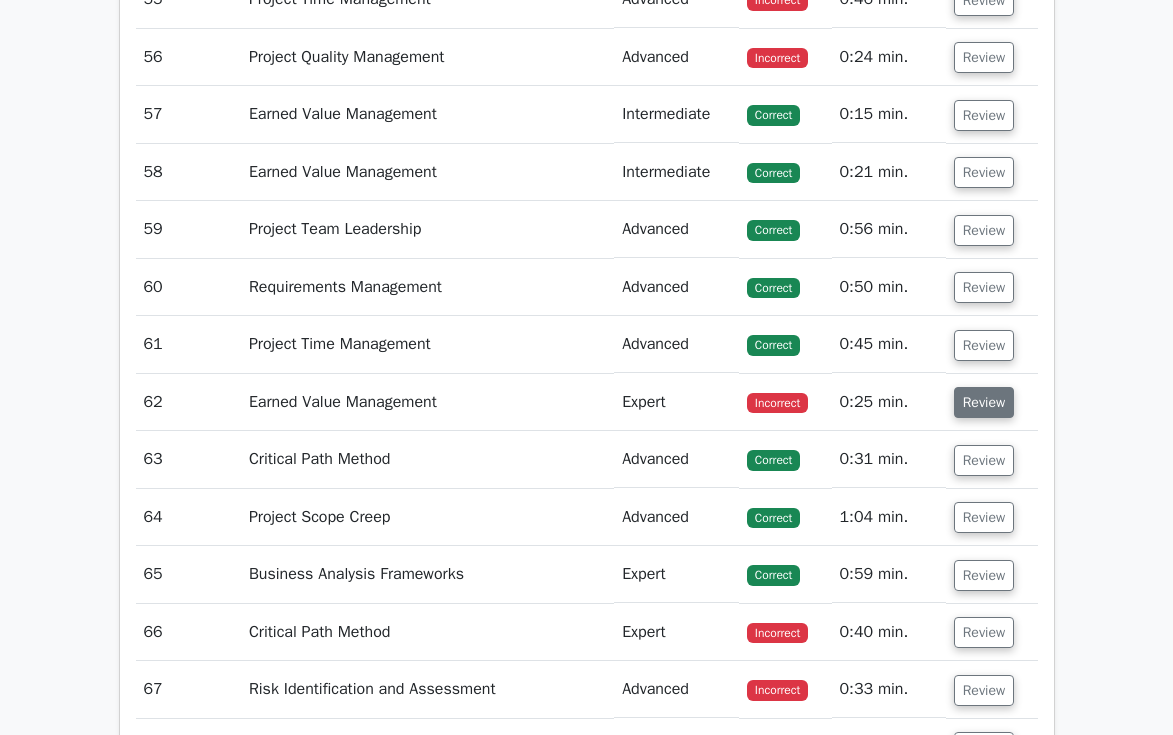 click on "Review" at bounding box center (984, 402) 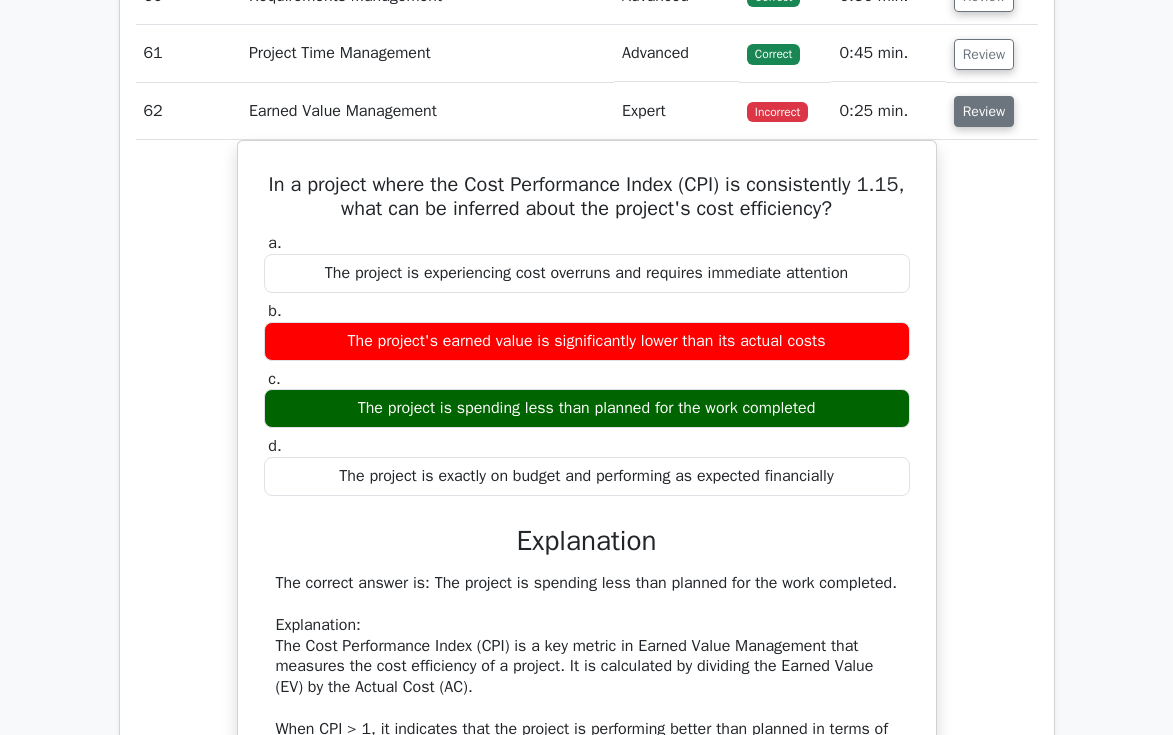 scroll, scrollTop: 6772, scrollLeft: 0, axis: vertical 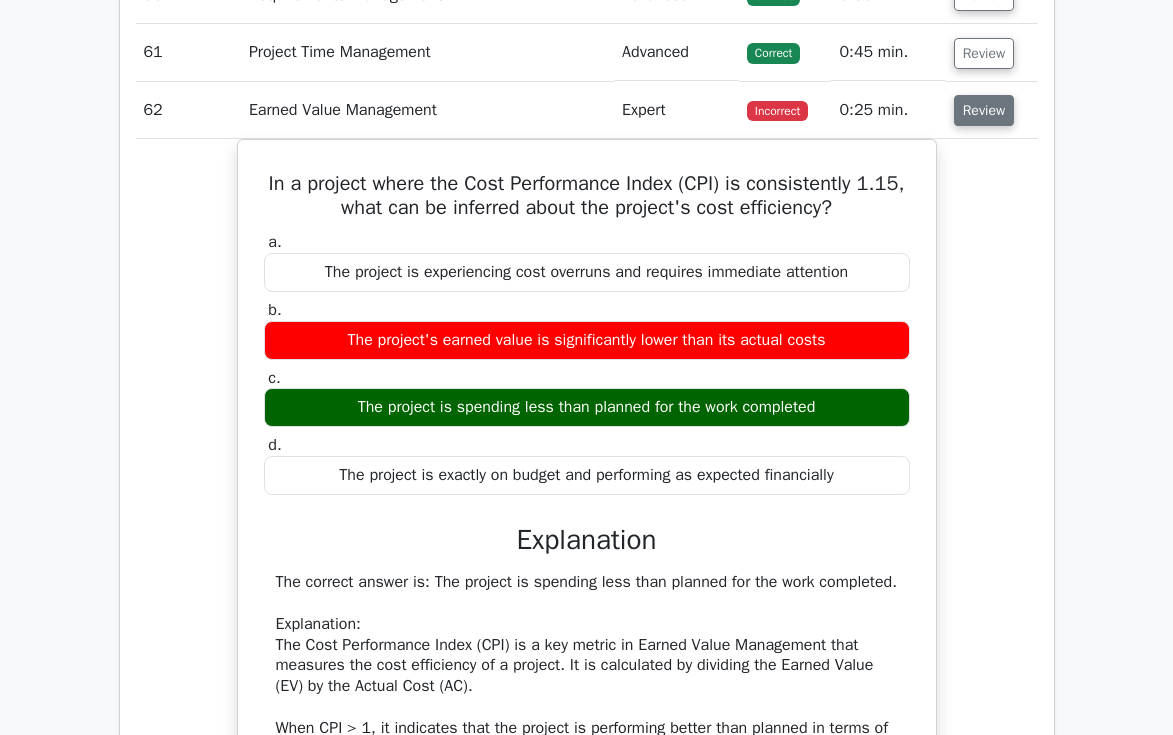 click on "Review" at bounding box center (984, 110) 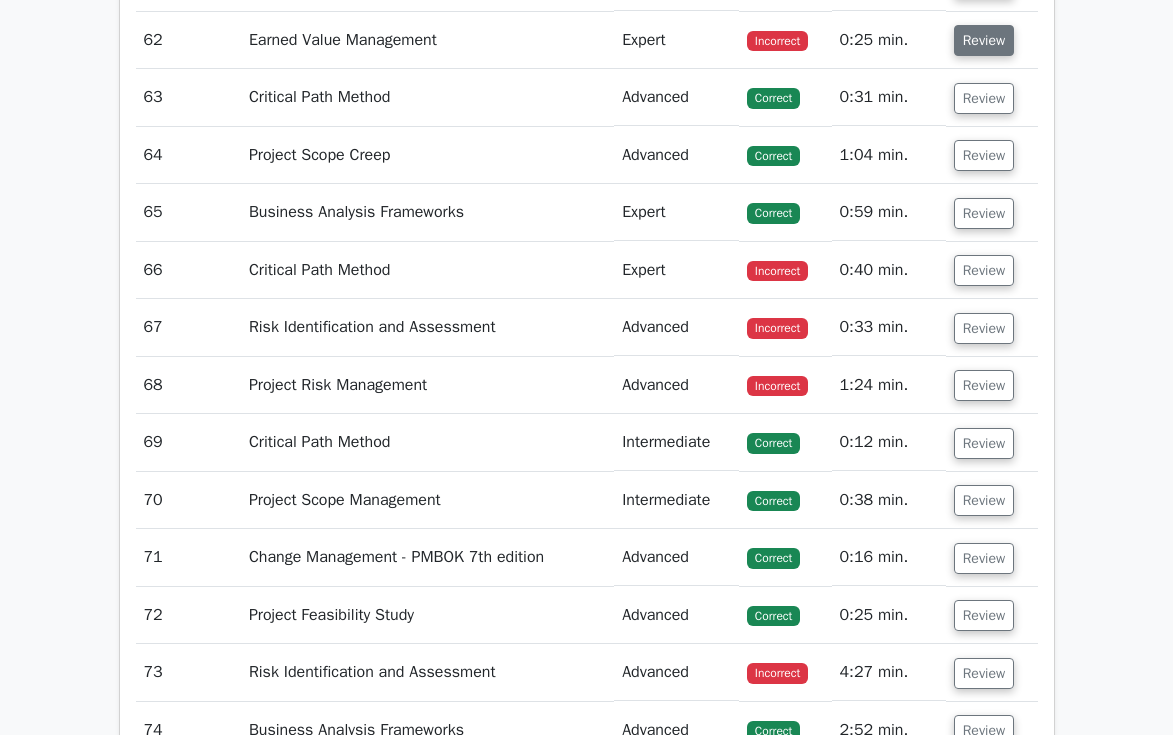 scroll, scrollTop: 6848, scrollLeft: 0, axis: vertical 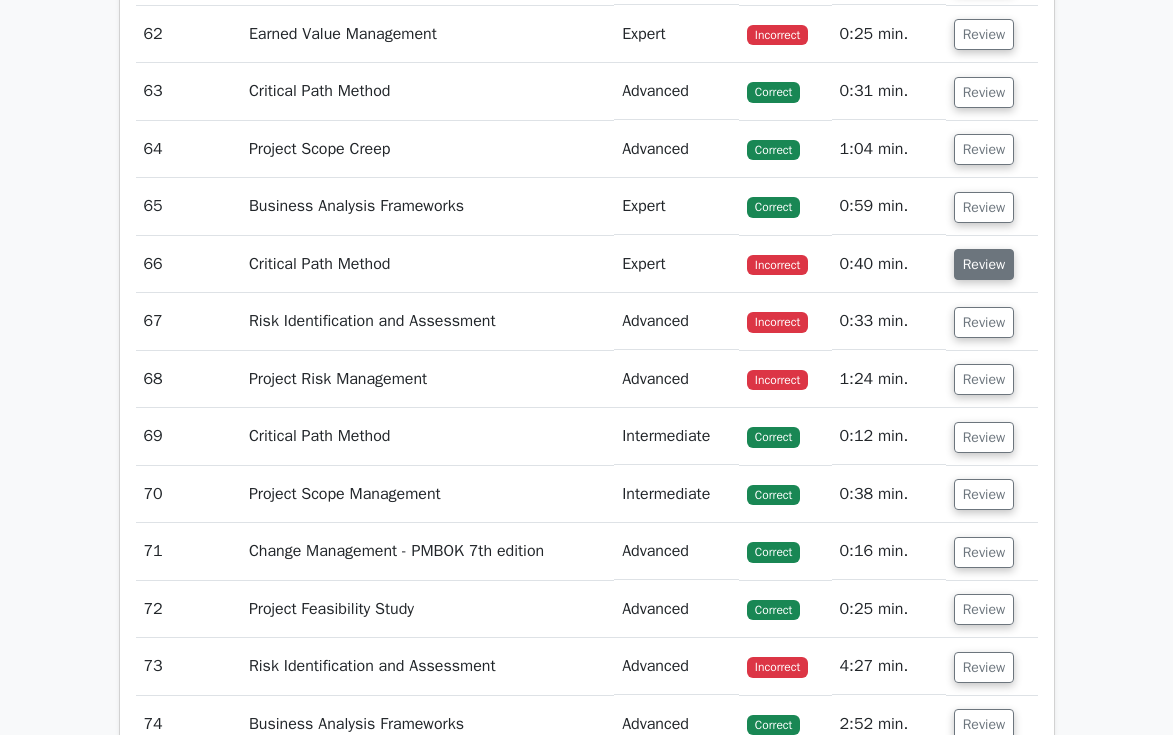 click on "Review" at bounding box center (984, 264) 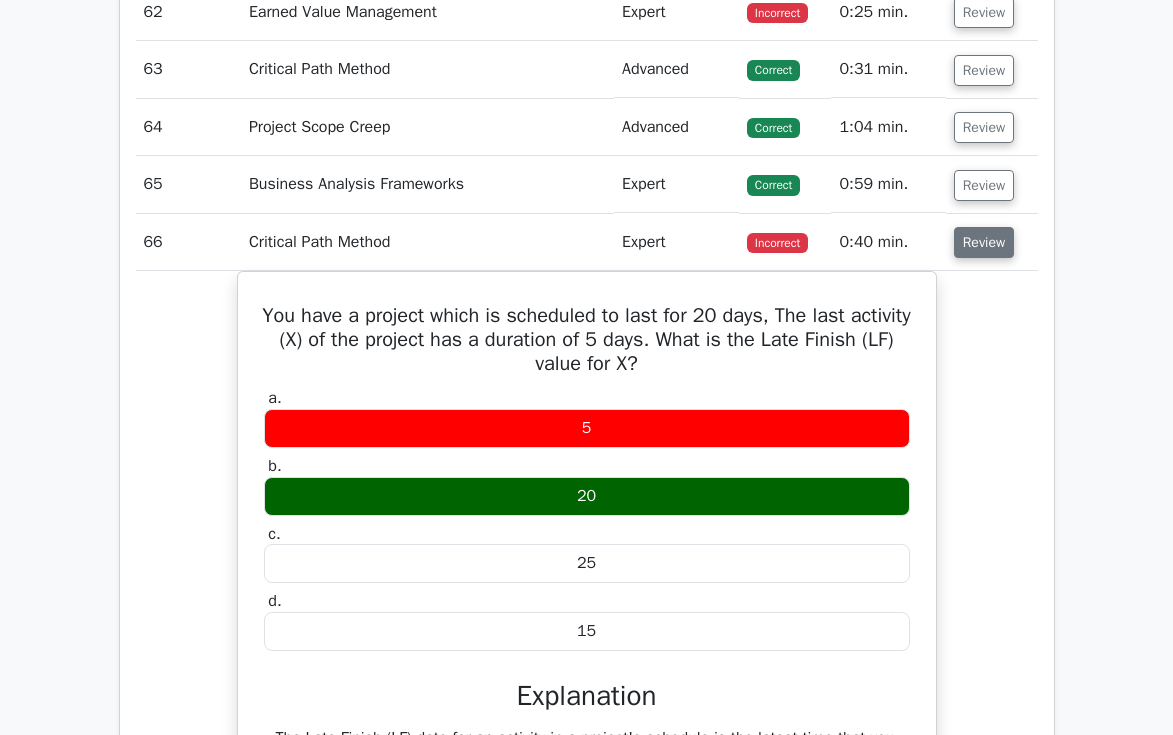 scroll, scrollTop: 6872, scrollLeft: 0, axis: vertical 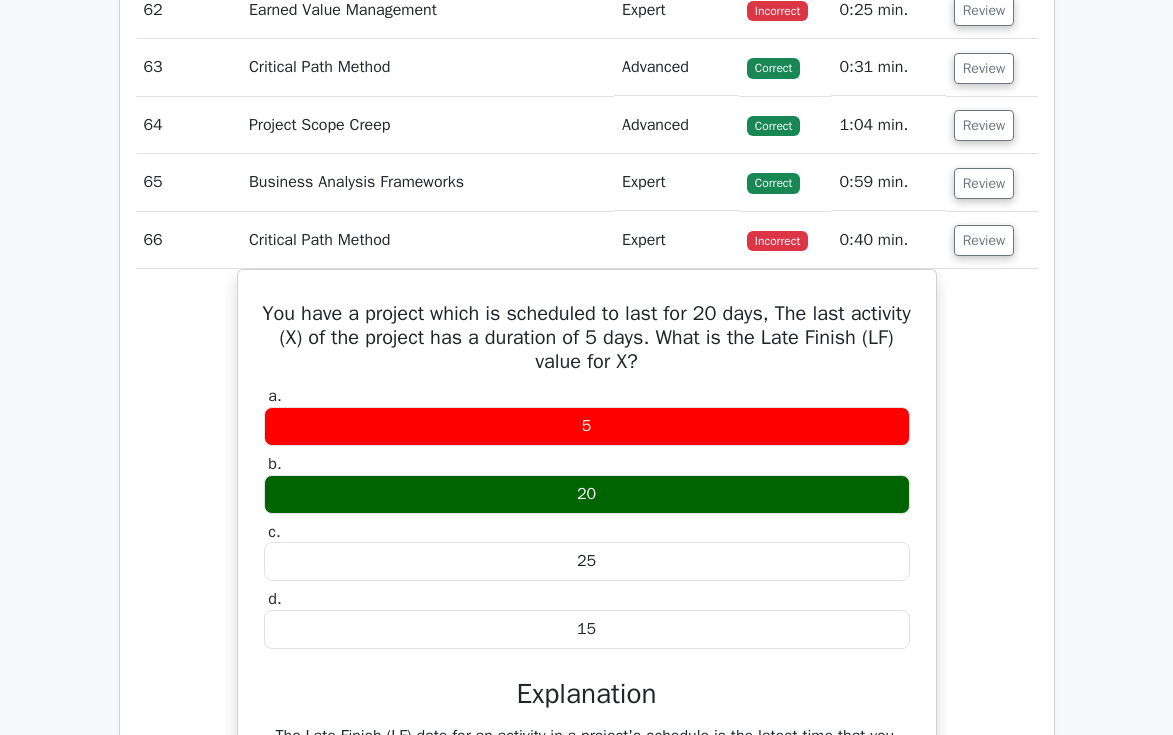 click on "Review" at bounding box center (992, 240) 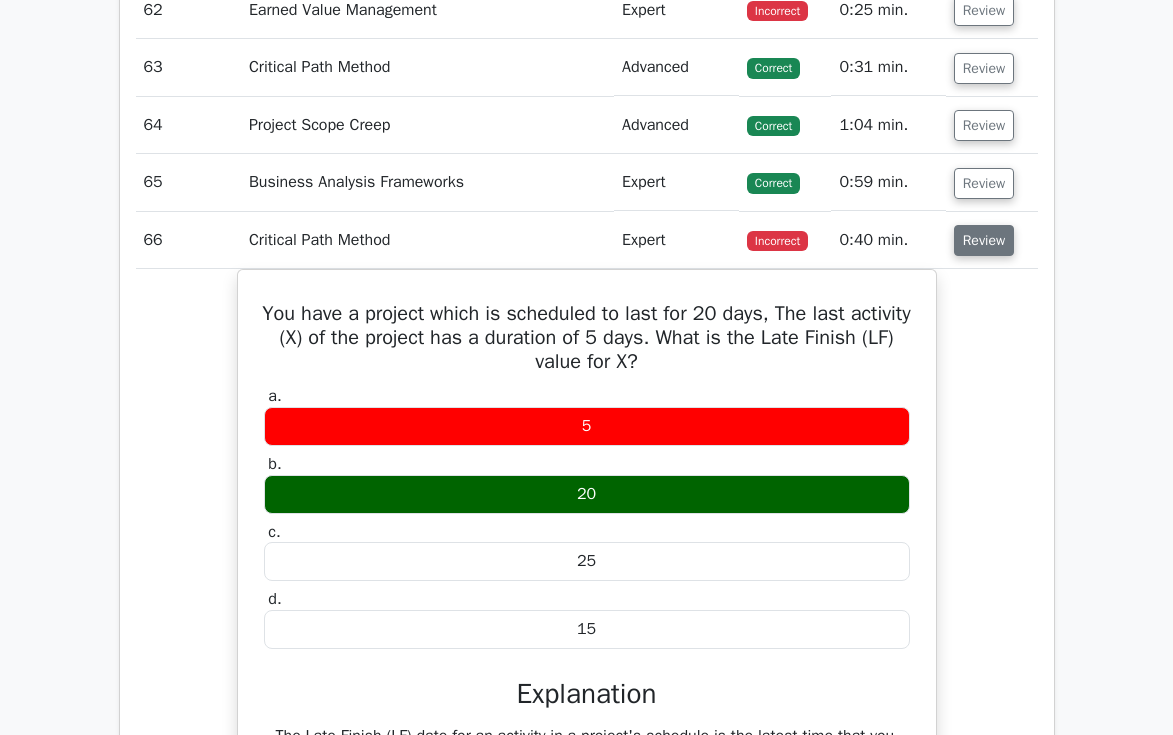 click on "Review" at bounding box center [984, 240] 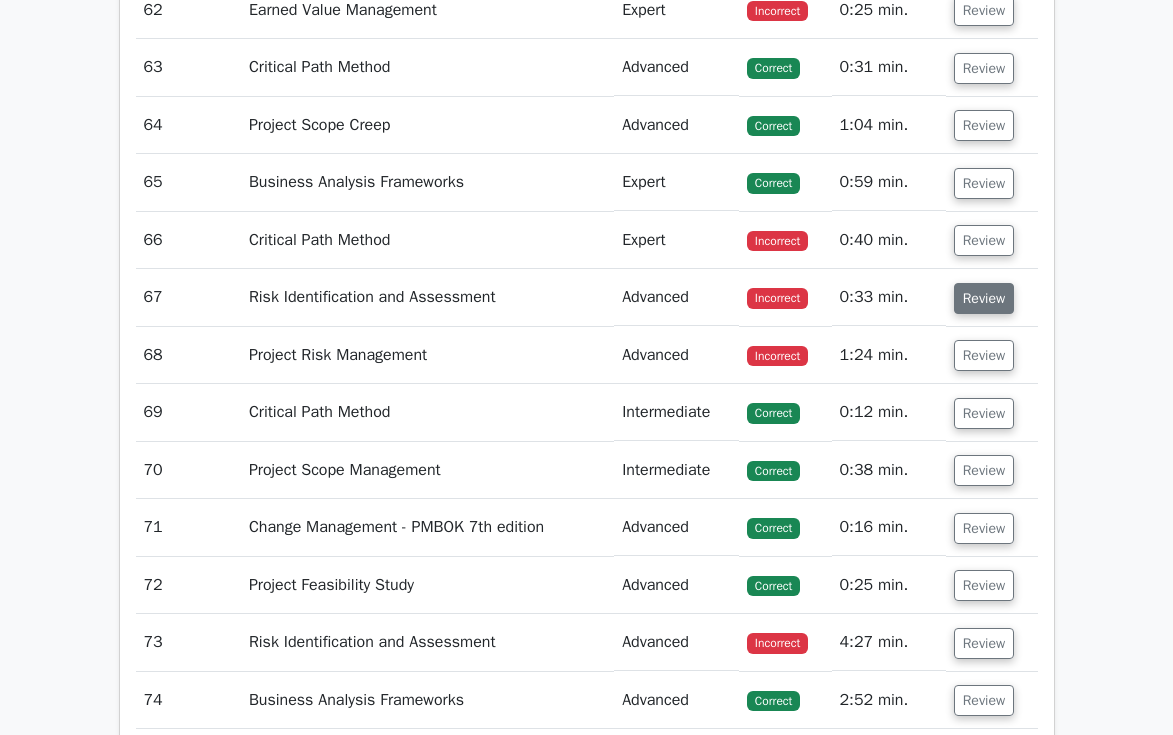 click on "Review" at bounding box center [984, 298] 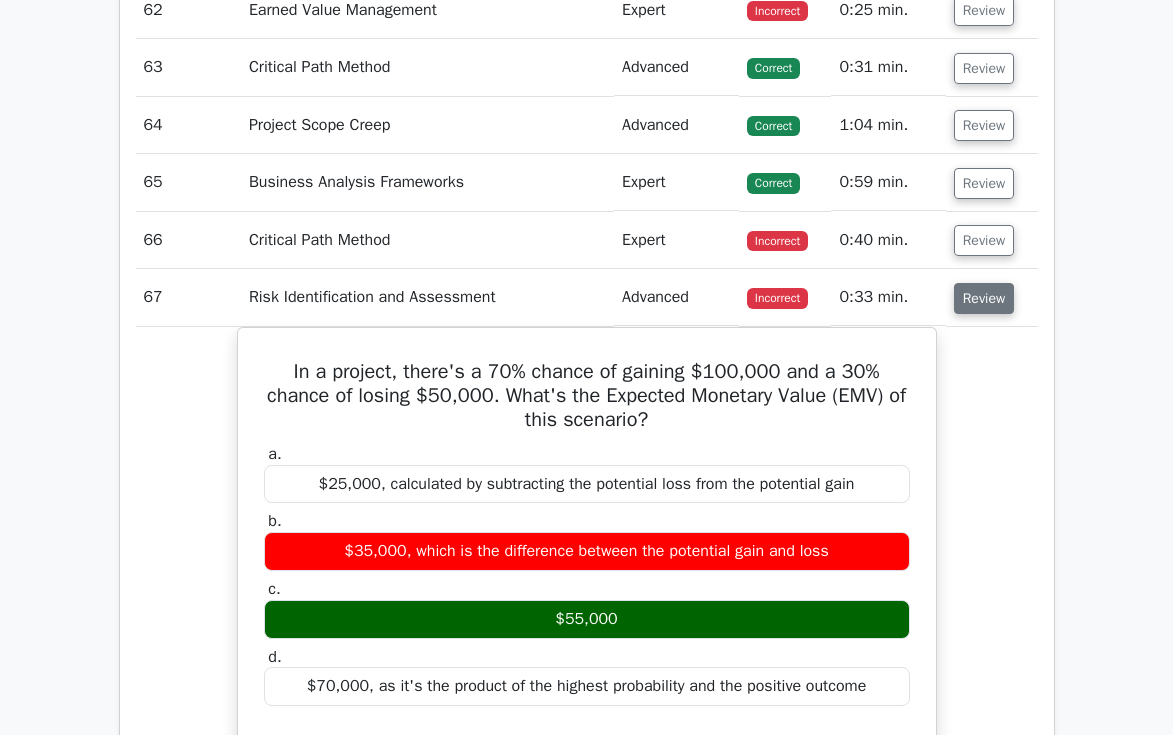 scroll, scrollTop: 6979, scrollLeft: 0, axis: vertical 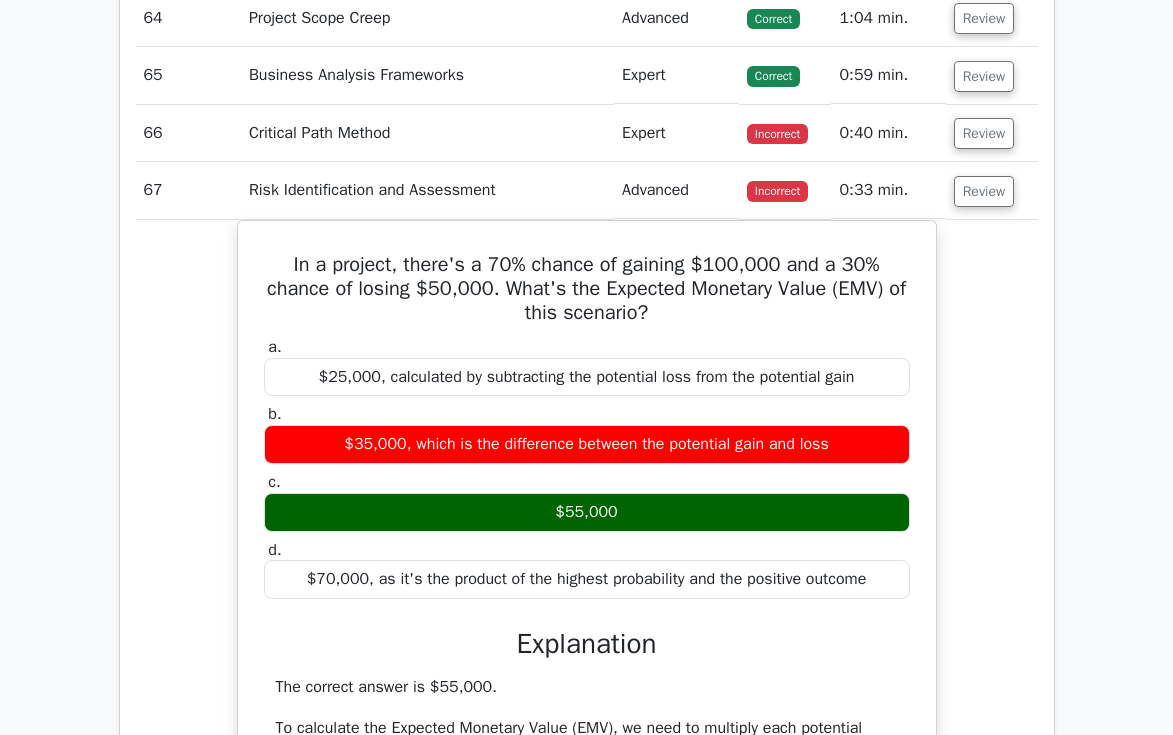 click on "Review" at bounding box center (992, 190) 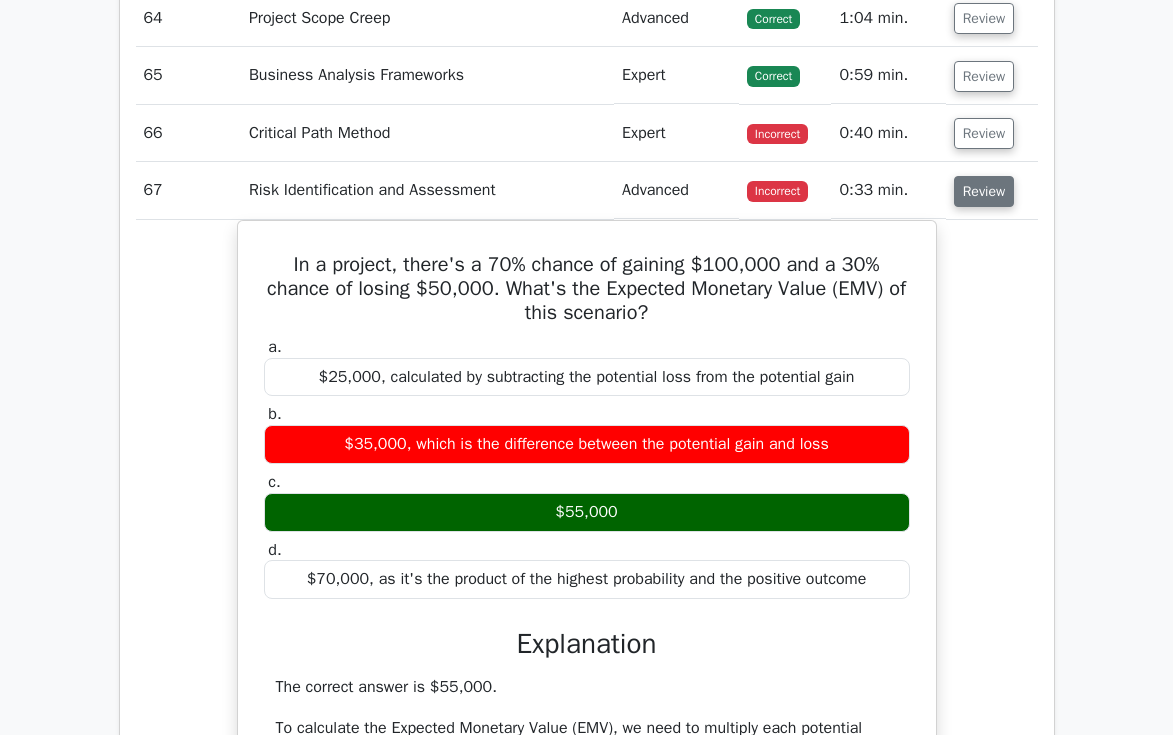 click on "Review" at bounding box center (984, 191) 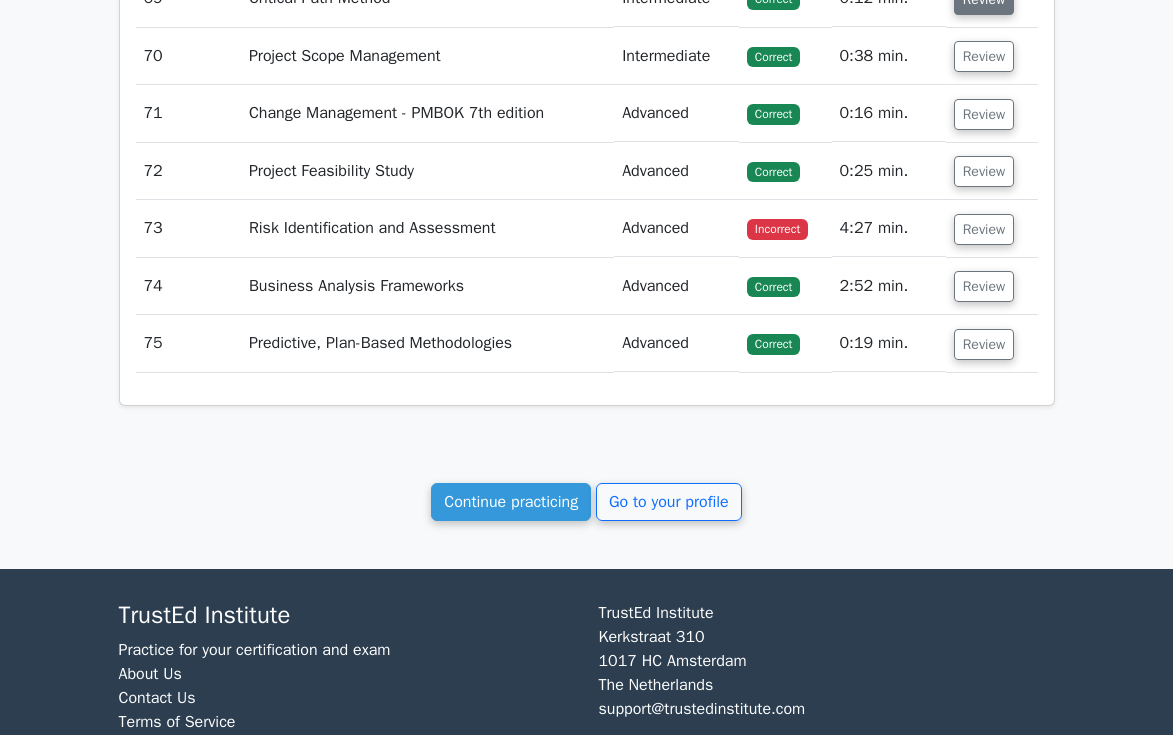 scroll, scrollTop: 7377, scrollLeft: 0, axis: vertical 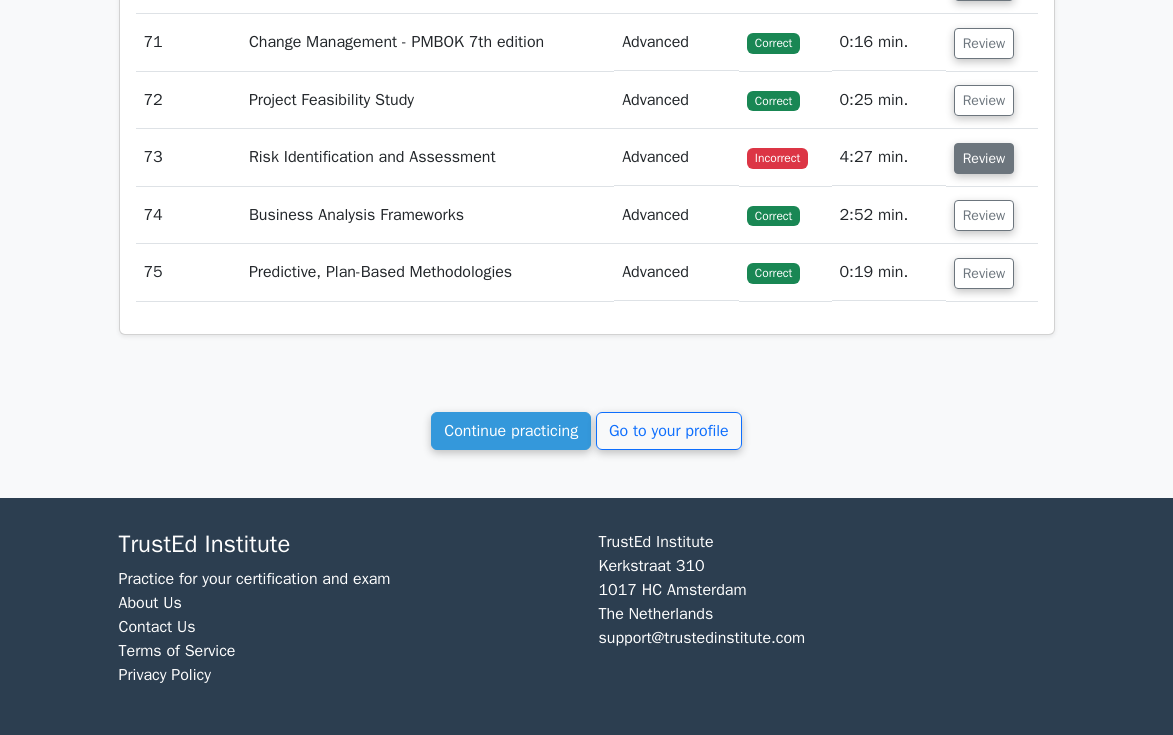 click on "Review" at bounding box center [984, 158] 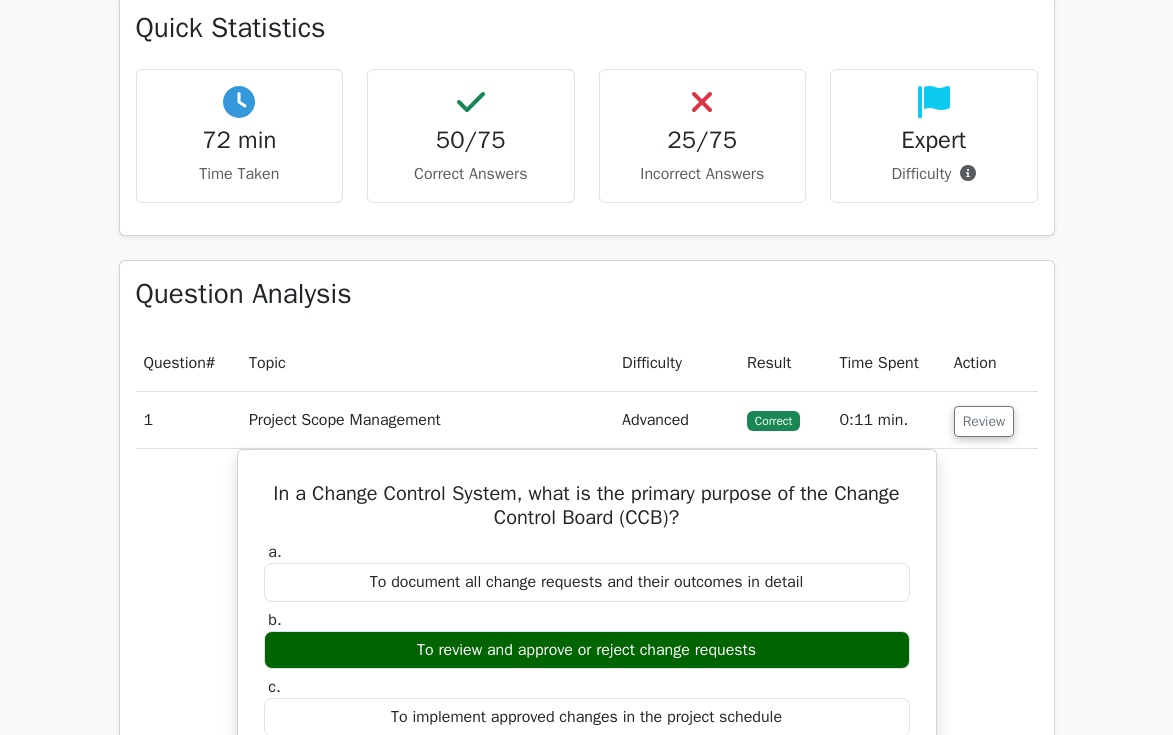 scroll, scrollTop: 1820, scrollLeft: 0, axis: vertical 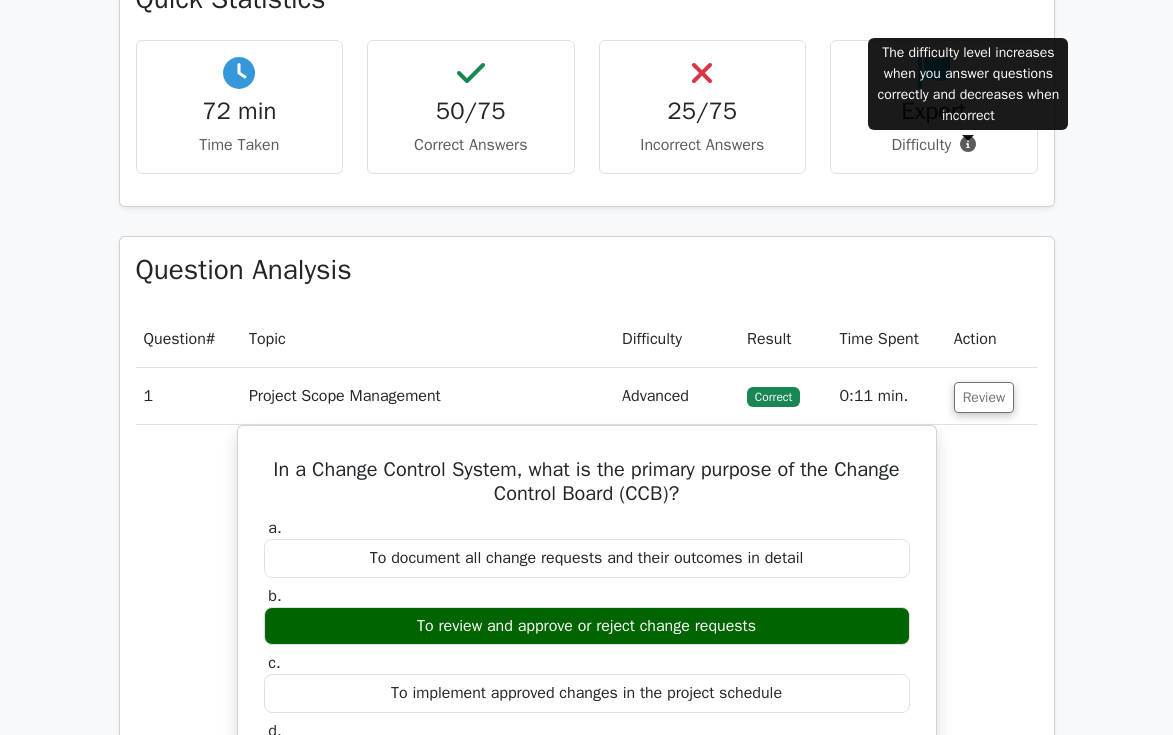 click at bounding box center [968, 144] 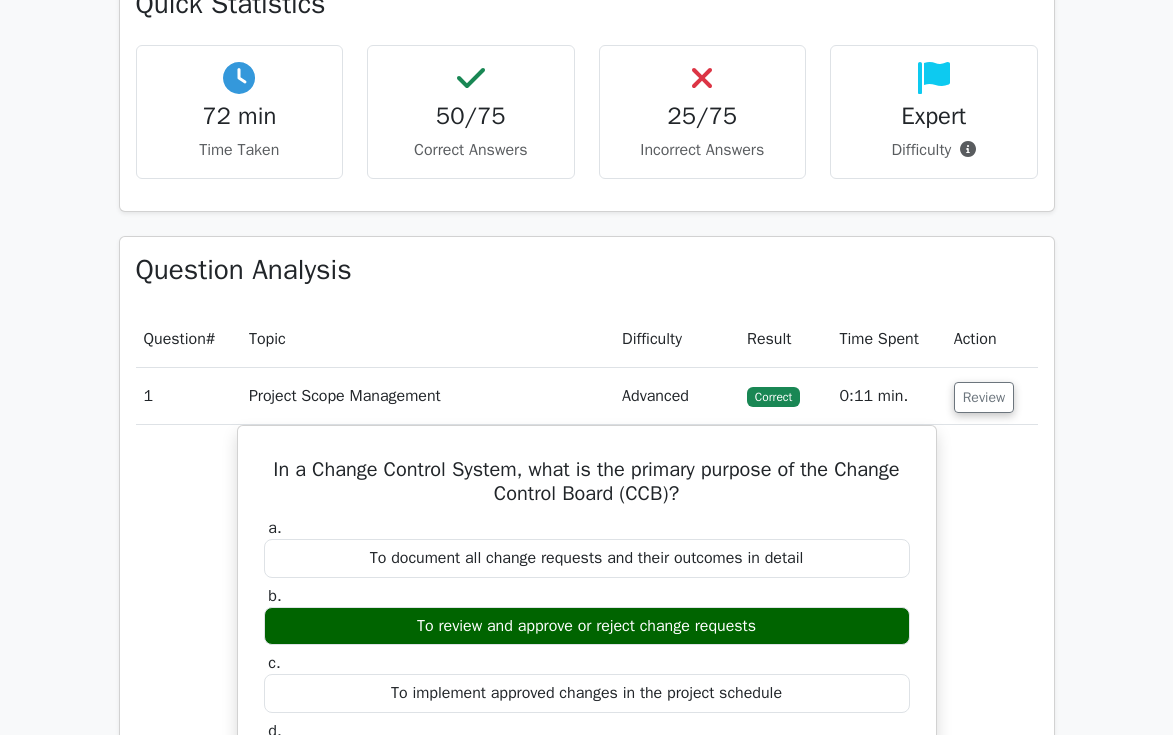 click on "Your Test Results
Certified Associate in Project Management
67%
Your Score
Keep practicing!
Performance by Topic
Project Scope Management
100%
Earned Value Management 100% 100% 100% 100%" at bounding box center (586, 2508) 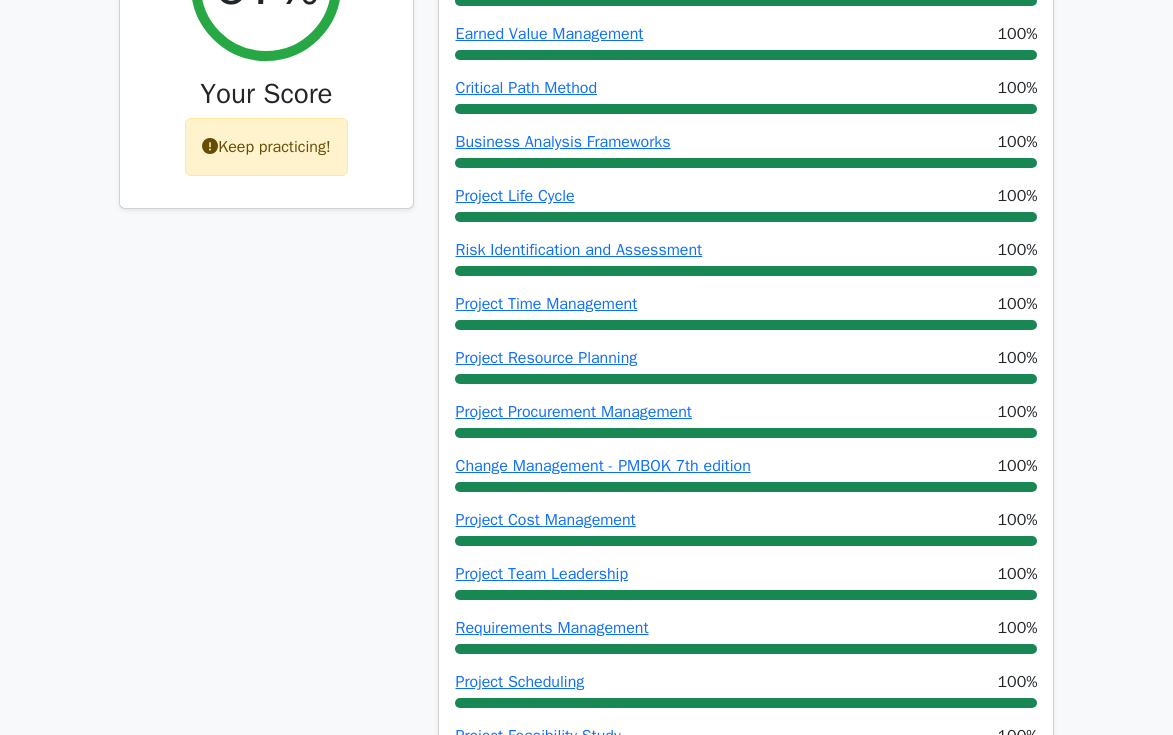 scroll, scrollTop: 0, scrollLeft: 0, axis: both 